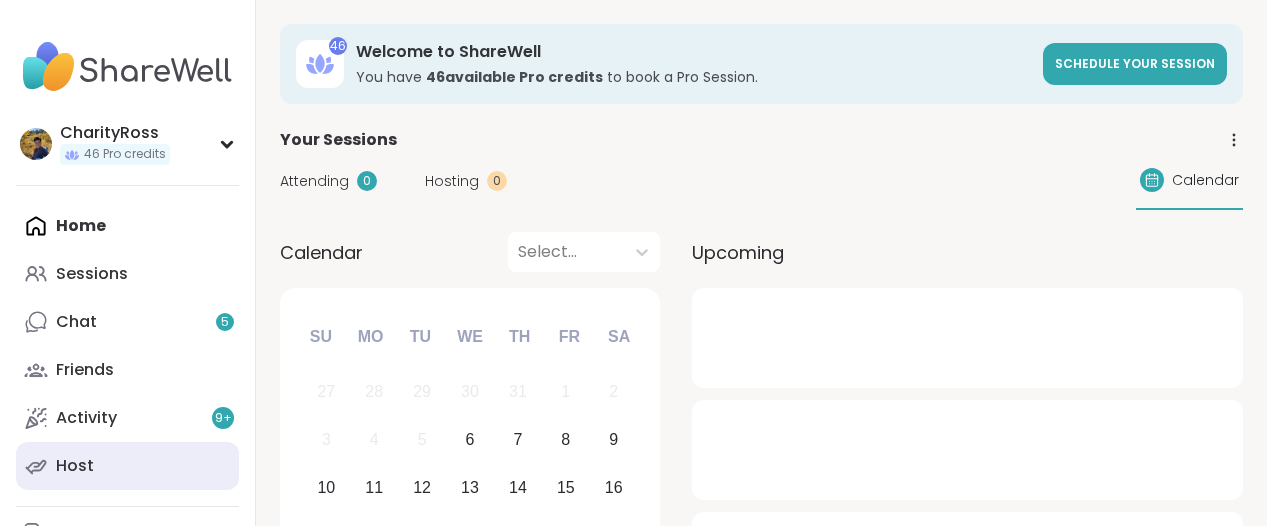 scroll, scrollTop: 0, scrollLeft: 0, axis: both 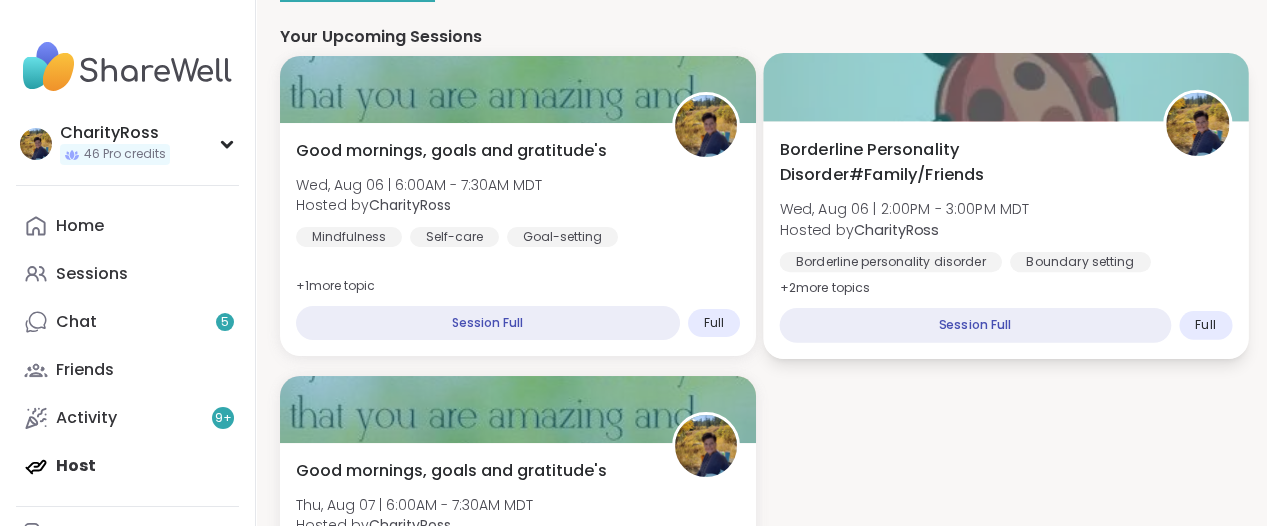 click on "Wed, Aug 06 | 2:00PM - 3:00PM MDT" at bounding box center [904, 209] 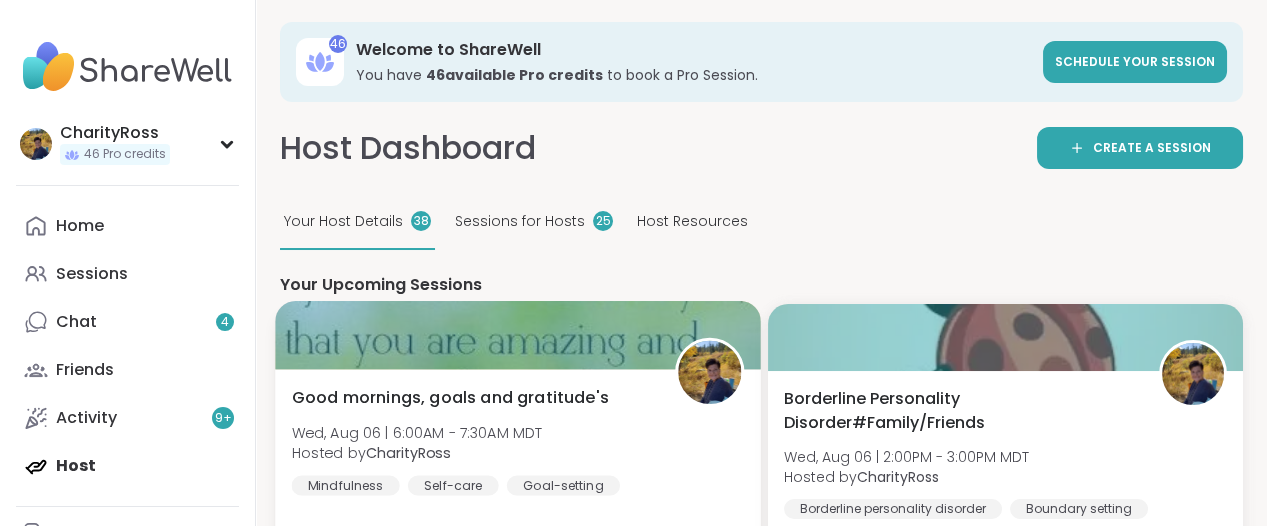 scroll, scrollTop: 0, scrollLeft: 0, axis: both 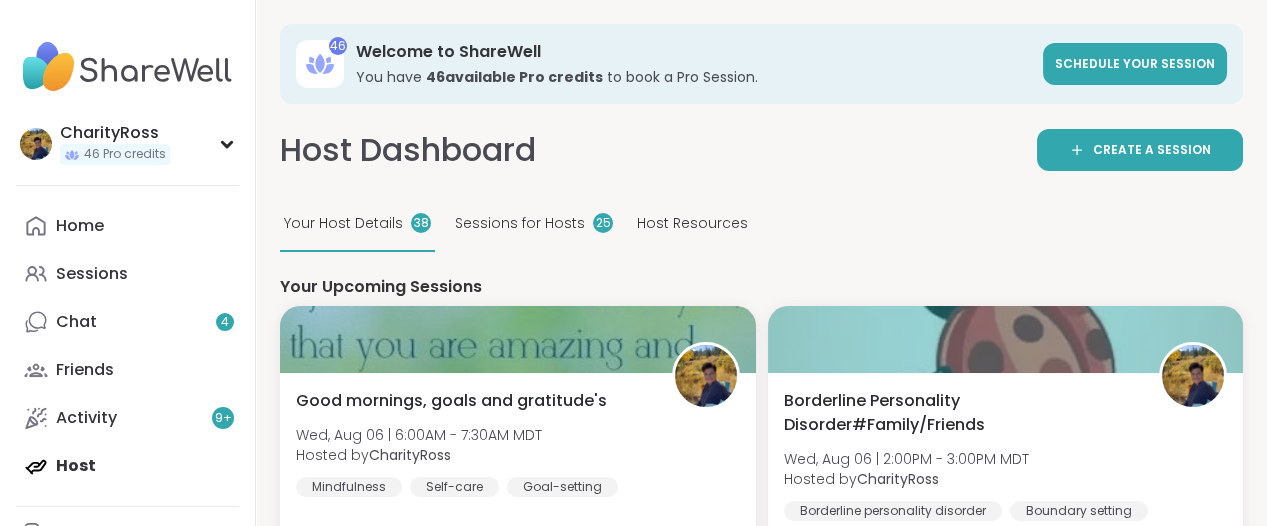 click on "Sessions for Hosts" at bounding box center (520, 223) 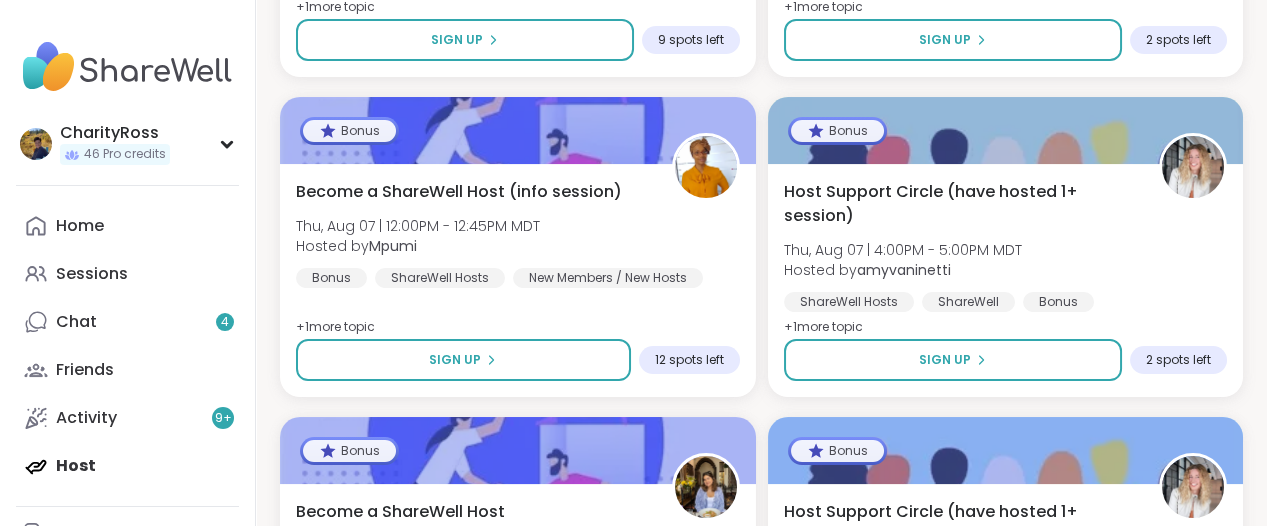 scroll, scrollTop: 500, scrollLeft: 0, axis: vertical 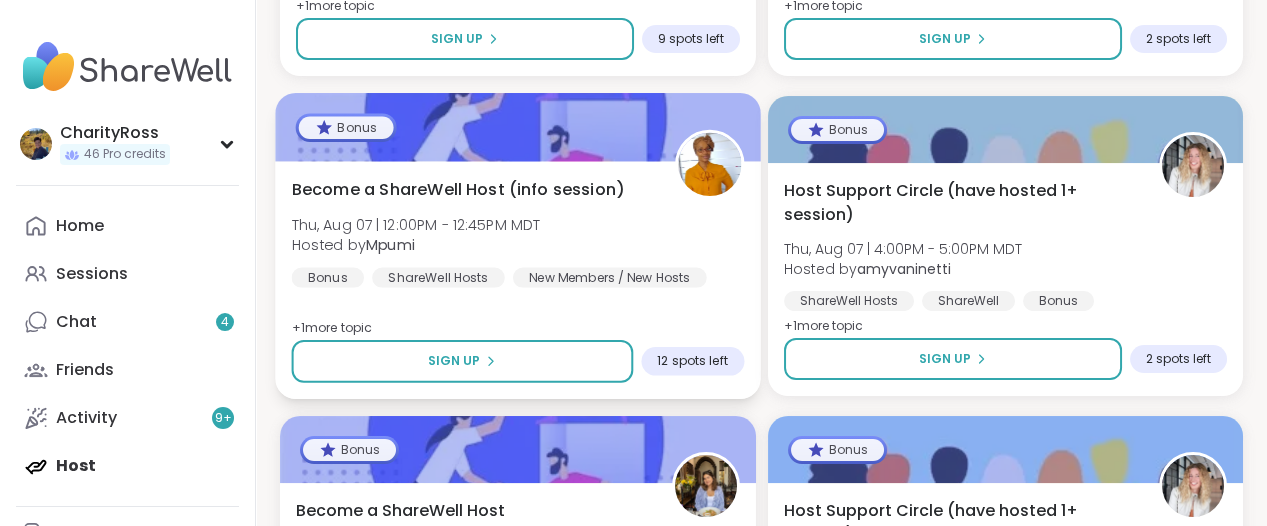 click on "Hosted by  Mpumi" at bounding box center [416, 245] 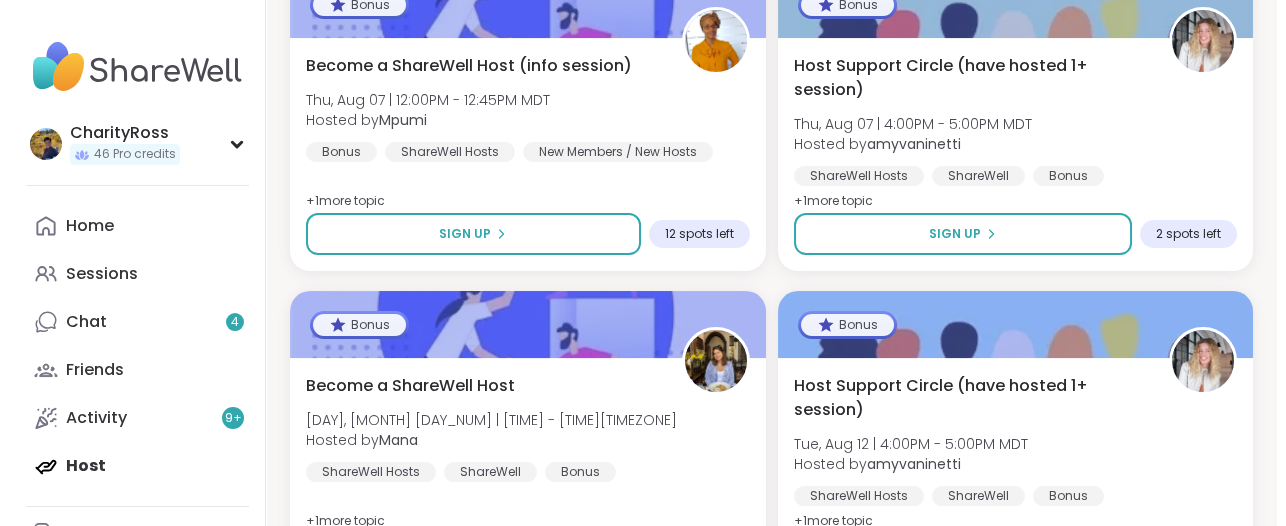 scroll, scrollTop: 750, scrollLeft: 0, axis: vertical 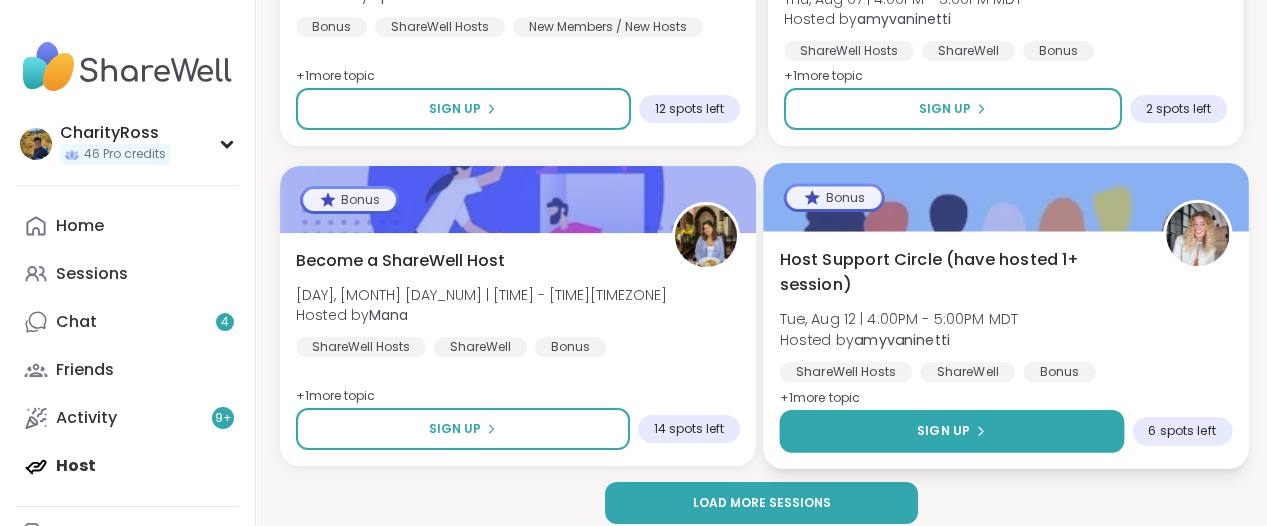 click on "Sign Up" at bounding box center (951, 431) 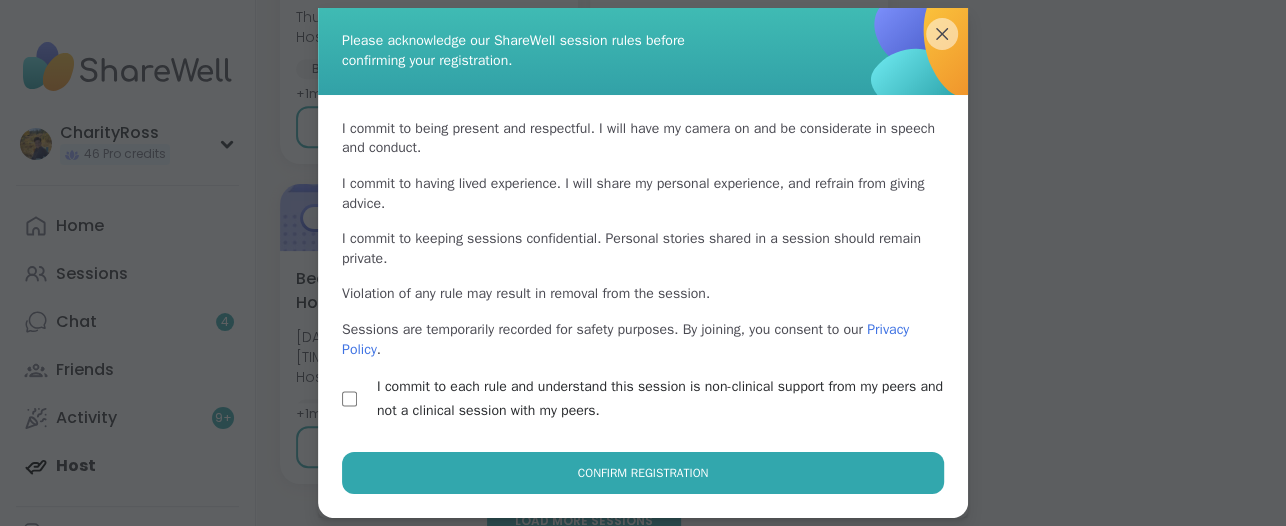 click on "Confirm Registration" at bounding box center [643, 473] 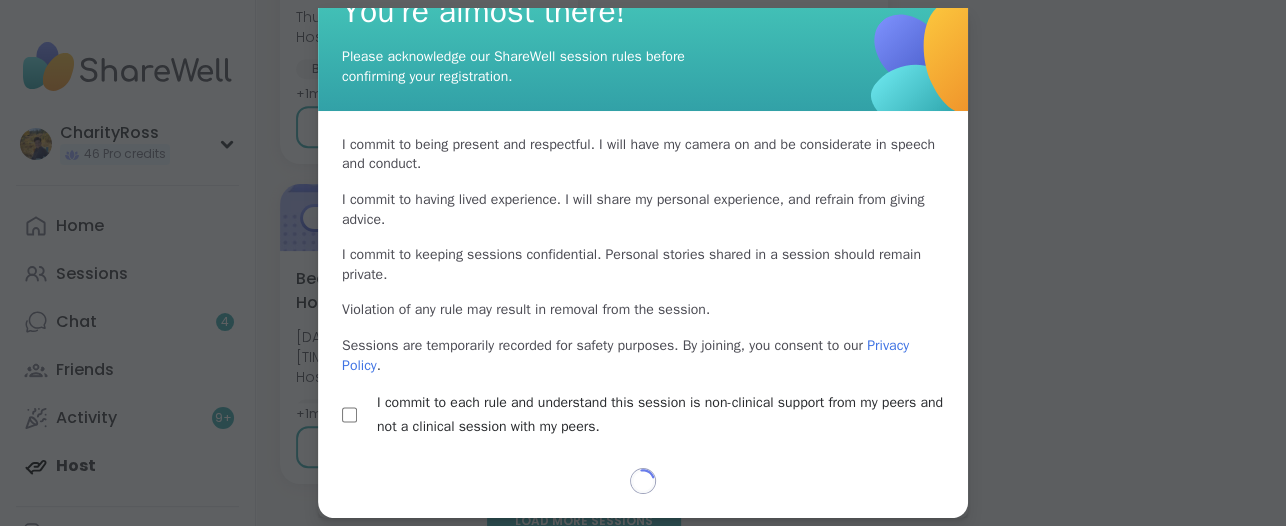 scroll, scrollTop: 41, scrollLeft: 0, axis: vertical 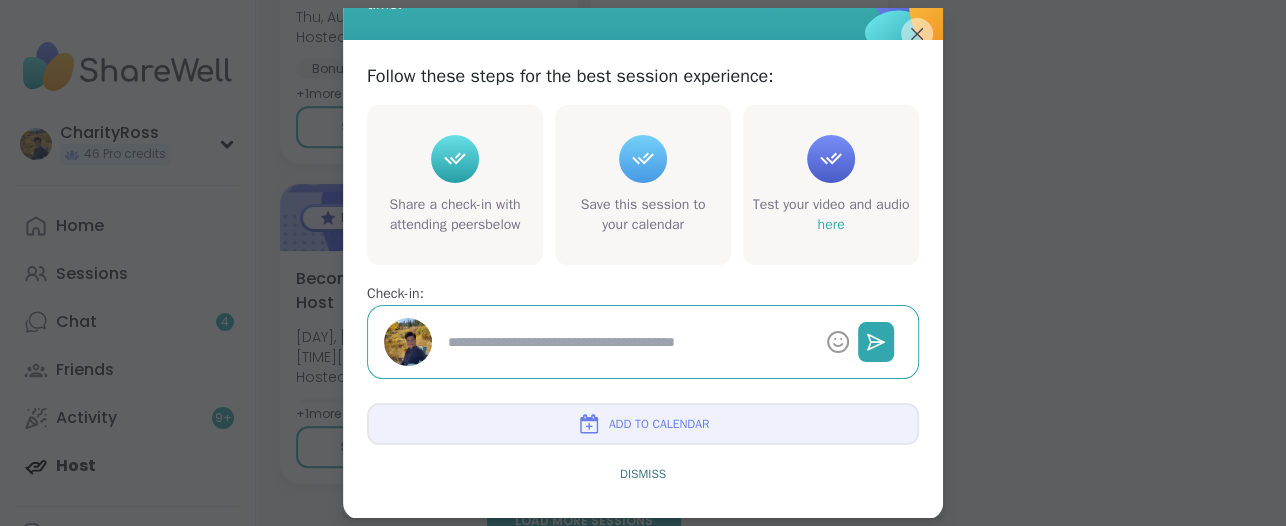 type on "*" 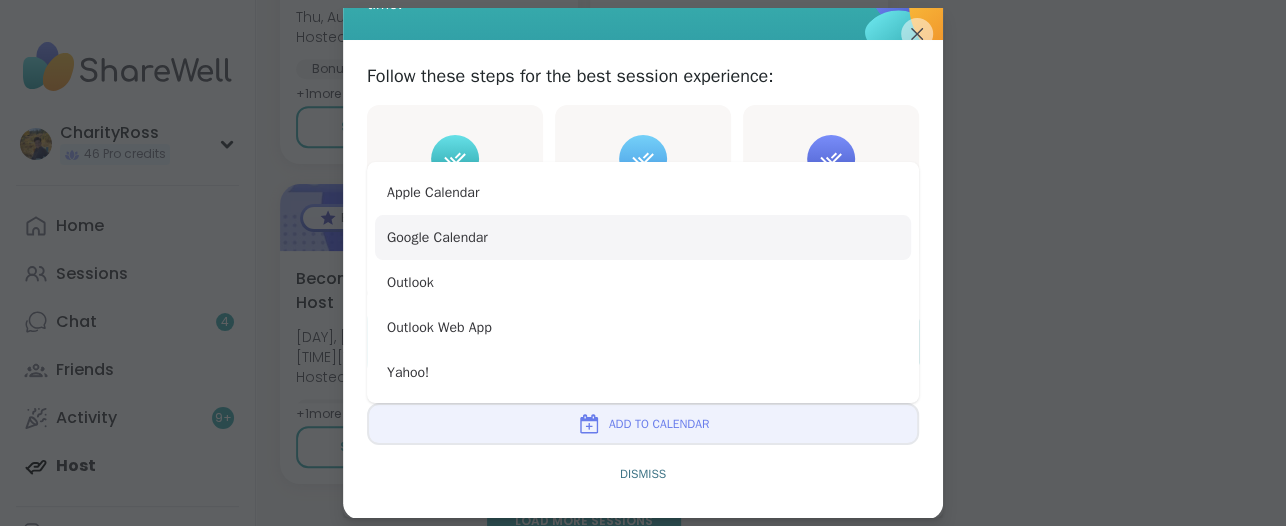 click on "Google Calendar" at bounding box center [643, 237] 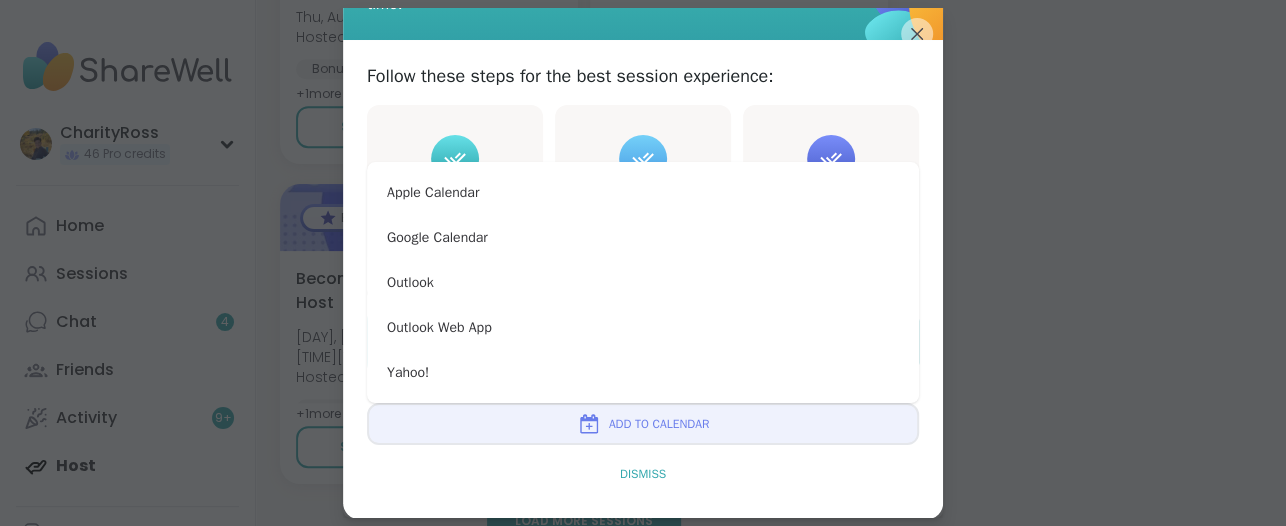 click on "Dismiss" at bounding box center (643, 474) 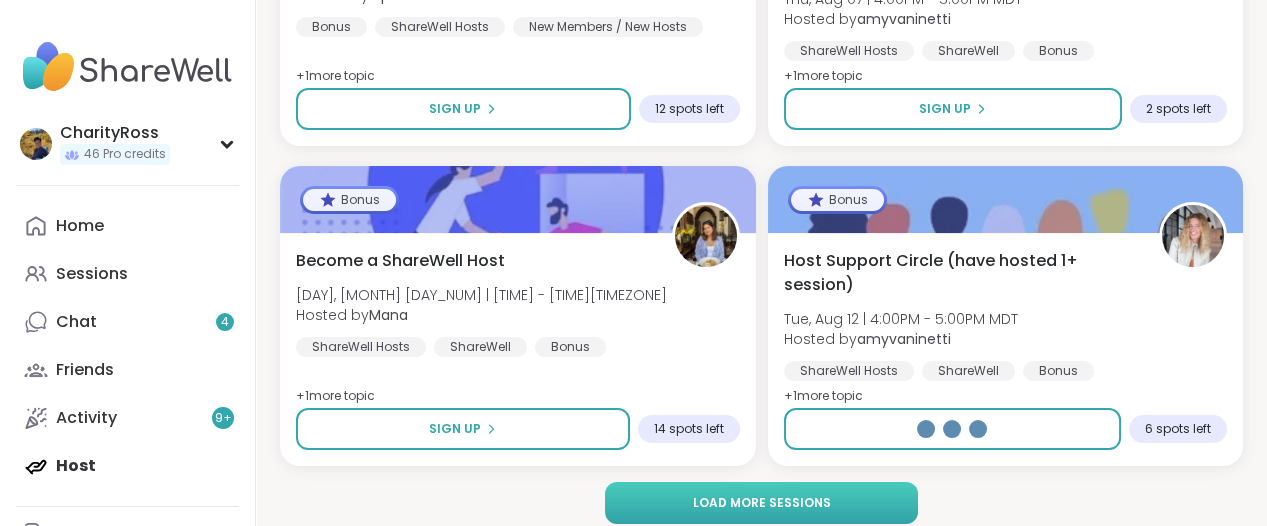 click on "Load more sessions" at bounding box center [762, 503] 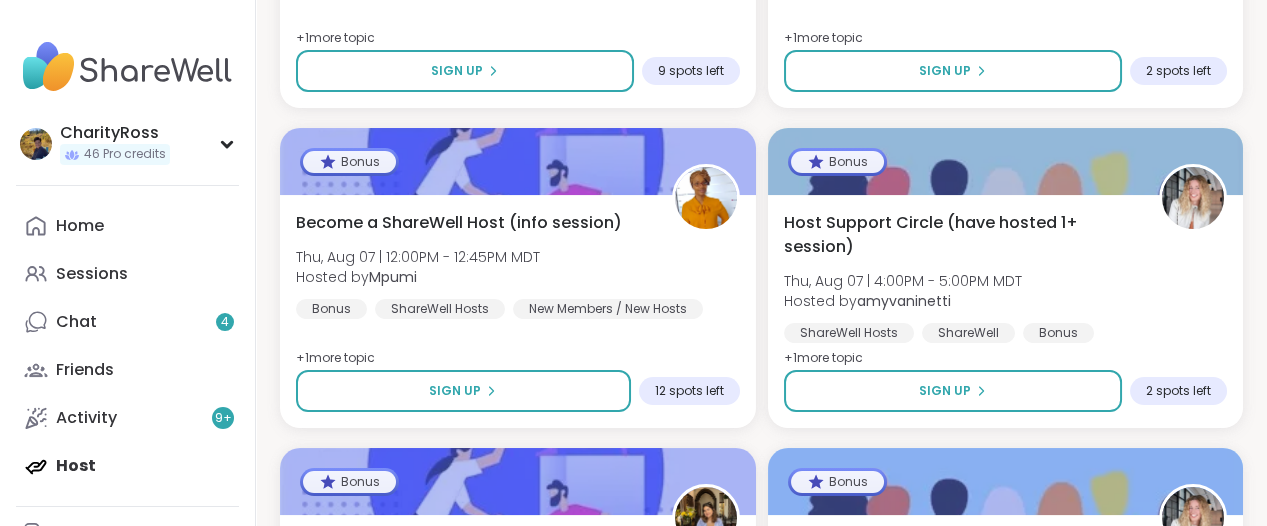 scroll, scrollTop: 375, scrollLeft: 0, axis: vertical 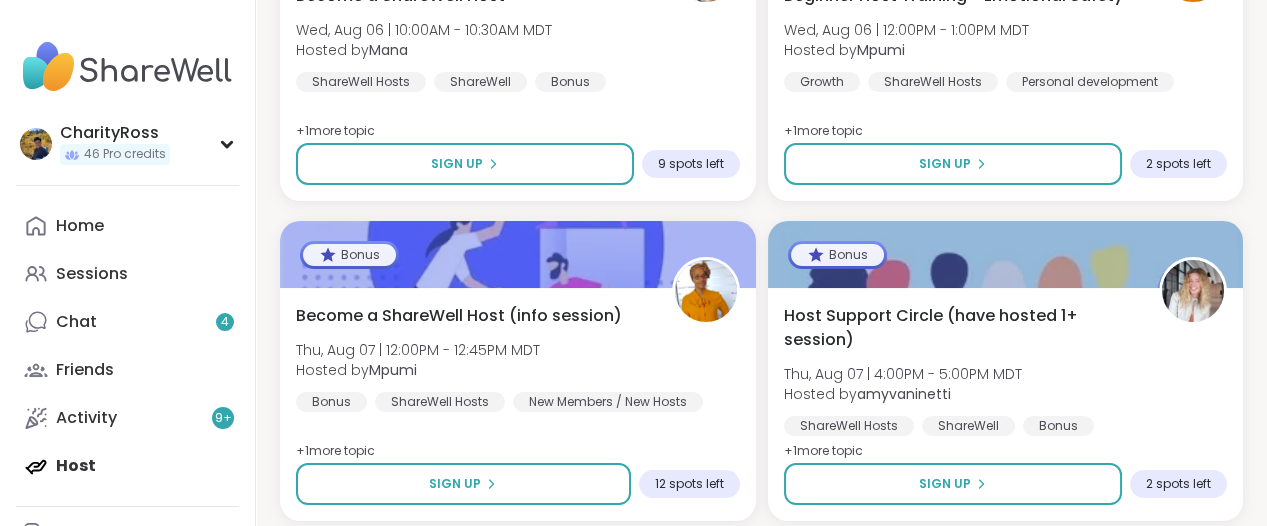 click on "Join Now" at bounding box center [761, 4597] 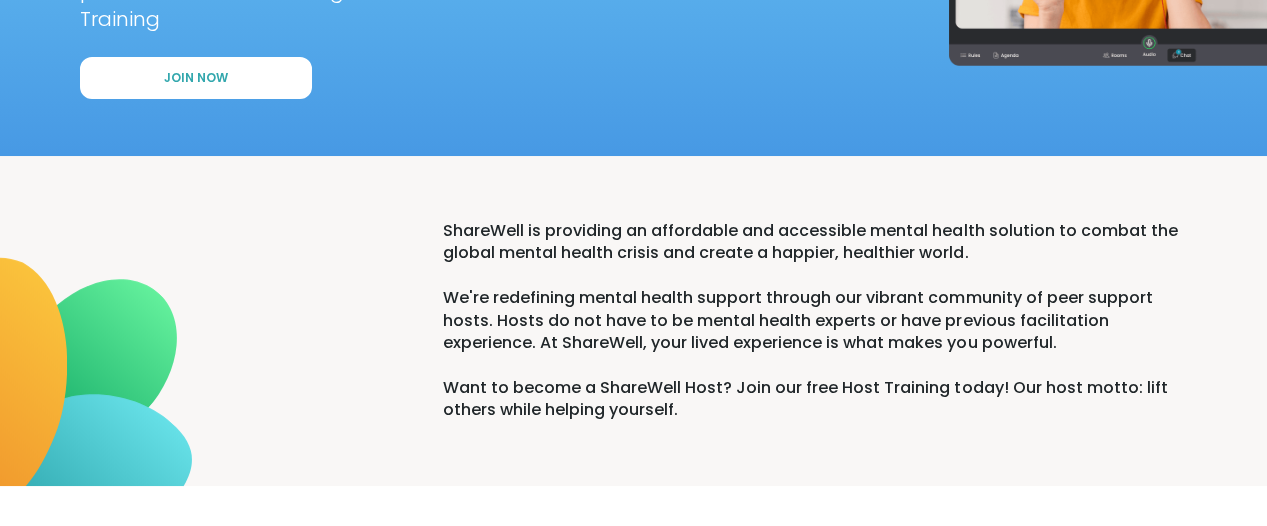 scroll, scrollTop: 0, scrollLeft: 0, axis: both 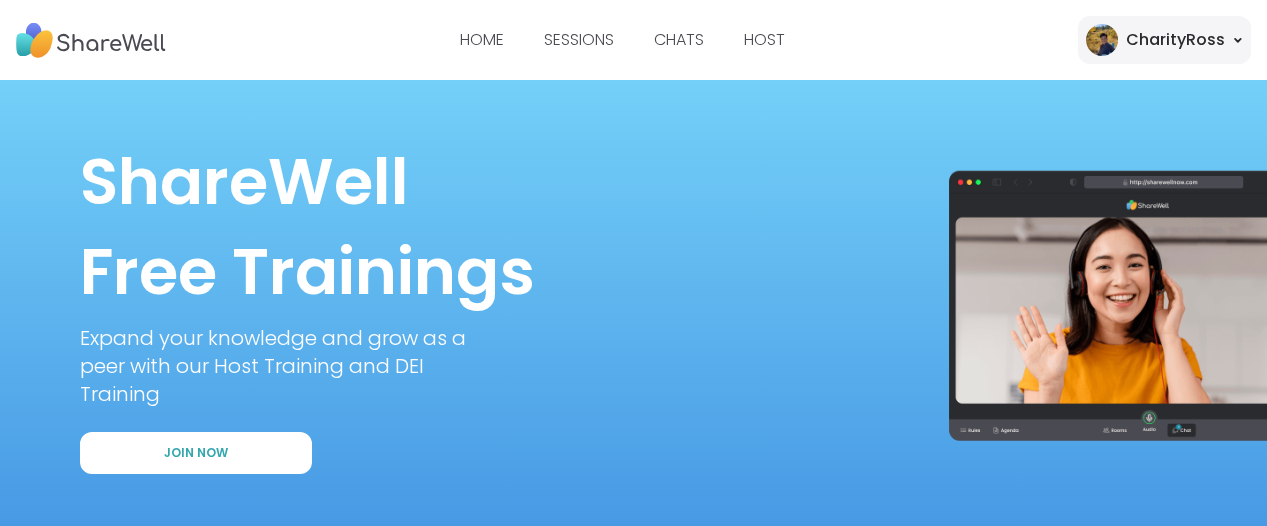 click on "CharityRoss" at bounding box center (1175, 40) 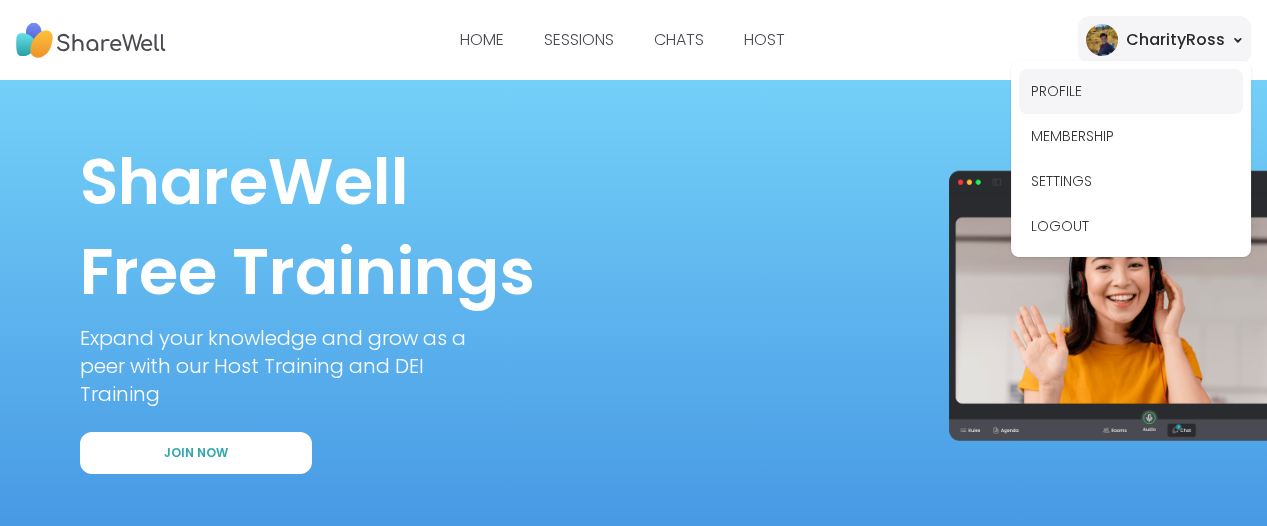click on "PROFILE" at bounding box center [1131, 91] 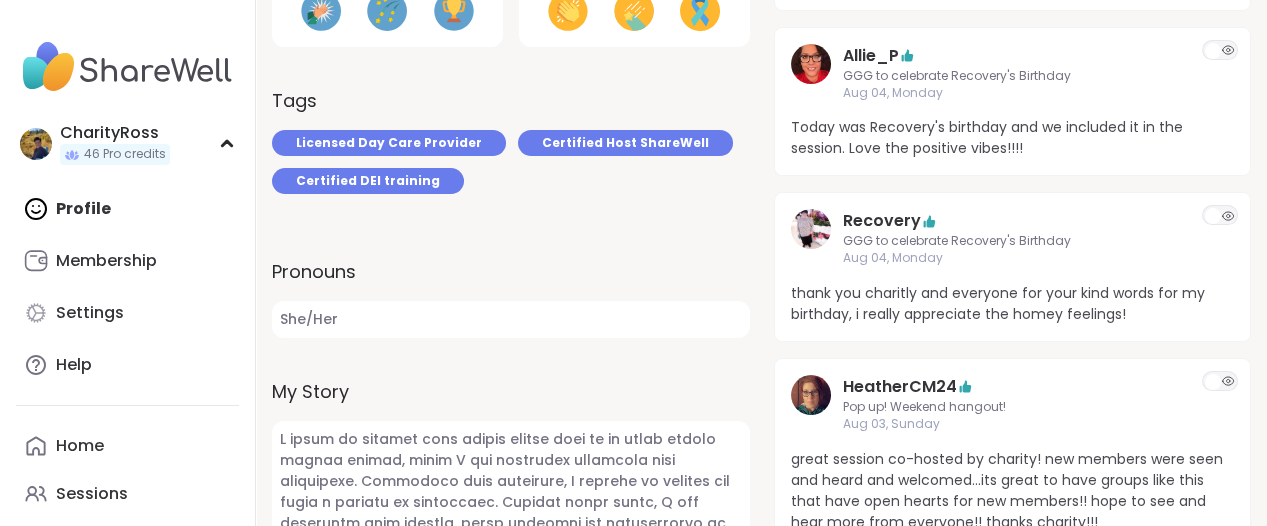 scroll, scrollTop: 989, scrollLeft: 0, axis: vertical 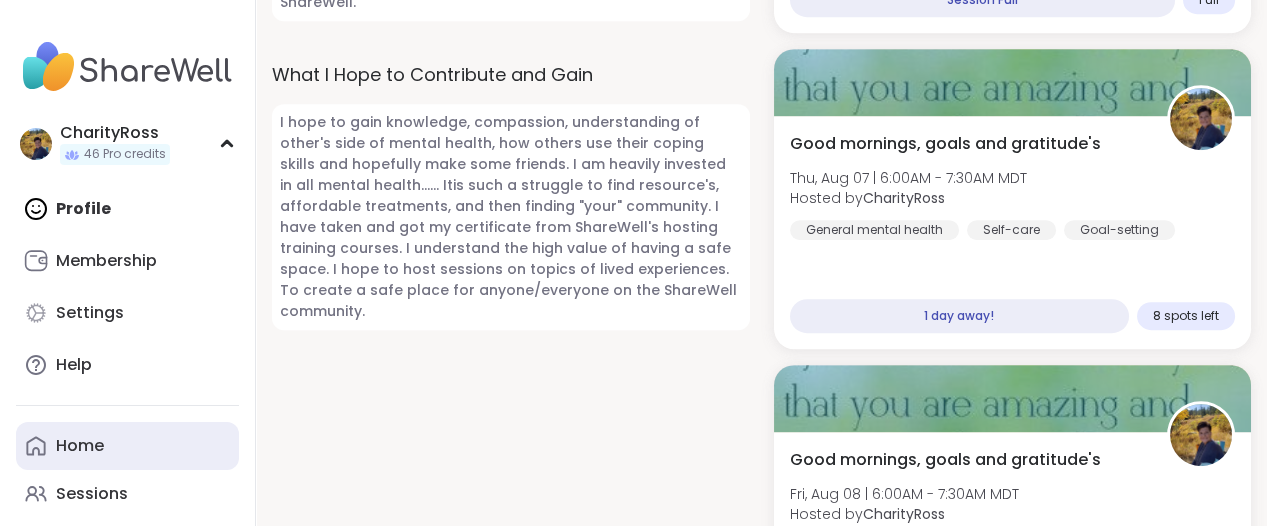 click on "Home" at bounding box center [127, 446] 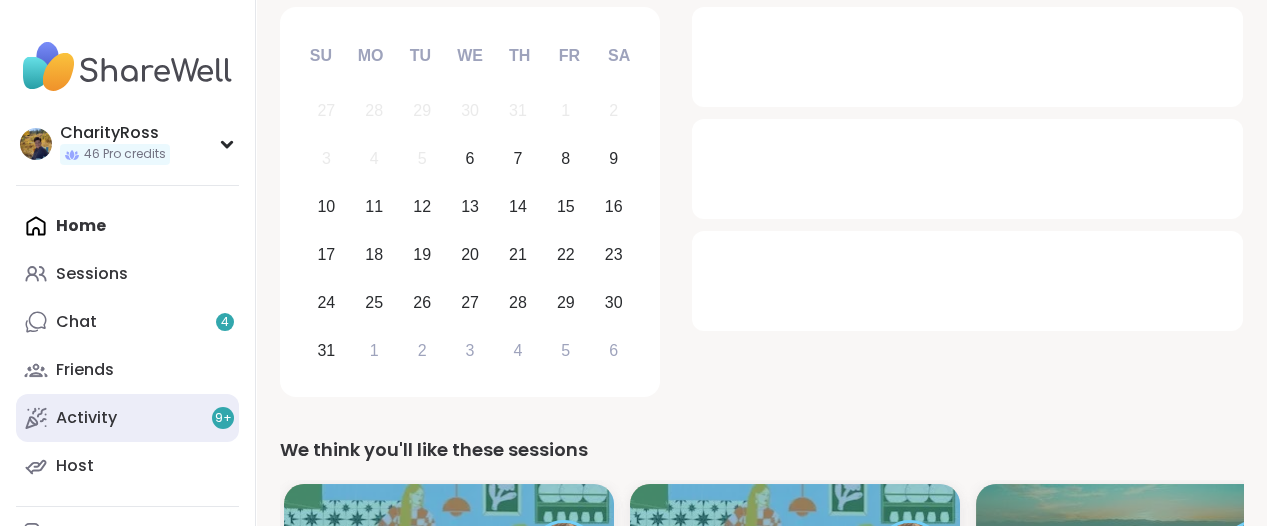 scroll, scrollTop: 375, scrollLeft: 0, axis: vertical 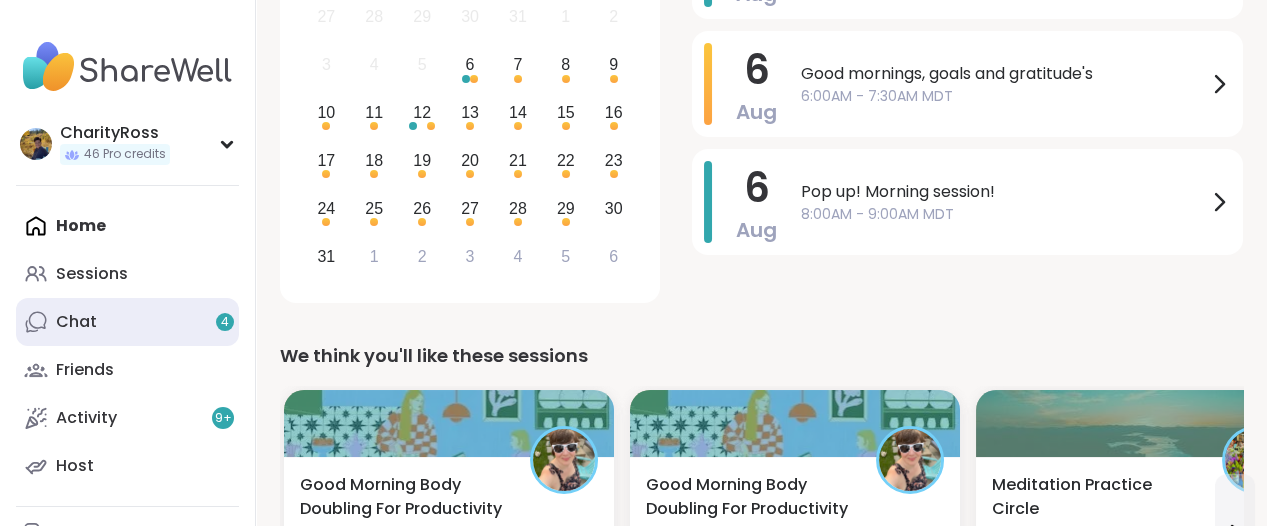 click on "Chat 4" at bounding box center (127, 322) 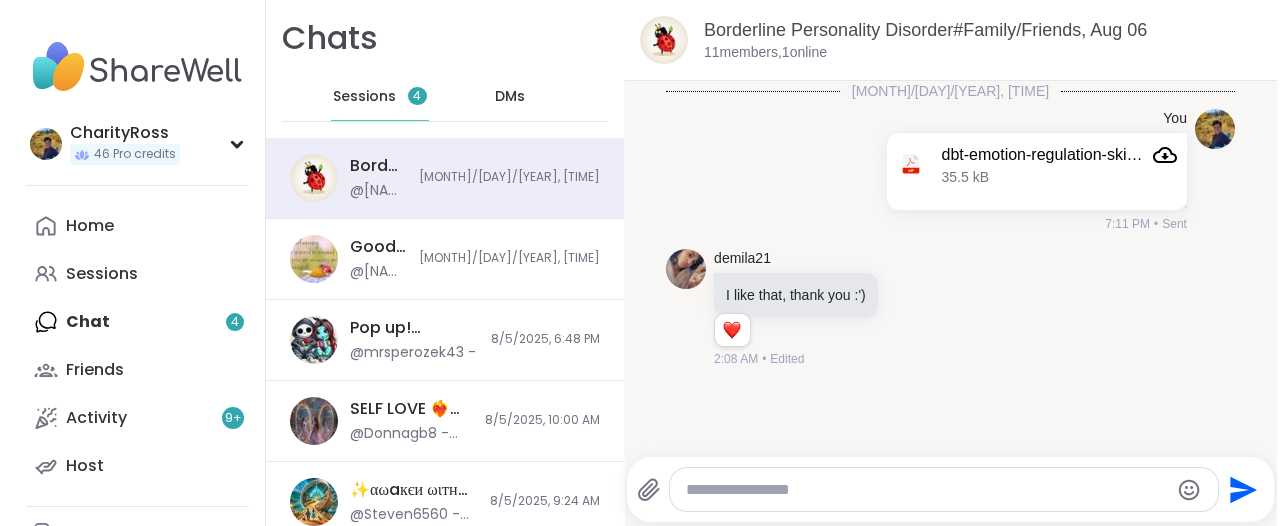 scroll, scrollTop: 0, scrollLeft: 0, axis: both 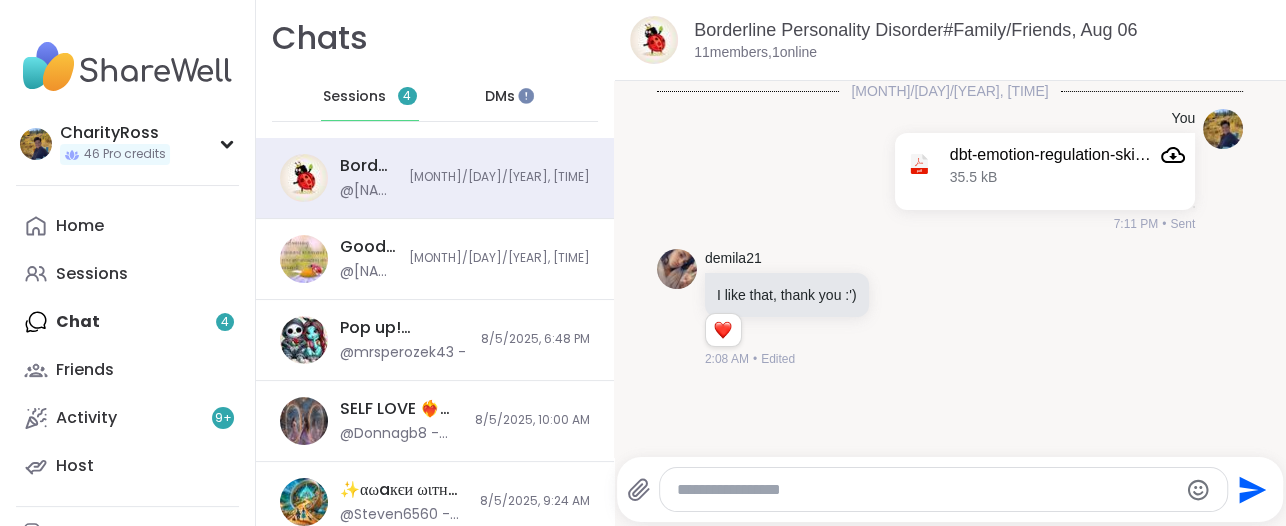 click on "DMs" at bounding box center (500, 97) 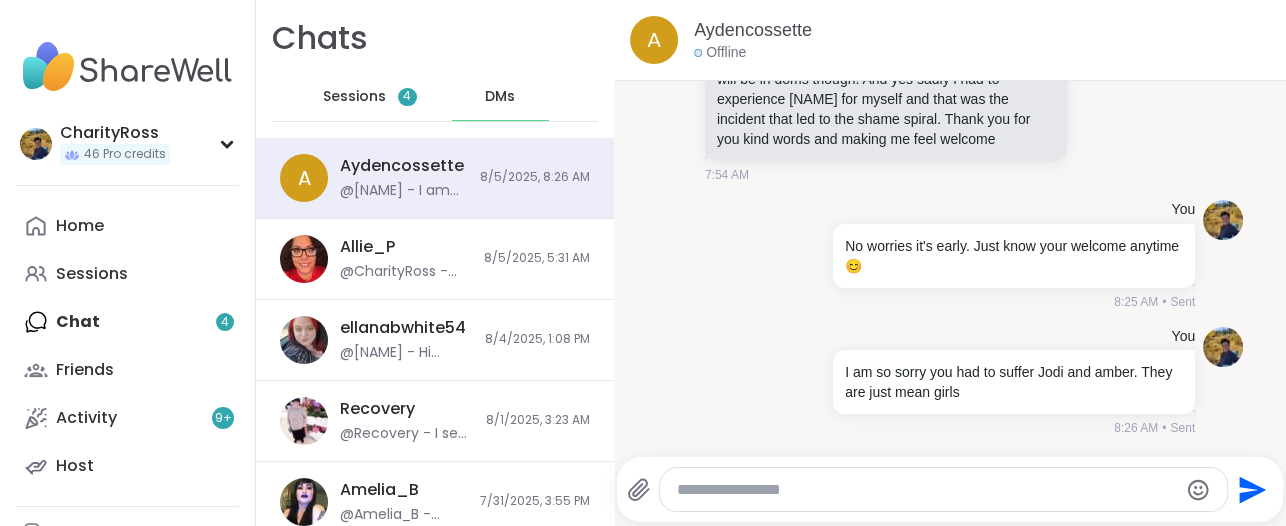 scroll, scrollTop: 5045, scrollLeft: 0, axis: vertical 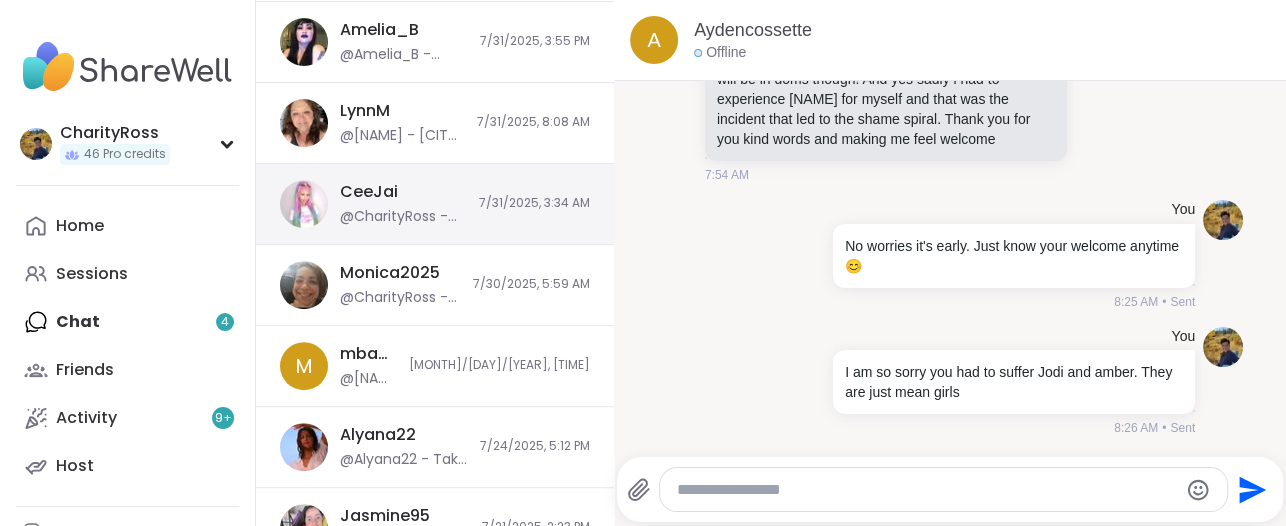 click at bounding box center (304, 204) 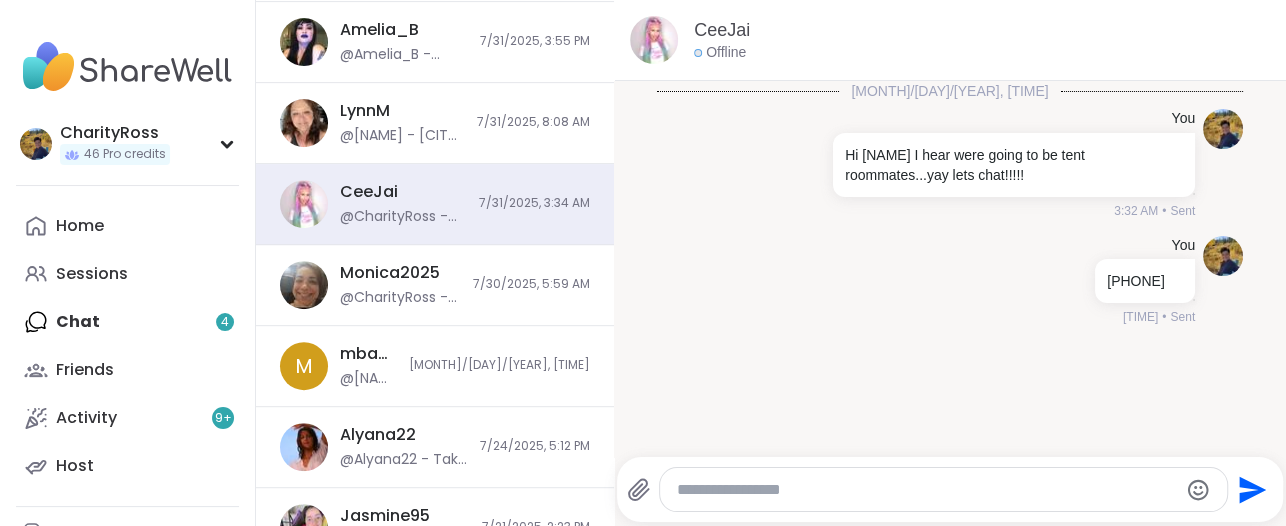click on "Home Sessions Chat 4 Friends Activity 9 + Host" at bounding box center [127, 346] 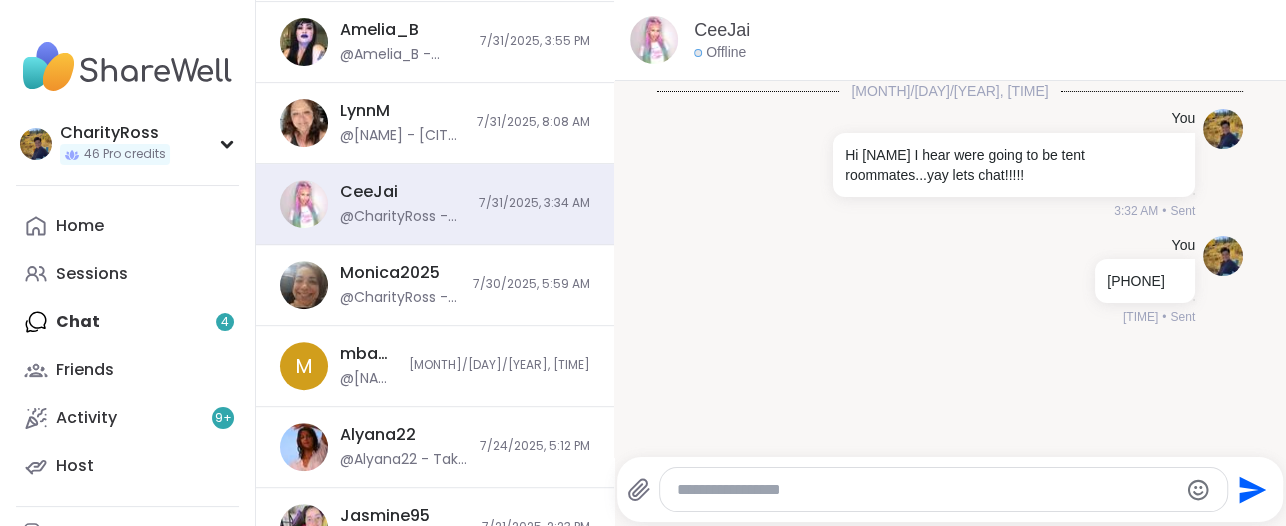 click on "Home Sessions Chat 4 Friends Activity 9 + Host" at bounding box center (127, 346) 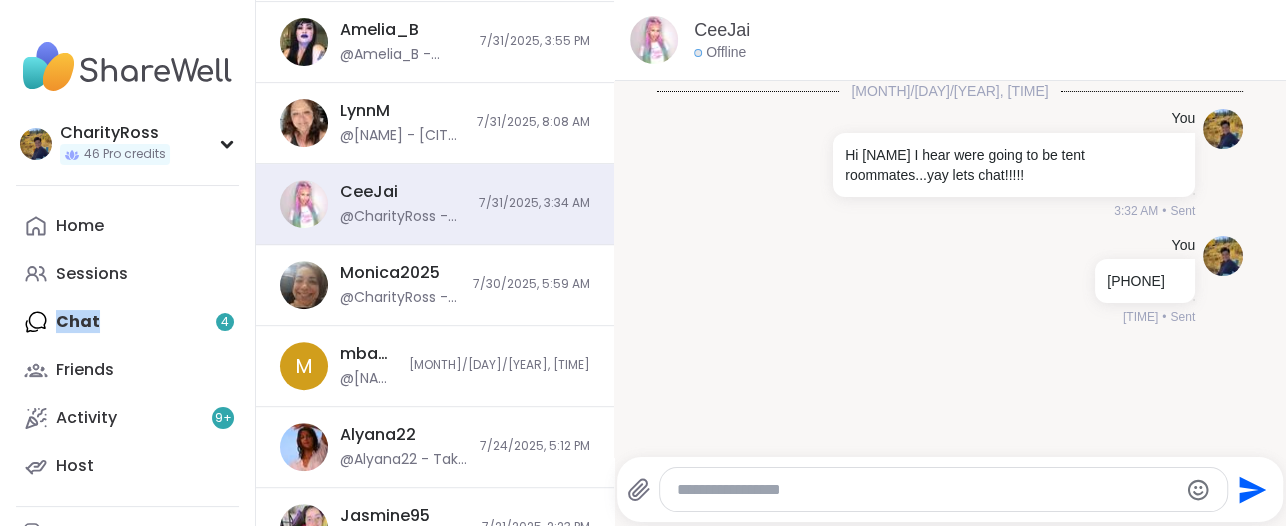 click on "Home Sessions Chat 4 Friends Activity 9 + Host" at bounding box center (127, 346) 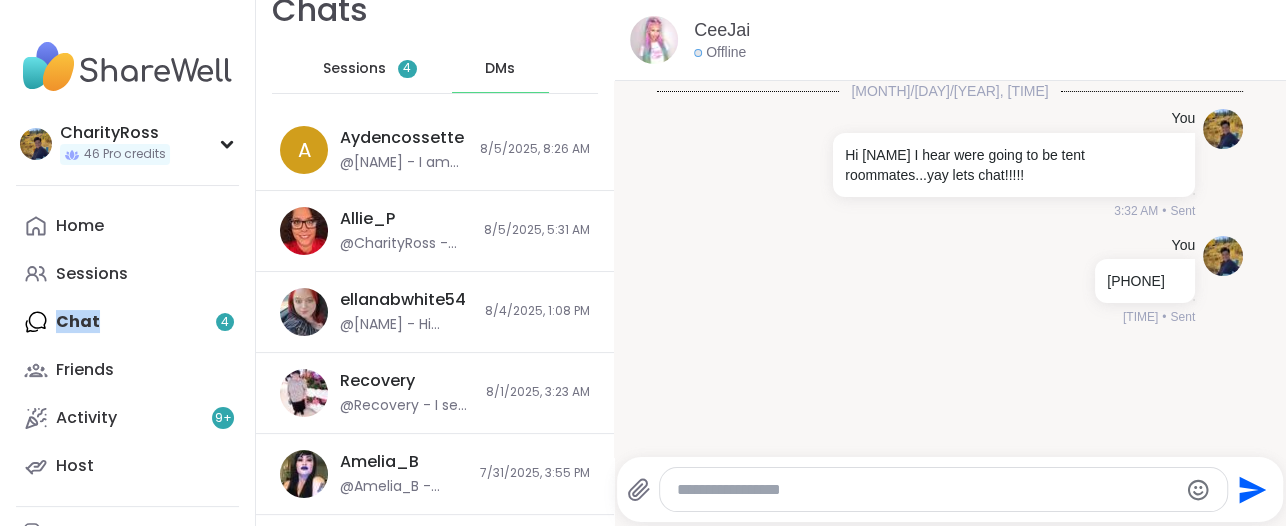 scroll, scrollTop: 0, scrollLeft: 0, axis: both 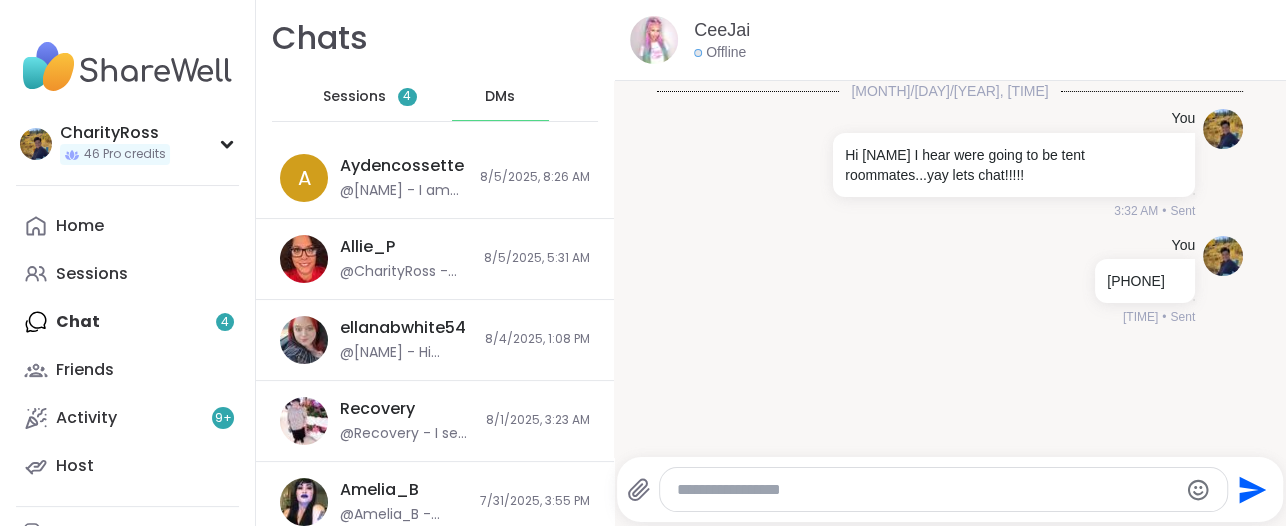 click on "Sessions 4" at bounding box center (370, 97) 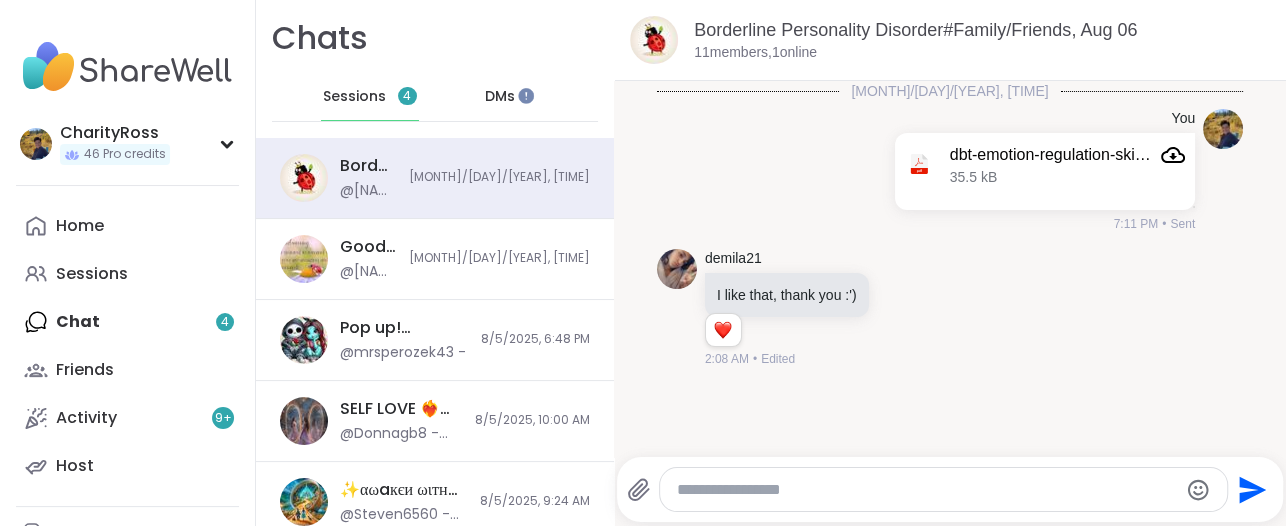 scroll, scrollTop: 0, scrollLeft: 0, axis: both 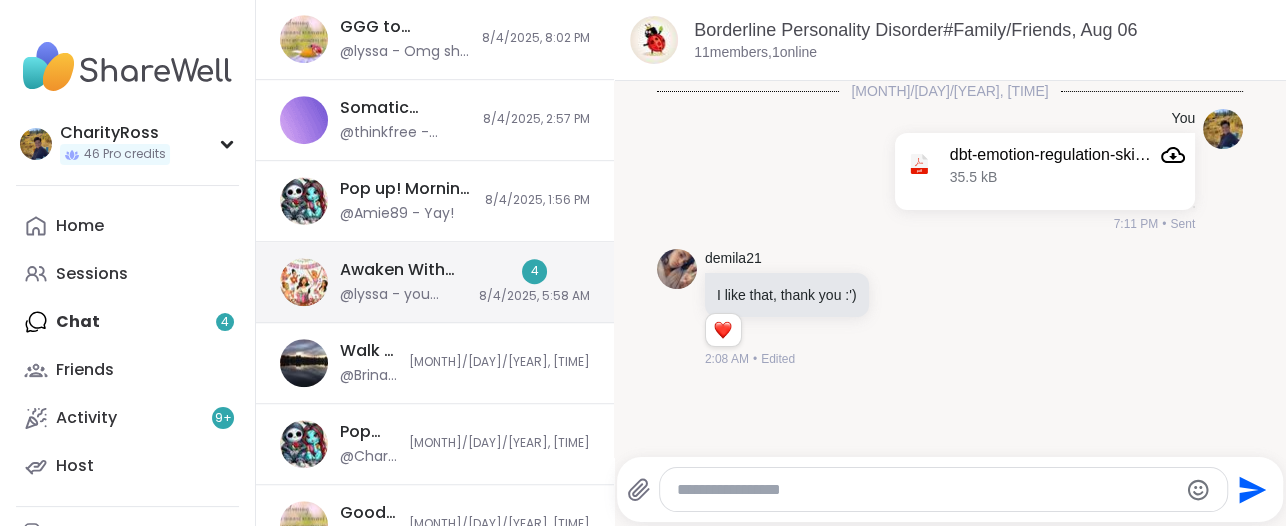 click on "Awaken With Beautiful Souls AFFIROMA BDAY!, Aug 04" at bounding box center (403, 270) 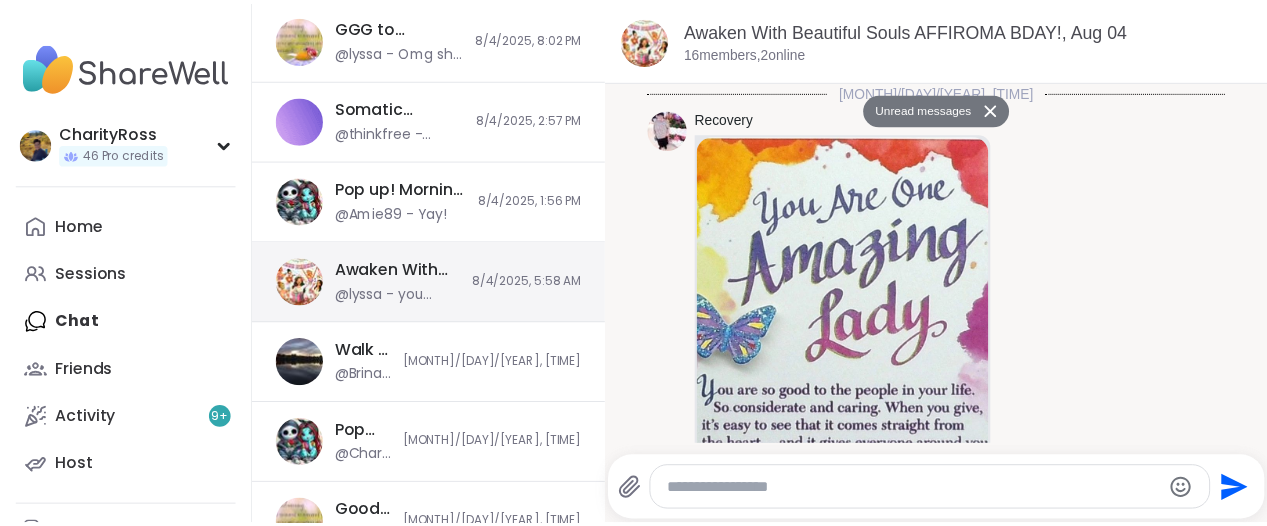scroll, scrollTop: 12569, scrollLeft: 0, axis: vertical 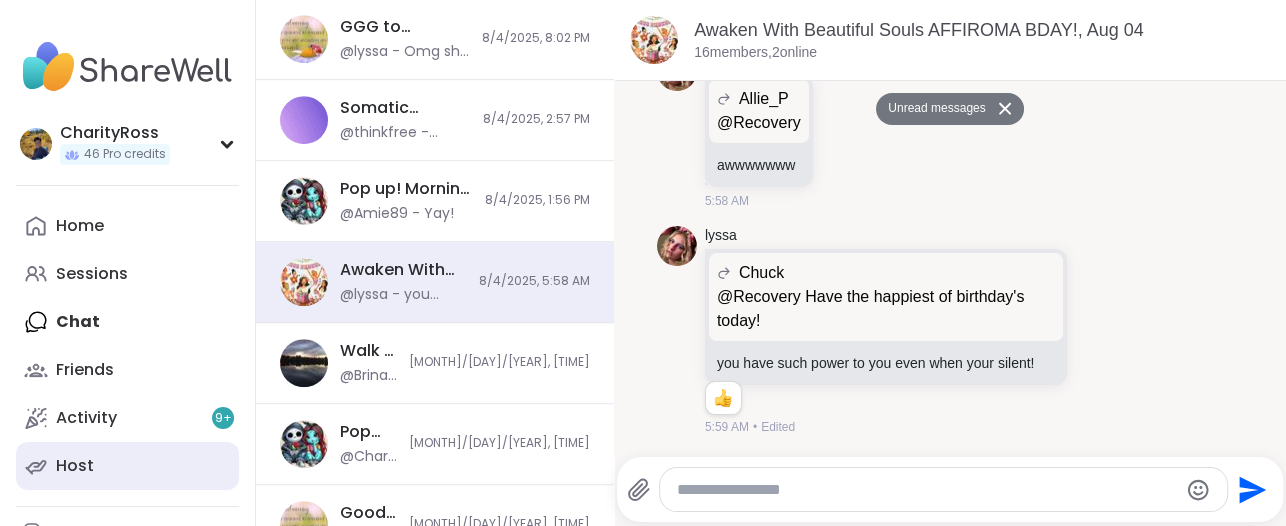 click on "Host" at bounding box center (127, 466) 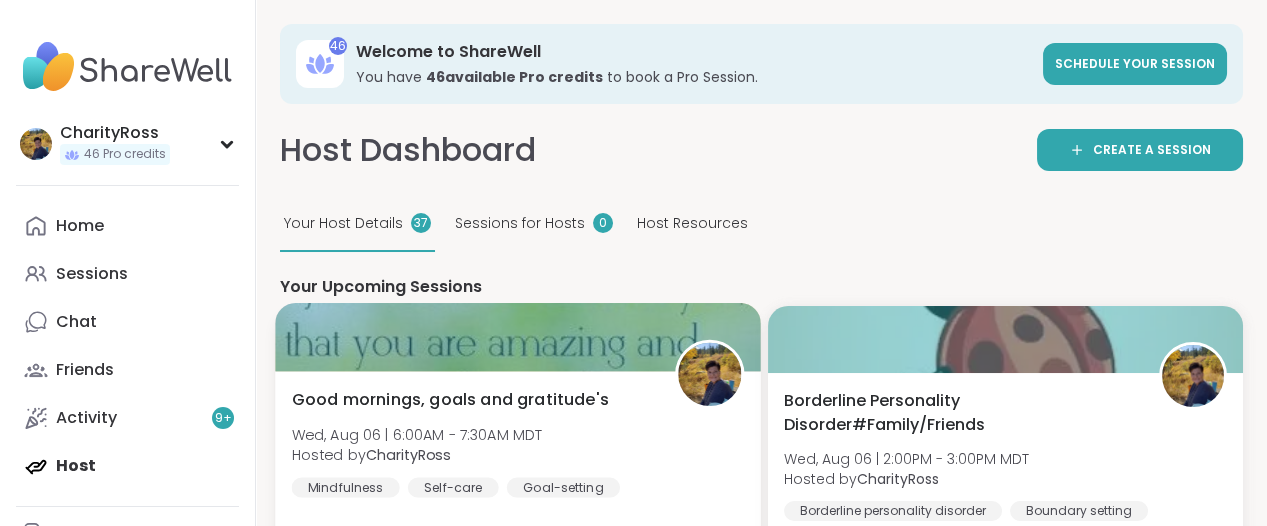 scroll, scrollTop: 0, scrollLeft: 0, axis: both 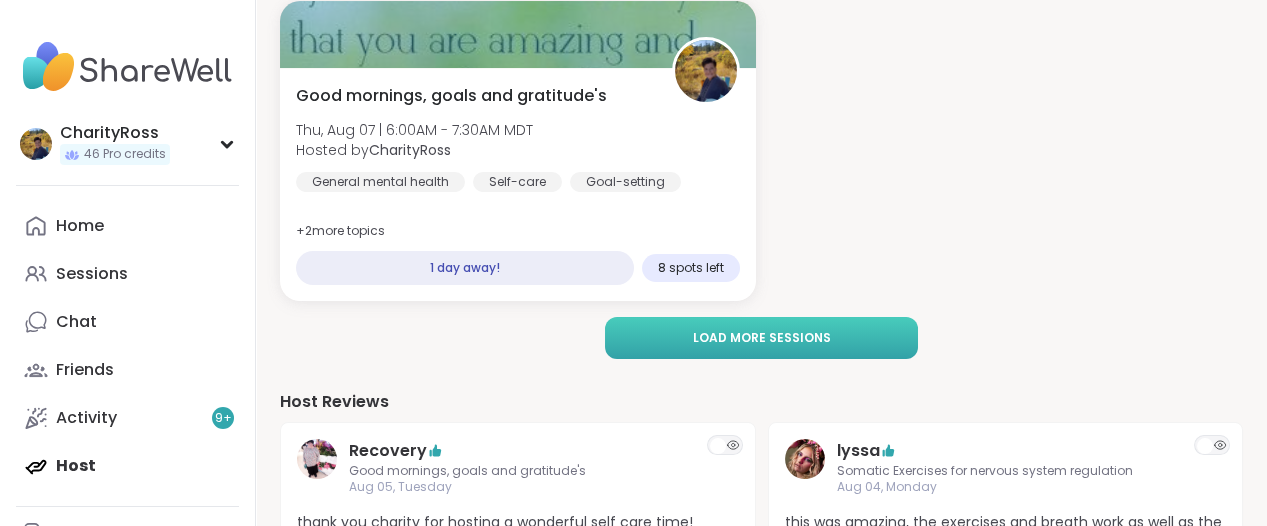 click on "Load more sessions" at bounding box center [762, 338] 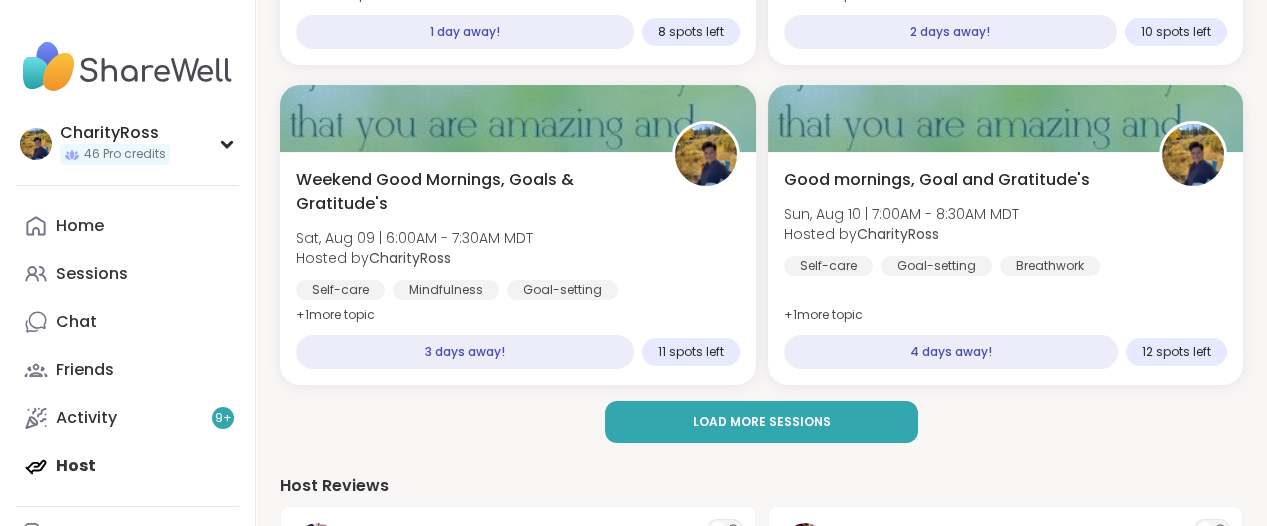 scroll, scrollTop: 875, scrollLeft: 0, axis: vertical 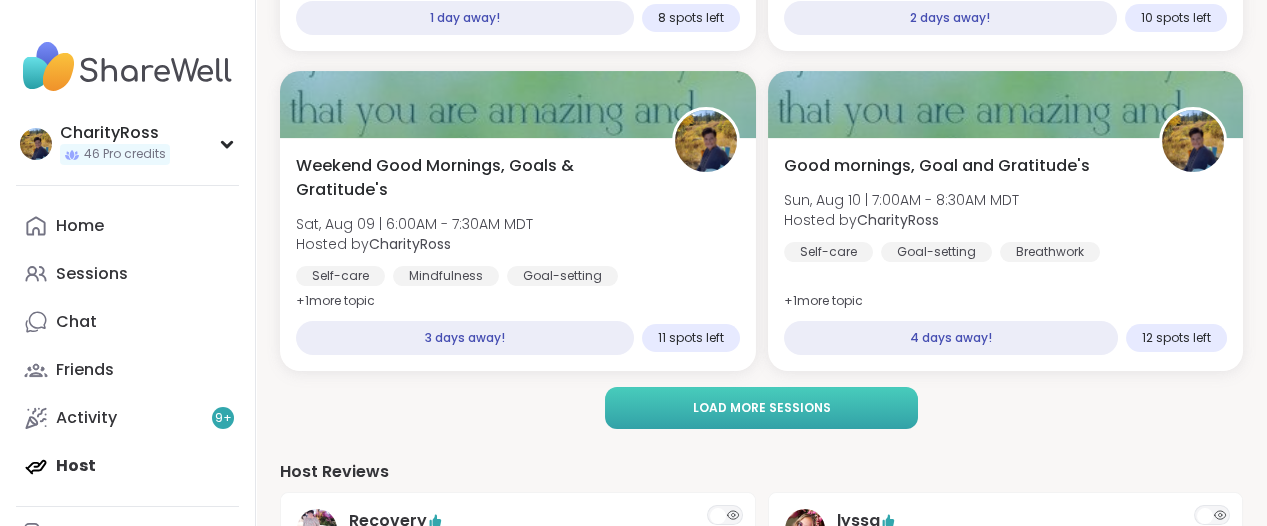 click on "Load more sessions" at bounding box center (762, 408) 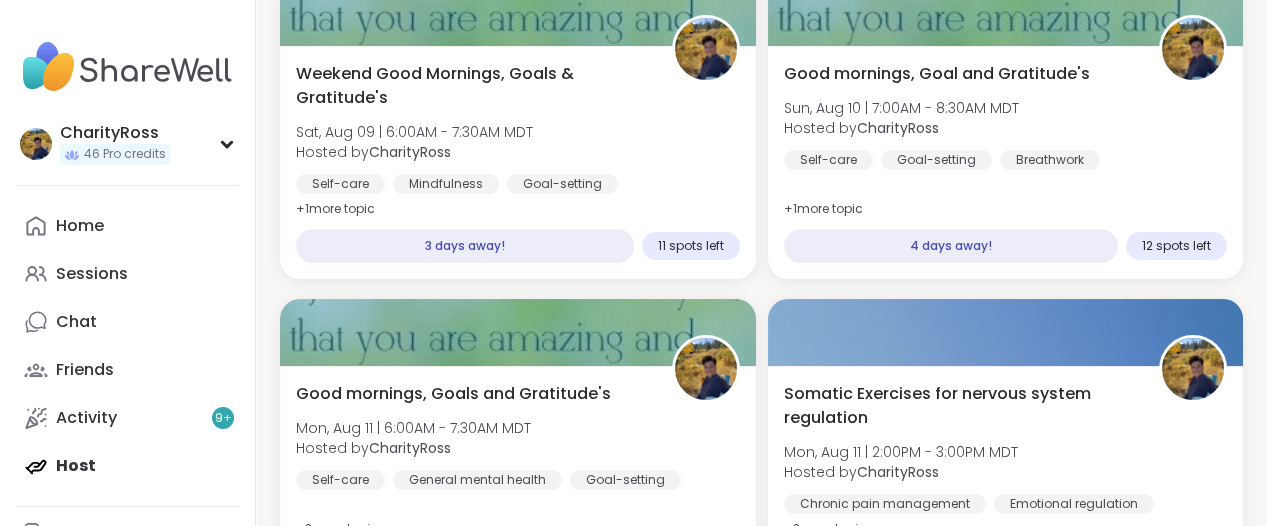 scroll, scrollTop: 1125, scrollLeft: 0, axis: vertical 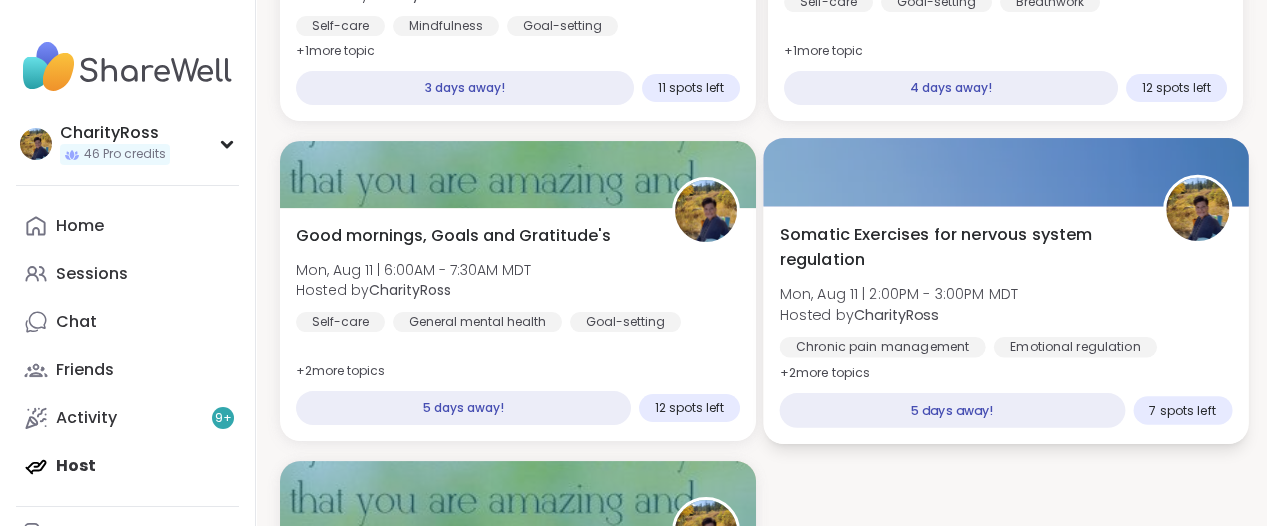 click on "Chronic pain management" at bounding box center [882, 347] 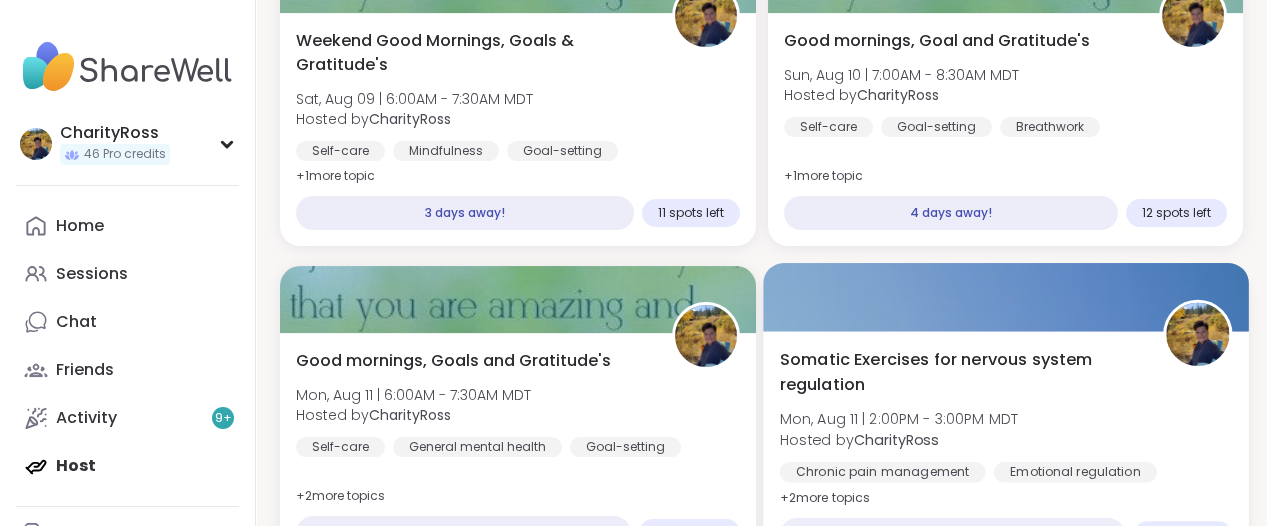 scroll, scrollTop: 1125, scrollLeft: 0, axis: vertical 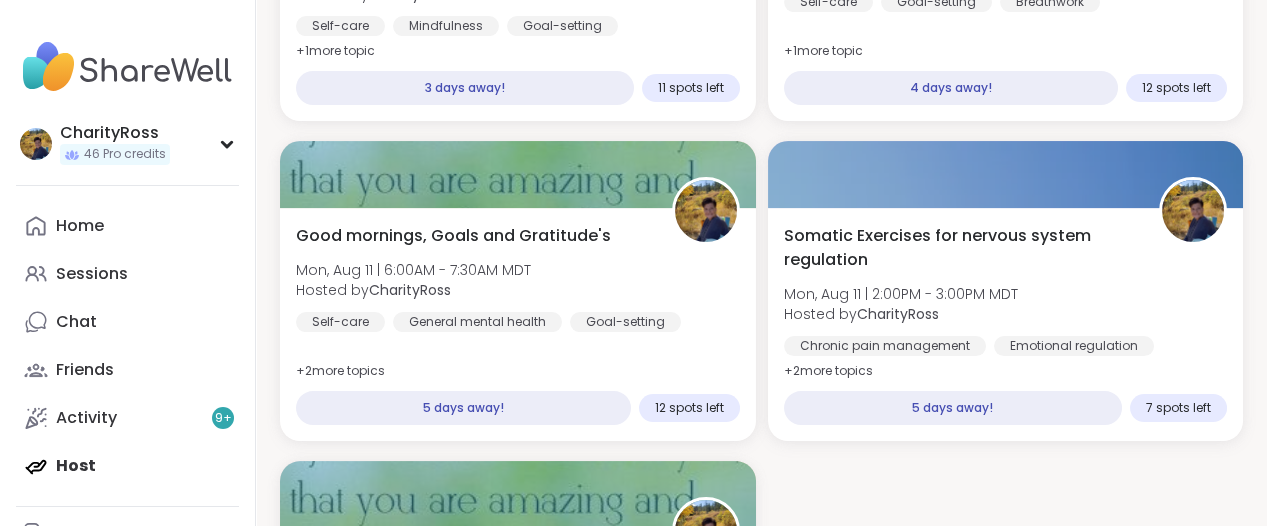 click on "EDIT PROFILE 225 Sessions Hosted 472 Positive Review s 4017 Peers Supported Host rewards Host Badge SuperHost Host 1  Session Star Host 10  Sessions Super Host 25  Sessions Want to level up? Join our free Host Training to learn facilitation skills! Join Now" at bounding box center [761, 2863] 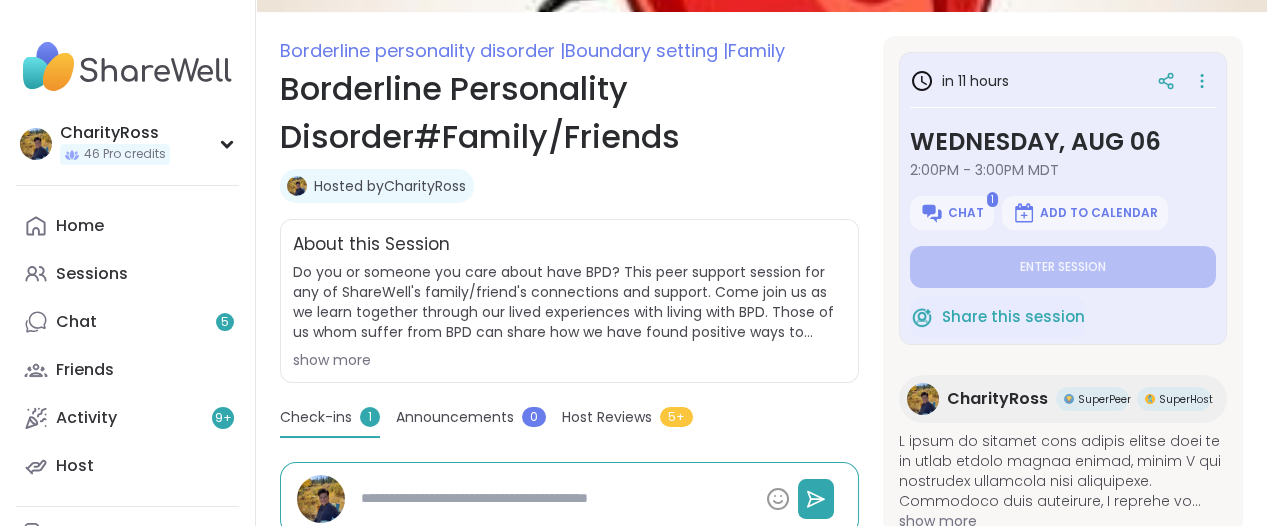 scroll, scrollTop: 250, scrollLeft: 0, axis: vertical 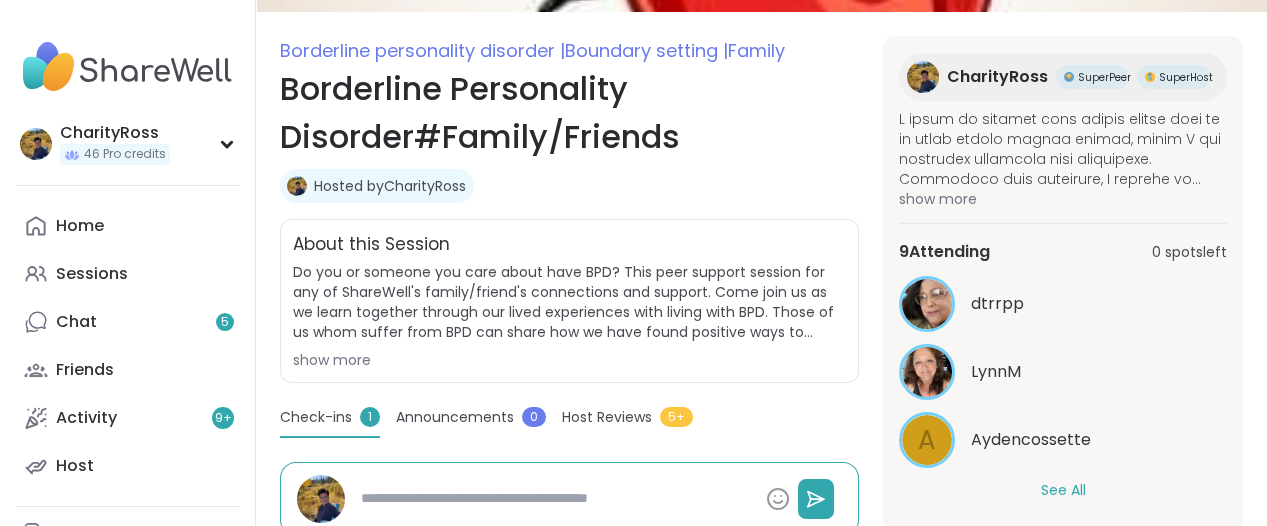 click on "See All" at bounding box center [1063, 490] 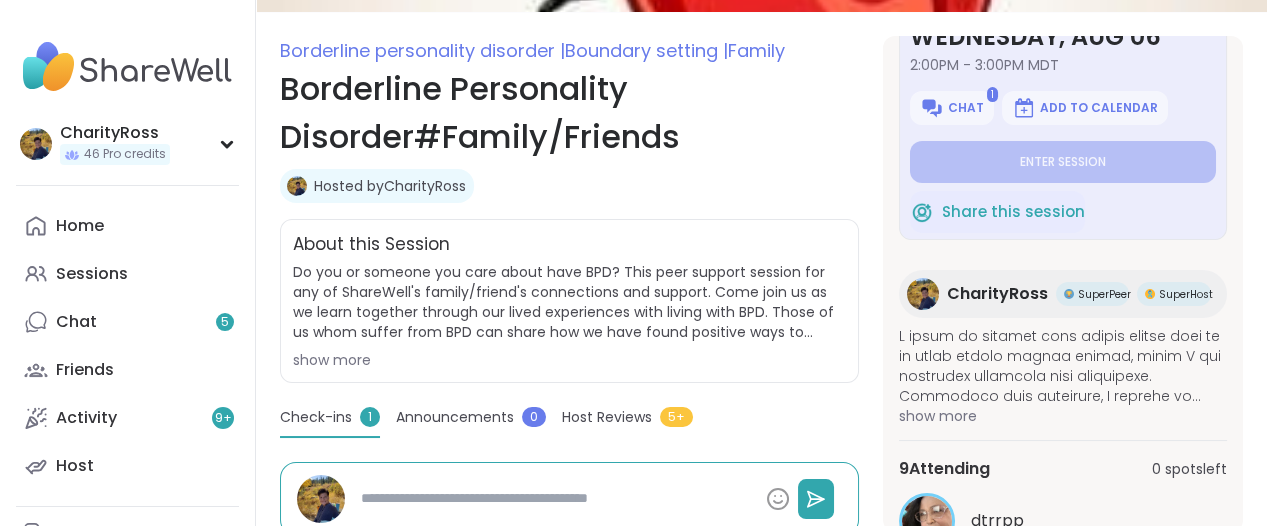 scroll, scrollTop: 0, scrollLeft: 0, axis: both 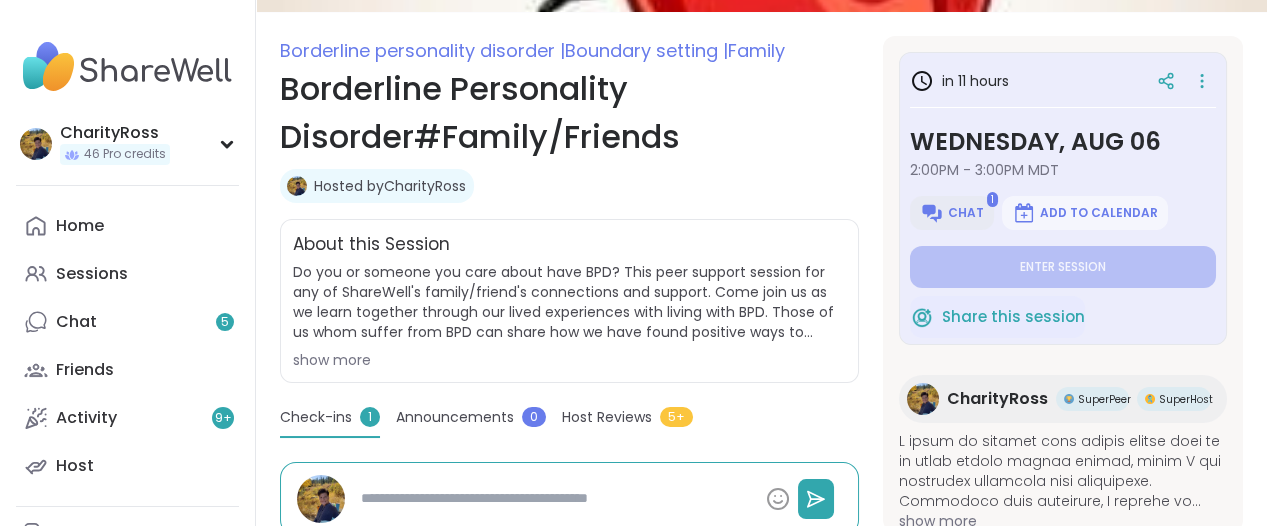 click on "Chat" at bounding box center [952, 213] 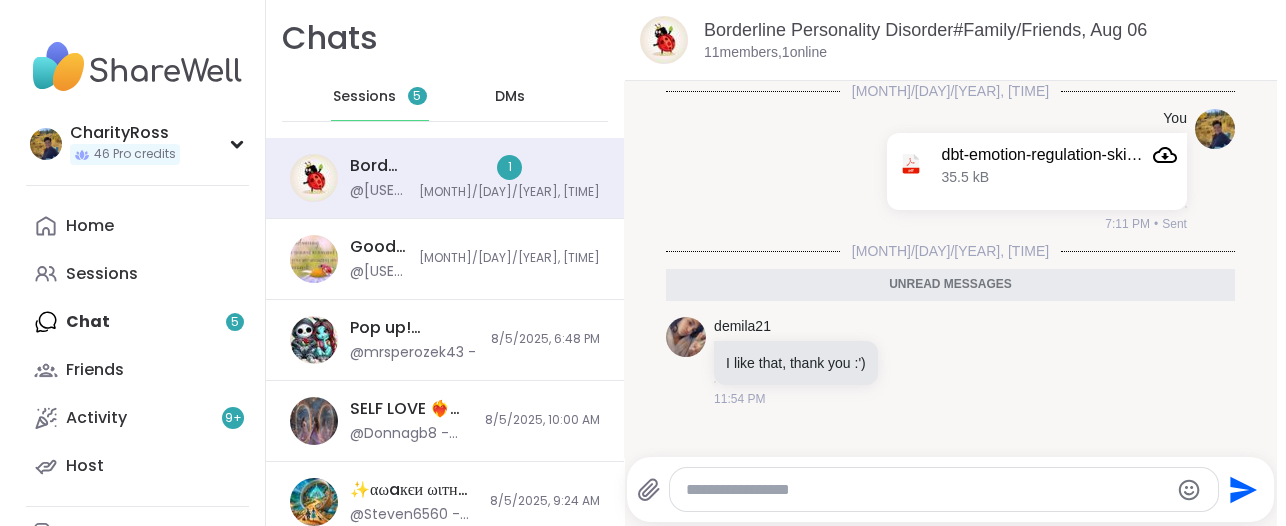 scroll, scrollTop: 0, scrollLeft: 0, axis: both 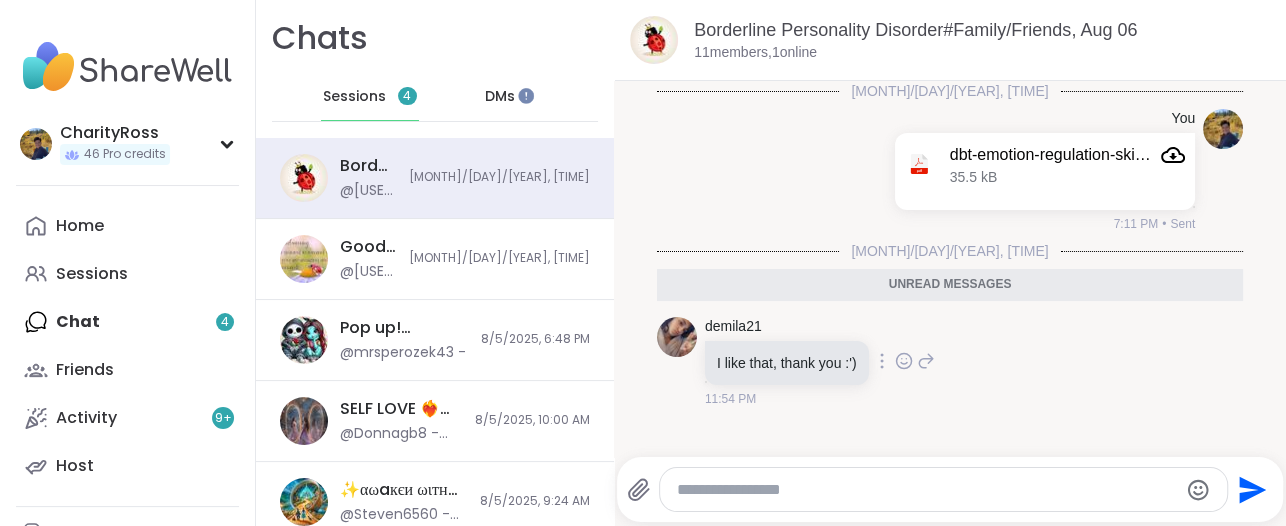 click 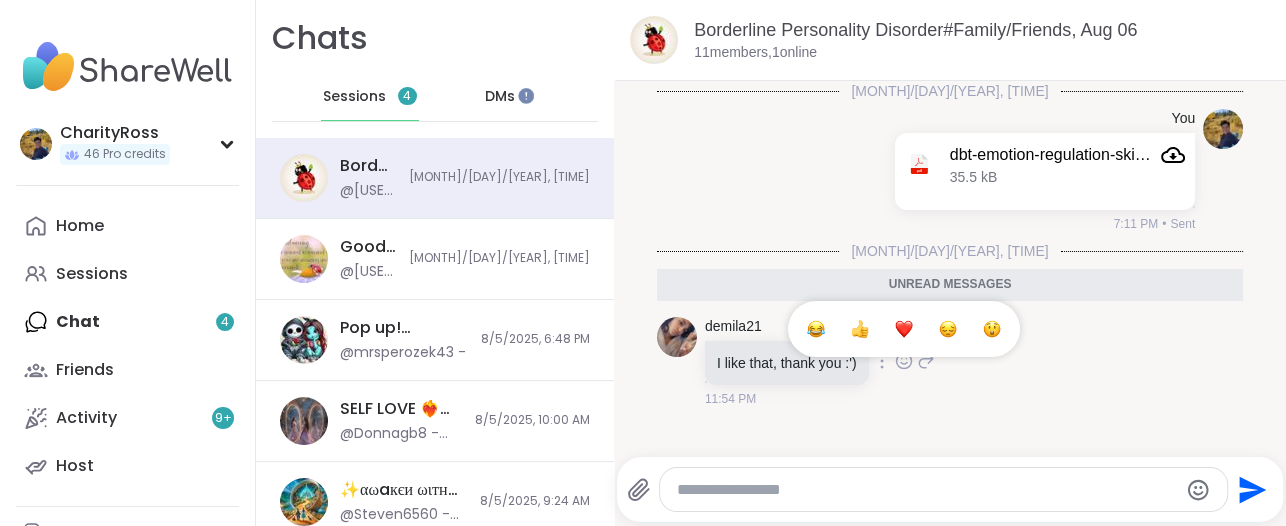 click at bounding box center (904, 329) 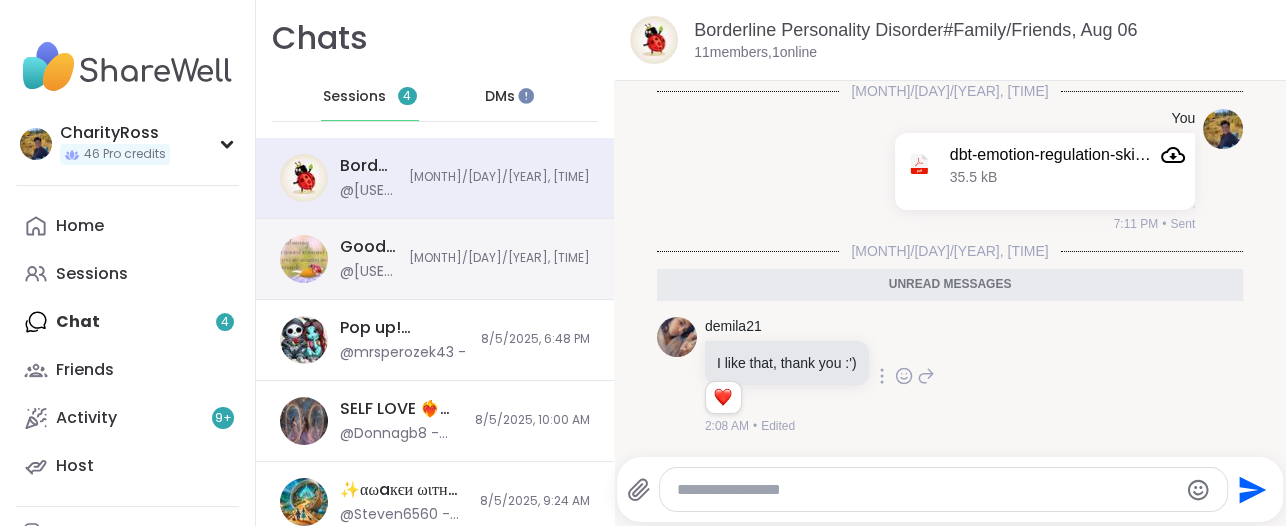 click on "Good mornings, goals and gratitude's, Aug 06 @CharityRoss - Journal prompt: What is a dream of yours that you haven't started on yet?  8/5/2025, 6:58 PM" at bounding box center (435, 259) 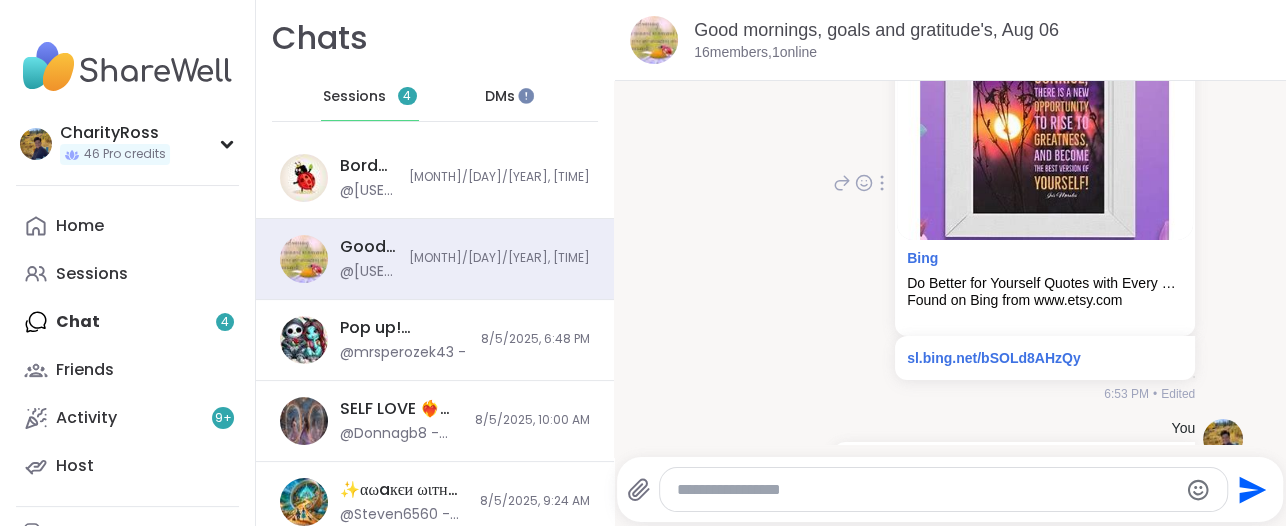 scroll, scrollTop: 341, scrollLeft: 0, axis: vertical 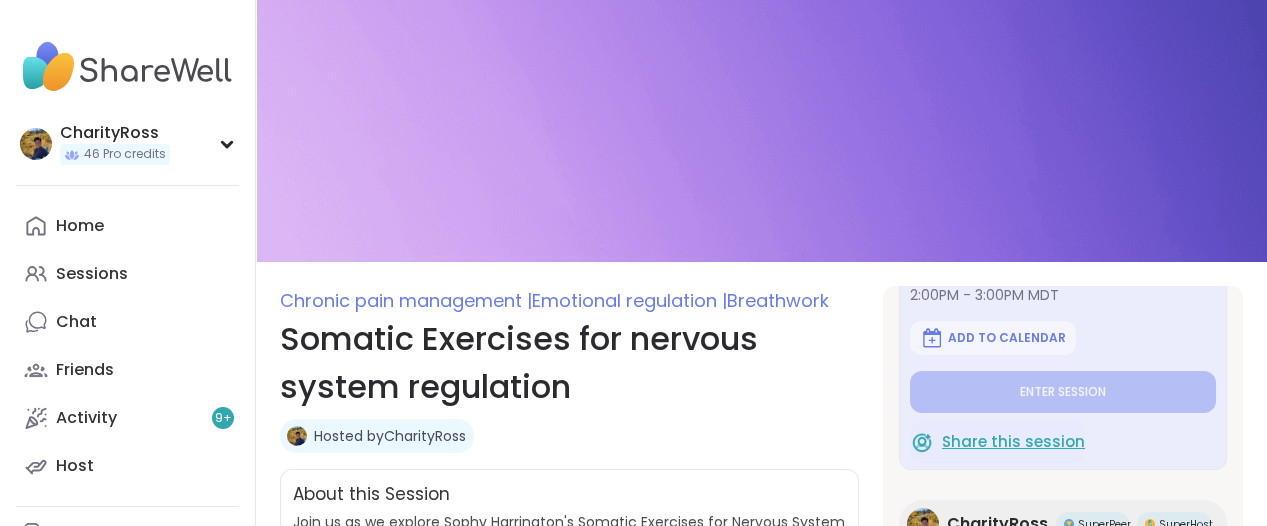 click on "Share this session" at bounding box center [1013, 442] 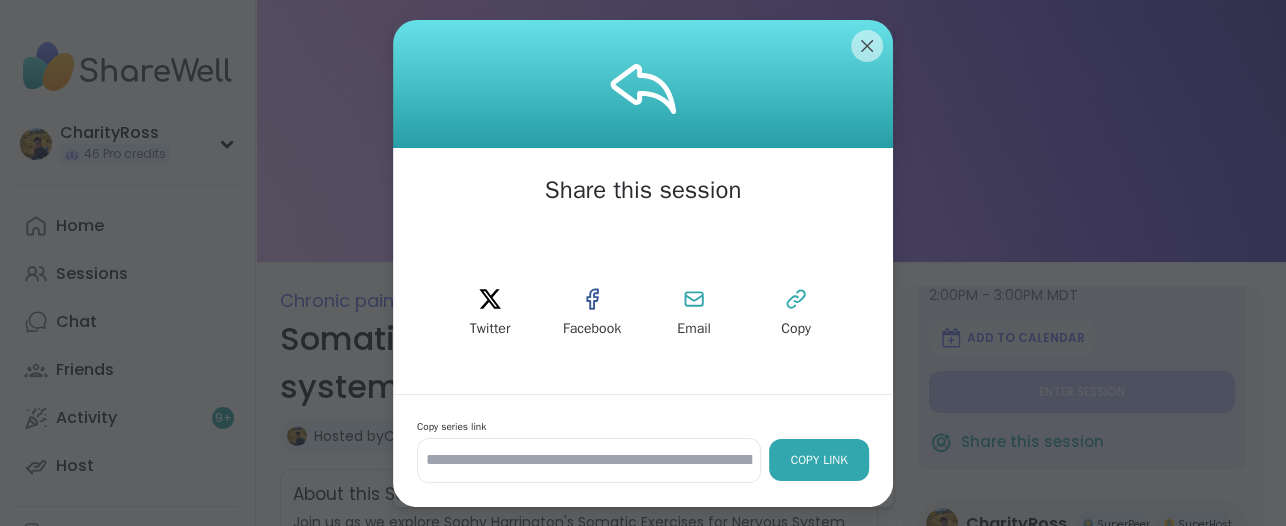 click on "Copy Link" at bounding box center (819, 460) 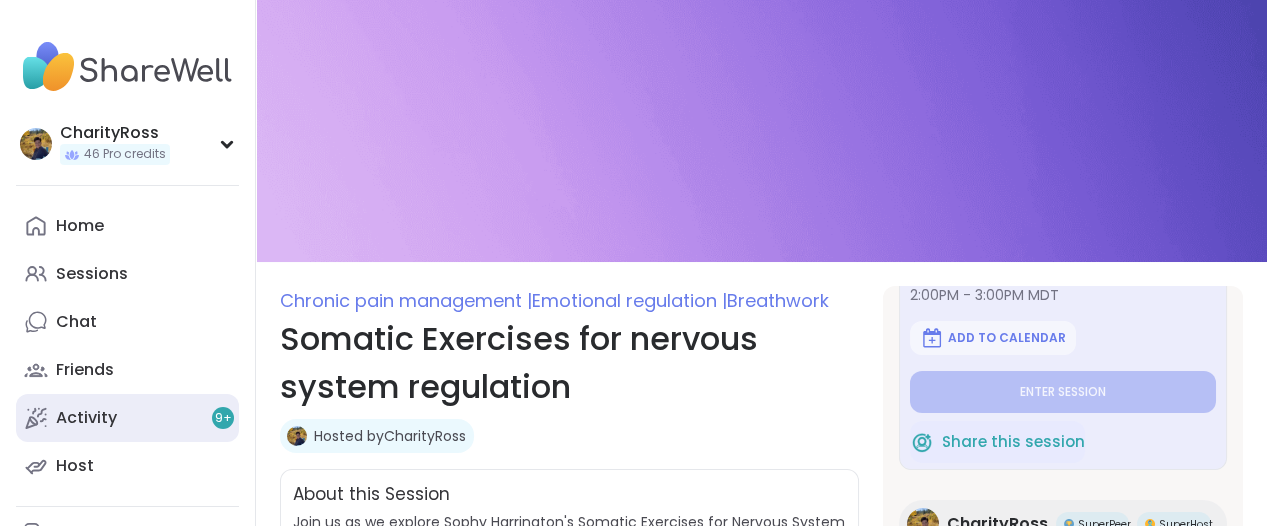 click on "Activity 9 +" at bounding box center [127, 418] 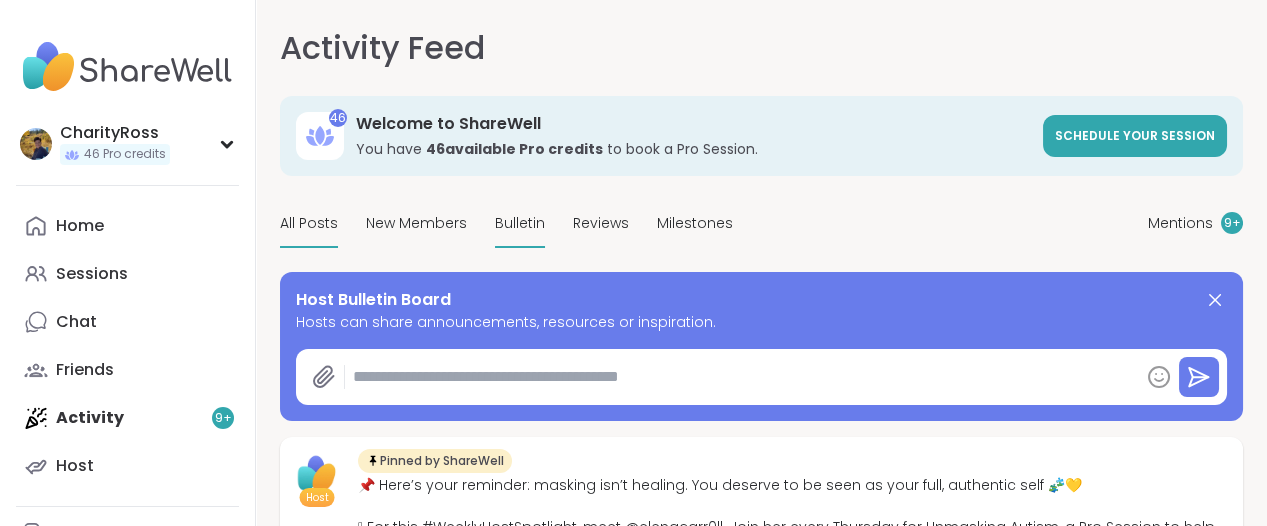 click on "Bulletin" at bounding box center [520, 224] 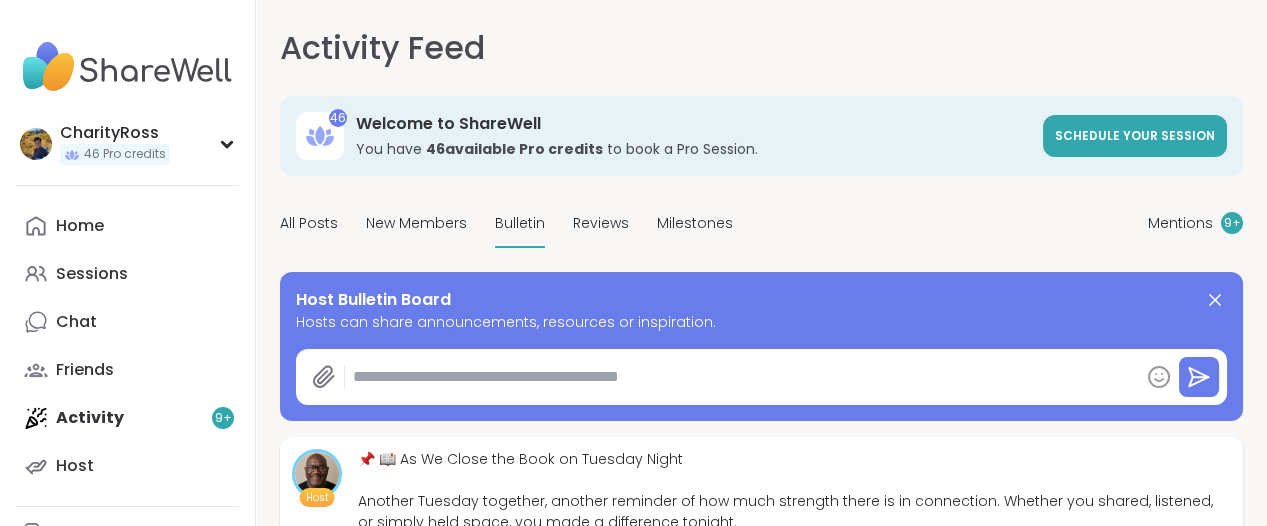 click at bounding box center [742, 377] 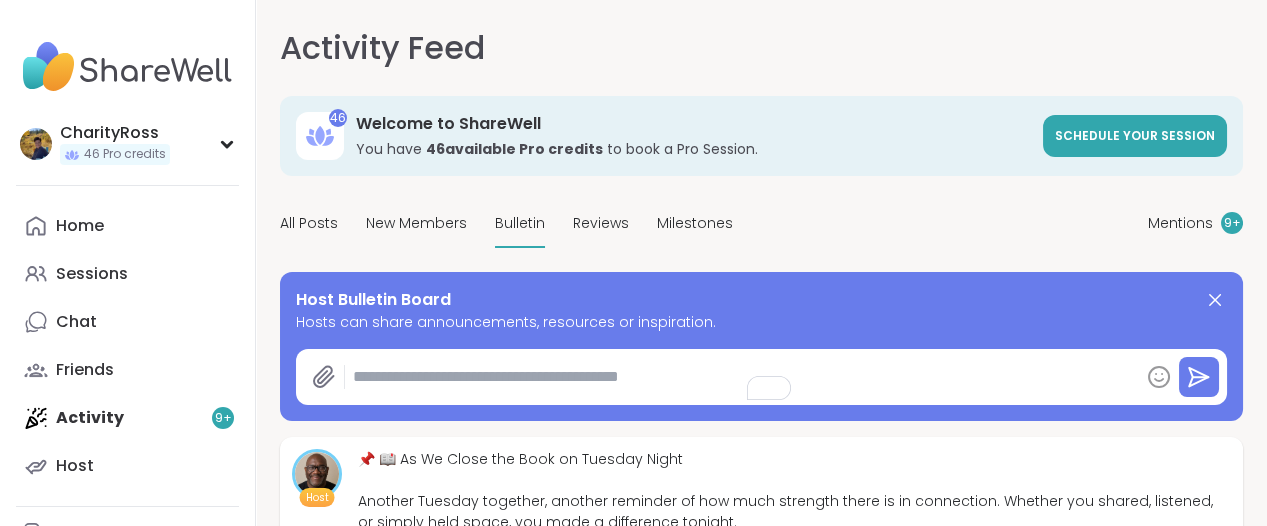 paste on "**********" 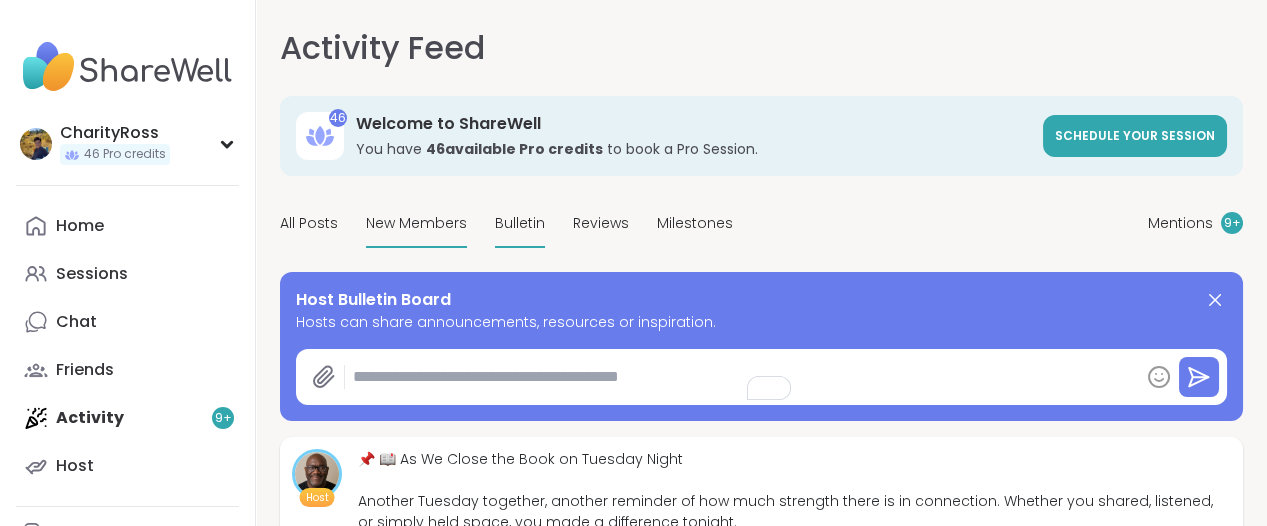 type on "*" 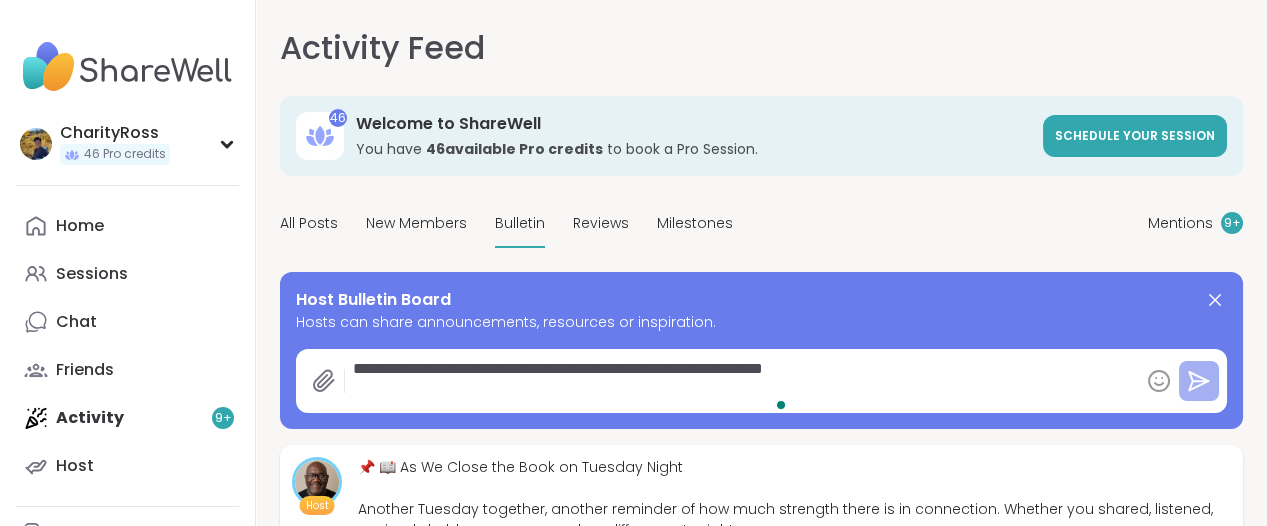 type on "**********" 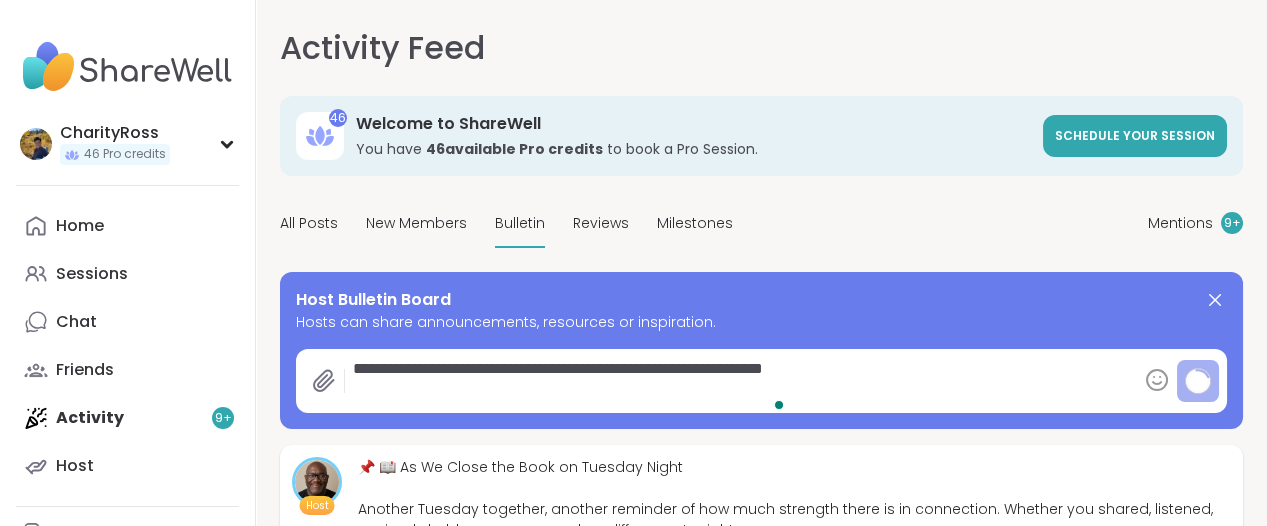 type on "*" 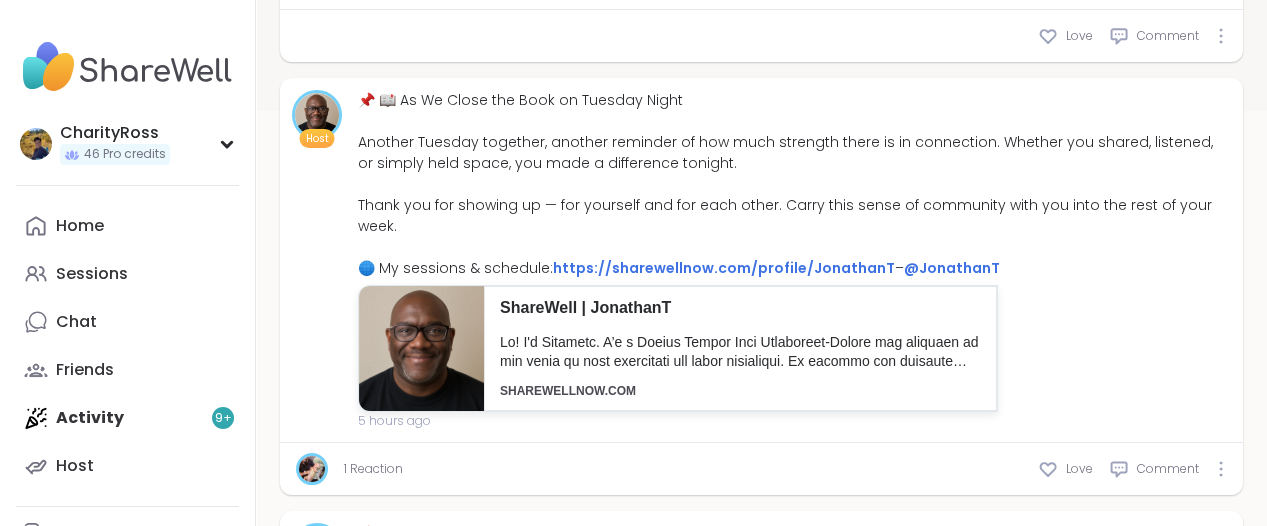 scroll, scrollTop: 500, scrollLeft: 0, axis: vertical 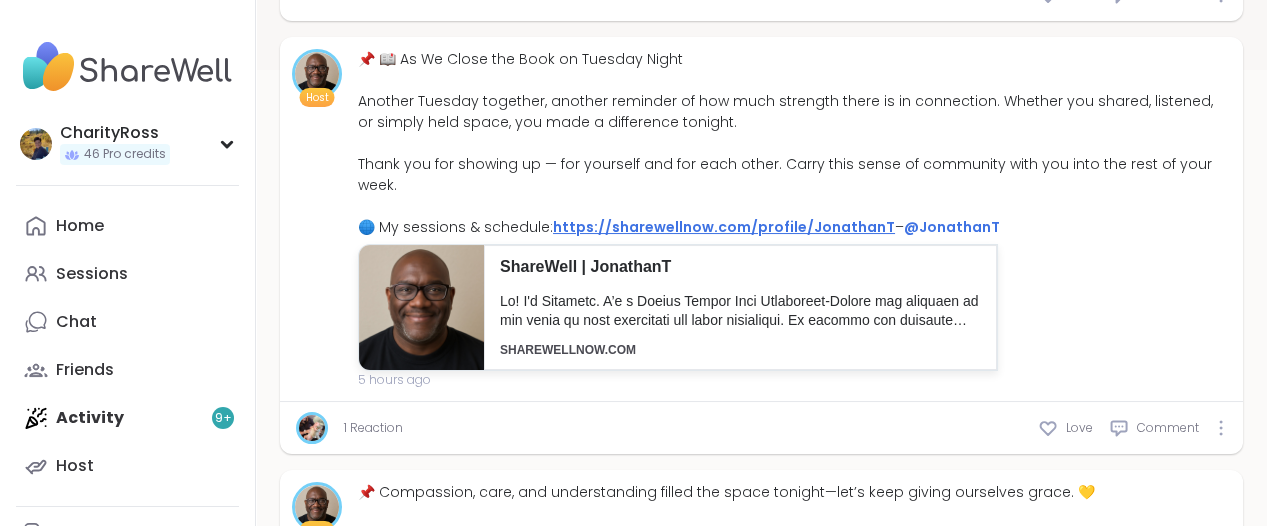 click on "https://sharewellnow.com/profile/JonathanT" at bounding box center [724, 227] 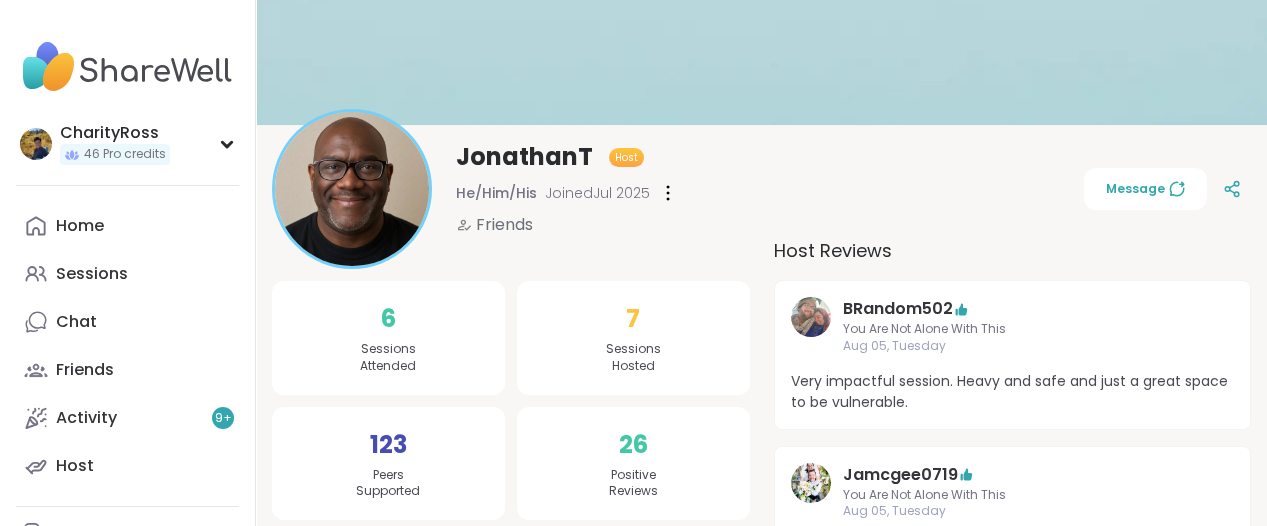 scroll, scrollTop: 0, scrollLeft: 0, axis: both 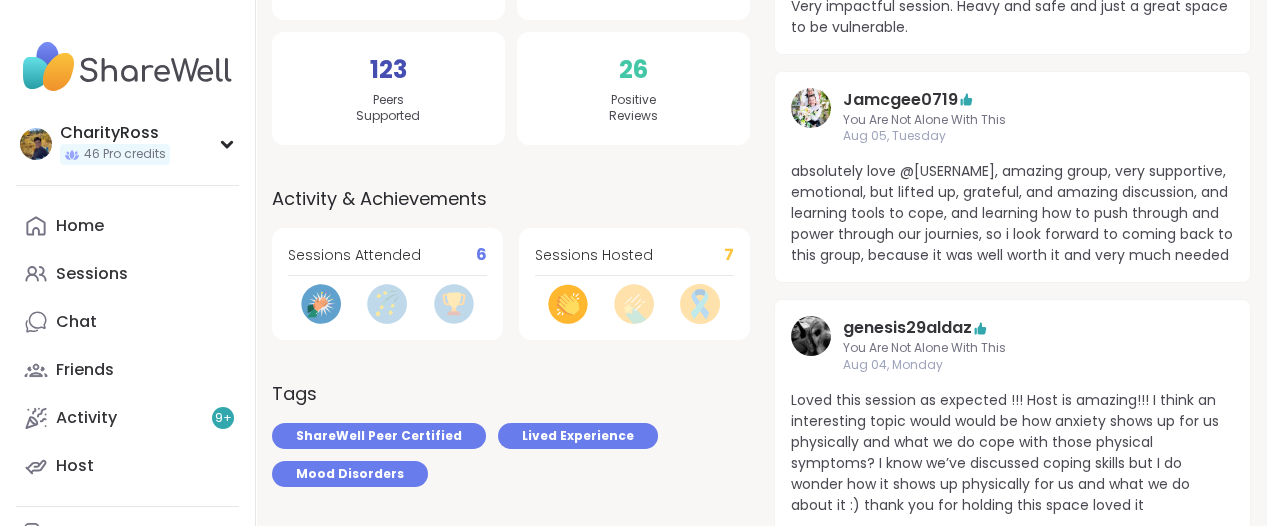 click on "BRandom502 You Are Not Alone With This [MONTH] [DATE], [DAY] Very impactful session. Heavy and safe and just a great space to be vulnerable. Jamcgee0719 You Are Not Alone With This [MONTH] [DATE], [DAY] absolutely love @[USERNAME], amazing group, very supportive, emotional, but lifted up, grateful, and amazing discussion, and learning tools to cope, and learning how to push through and power through our journies, so i look forward to coming back to this group, because it was well worth it and very much needed genesis29aldaz You Are Not Alone With This [MONTH] [DATE], [DAY] Loved this session as expected !!! Host is amazing!!! I think an interesting topic would would be how anxiety shows up for us physically and what we do cope with those physical symptoms? I know we’ve discussed coping skills but I do wonder how it shows up physically for us and what we do about it :) thank you for holding this space loved it Amelia_B You Are Not Alone With This [MONTH] [DATE], [DAY] Always a great session and such an amazing host! Rsabido88 B" at bounding box center (1013, 446) 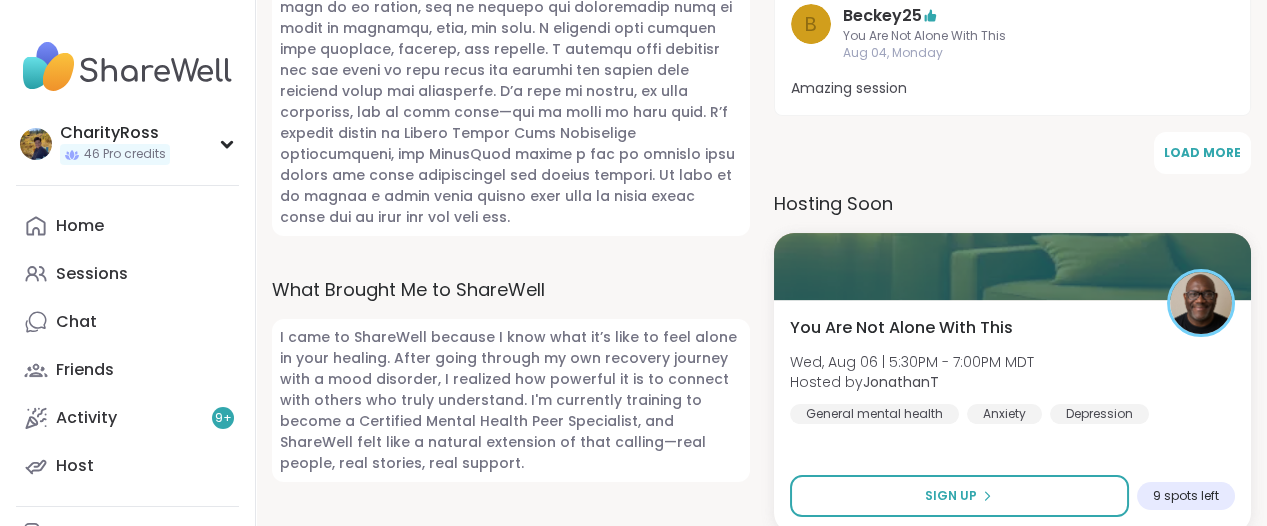 scroll, scrollTop: 1375, scrollLeft: 0, axis: vertical 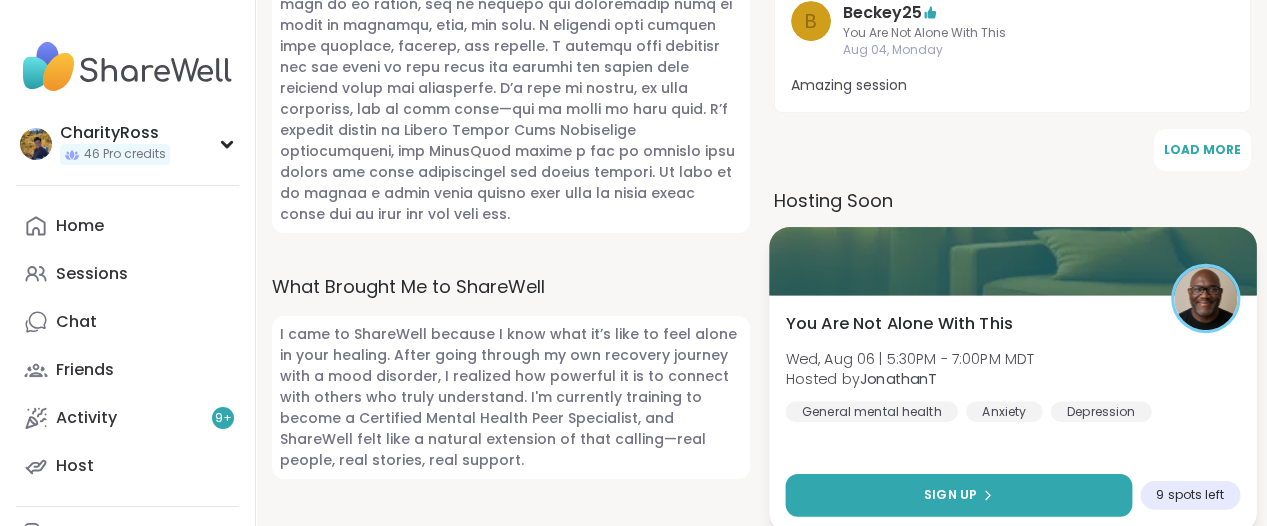 click on "Sign Up" at bounding box center [958, 494] 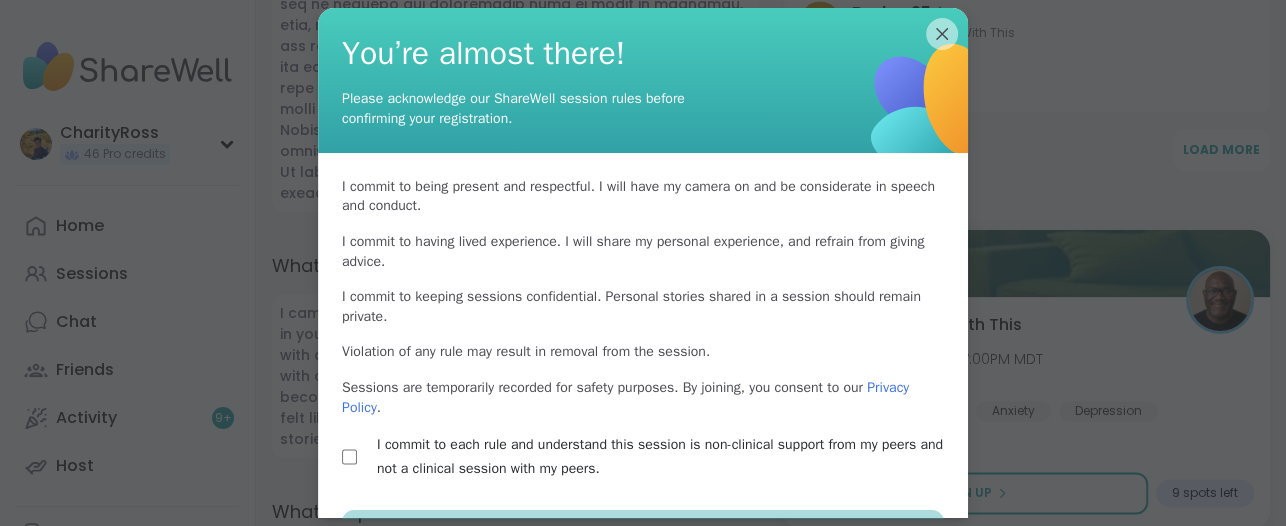 type 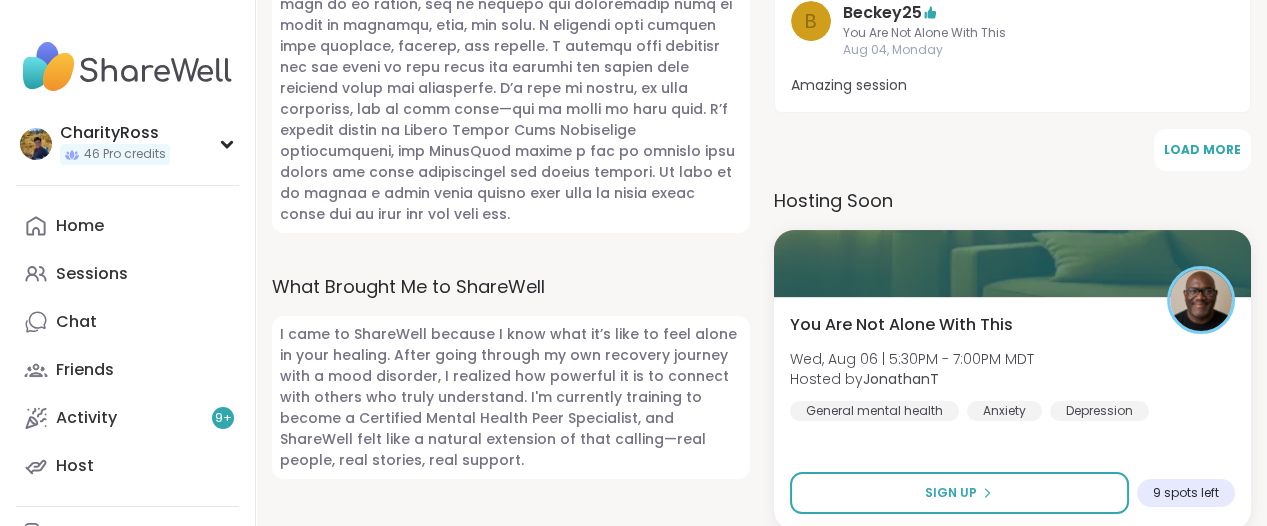 drag, startPoint x: 1071, startPoint y: 323, endPoint x: 943, endPoint y: 29, distance: 320.65558 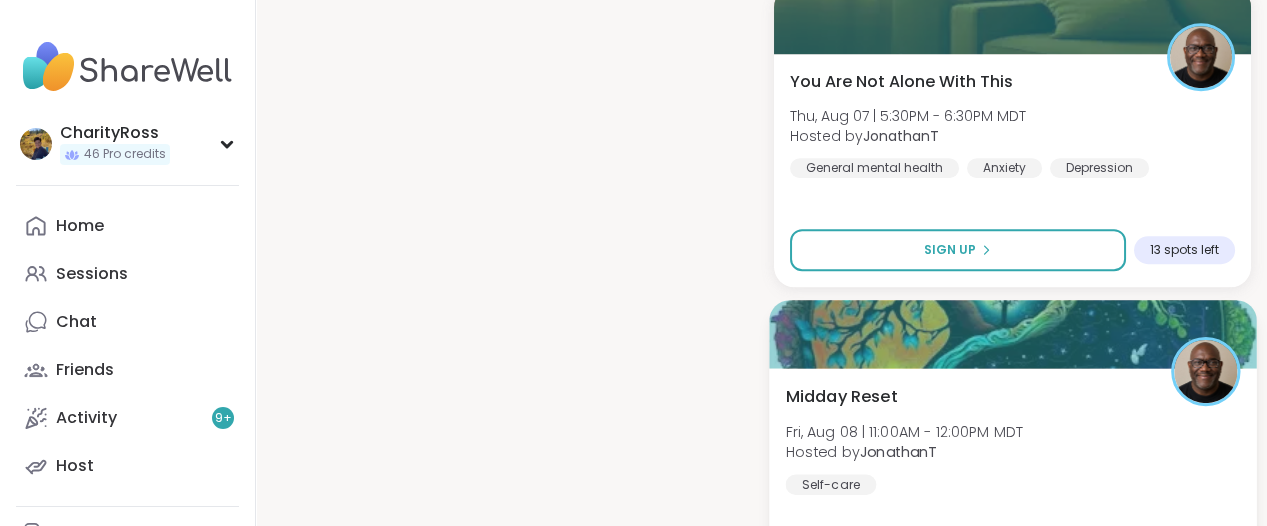 scroll, scrollTop: 2375, scrollLeft: 0, axis: vertical 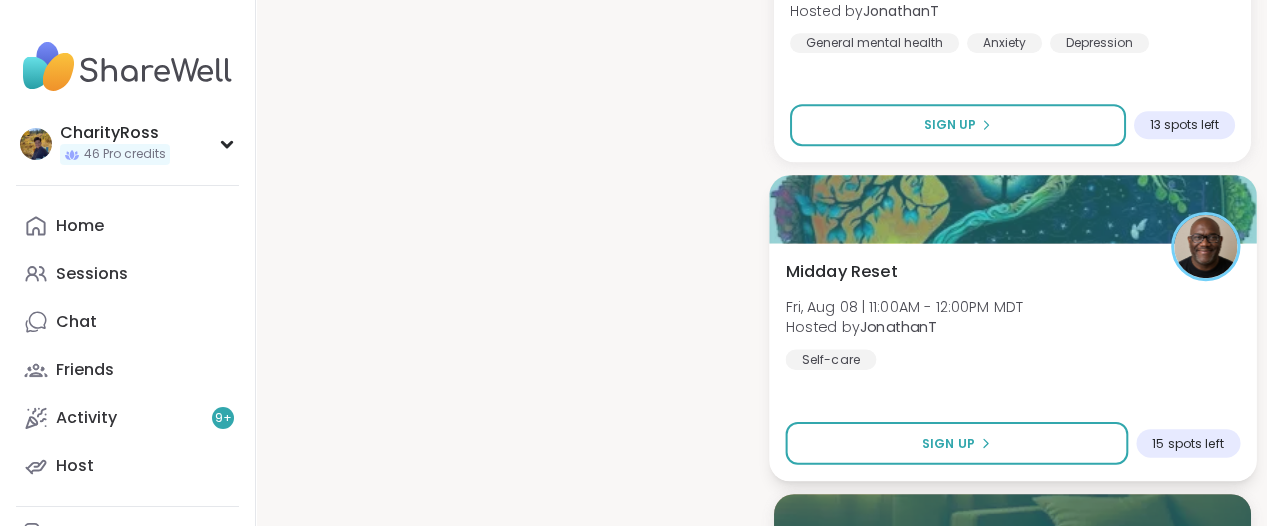 click on "Sign Up" at bounding box center [956, 442] 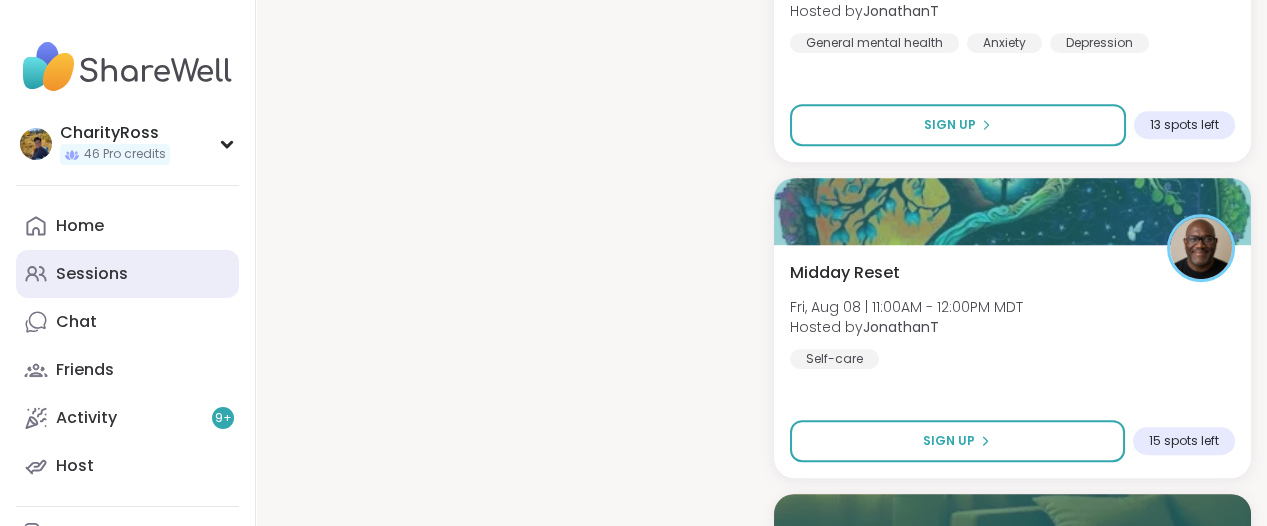 click on "Sessions" at bounding box center (92, 274) 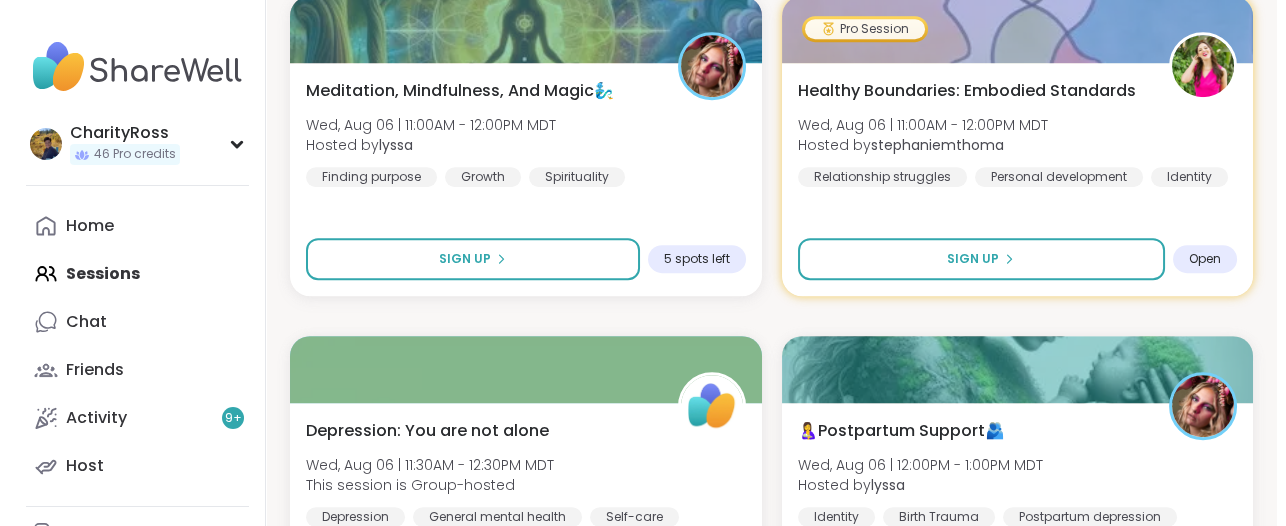 scroll, scrollTop: 2500, scrollLeft: 0, axis: vertical 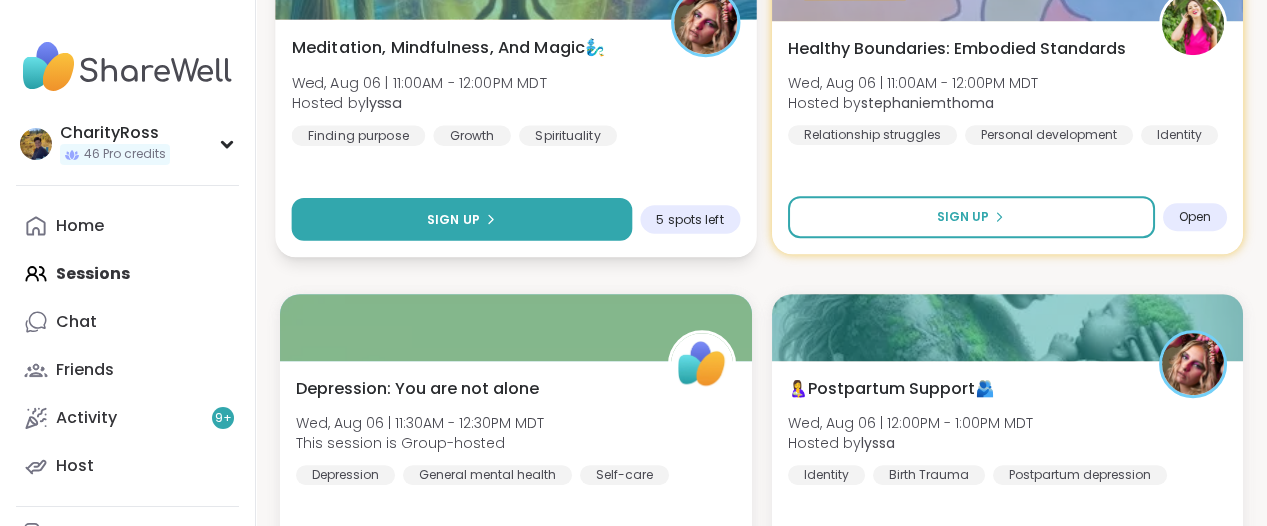 click on "Sign Up" at bounding box center [462, 219] 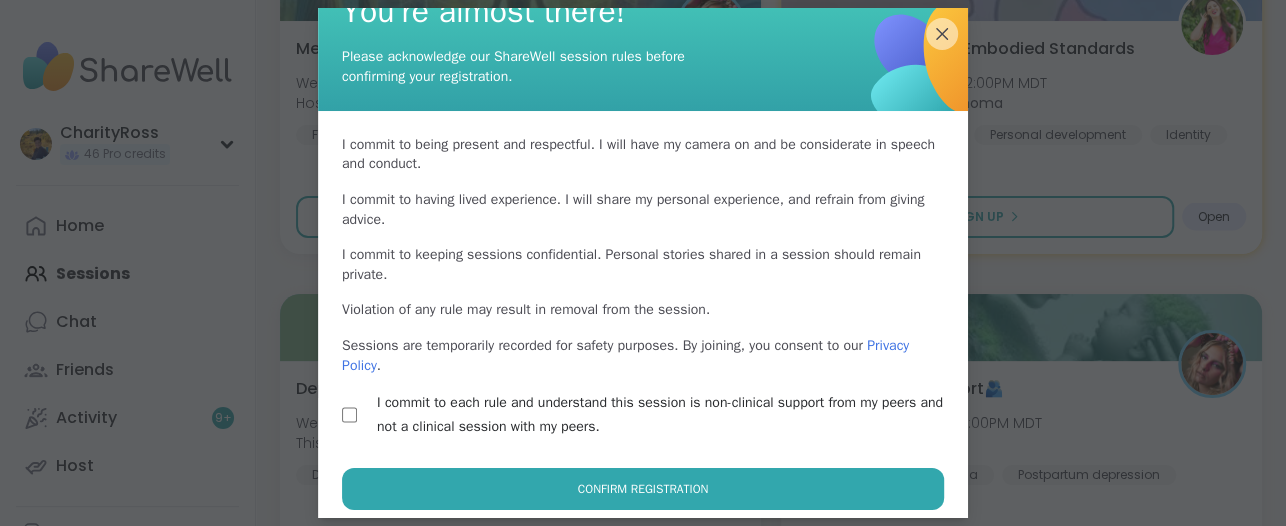 scroll, scrollTop: 58, scrollLeft: 0, axis: vertical 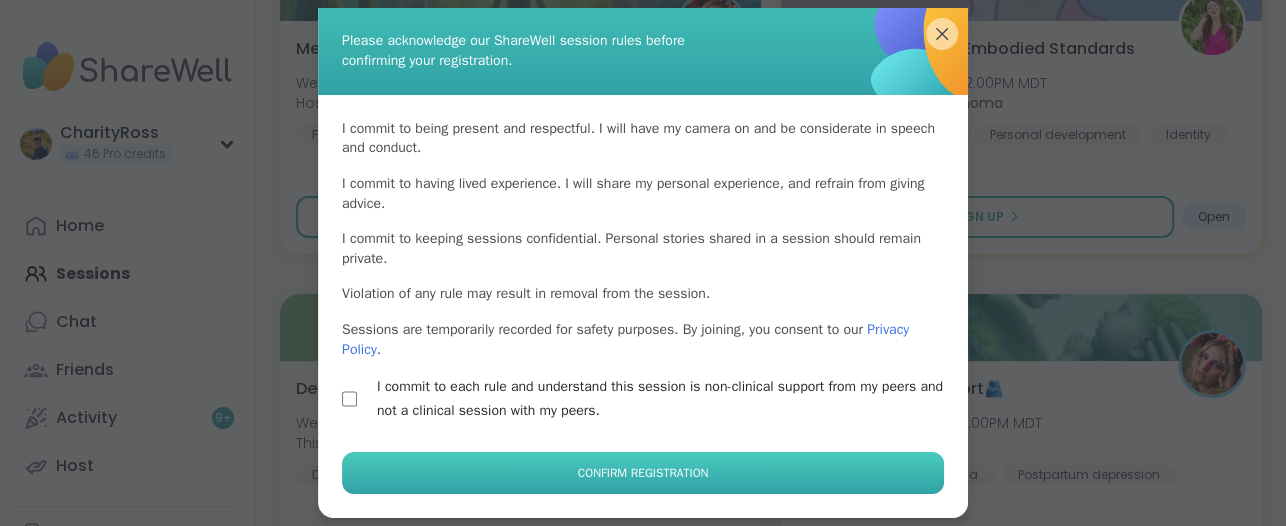 click on "Confirm Registration" at bounding box center [643, 473] 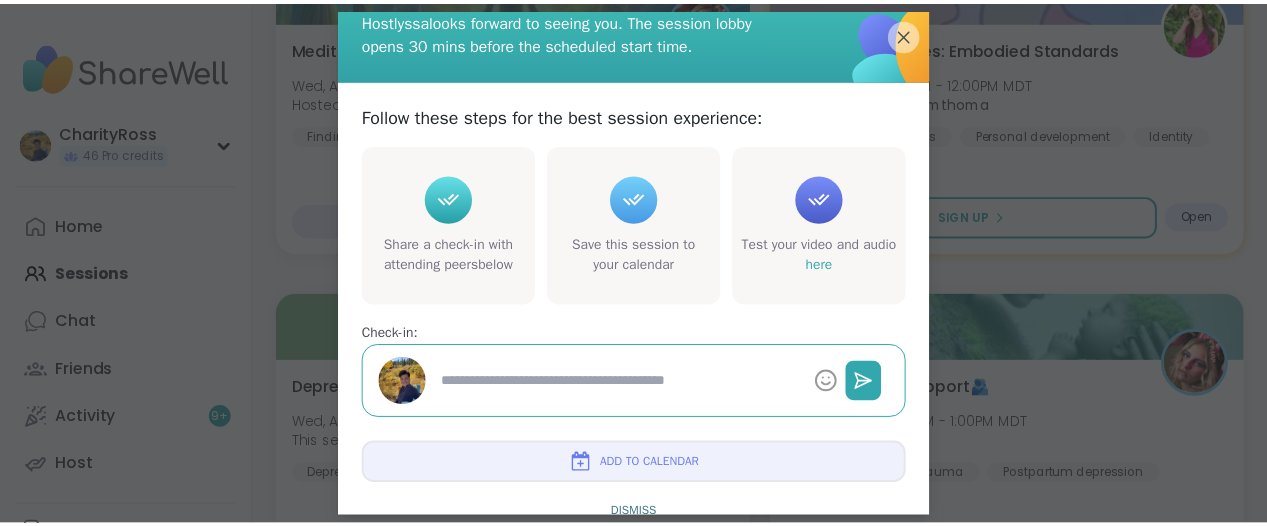 scroll, scrollTop: 121, scrollLeft: 0, axis: vertical 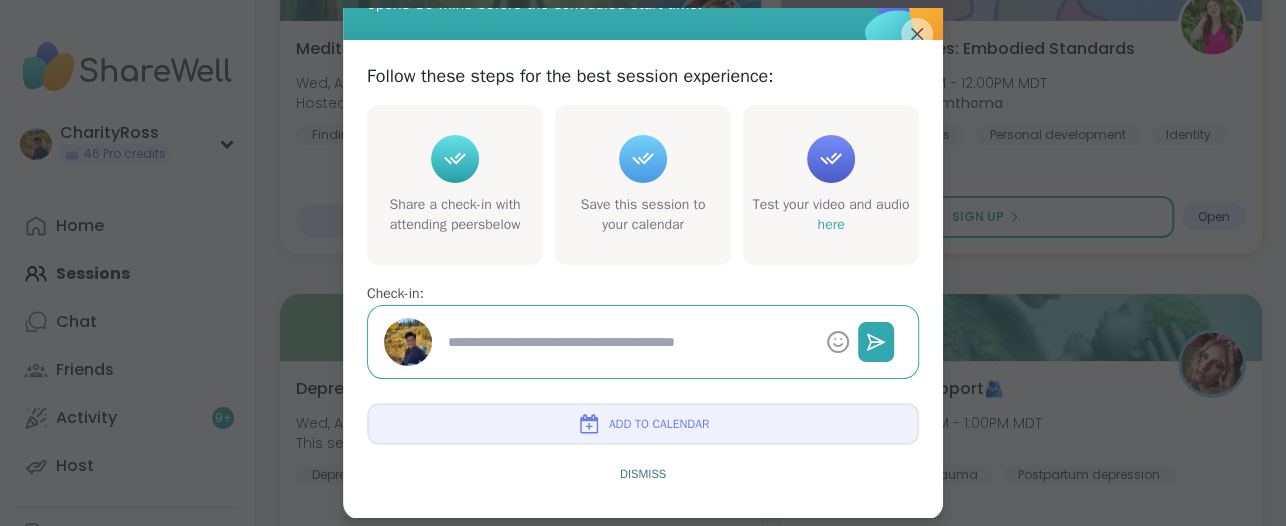 click on "Add to Calendar" at bounding box center [643, 424] 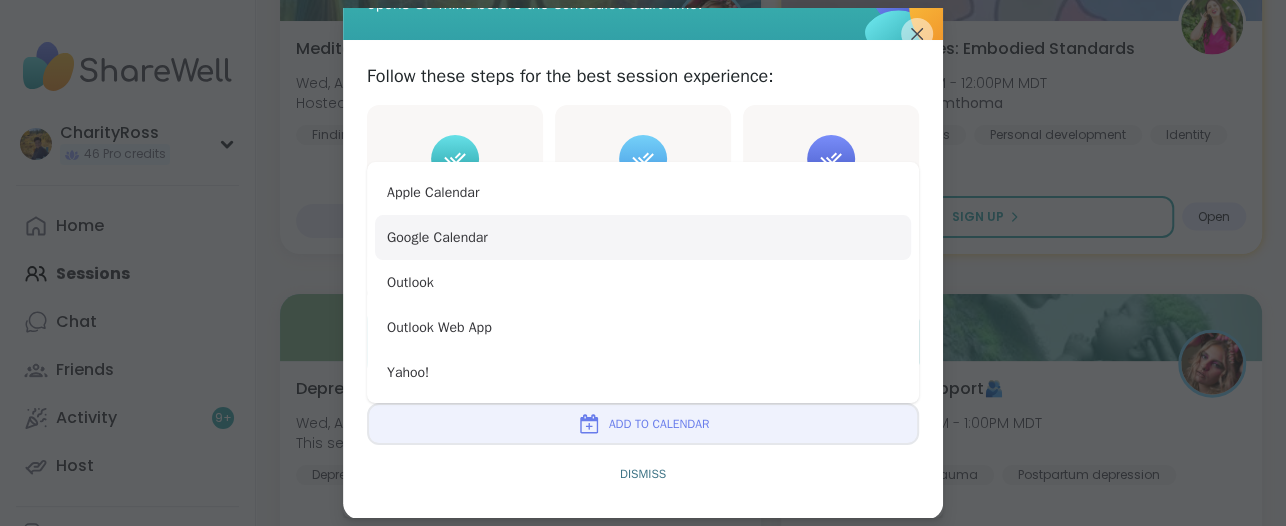 click on "Google Calendar" at bounding box center [643, 237] 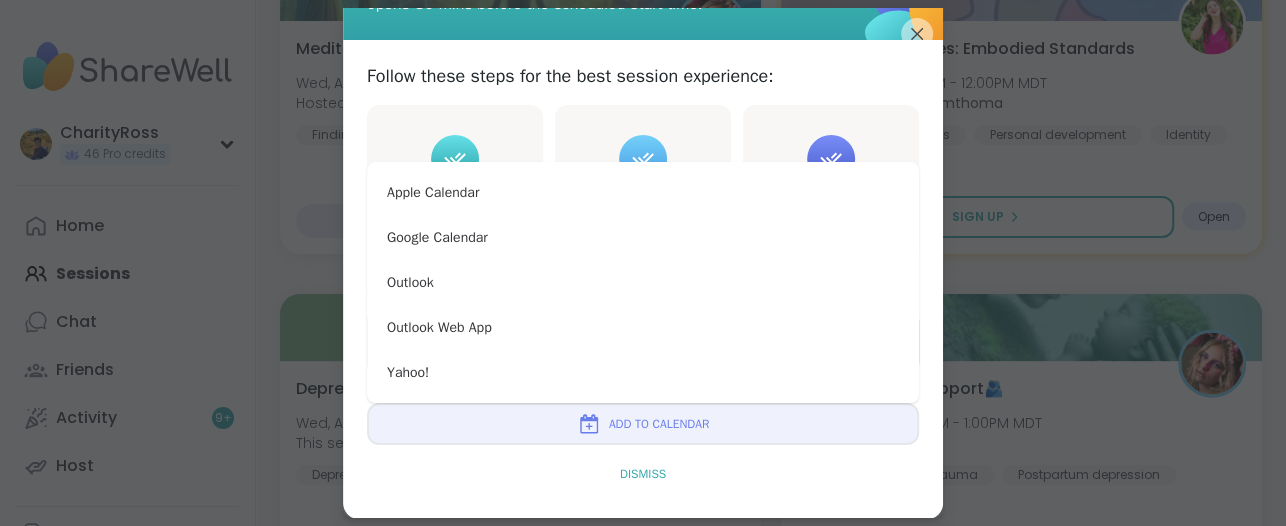 click on "Dismiss" at bounding box center (643, 474) 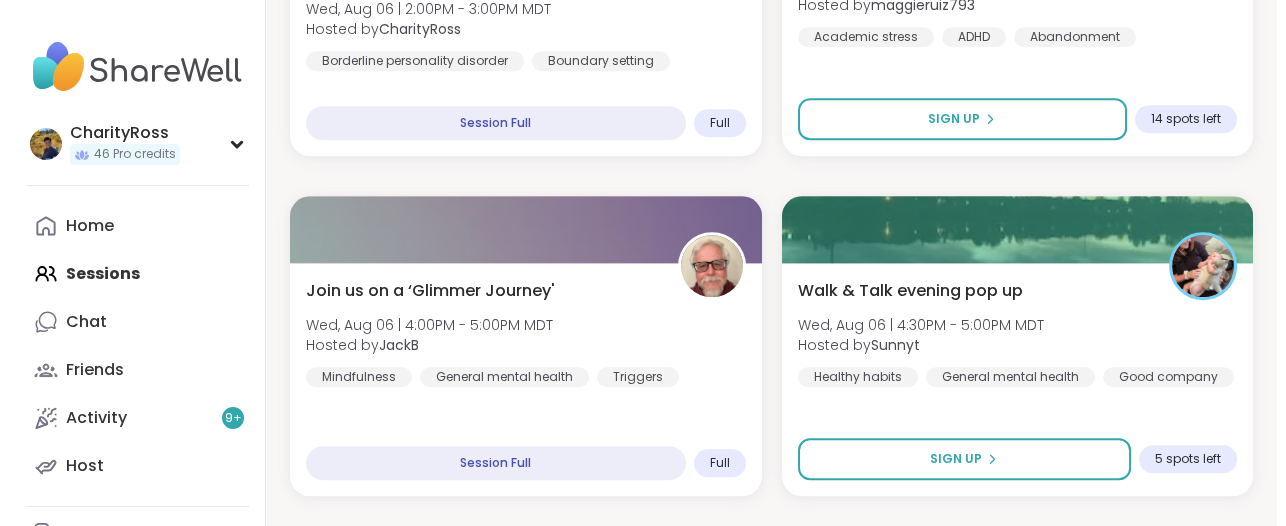 scroll, scrollTop: 4000, scrollLeft: 0, axis: vertical 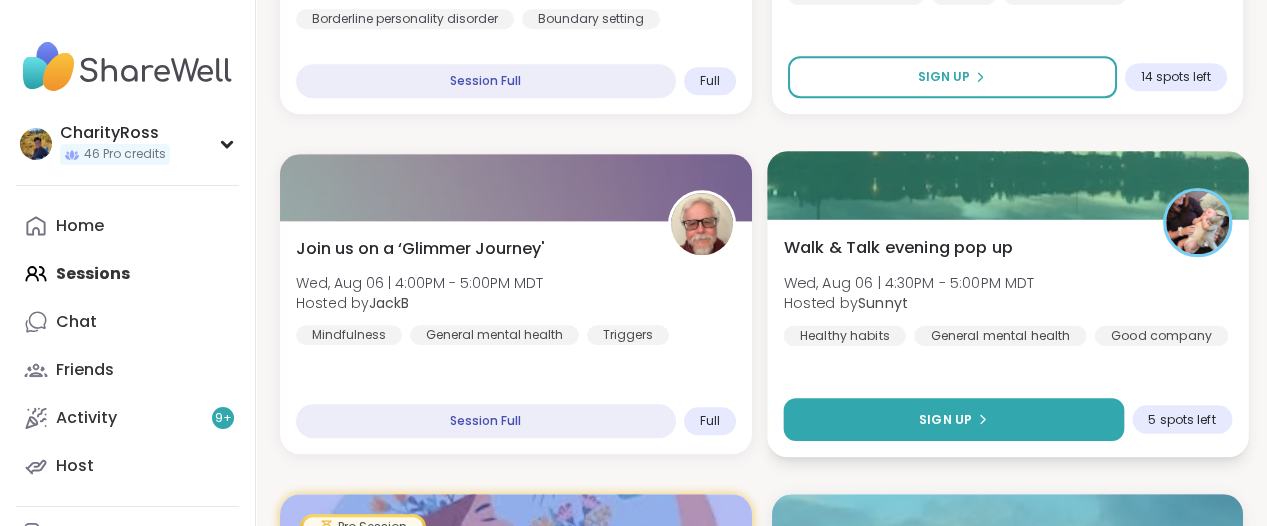 click on "Sign Up" at bounding box center [953, 419] 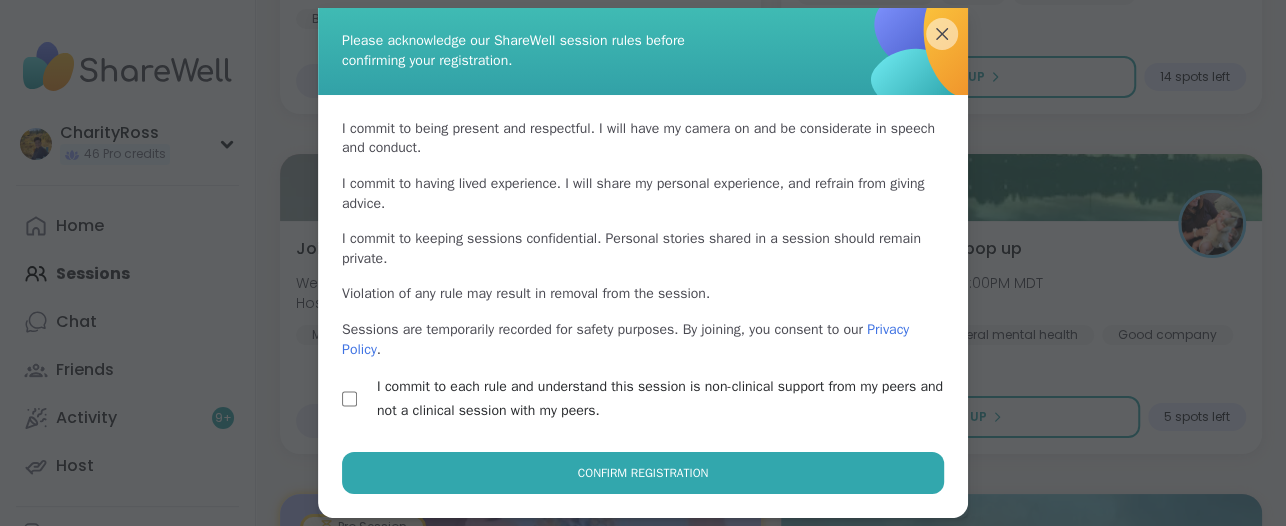 click on "Confirm Registration" at bounding box center (643, 473) 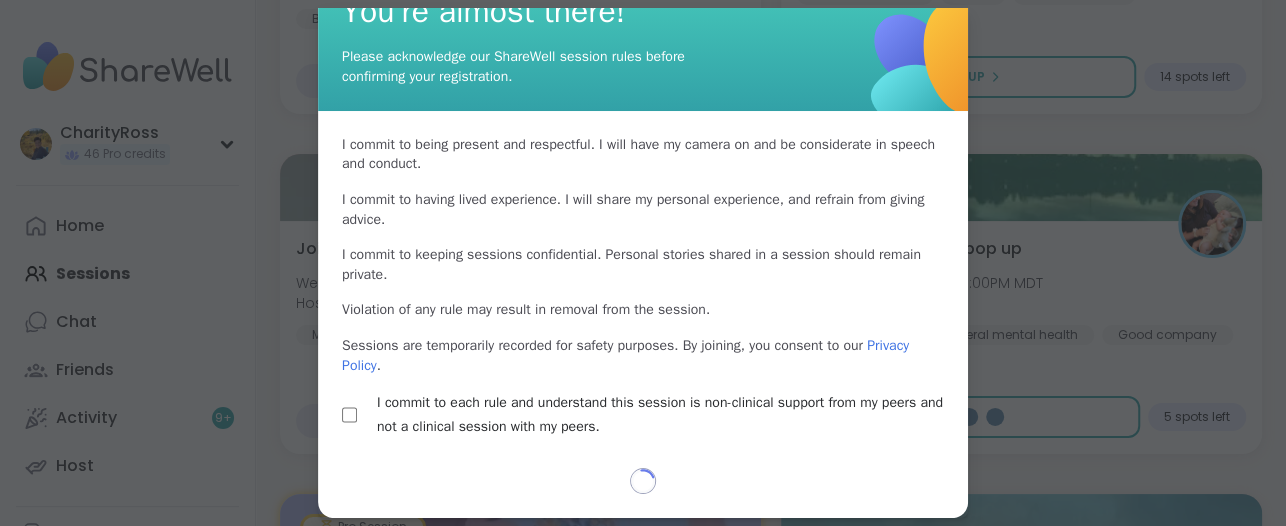 scroll, scrollTop: 41, scrollLeft: 0, axis: vertical 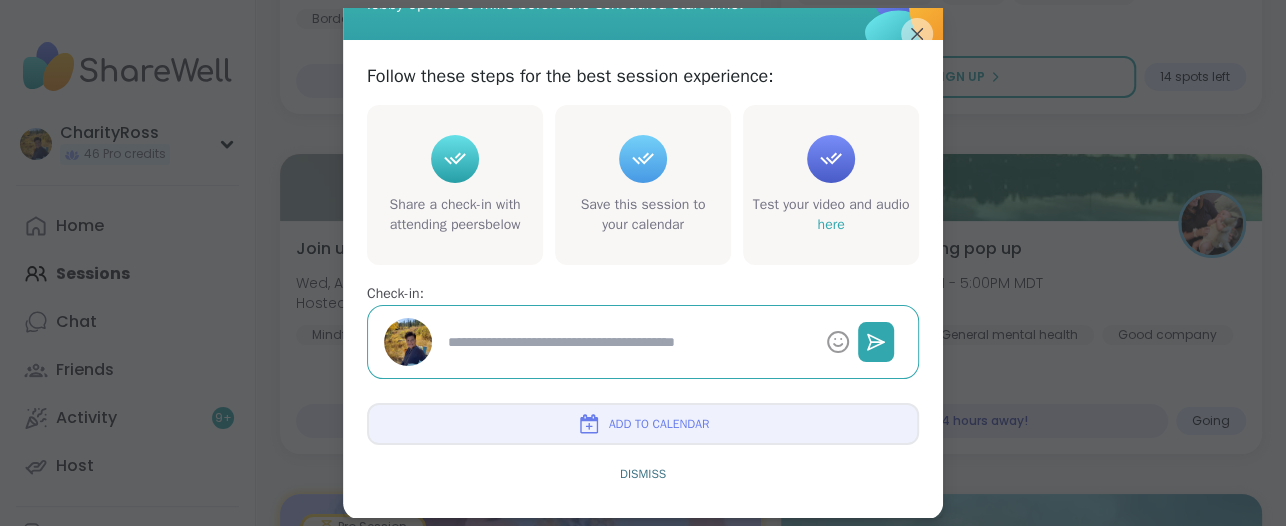 type on "*" 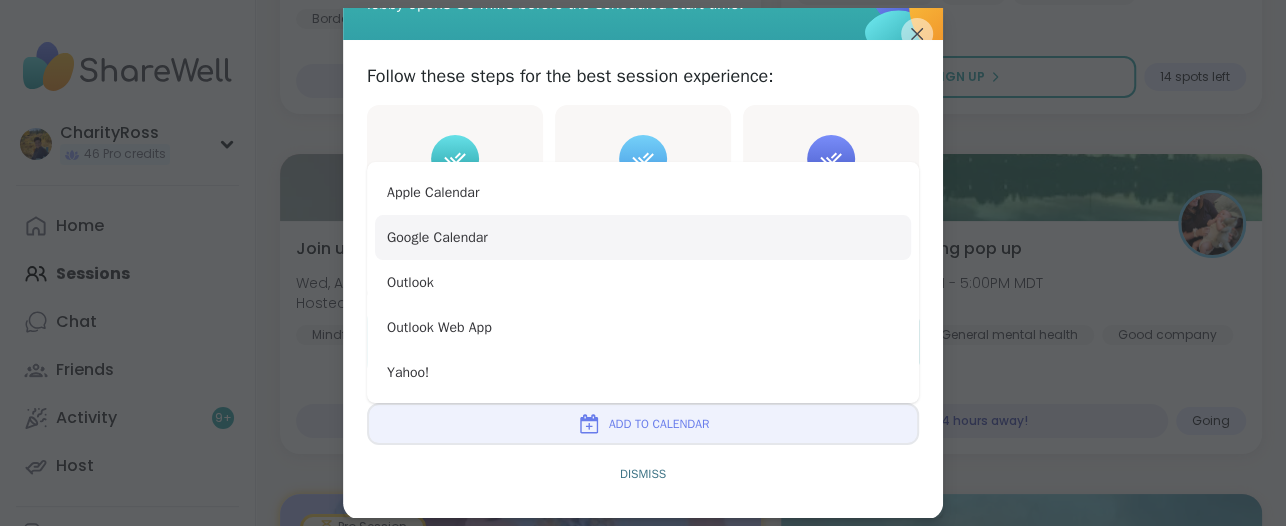 click on "Google Calendar" at bounding box center (643, 237) 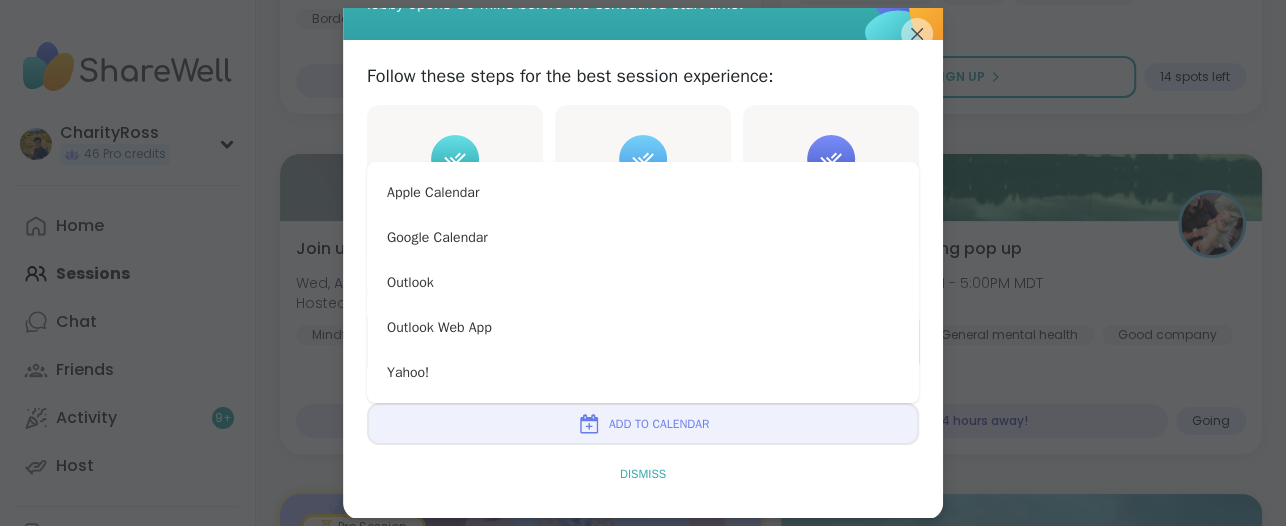 click on "Dismiss" at bounding box center [643, 474] 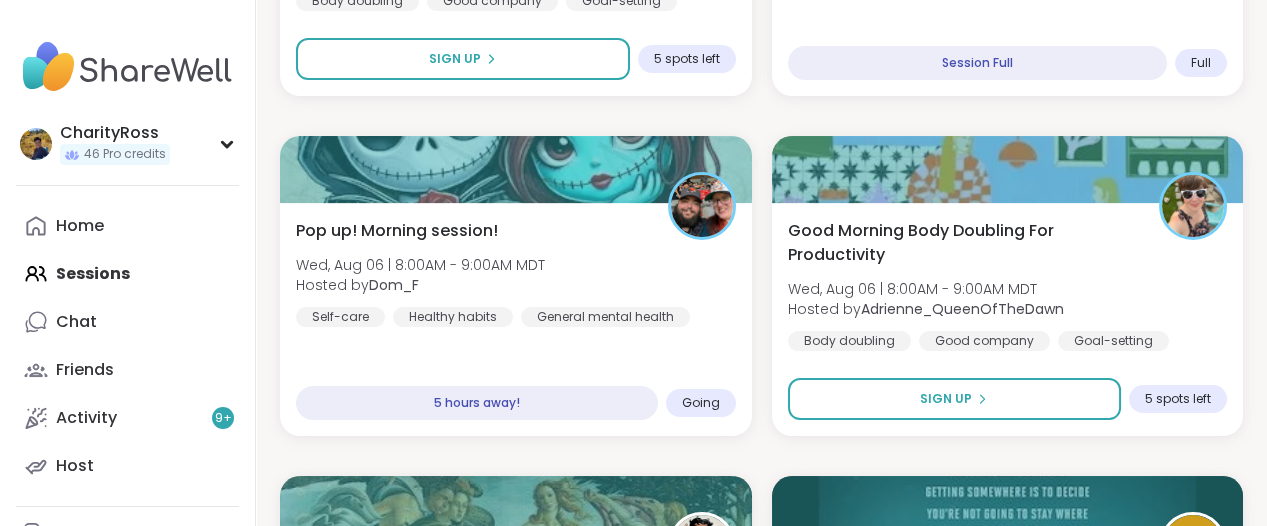 scroll, scrollTop: 1000, scrollLeft: 0, axis: vertical 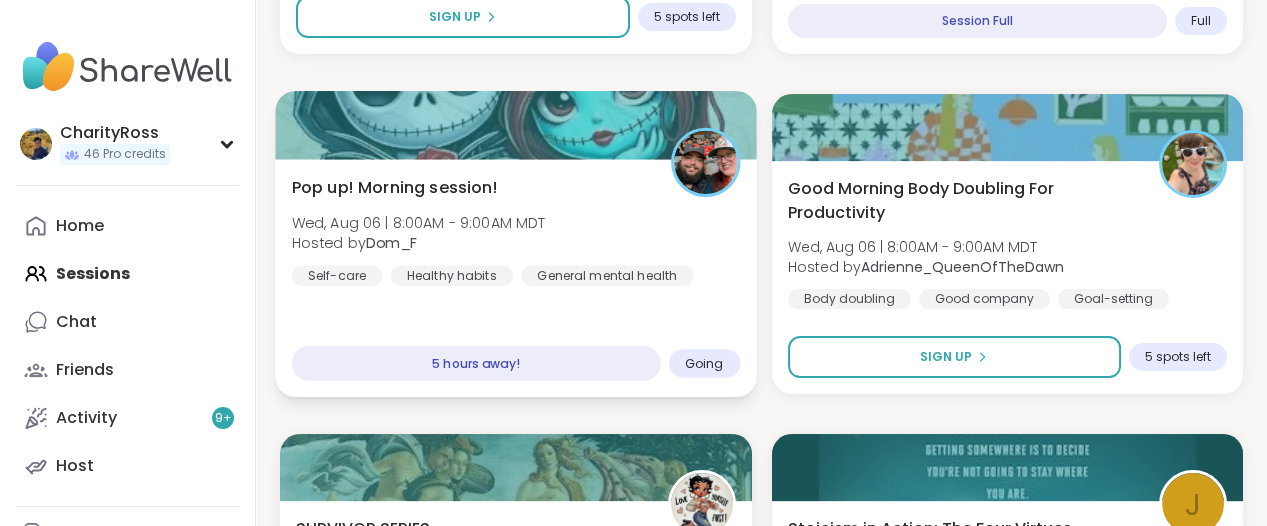 click on "Pop up! Morning session! Wed, Aug 06 | 8:00AM - 9:00AM MDT Hosted by  Dom_F Self-care Healthy habits General mental health 5 hours away! Going" at bounding box center (515, 278) 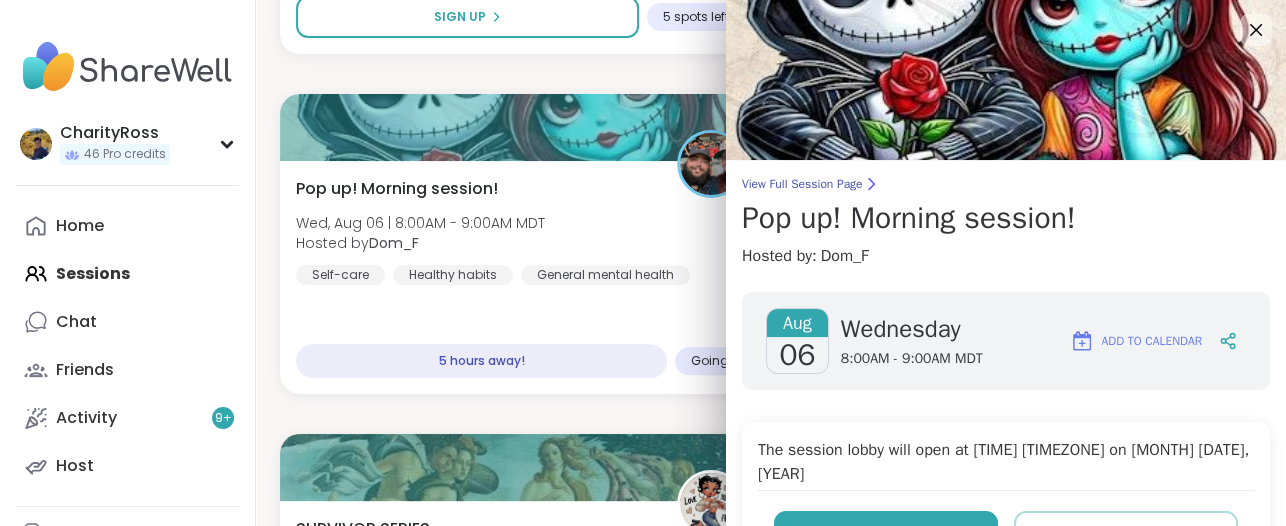 click on "Unregister" at bounding box center [886, 532] 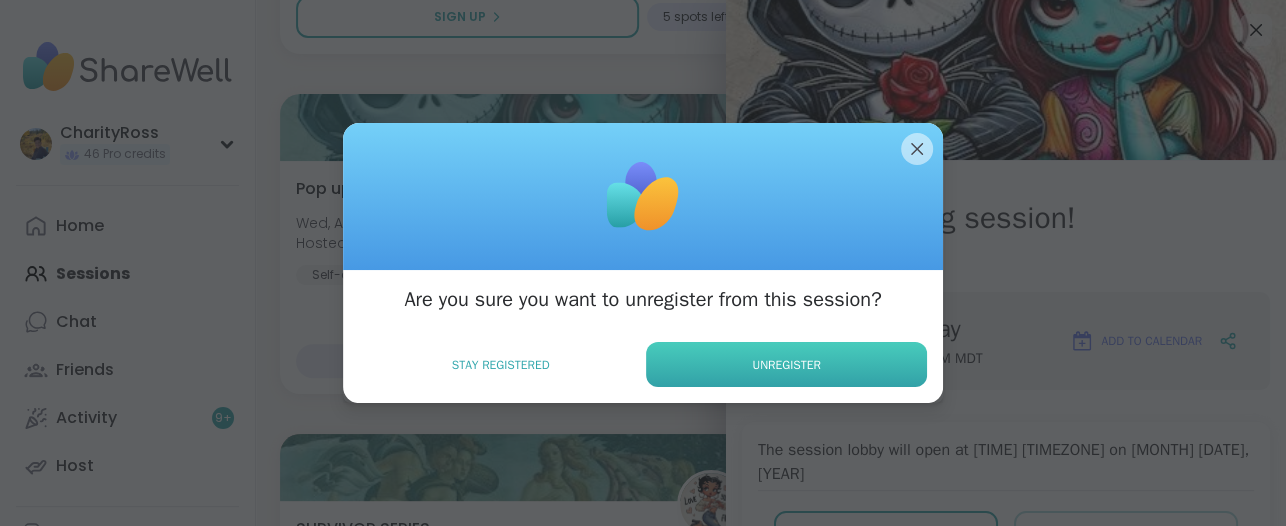 click on "Unregister" at bounding box center (786, 364) 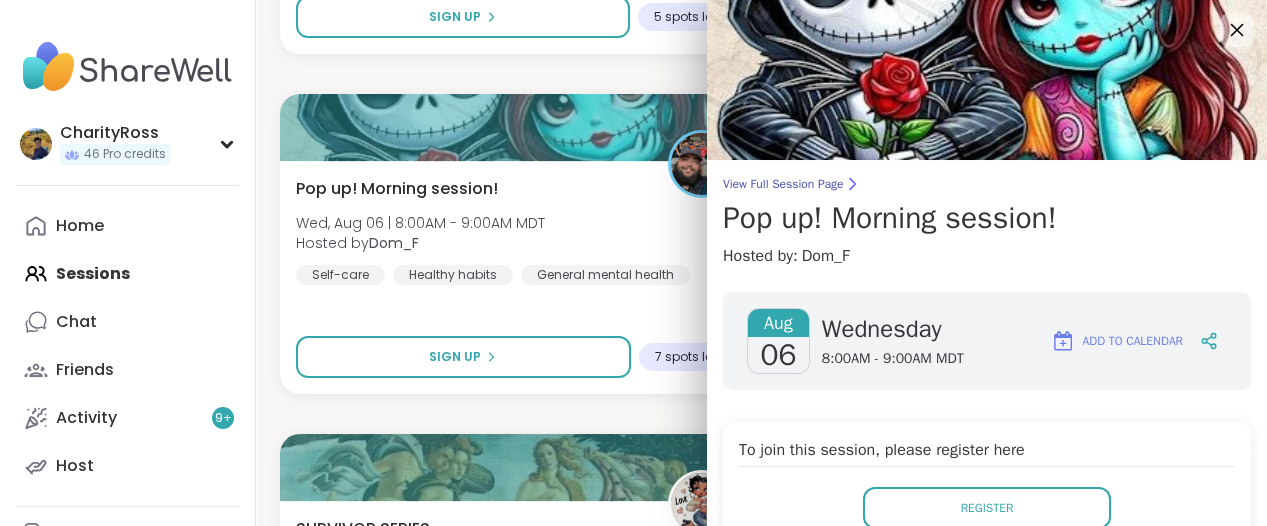 click 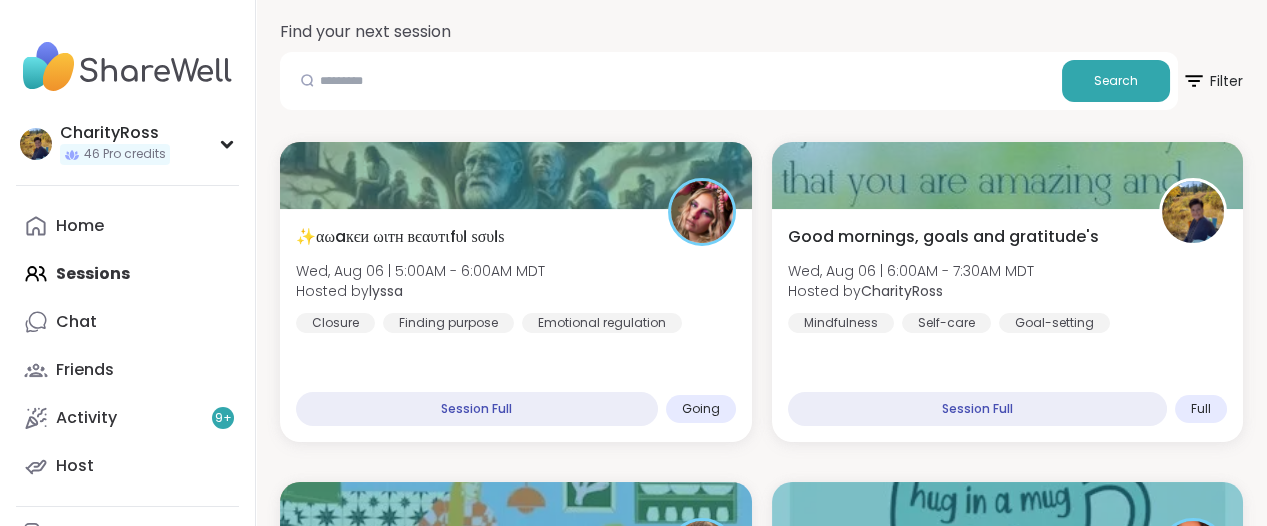 scroll, scrollTop: 0, scrollLeft: 0, axis: both 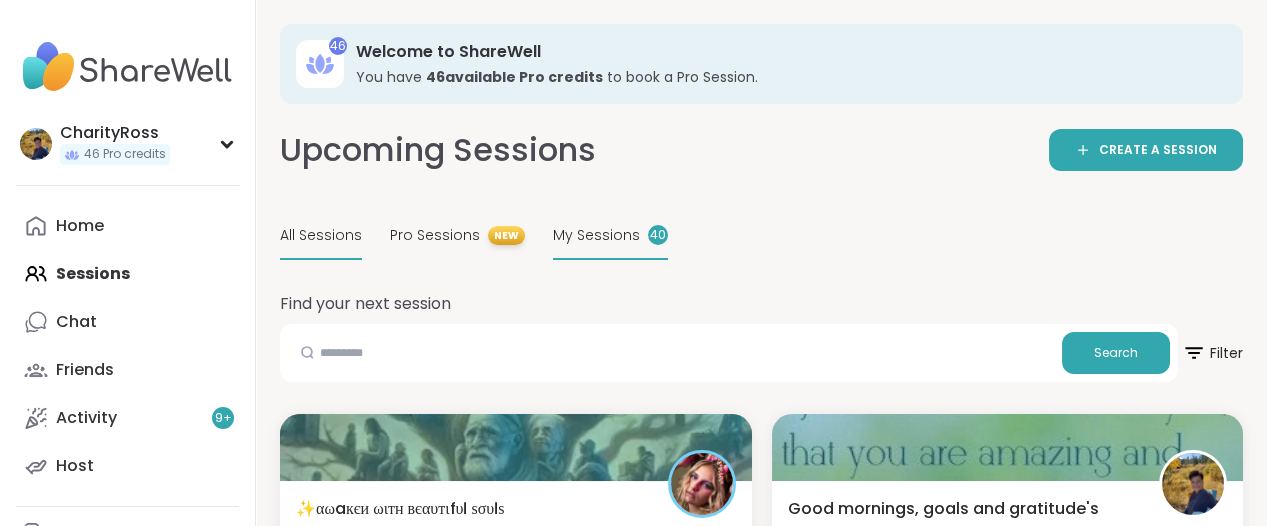 click on "My Sessions" at bounding box center [596, 235] 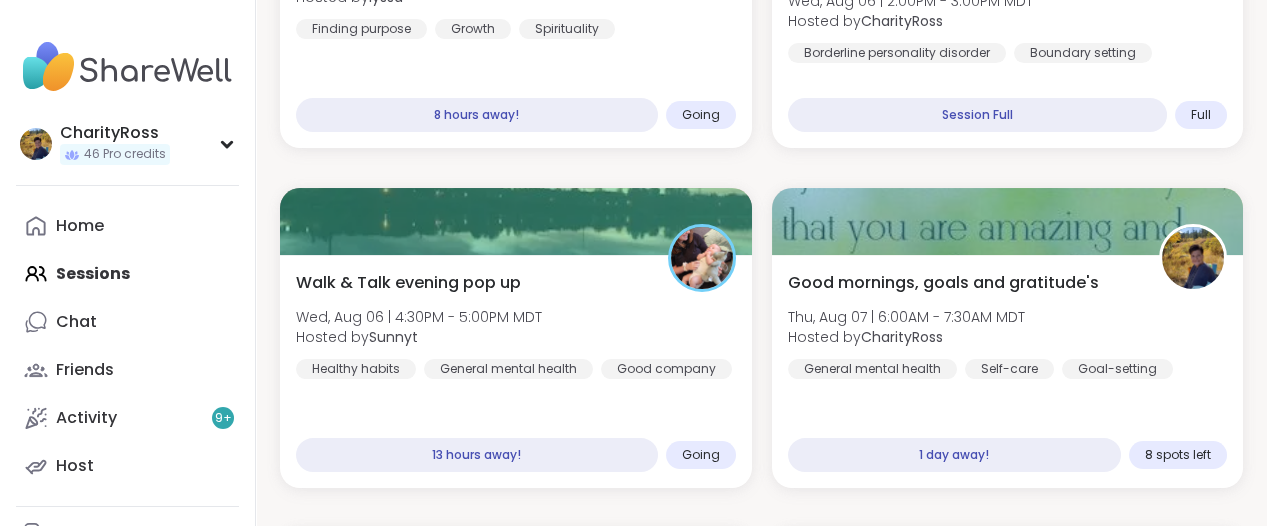 scroll, scrollTop: 875, scrollLeft: 0, axis: vertical 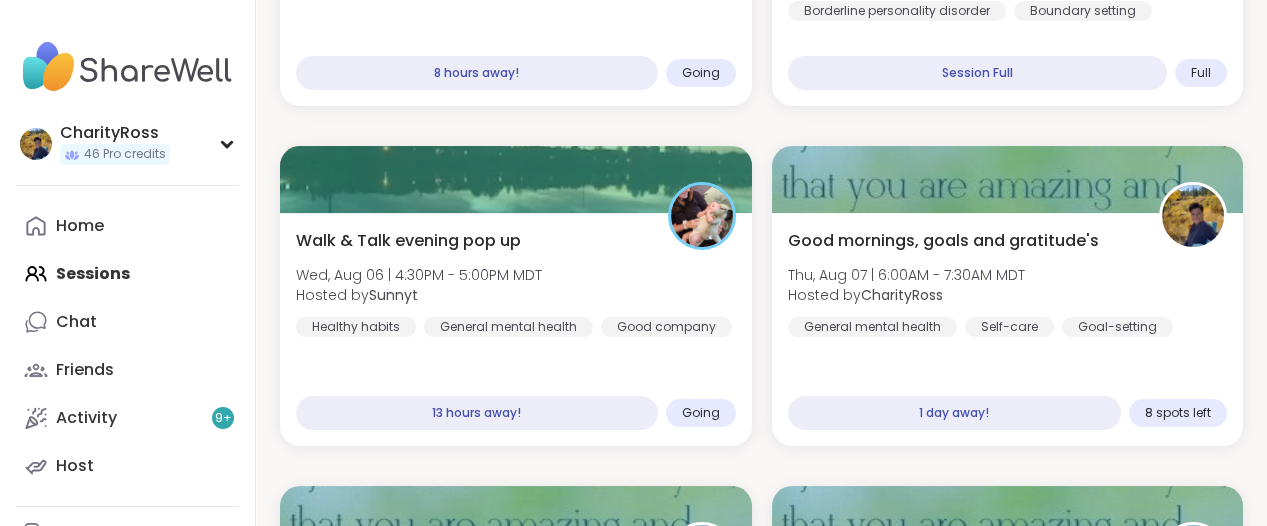 click on "Home Sessions Chat Friends Activity 9 + Host" at bounding box center (127, 346) 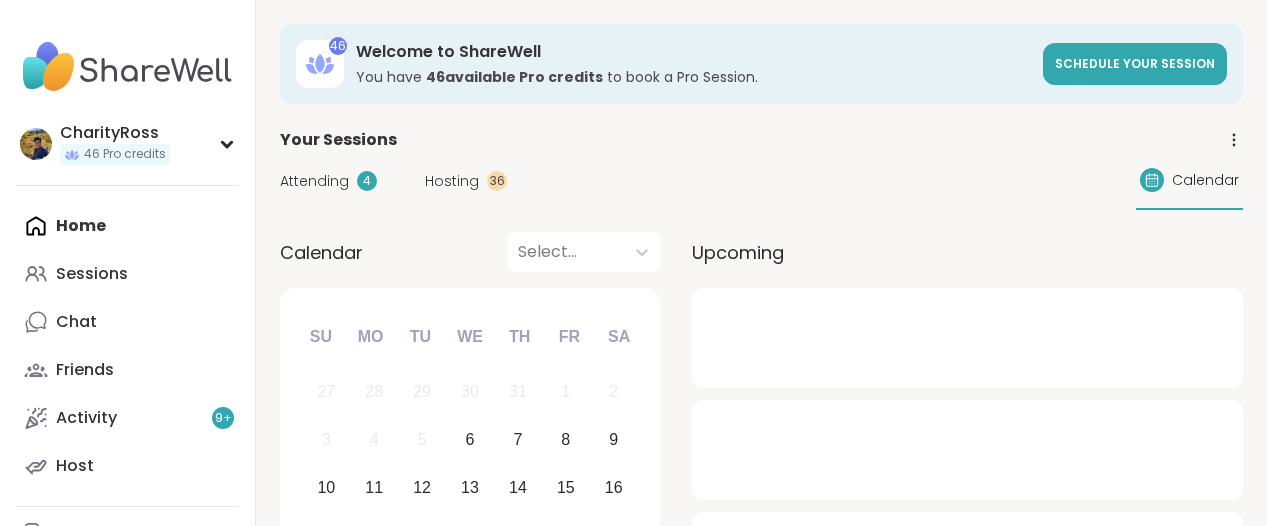 scroll, scrollTop: 0, scrollLeft: 0, axis: both 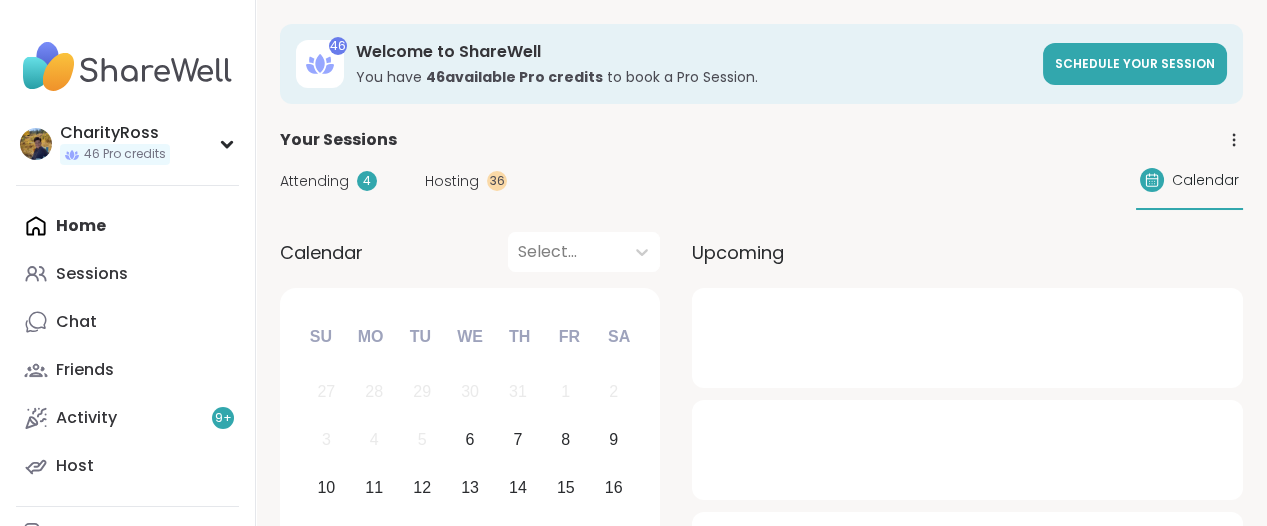 click on "Attending" at bounding box center [314, 181] 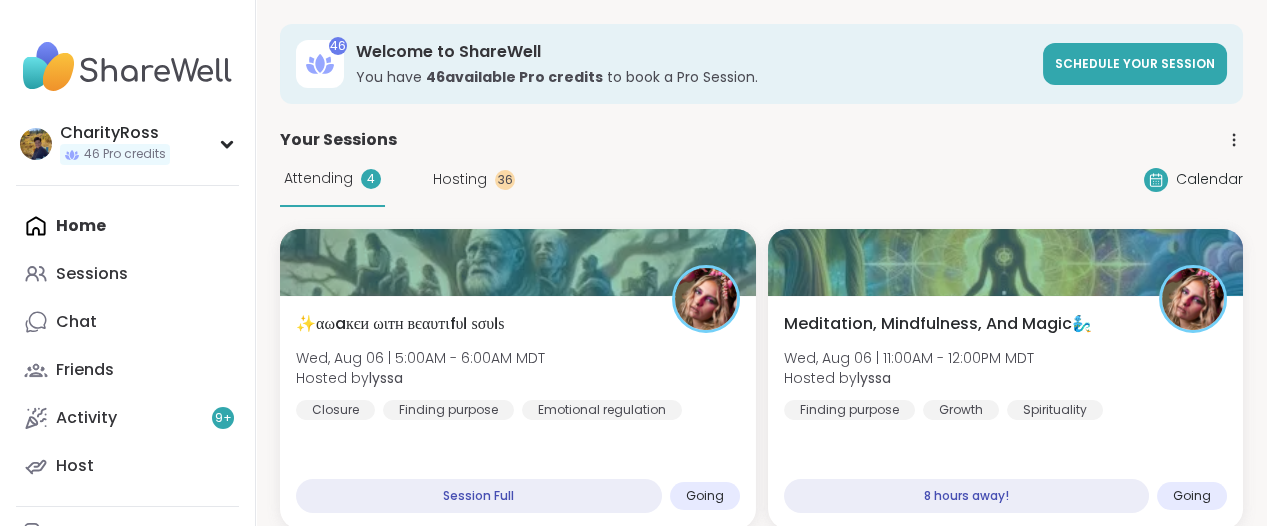 scroll, scrollTop: 0, scrollLeft: 0, axis: both 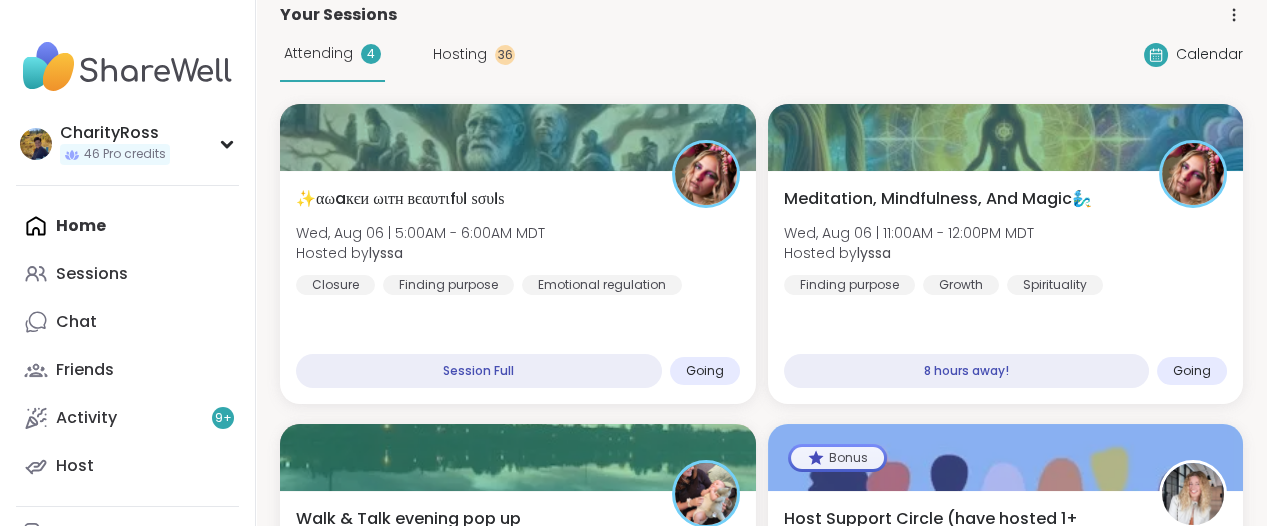 click on "Attending 4 Hosting 36" at bounding box center [397, 54] 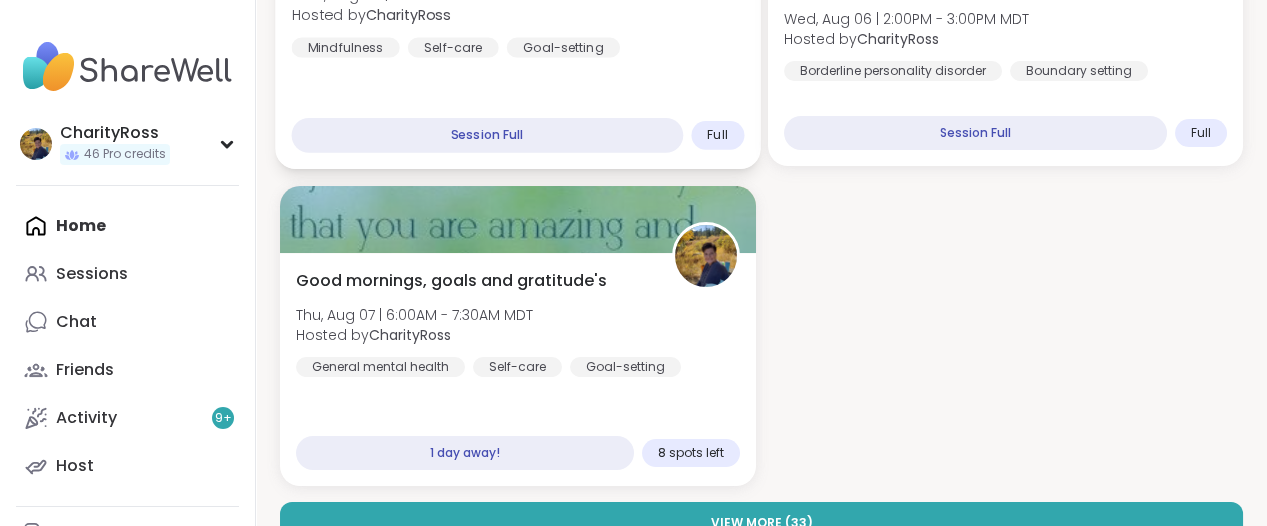 scroll, scrollTop: 375, scrollLeft: 0, axis: vertical 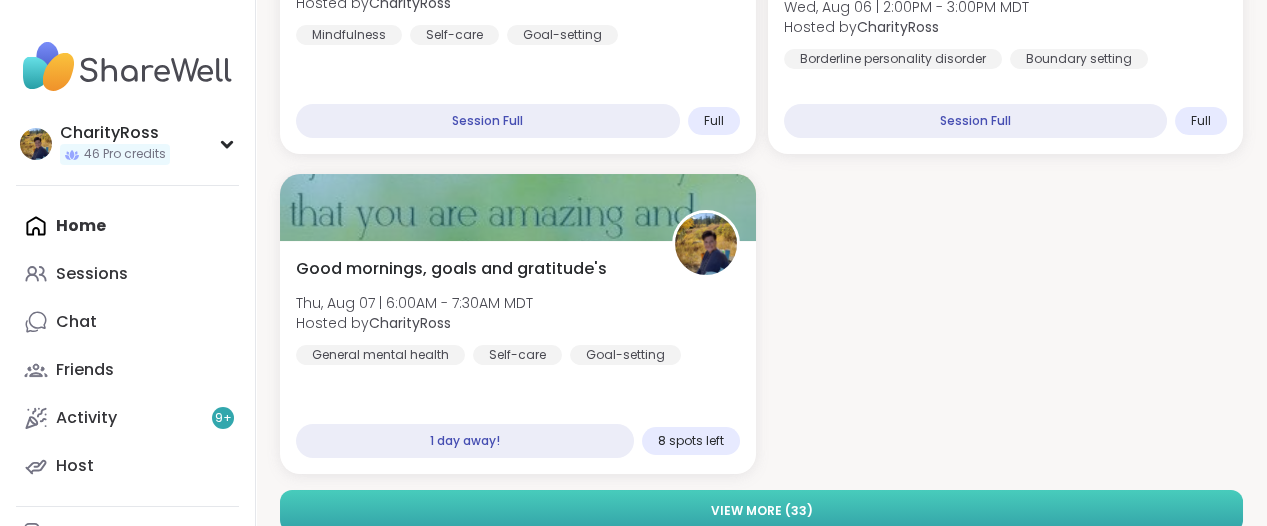 click on "View More ( 33 )" at bounding box center (761, 511) 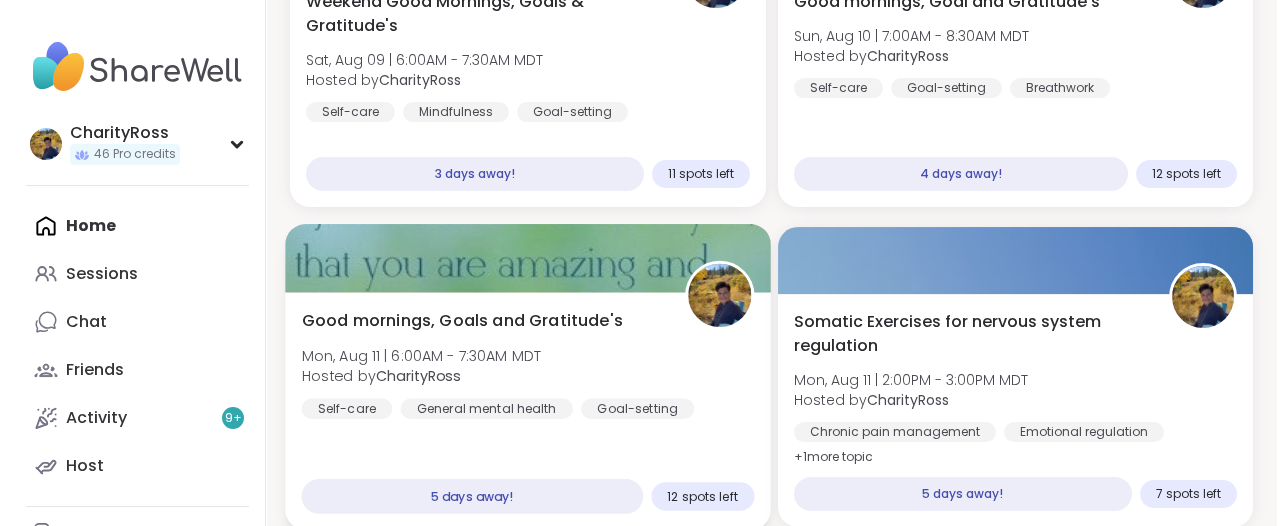 scroll, scrollTop: 1000, scrollLeft: 0, axis: vertical 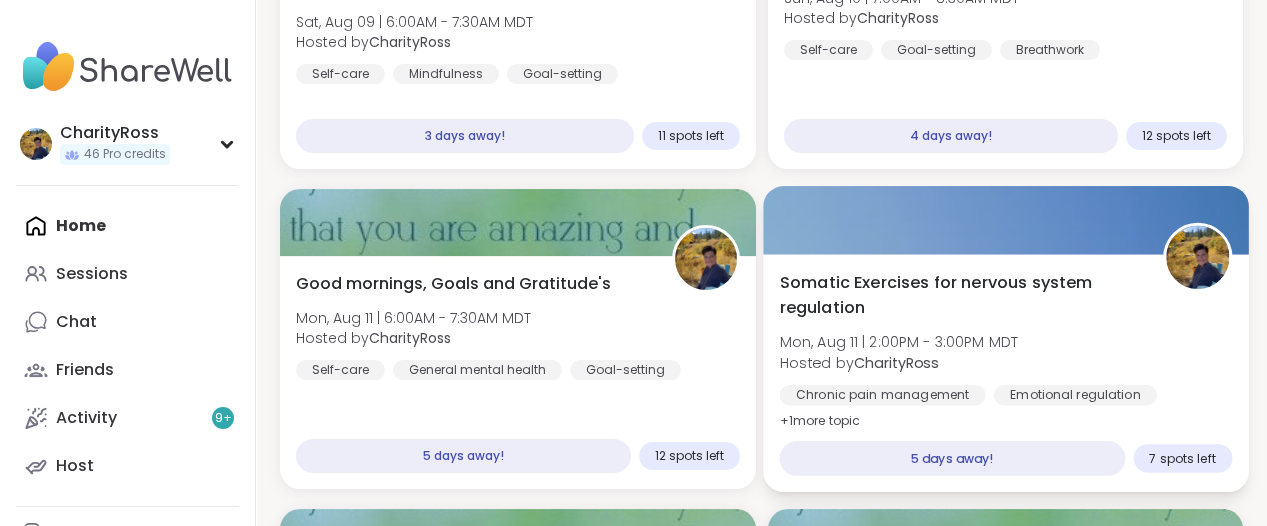 click on "Chronic pain management" at bounding box center (882, 395) 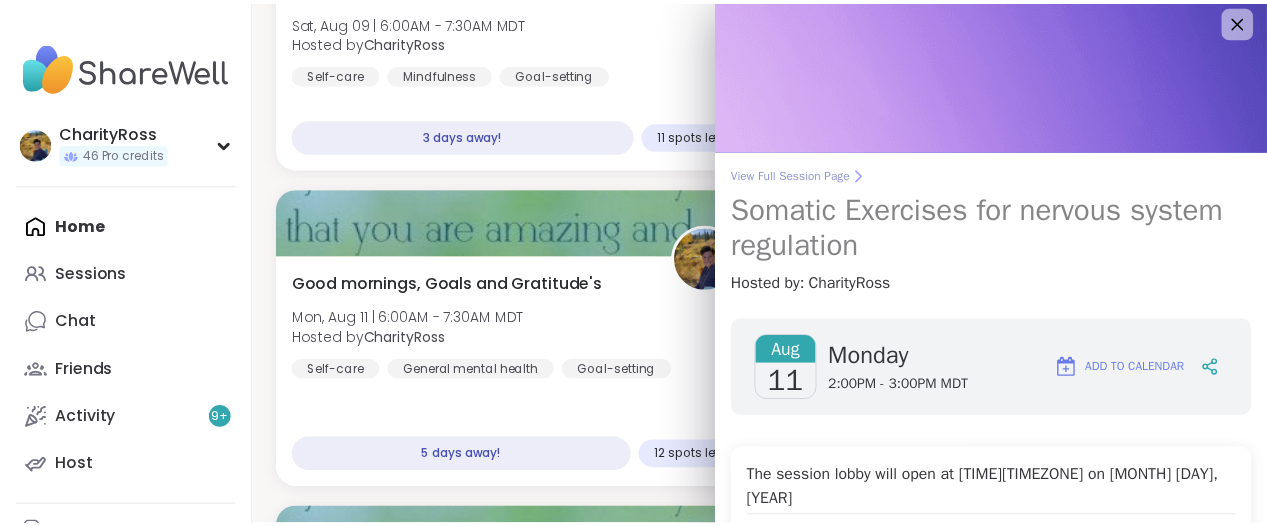 scroll, scrollTop: 0, scrollLeft: 0, axis: both 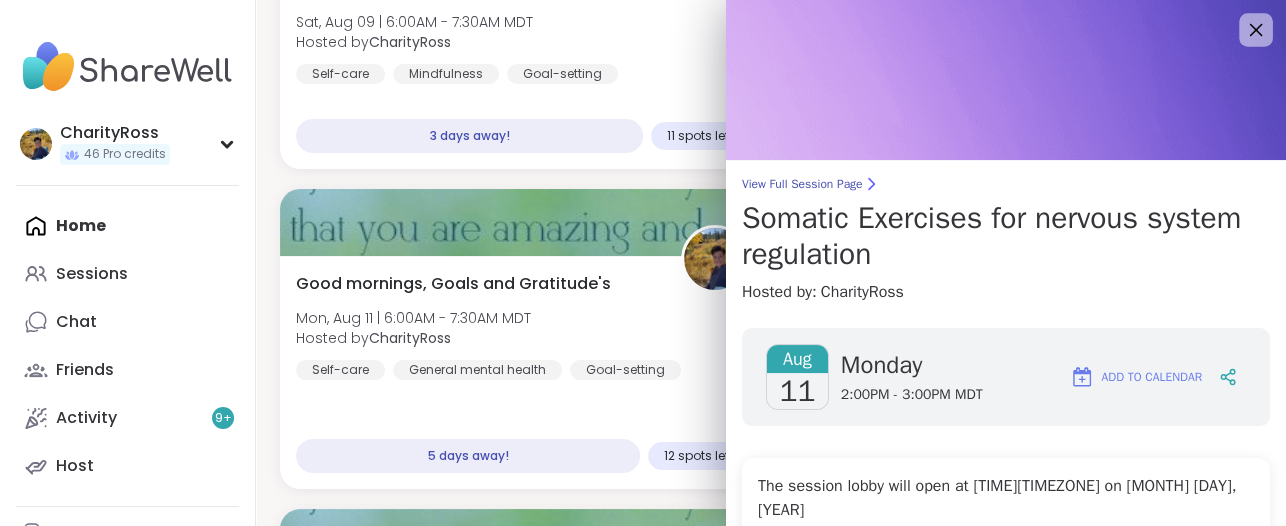 click 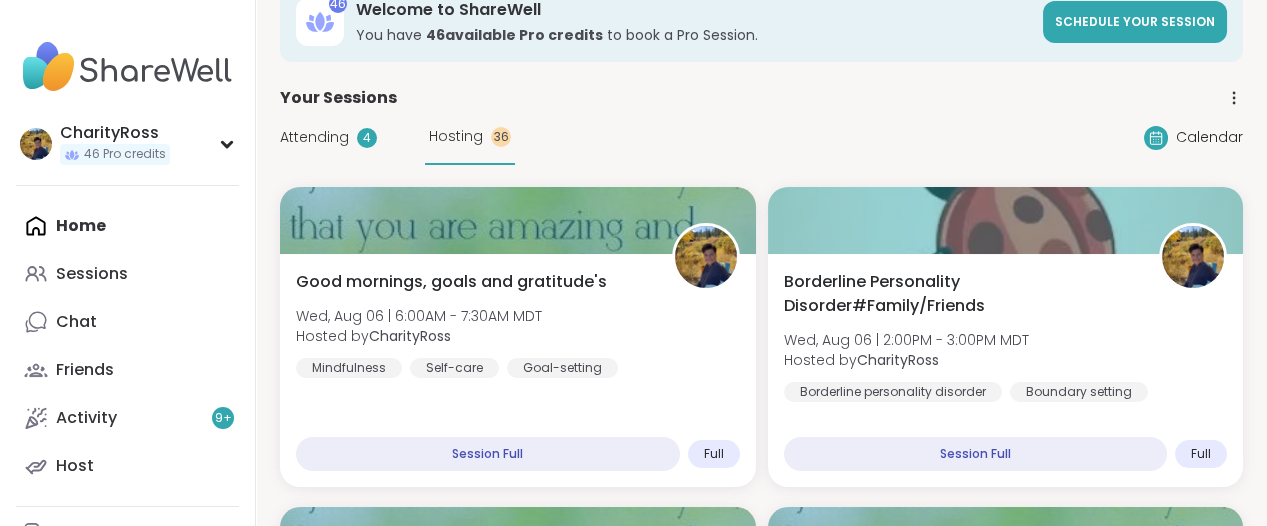 scroll, scrollTop: 0, scrollLeft: 0, axis: both 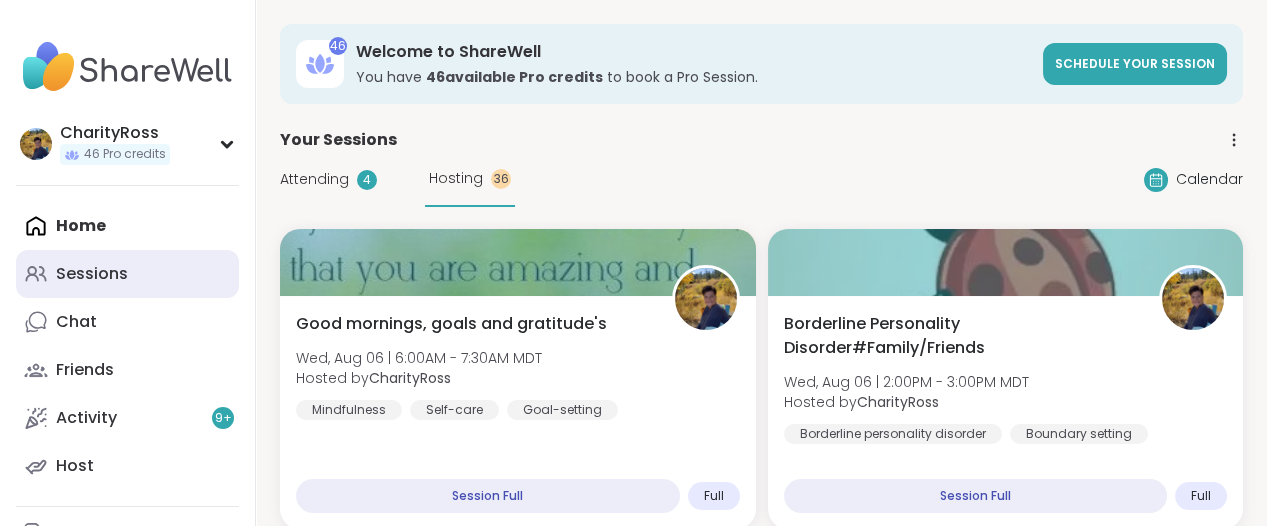 click on "Sessions" at bounding box center (92, 274) 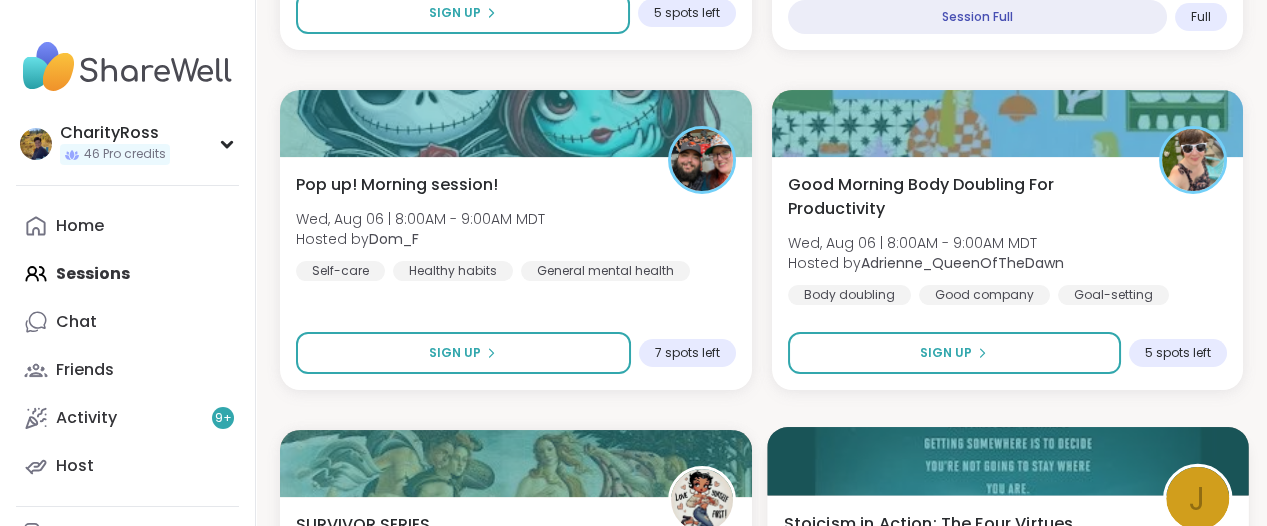 scroll, scrollTop: 1000, scrollLeft: 0, axis: vertical 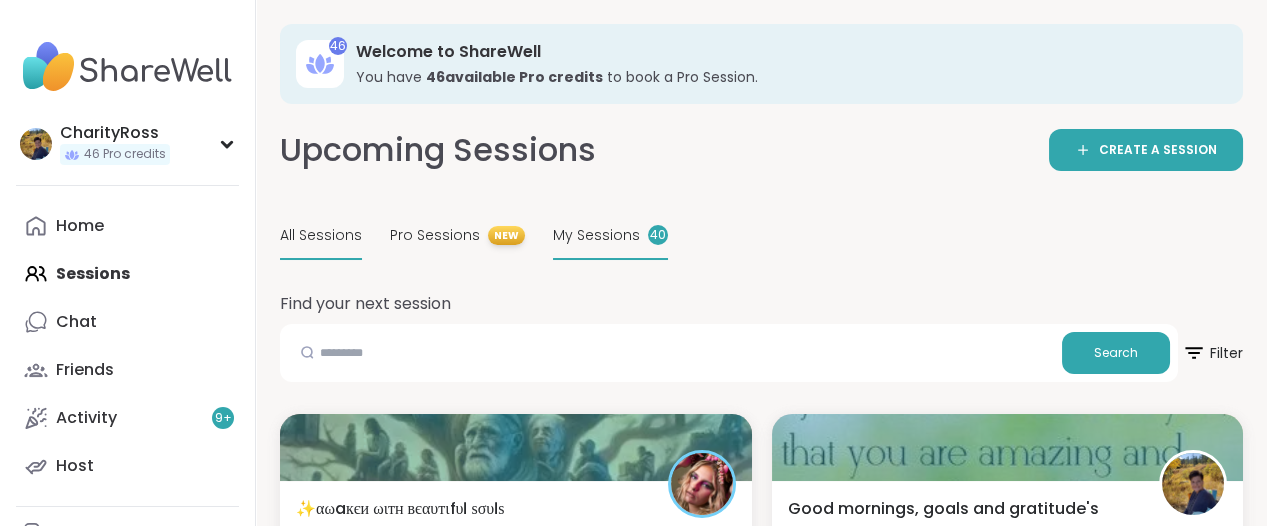 click on "My Sessions" at bounding box center (596, 235) 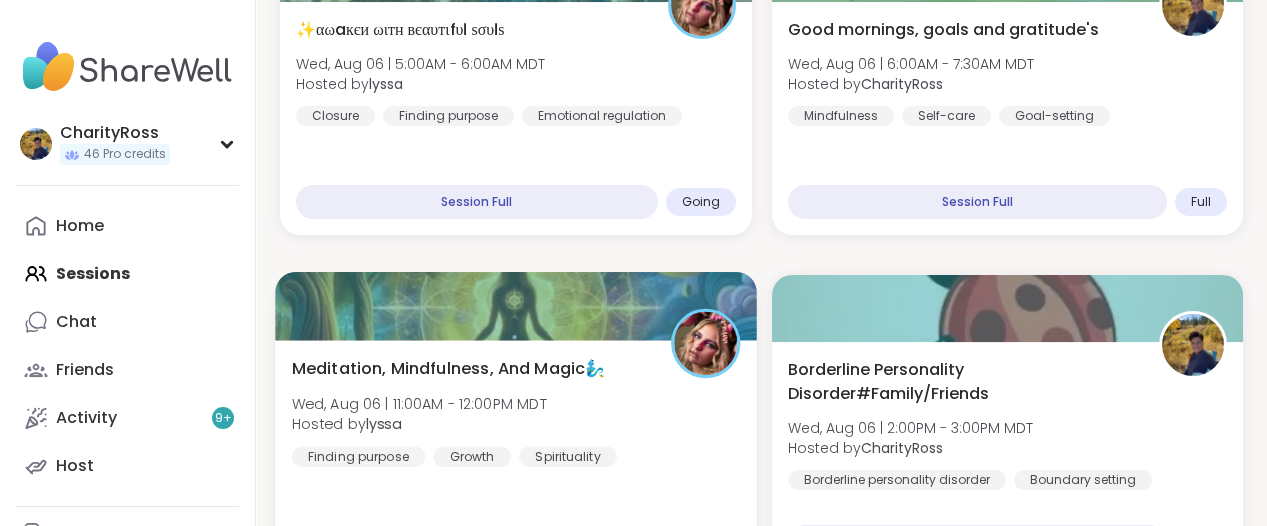 scroll, scrollTop: 125, scrollLeft: 0, axis: vertical 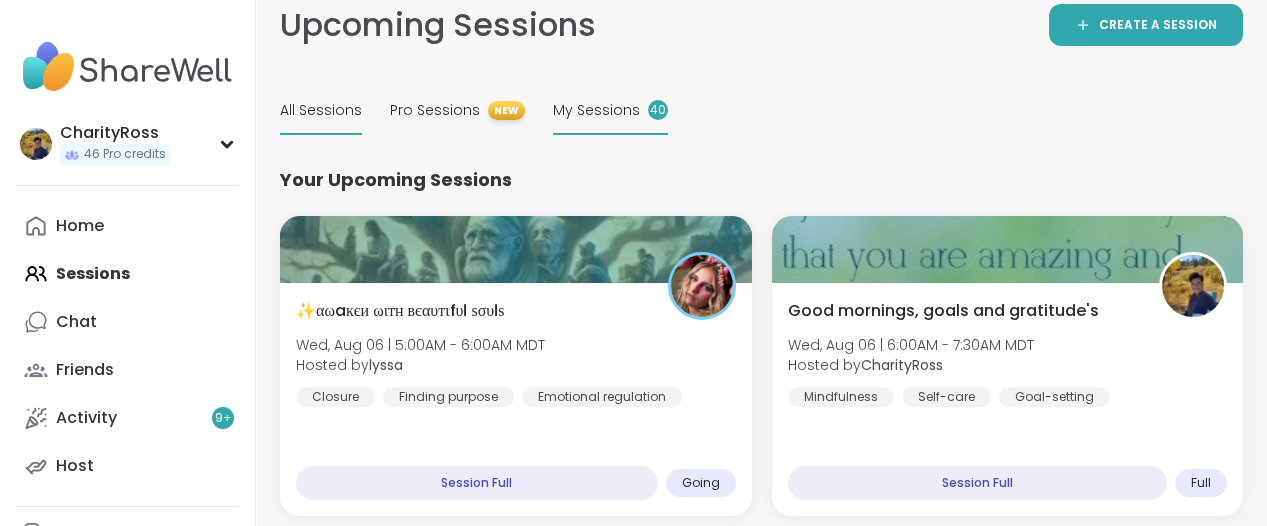 click on "All Sessions" at bounding box center (321, 110) 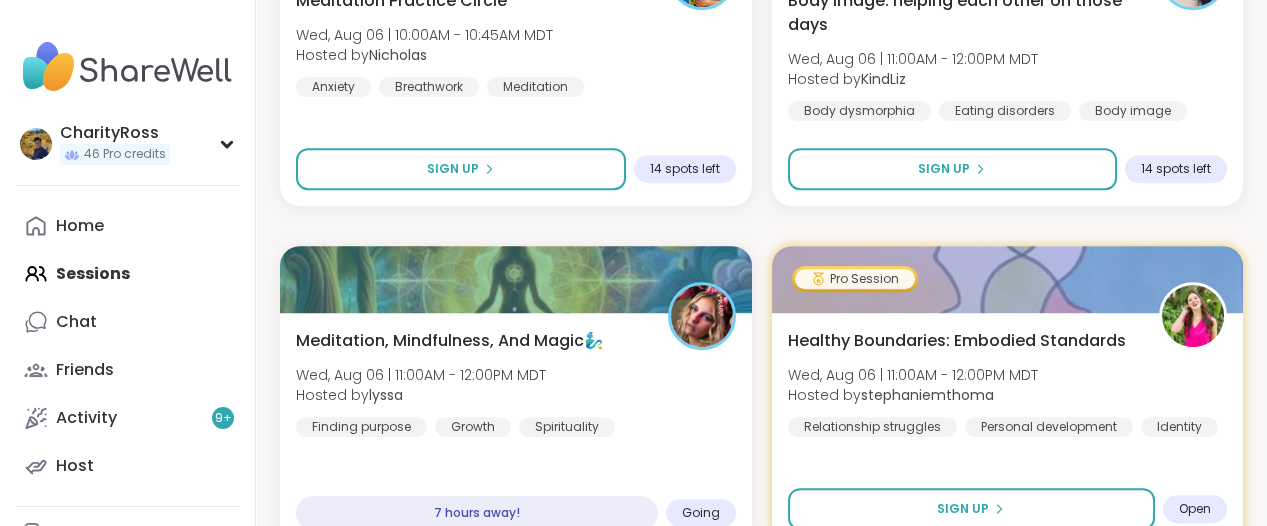 scroll, scrollTop: 2250, scrollLeft: 0, axis: vertical 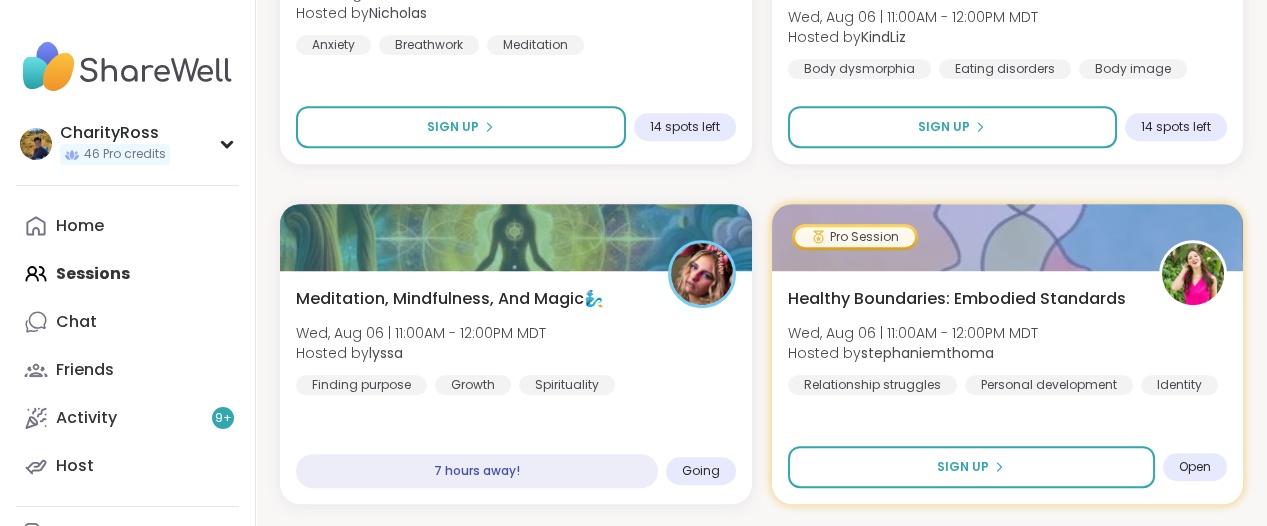 click on "Home Sessions Chat Friends Activity 9 + Host" at bounding box center (127, 346) 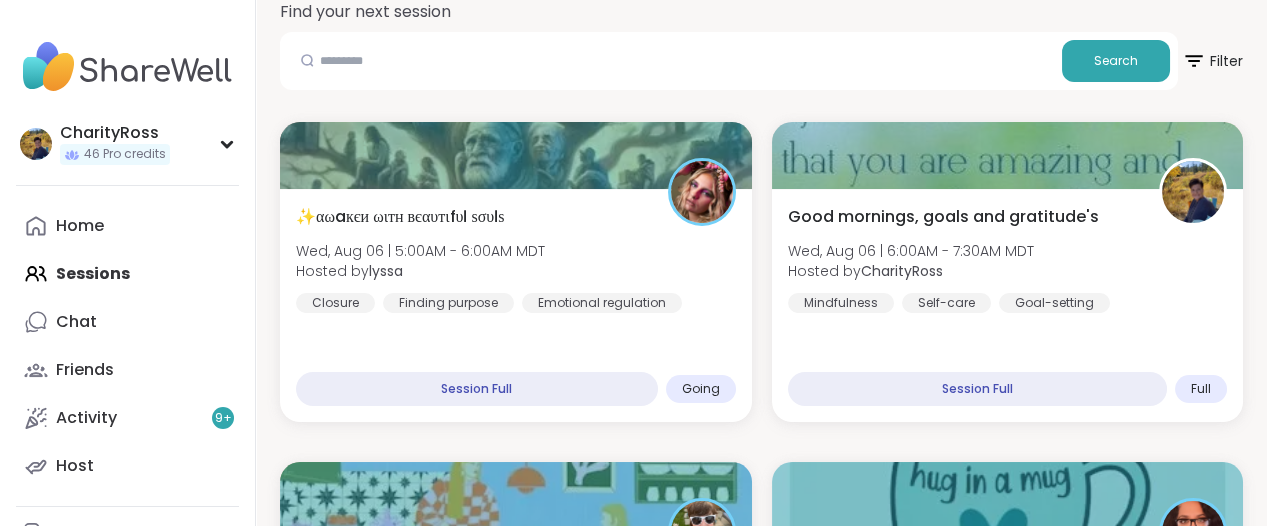 scroll, scrollTop: 125, scrollLeft: 0, axis: vertical 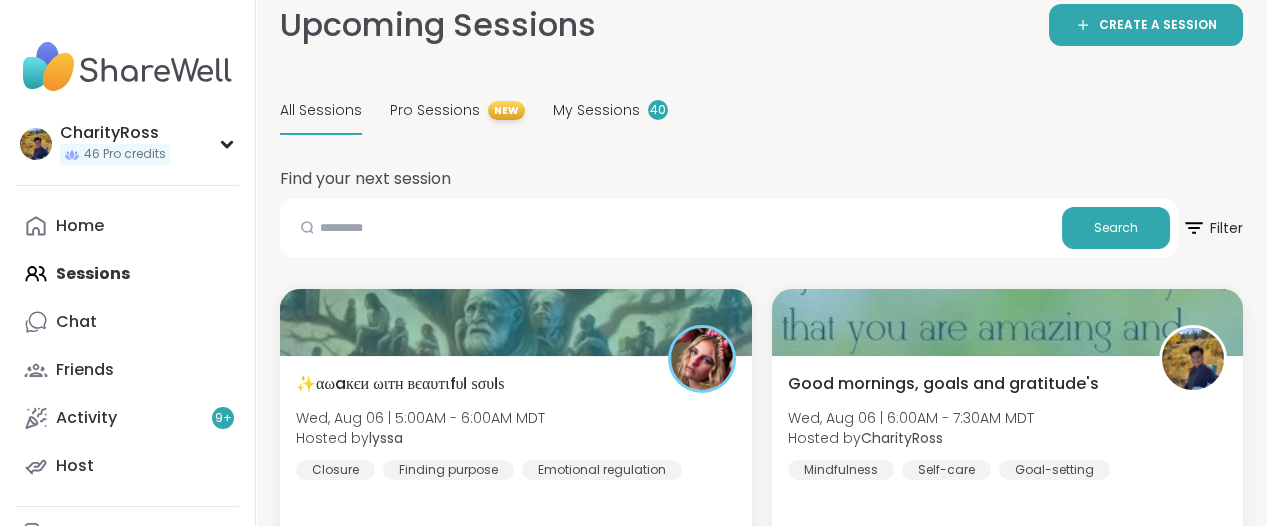 click on "All Sessions" at bounding box center [321, 111] 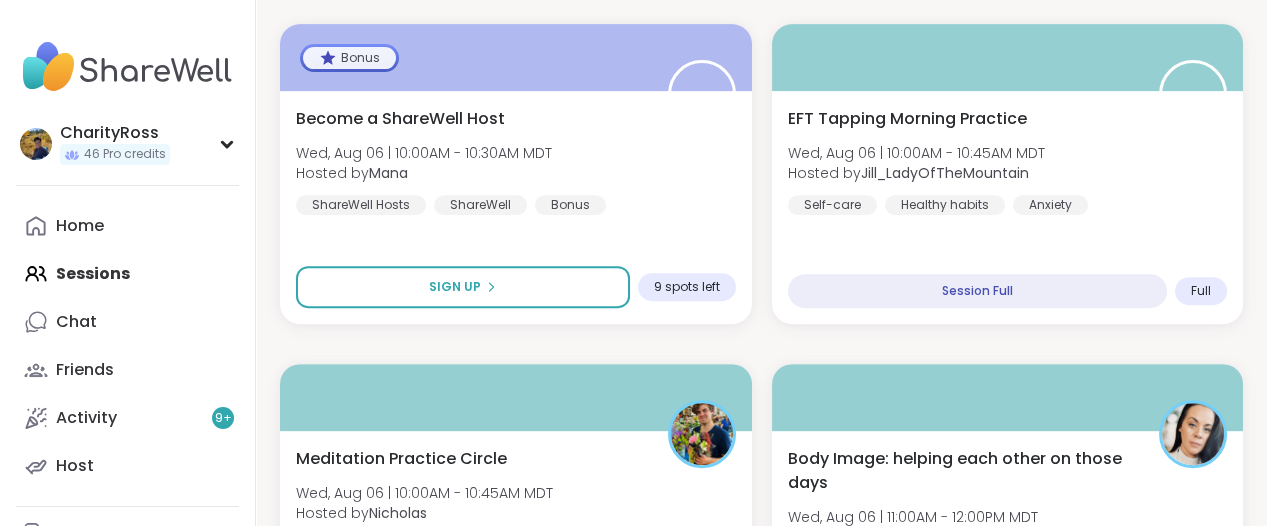 scroll, scrollTop: 1875, scrollLeft: 0, axis: vertical 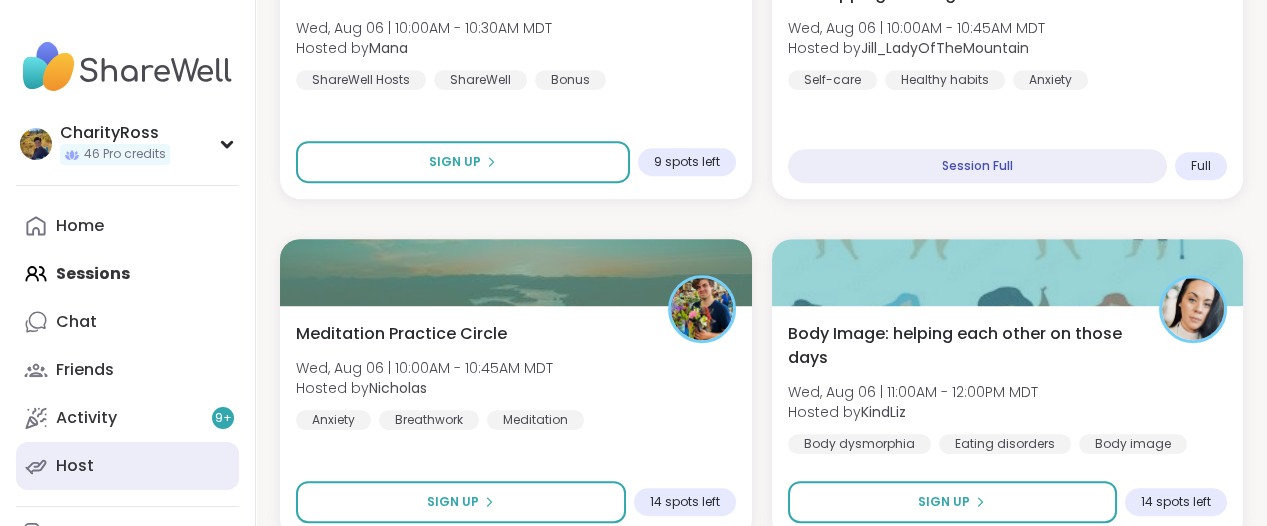 click on "Host" at bounding box center (127, 466) 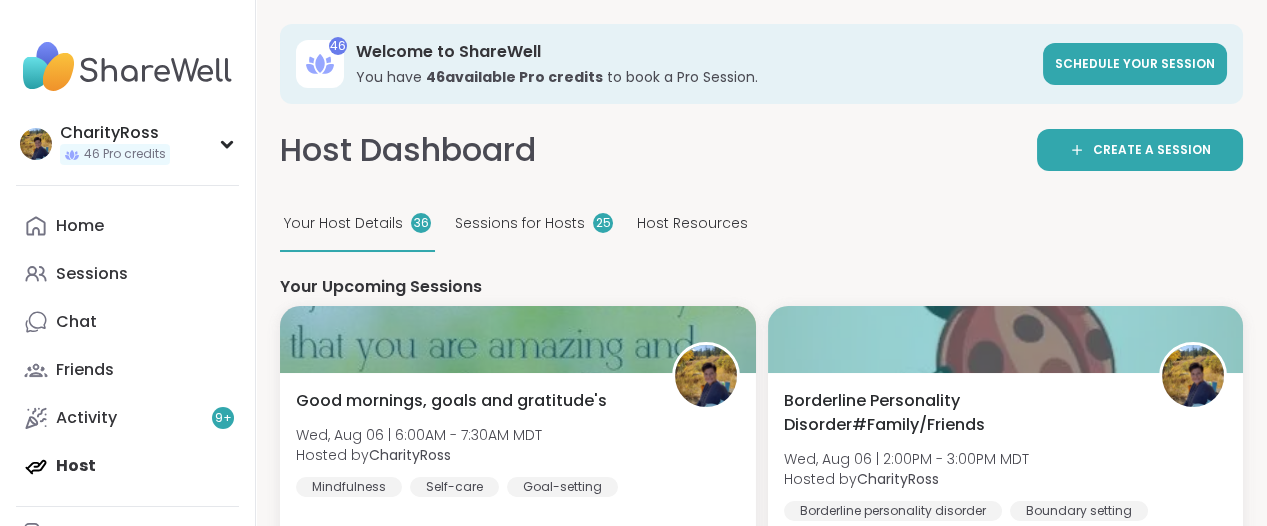 scroll, scrollTop: 0, scrollLeft: 0, axis: both 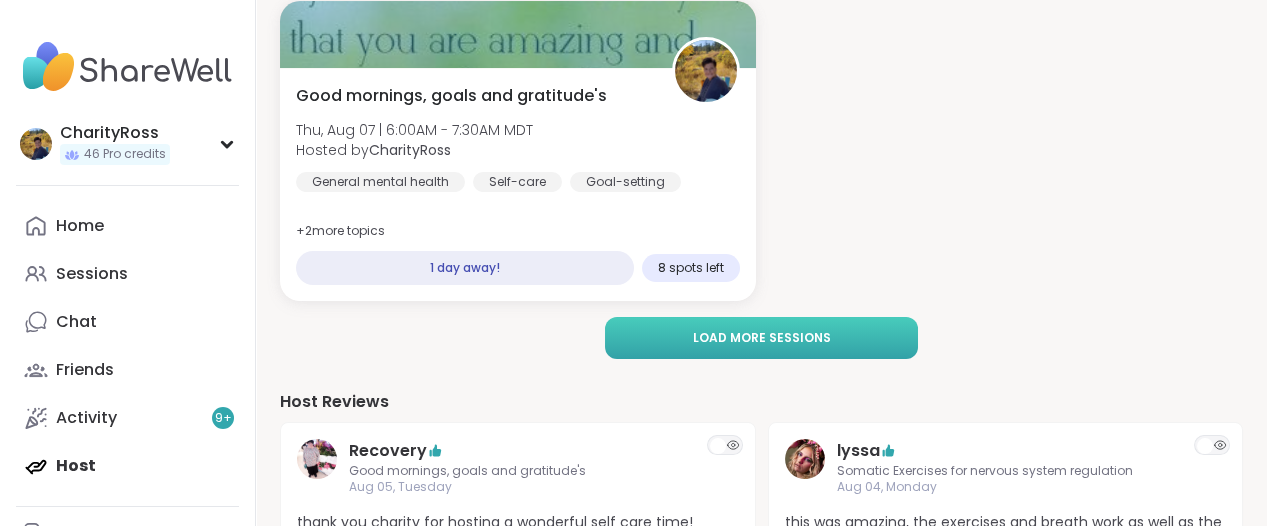 click on "Load more sessions" at bounding box center (762, 338) 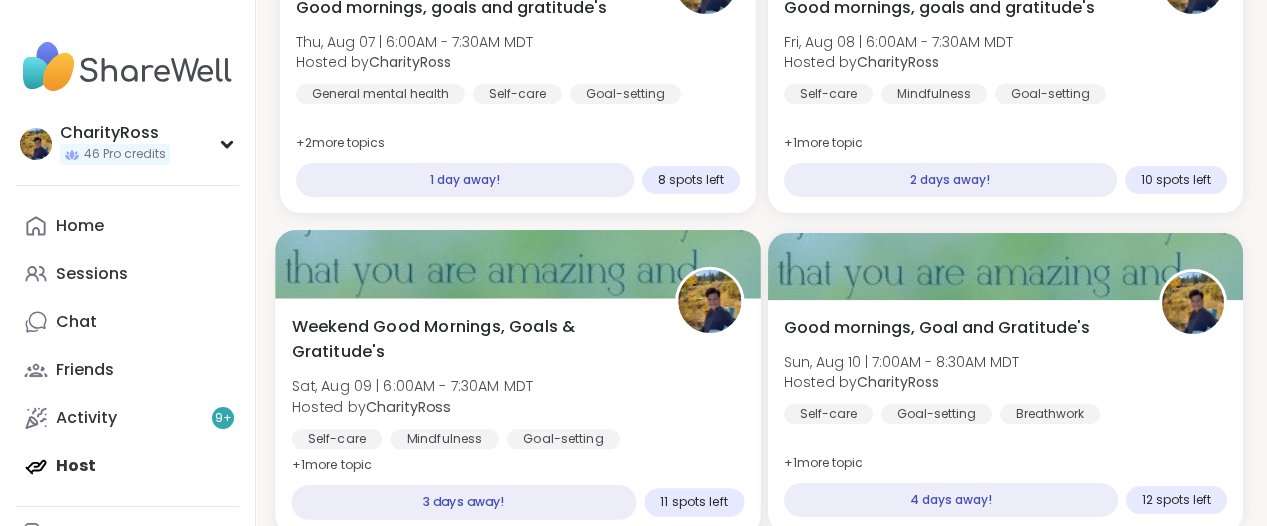 scroll, scrollTop: 750, scrollLeft: 0, axis: vertical 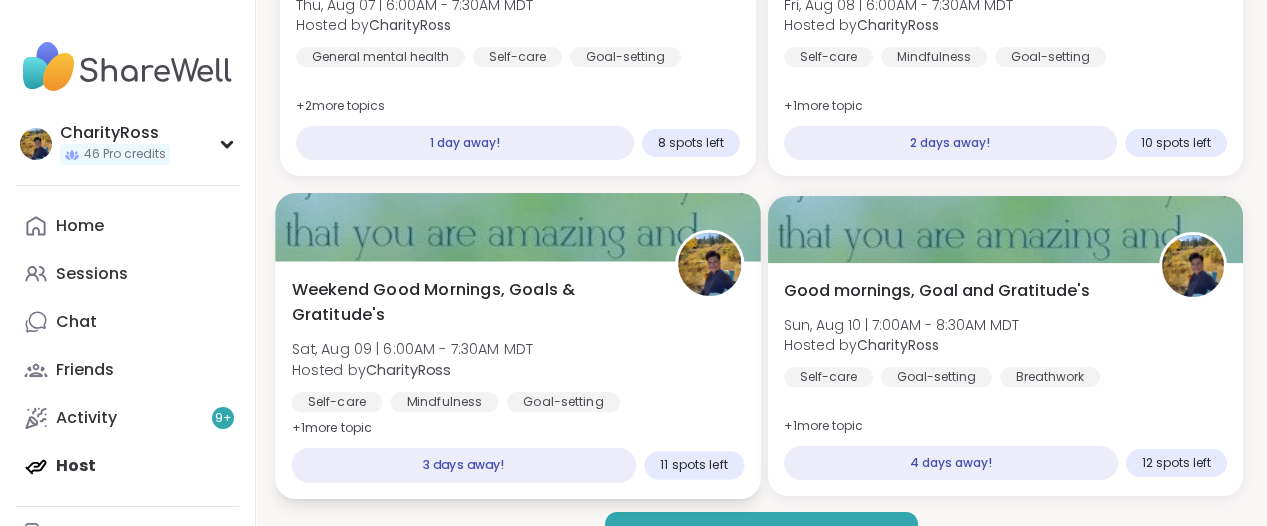 click on "Weekend Good Mornings, Goals & Gratitude's  Sat, Aug 09 | 6:00AM - 7:30AM MDT Hosted by  CharityRoss Self-care Mindfulness Goal-setting + 1  more topic" at bounding box center [518, 345] 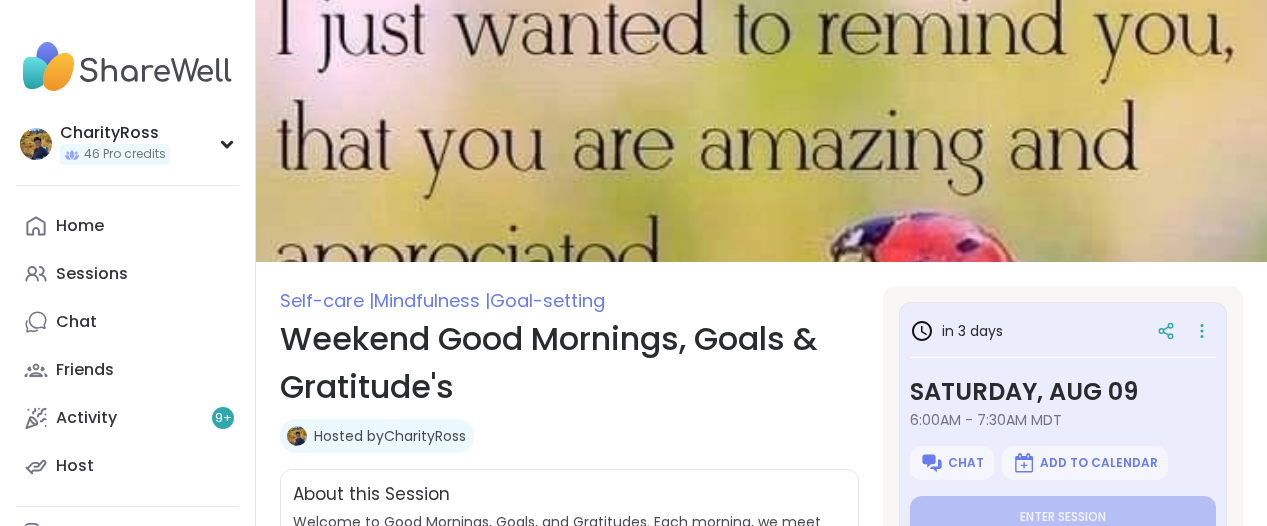 scroll, scrollTop: 0, scrollLeft: 0, axis: both 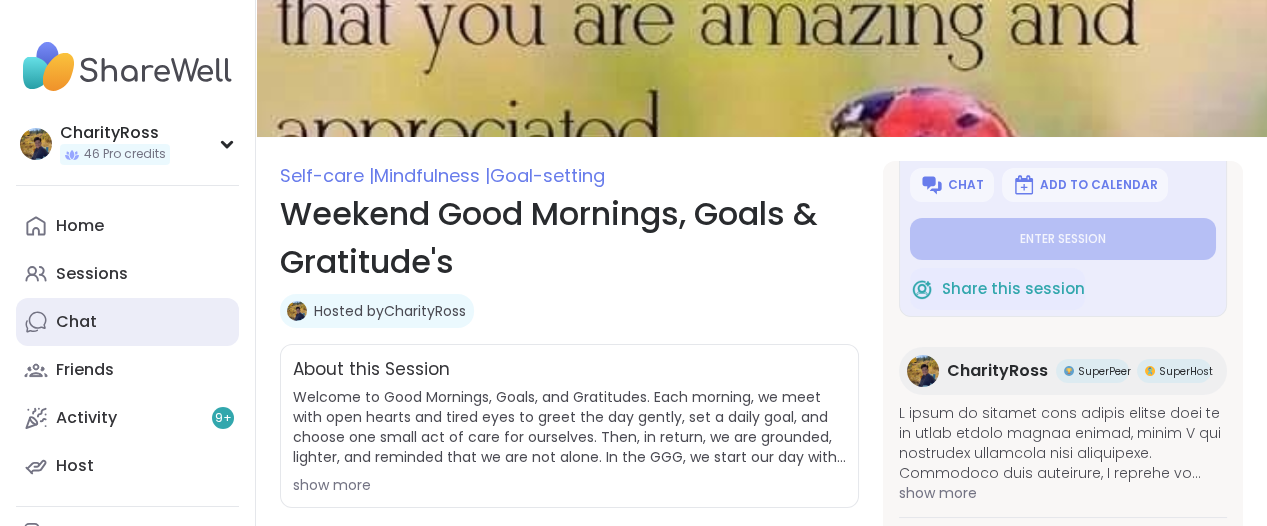 click on "Chat" at bounding box center [127, 322] 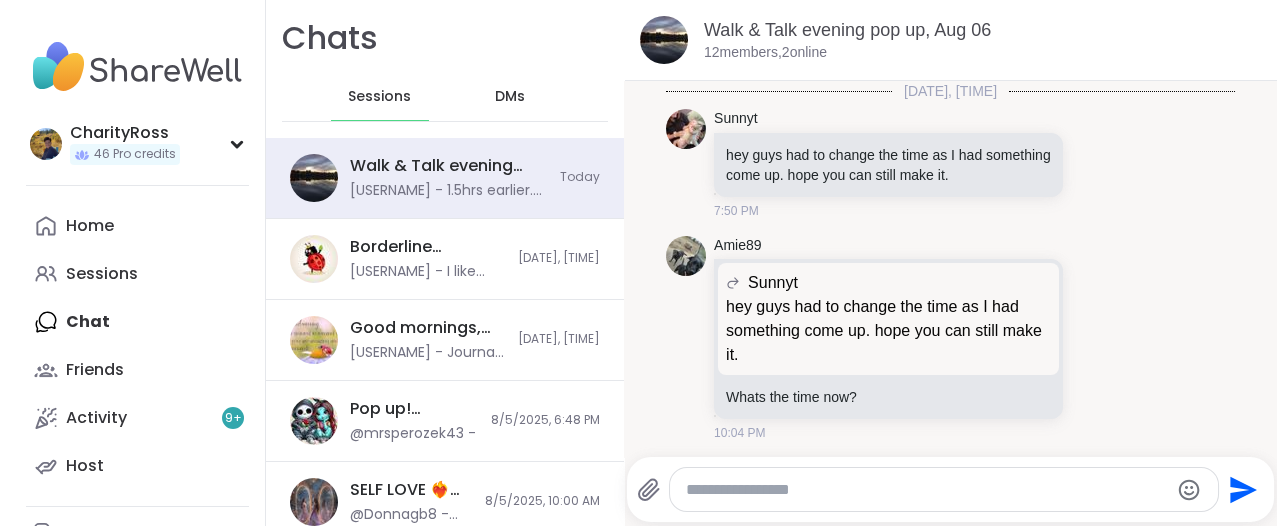 scroll, scrollTop: 0, scrollLeft: 0, axis: both 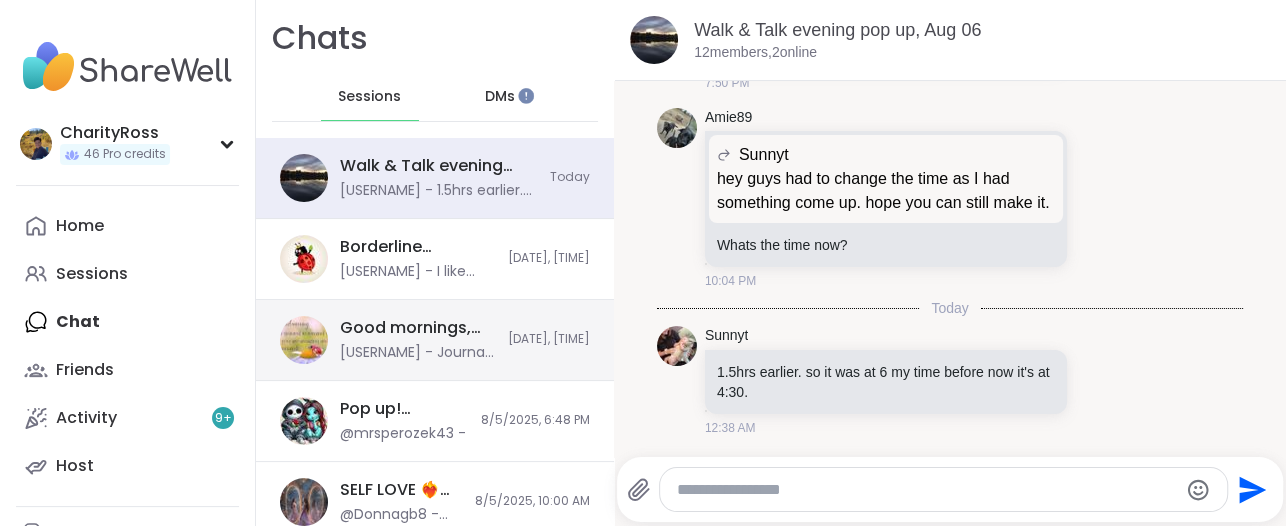 click on "Good mornings, goals and gratitude's, [MONTH] [DAY] [USERNAME] - Journal prompt: What is a dream of yours that you haven't started on yet? [DATE], [TIME]" at bounding box center (435, 340) 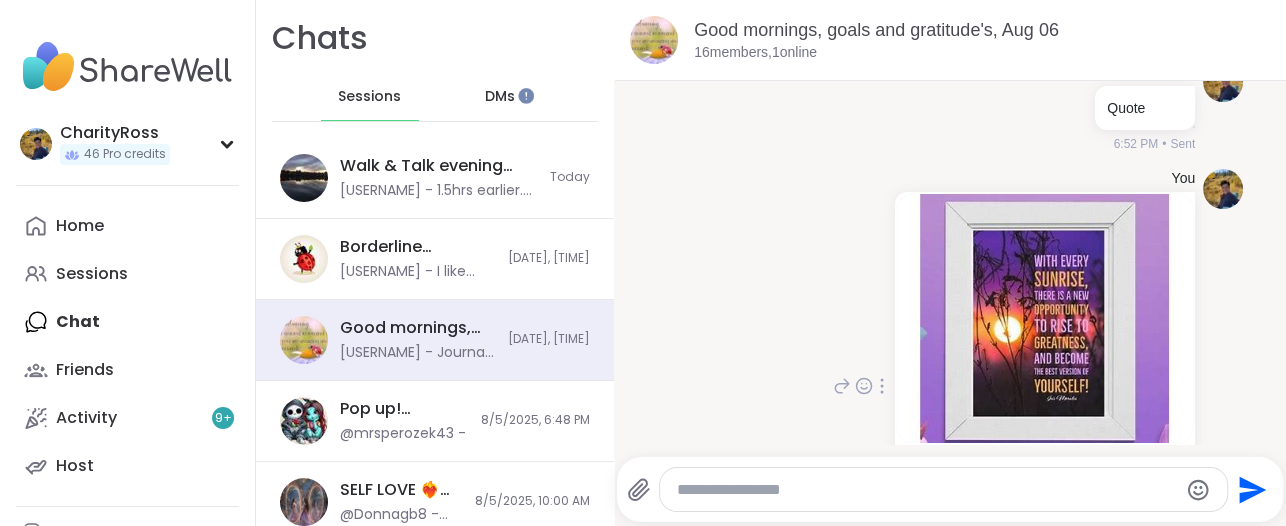 scroll, scrollTop: 0, scrollLeft: 0, axis: both 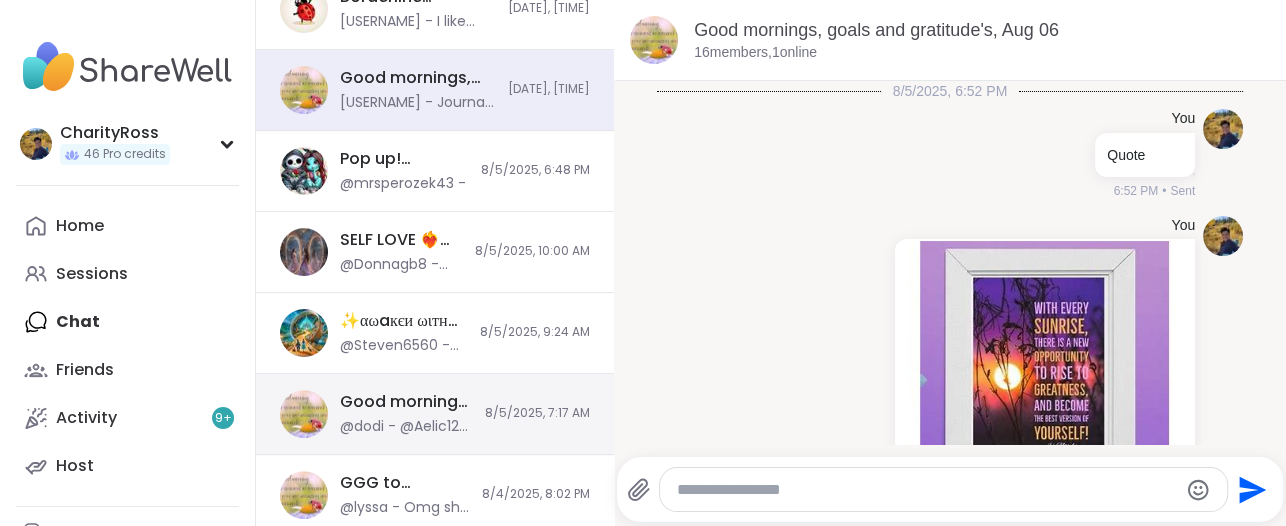 click on "8/5/2025, 7:17 AM" at bounding box center [537, 413] 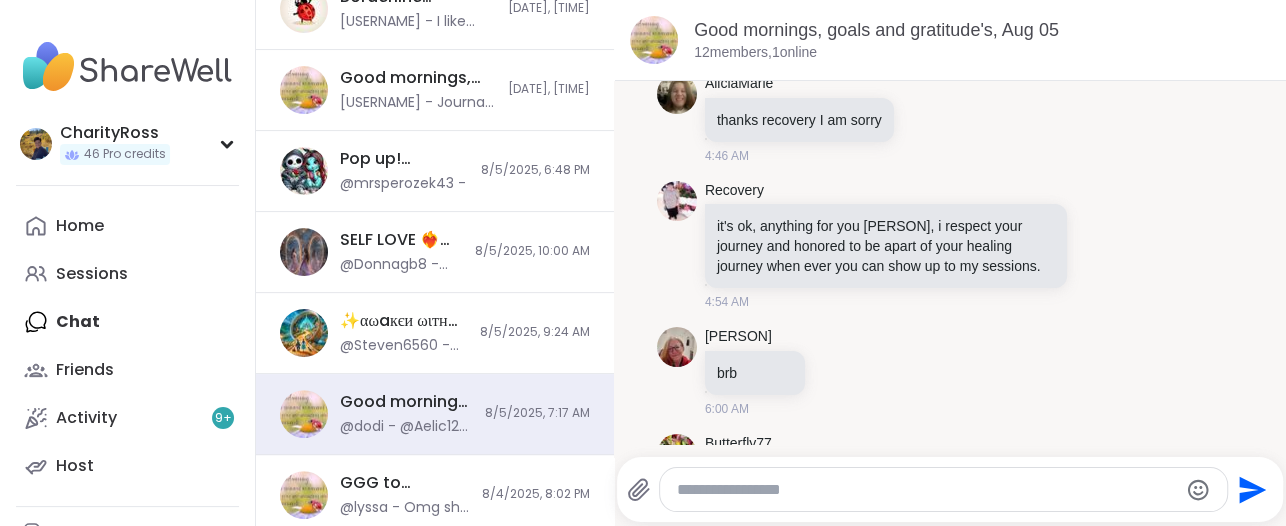 scroll, scrollTop: 1317, scrollLeft: 0, axis: vertical 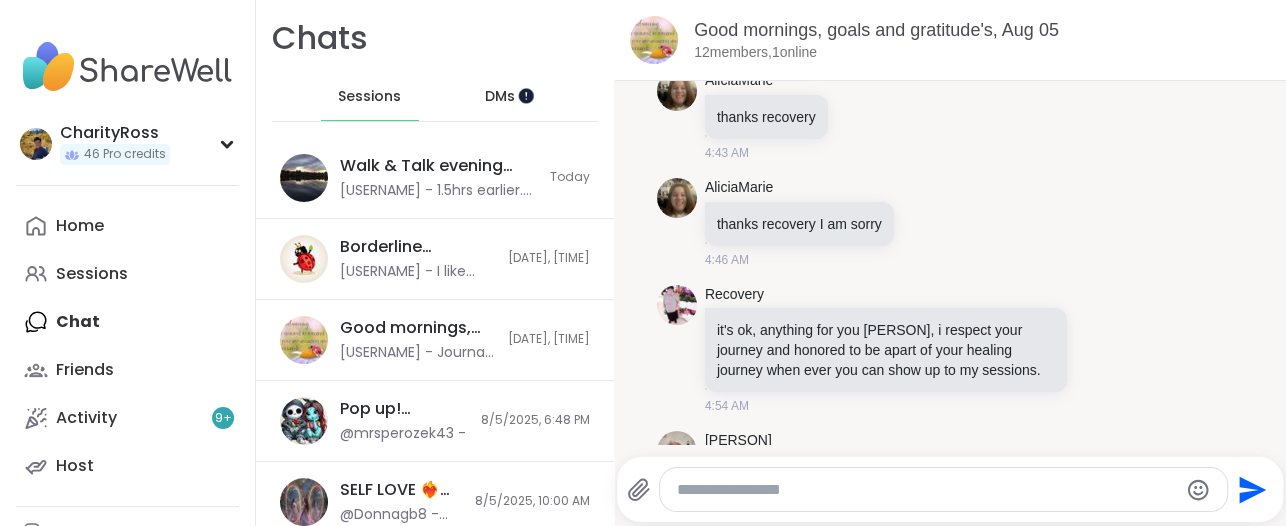 click at bounding box center (525, 95) 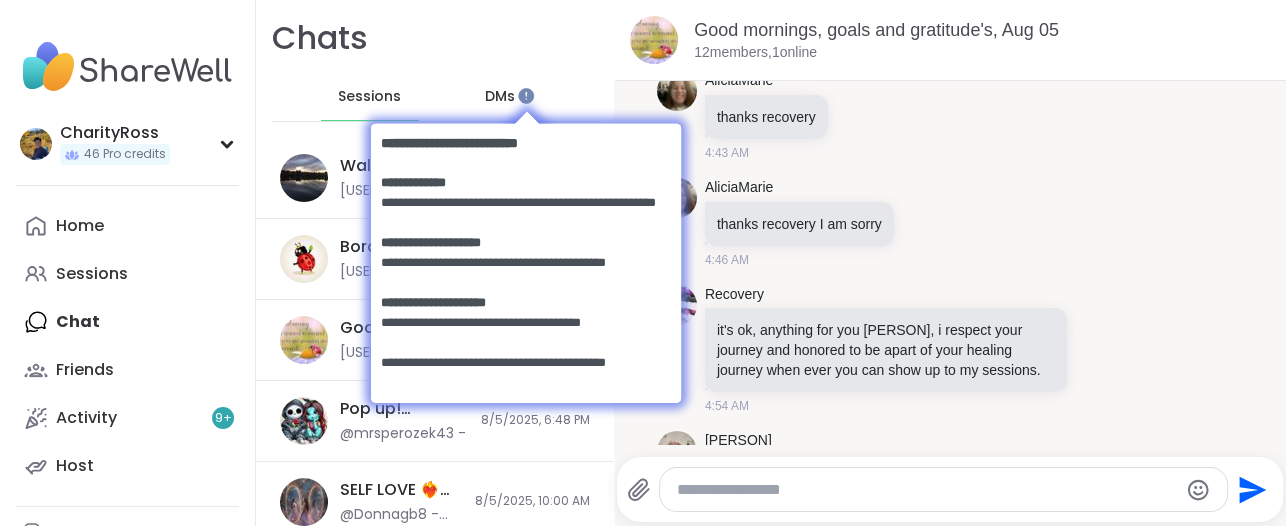 click at bounding box center (525, 261) 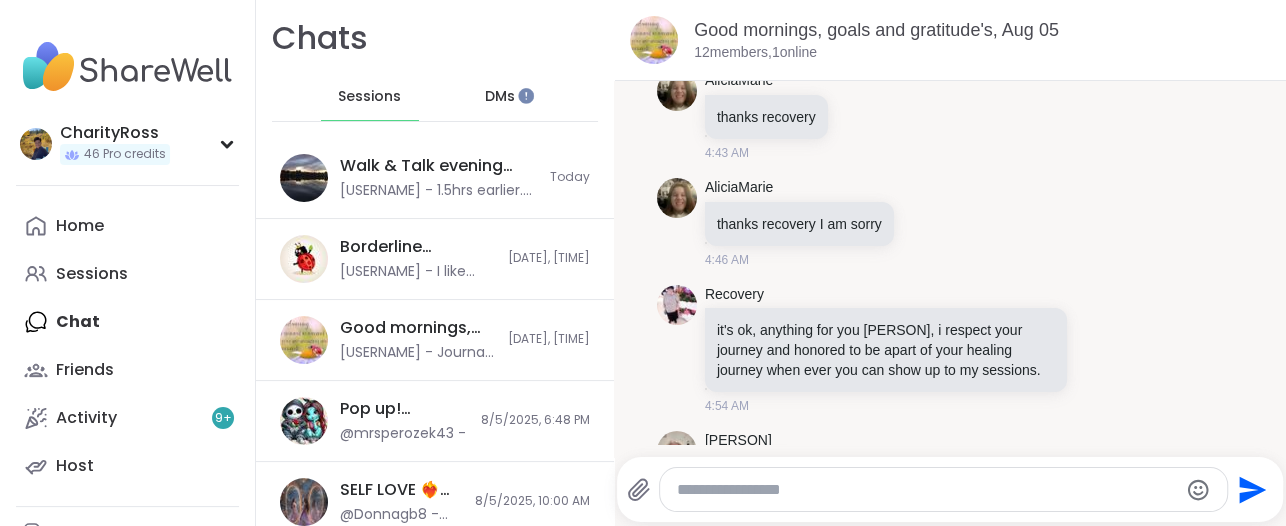 click on "DMs" at bounding box center [500, 97] 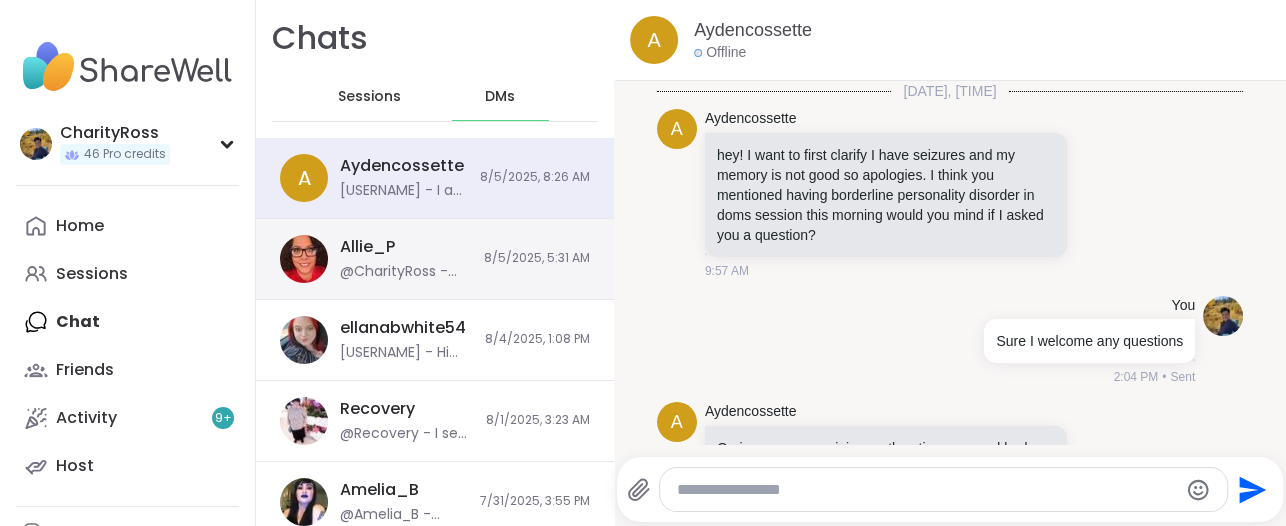 scroll, scrollTop: 5045, scrollLeft: 0, axis: vertical 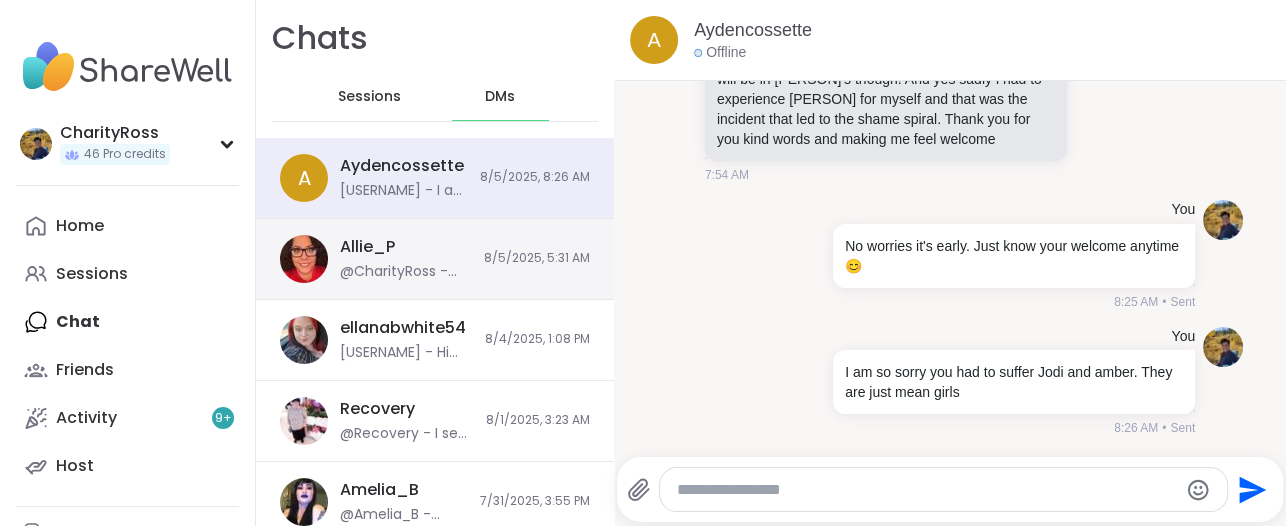 click on "[USERNAME] [USERNAME] - Thank you for the list. I will be bringing it up in ggg. [DATE], [TIME]" at bounding box center (435, 259) 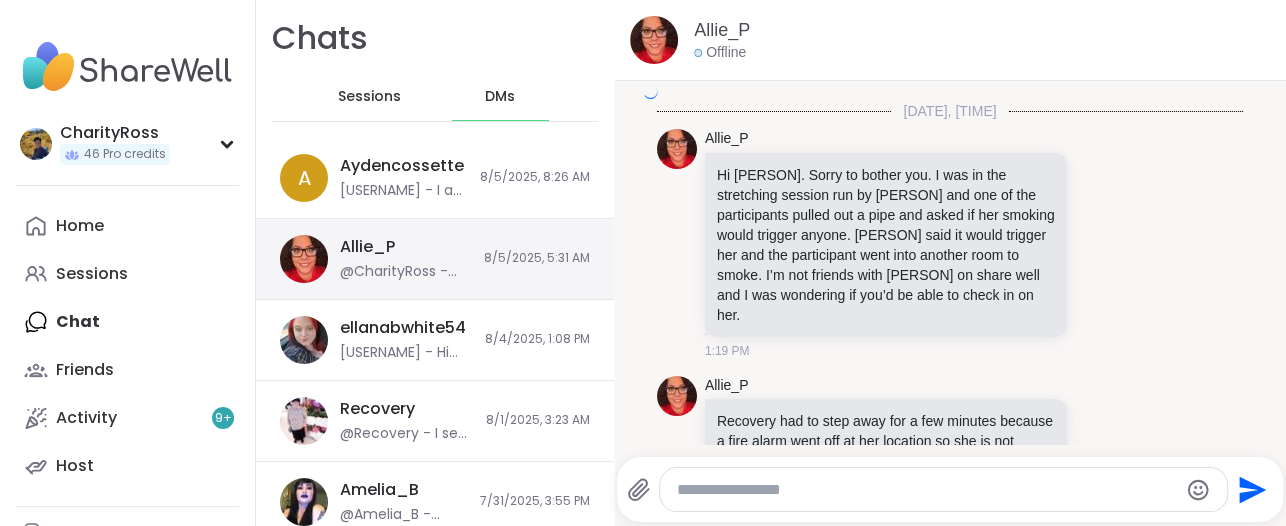 scroll, scrollTop: 6437, scrollLeft: 0, axis: vertical 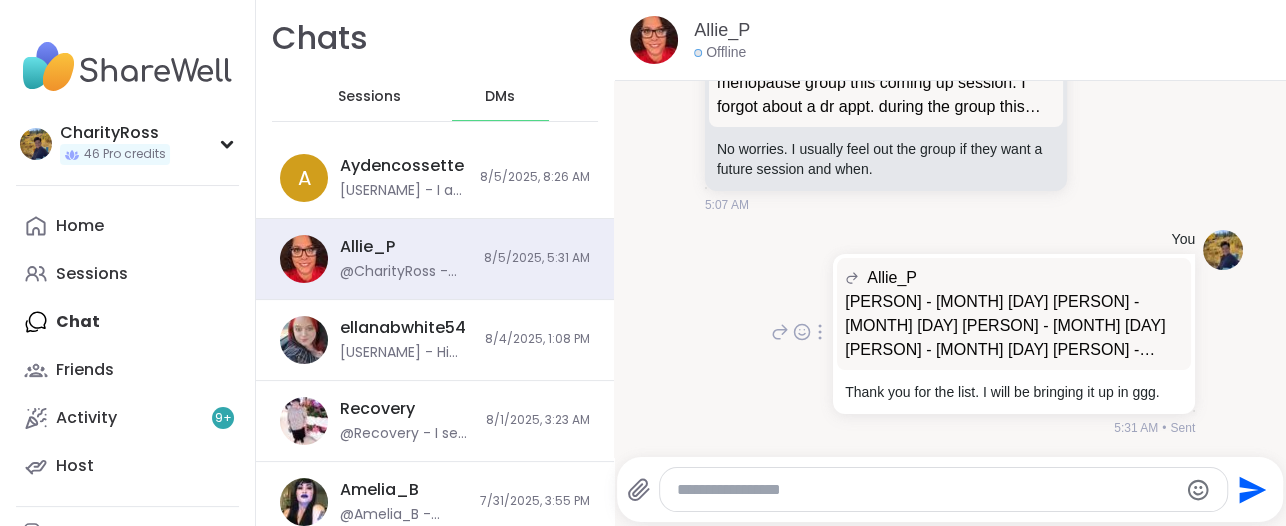 click 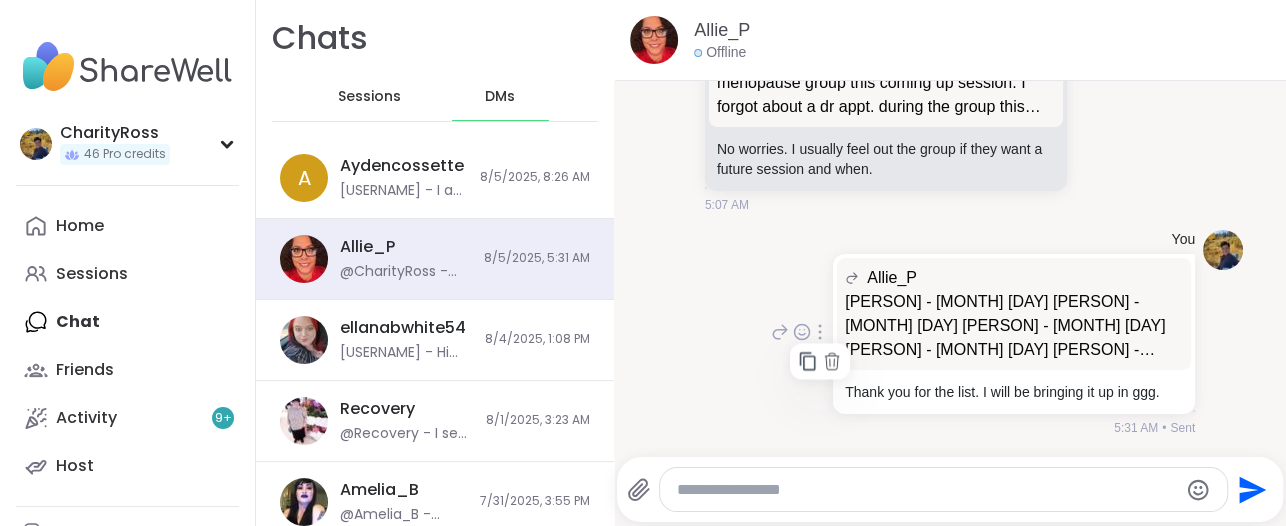 click 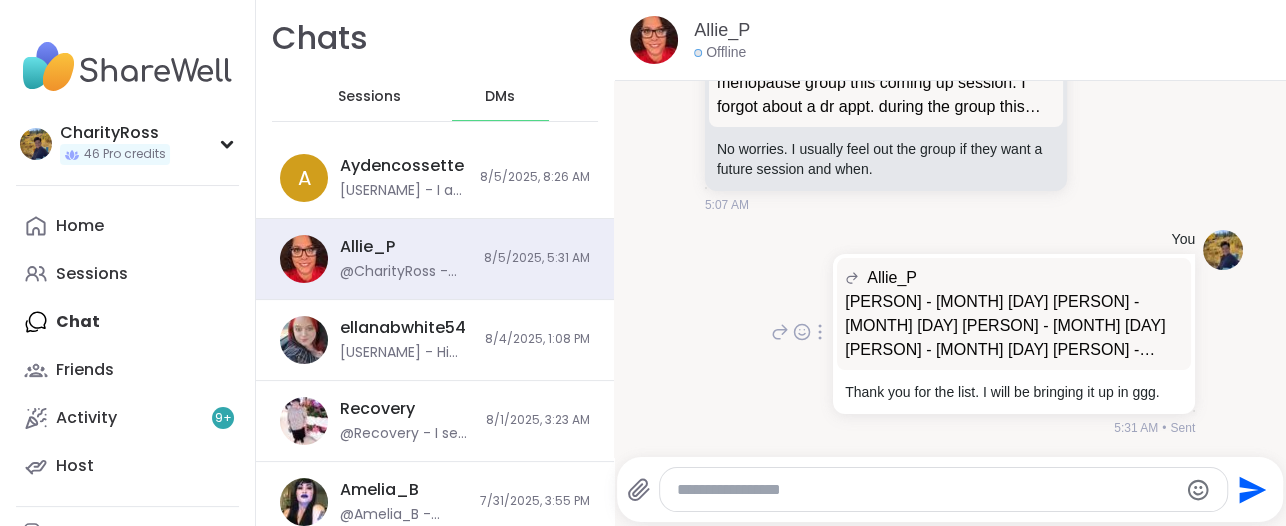 click at bounding box center (820, 332) 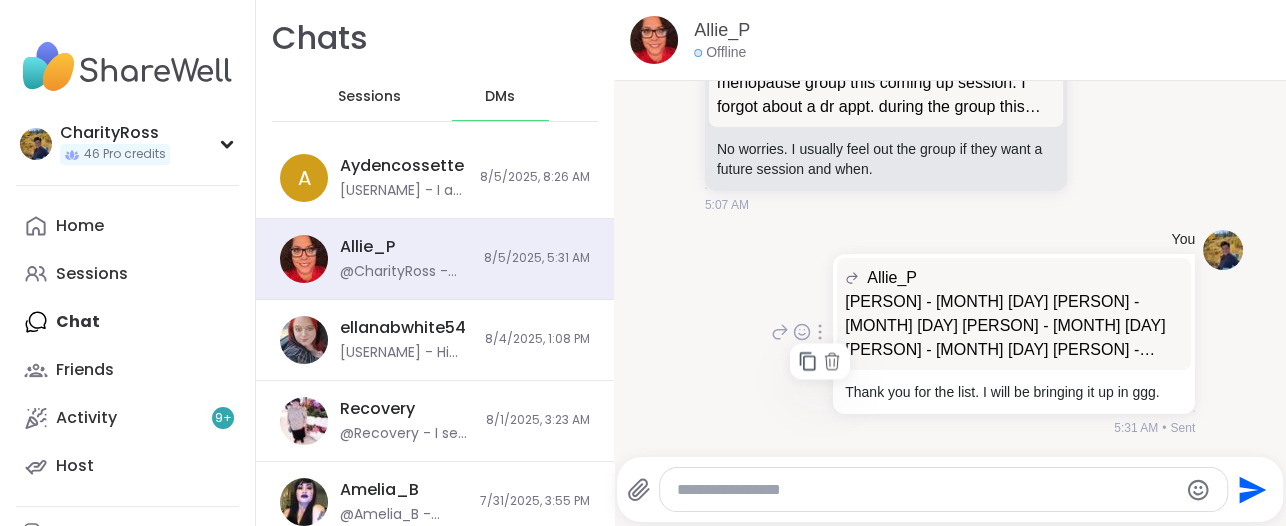 click 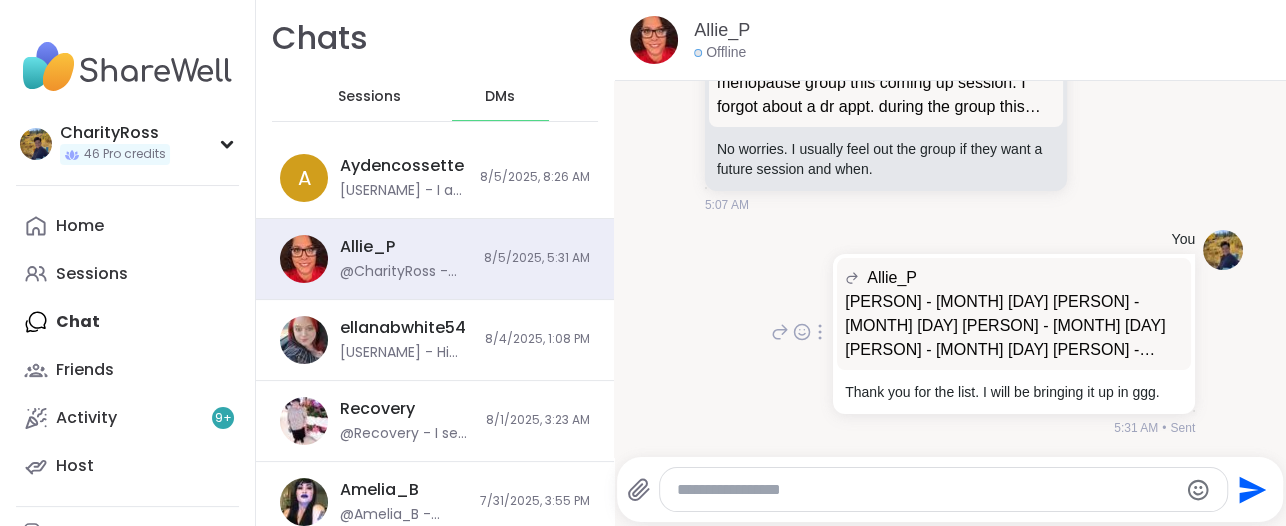 click on "Sessions" at bounding box center (369, 97) 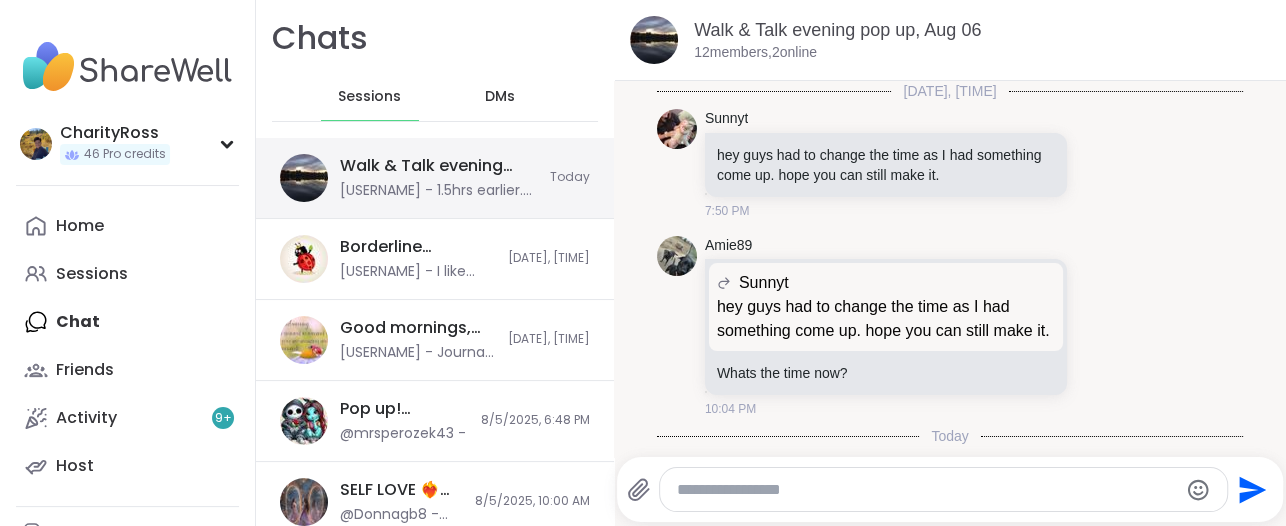scroll, scrollTop: 150, scrollLeft: 0, axis: vertical 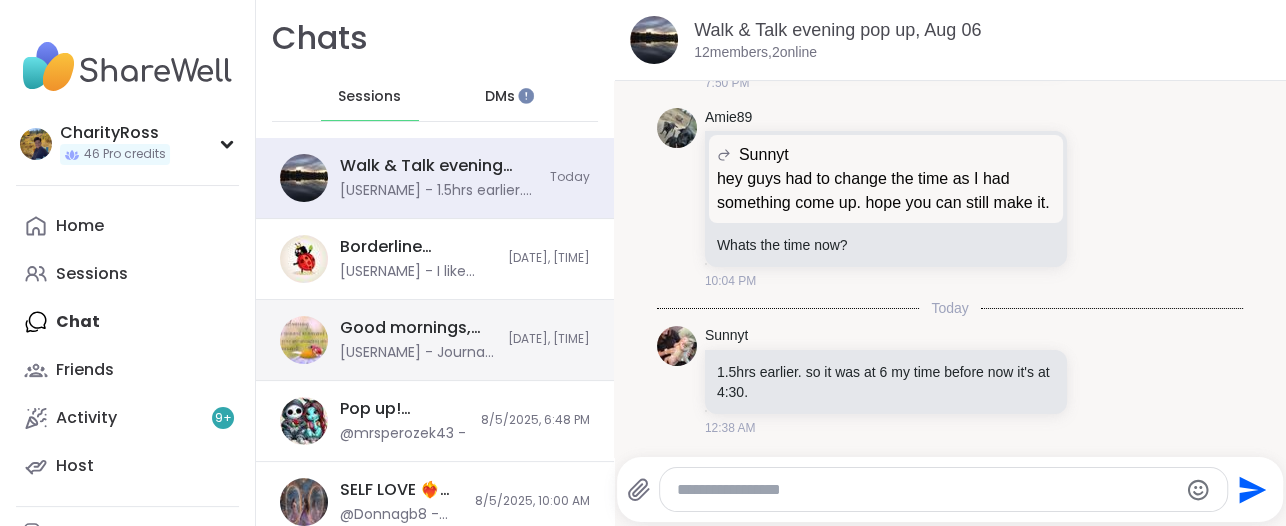 click on "Good mornings, goals and gratitude's, Aug 06" at bounding box center [418, 328] 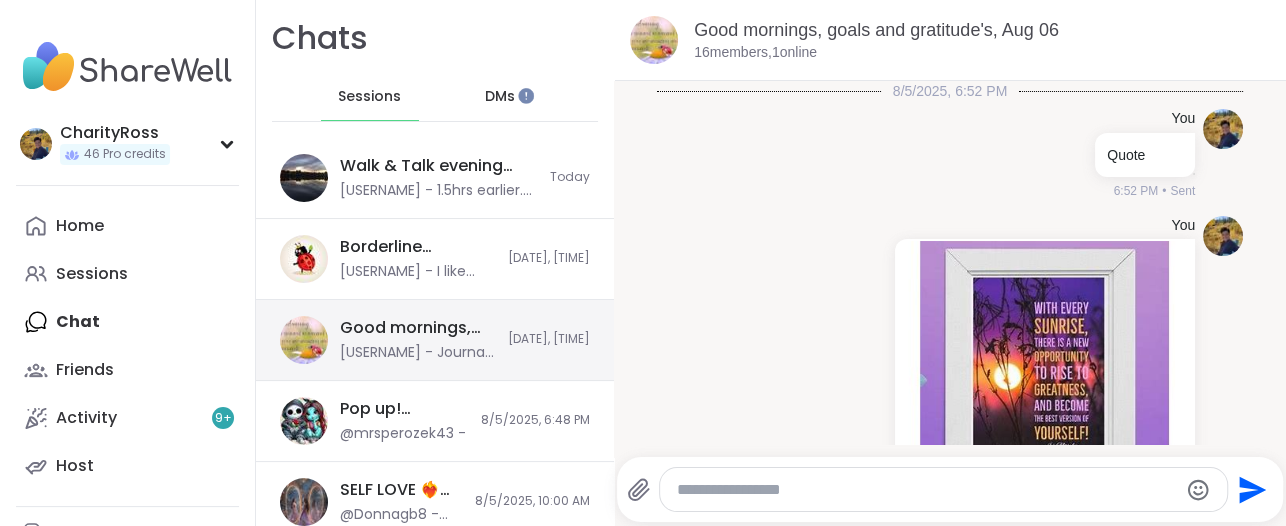 scroll, scrollTop: 341, scrollLeft: 0, axis: vertical 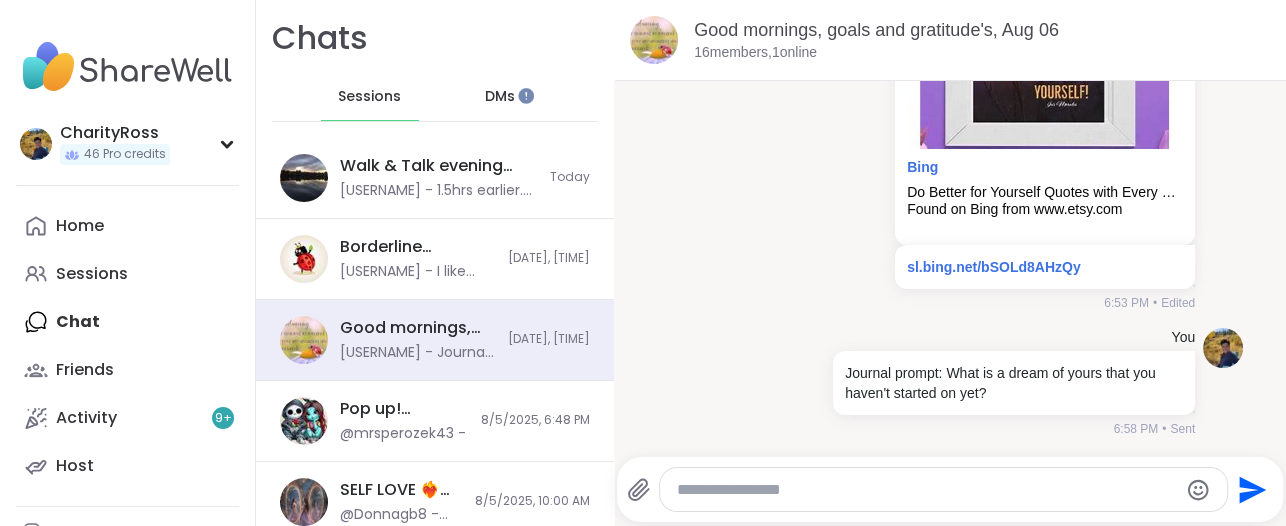 click at bounding box center (926, 490) 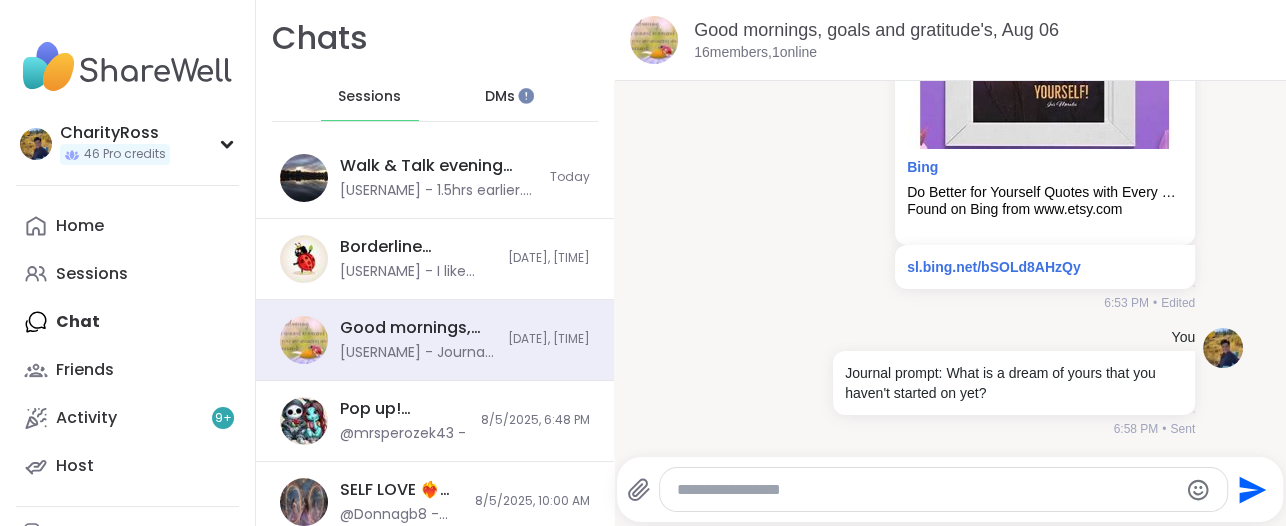 paste on "**********" 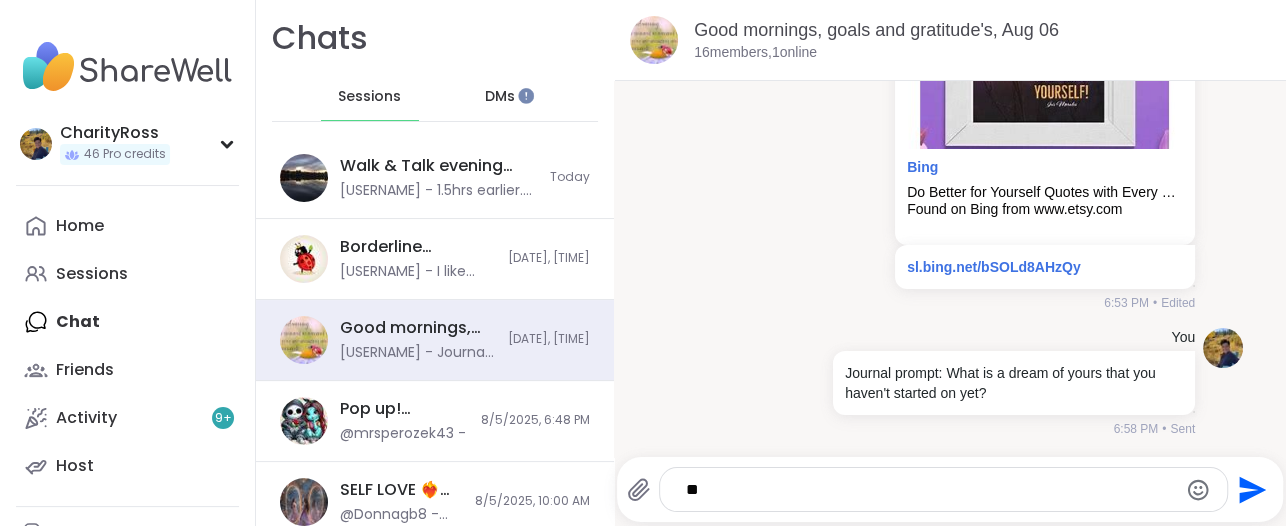 type on "*" 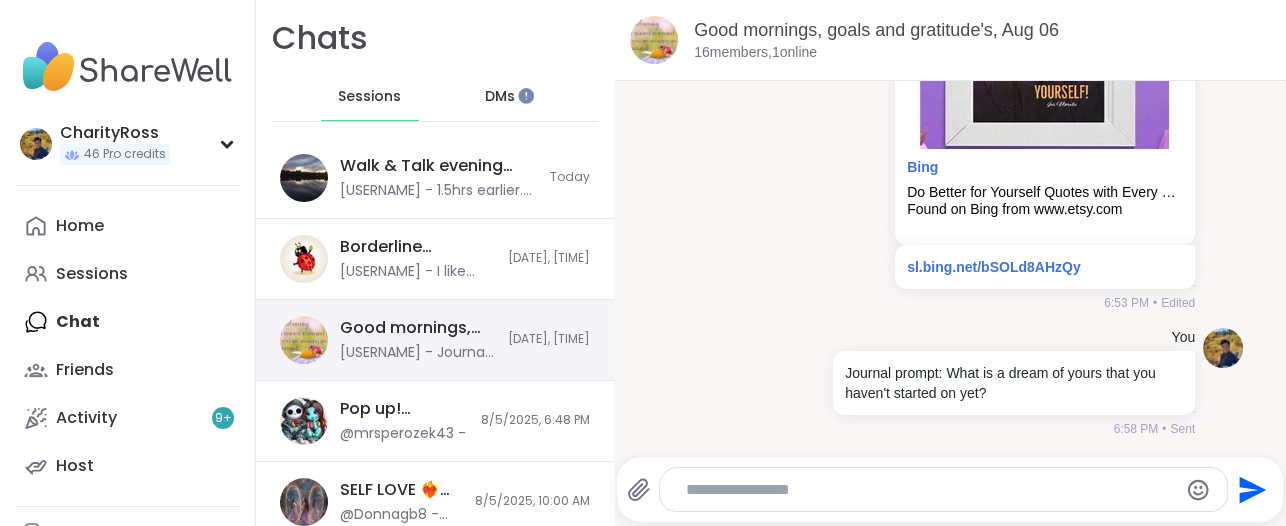 type 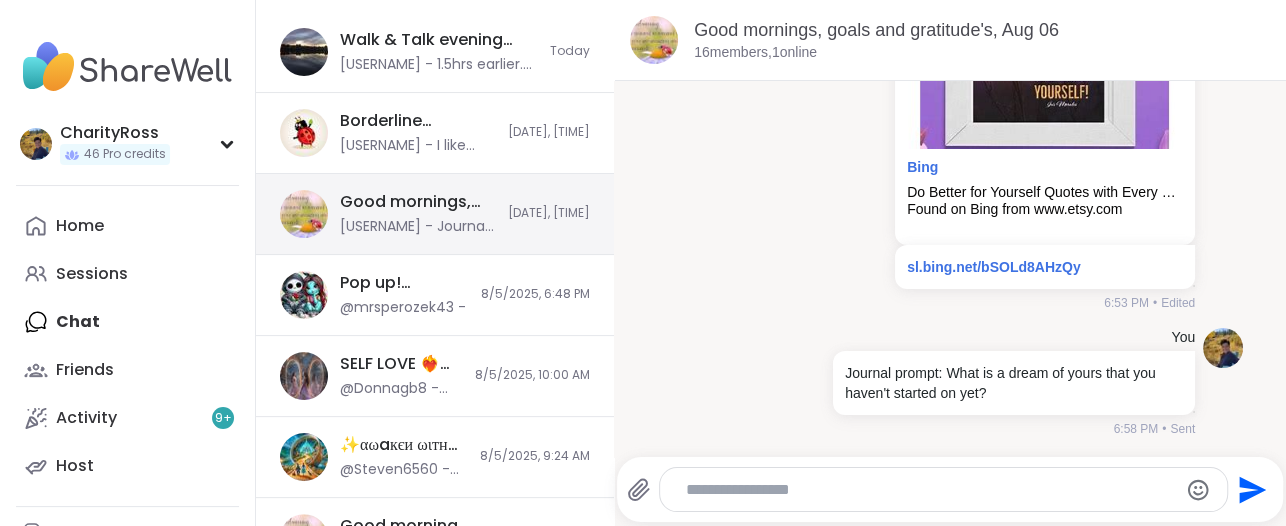 scroll, scrollTop: 250, scrollLeft: 0, axis: vertical 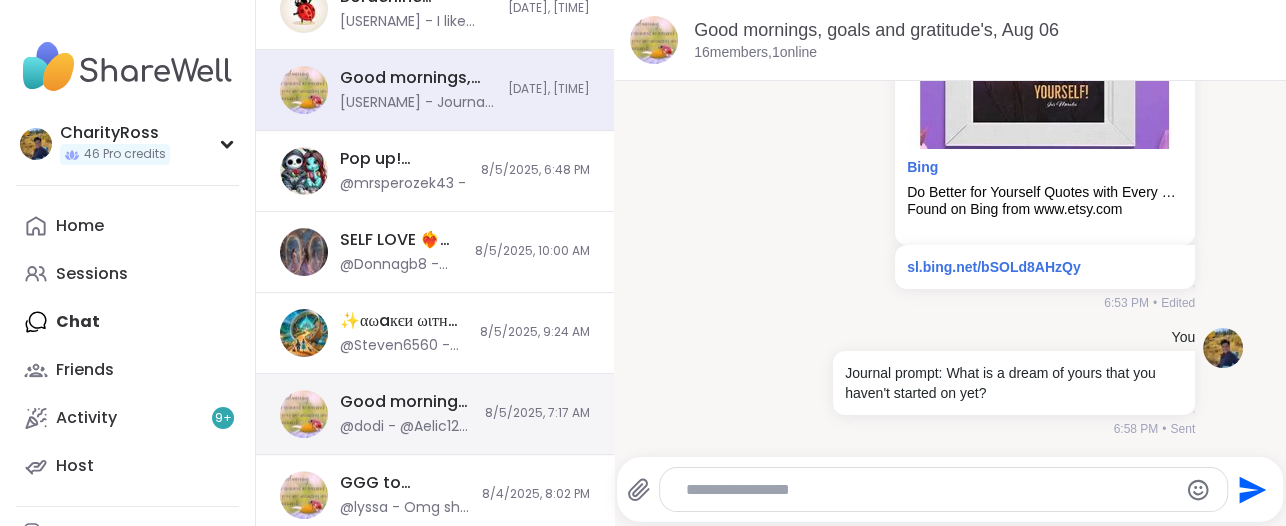 click on "Good mornings, goals and gratitude's, Aug 05" at bounding box center (406, 402) 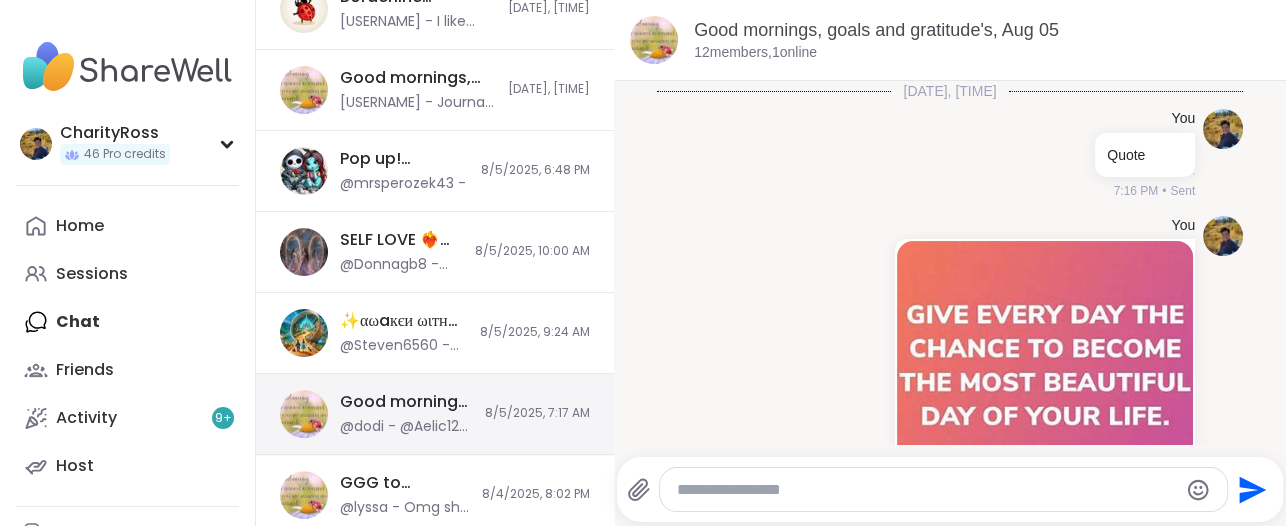 scroll, scrollTop: 3567, scrollLeft: 0, axis: vertical 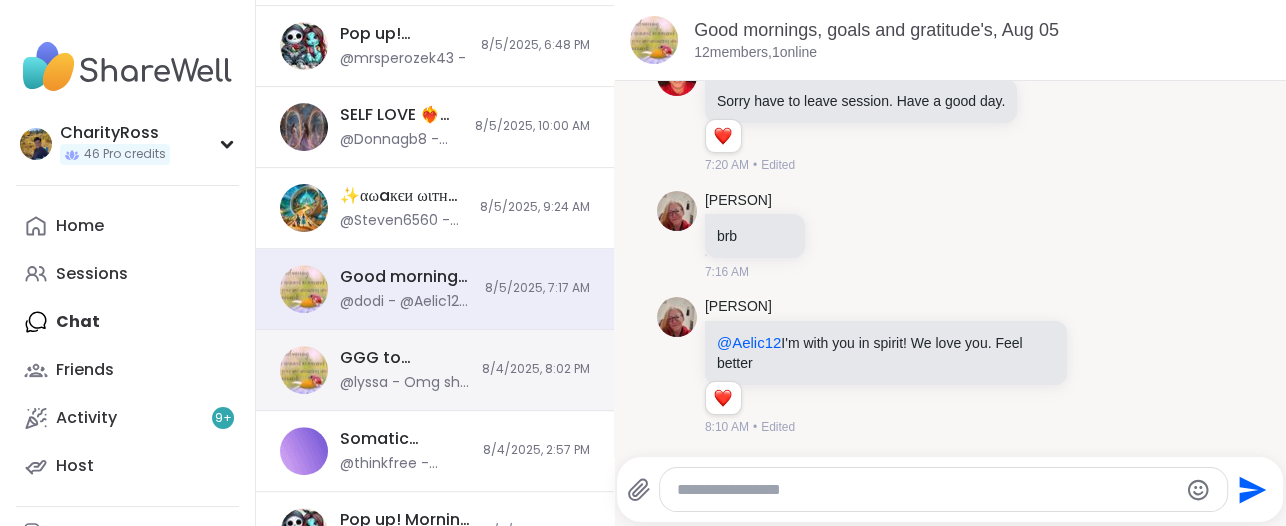 click on "8/4/2025, 8:02 PM" at bounding box center [536, 369] 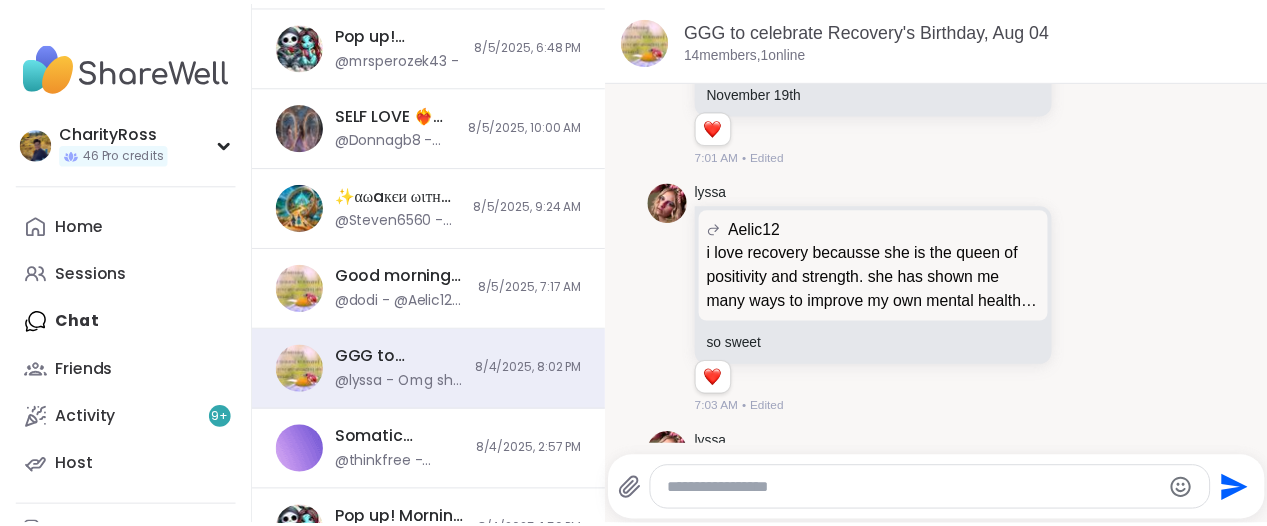 scroll, scrollTop: 4583, scrollLeft: 0, axis: vertical 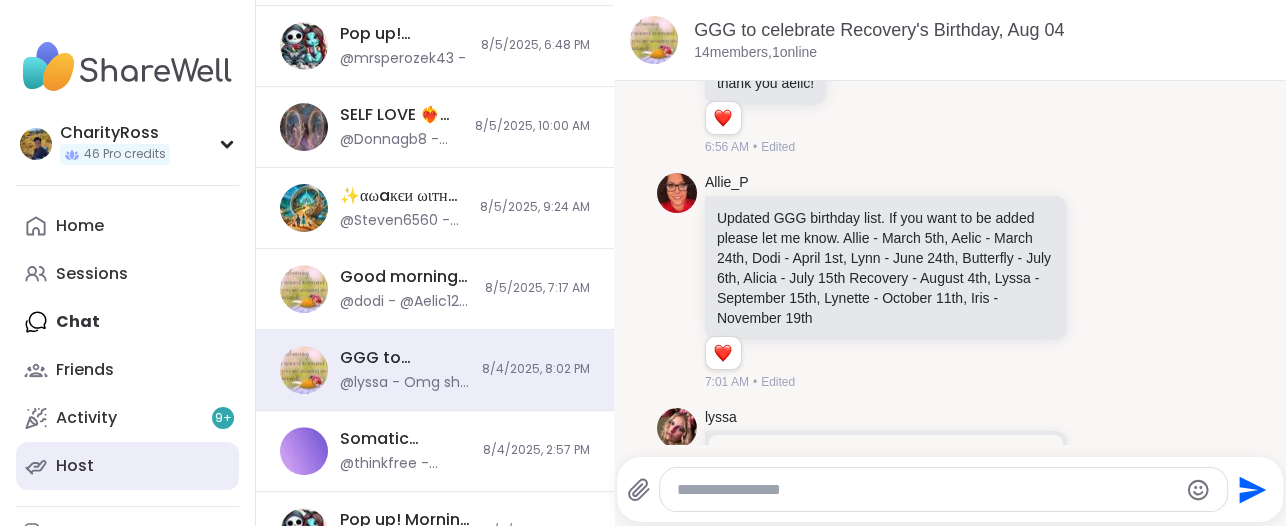 click on "Host" at bounding box center (127, 466) 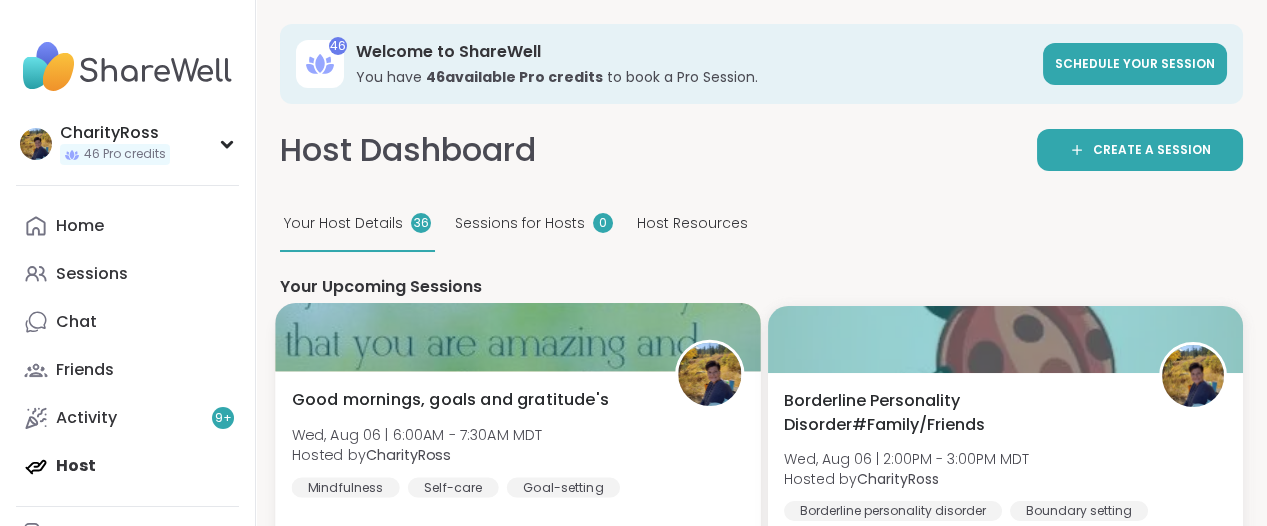 scroll, scrollTop: 0, scrollLeft: 0, axis: both 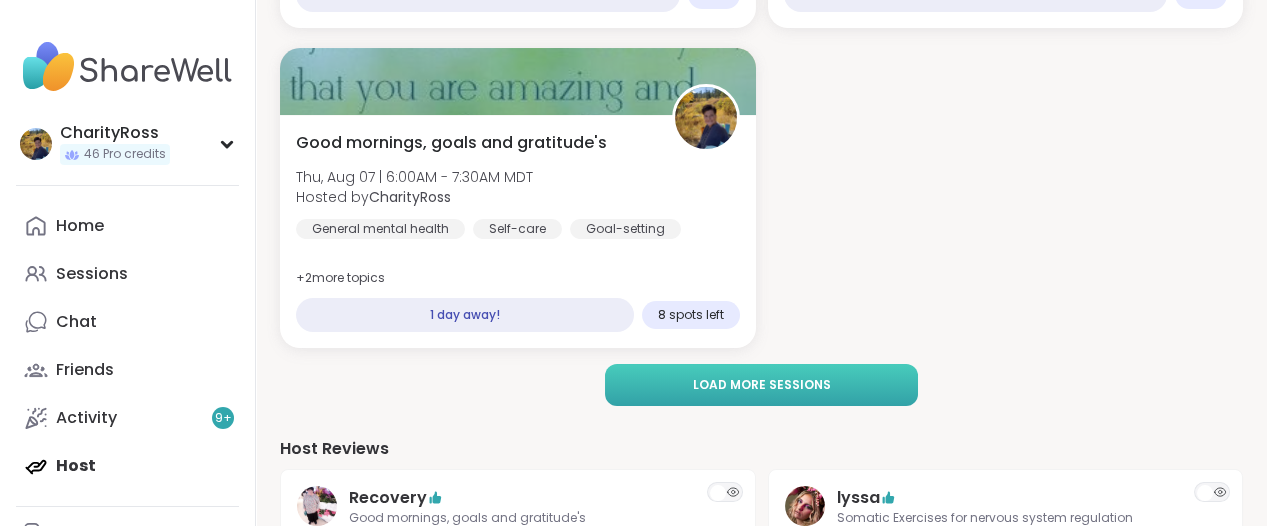 click on "Load more sessions" at bounding box center [762, 385] 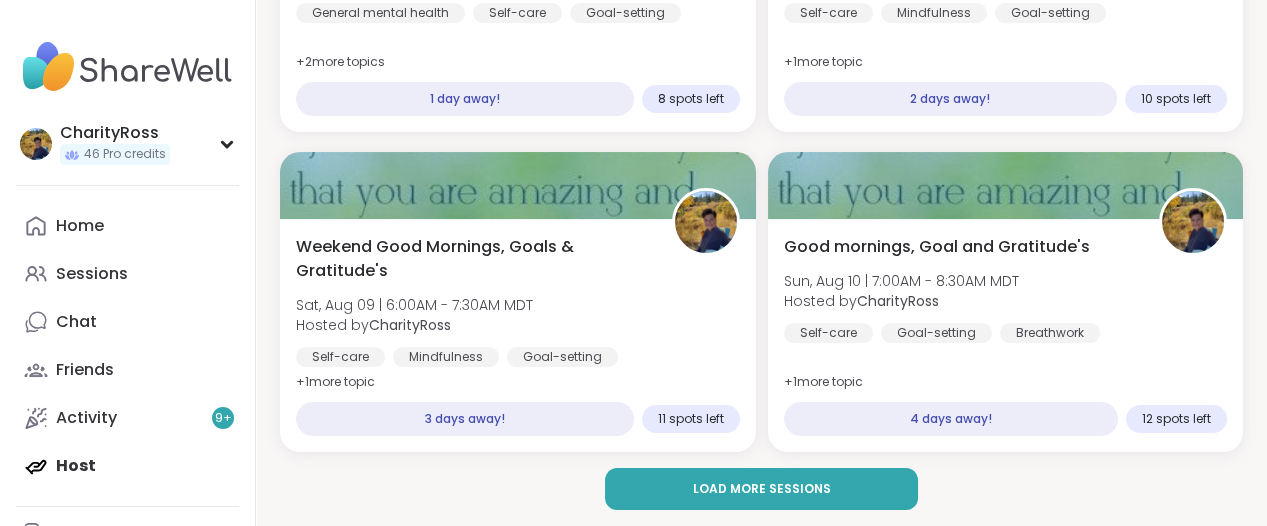 scroll, scrollTop: 828, scrollLeft: 0, axis: vertical 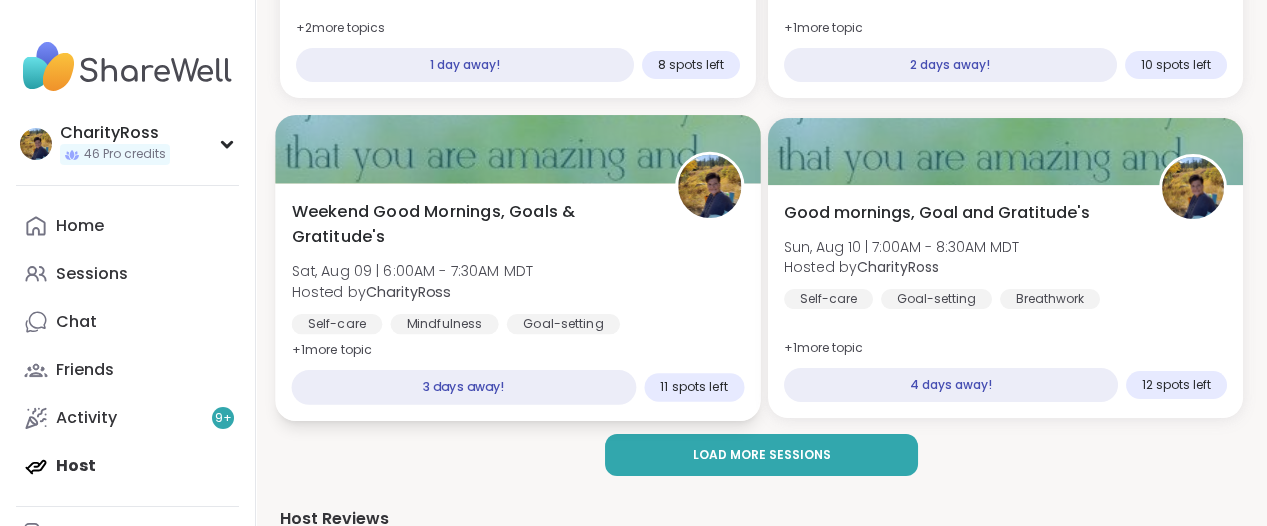 click on "Self-care Mindfulness Goal-setting" at bounding box center (456, 324) 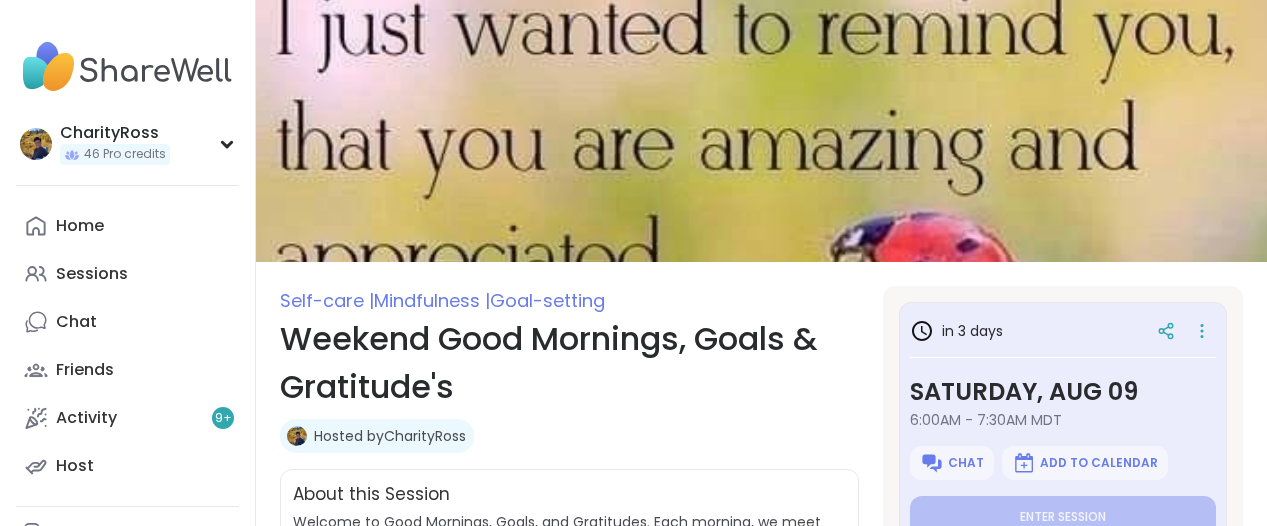 scroll, scrollTop: 0, scrollLeft: 0, axis: both 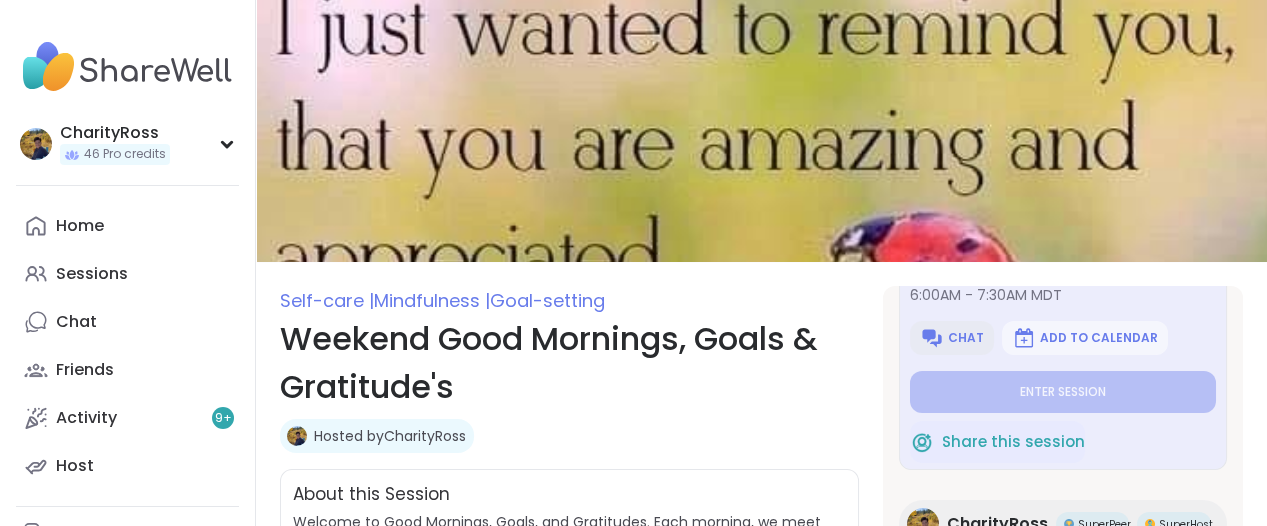 click at bounding box center [932, 338] 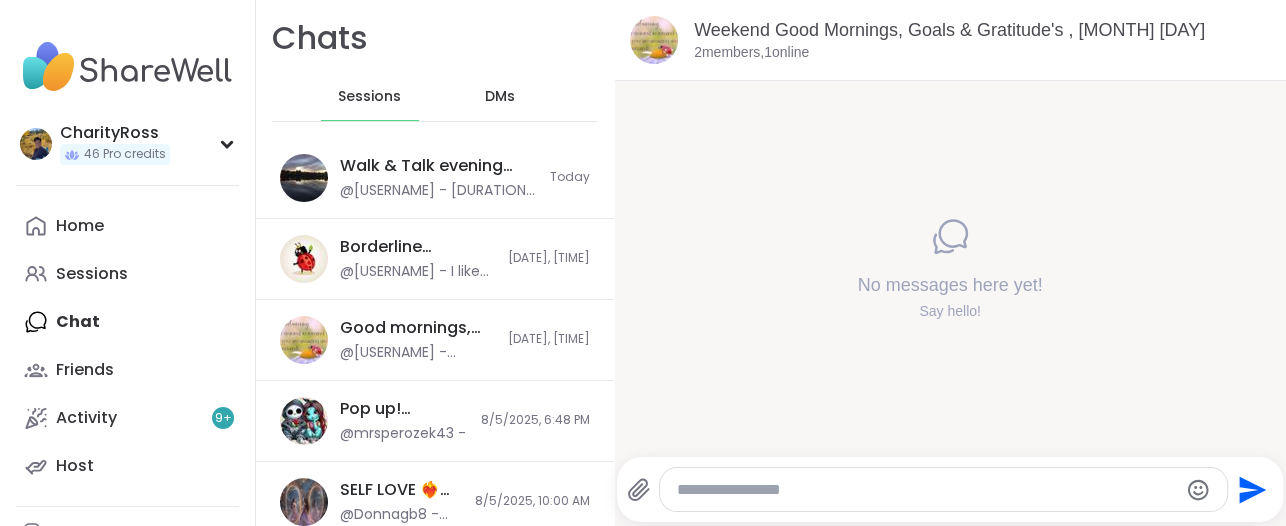 scroll, scrollTop: 0, scrollLeft: 0, axis: both 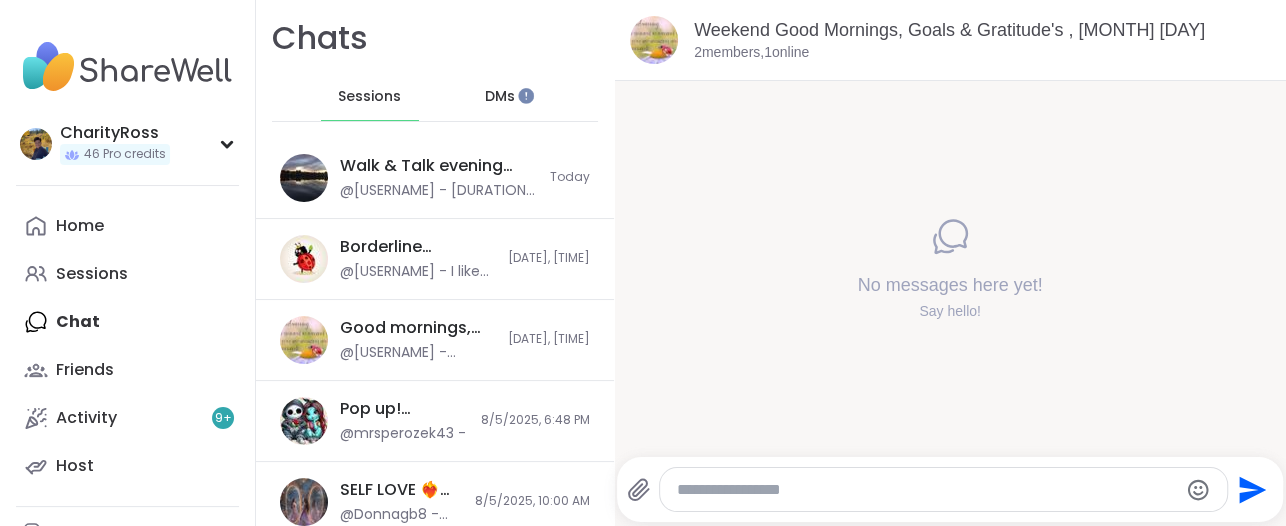 click at bounding box center (943, 489) 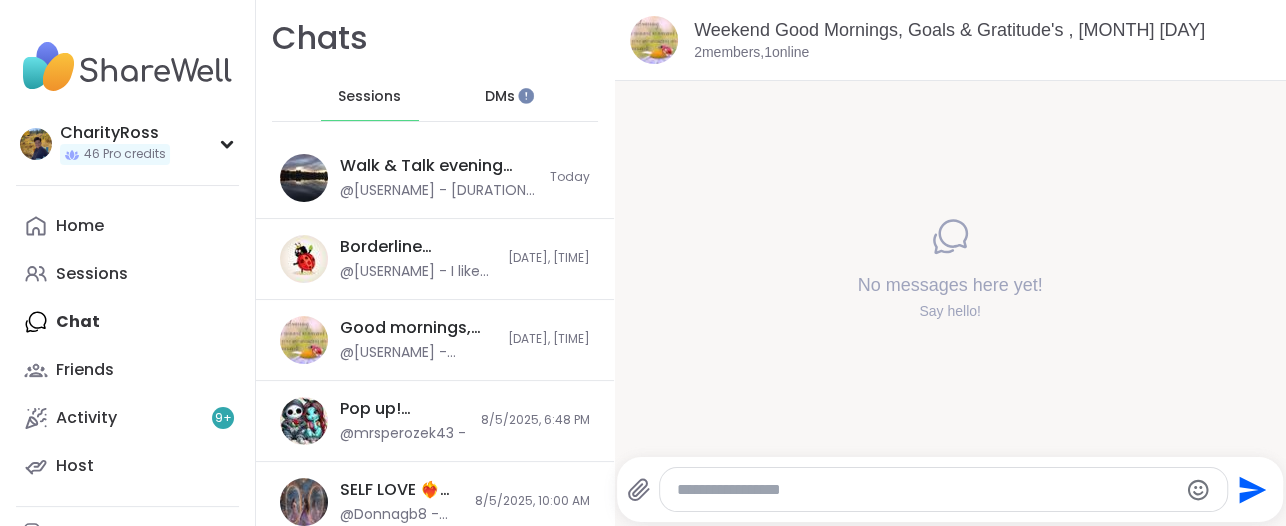 click at bounding box center [926, 490] 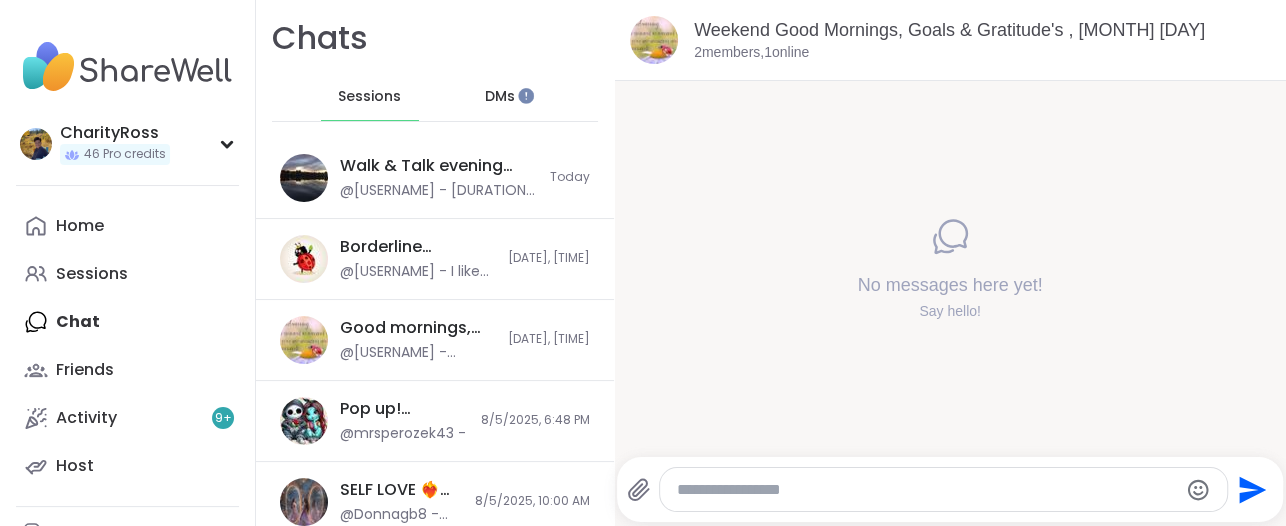 click at bounding box center [926, 490] 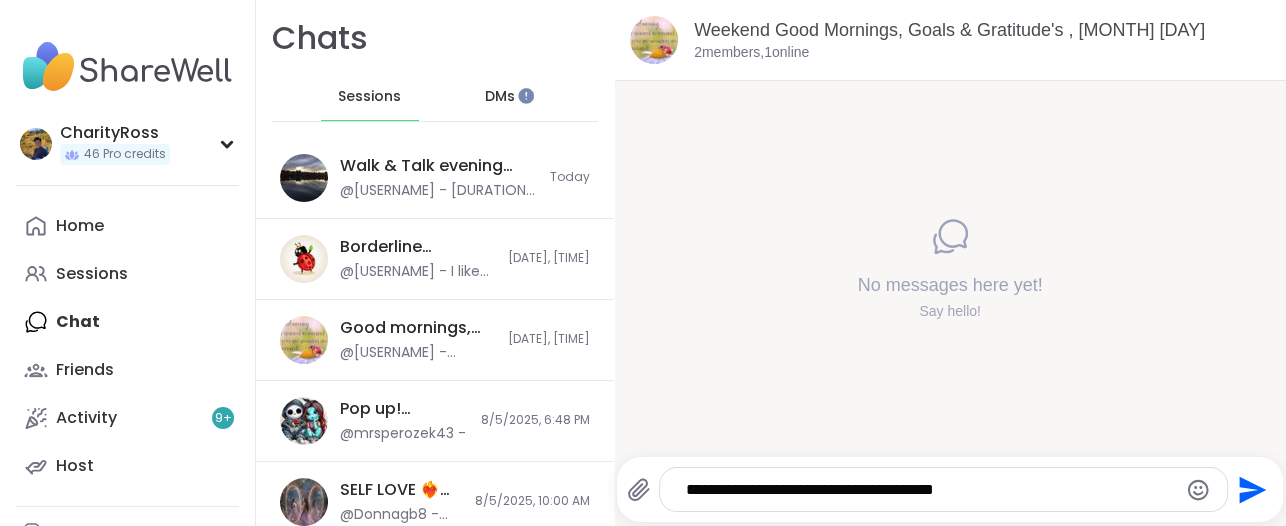 click on "**********" at bounding box center (927, 490) 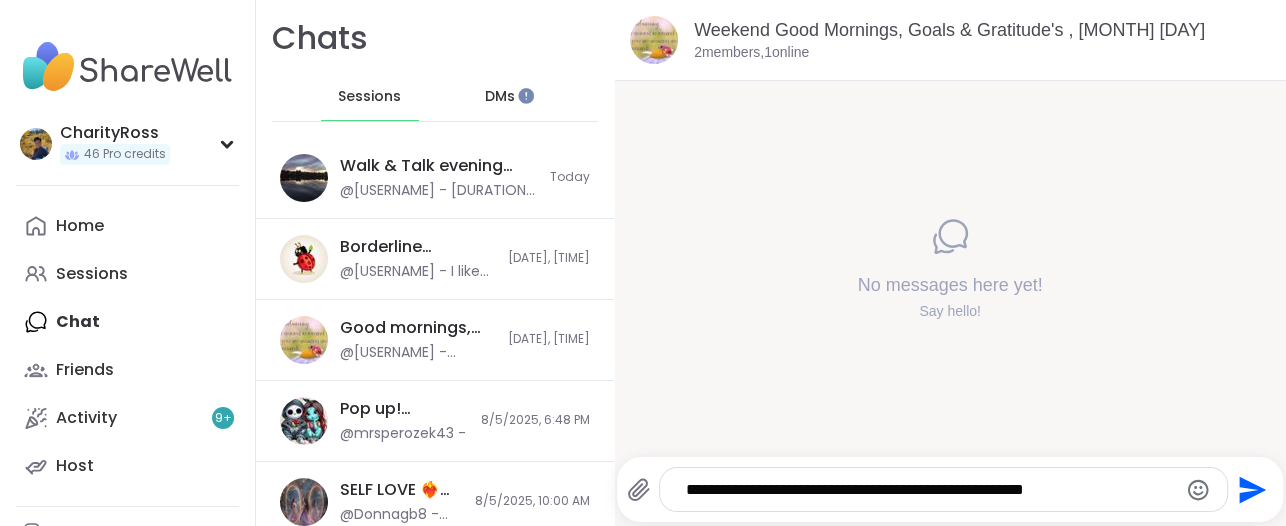 type on "**********" 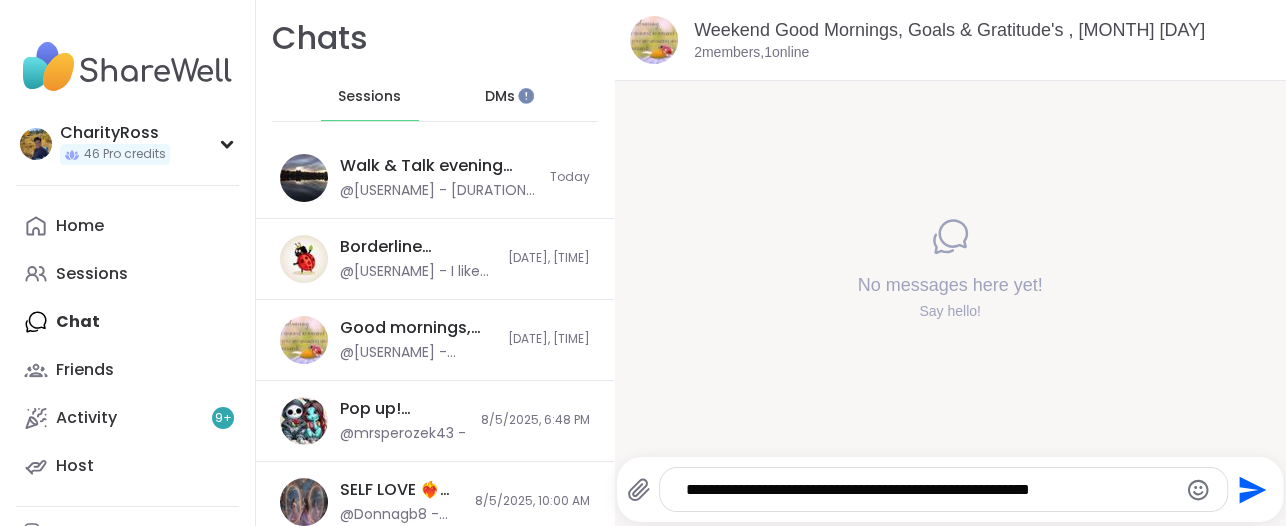 type 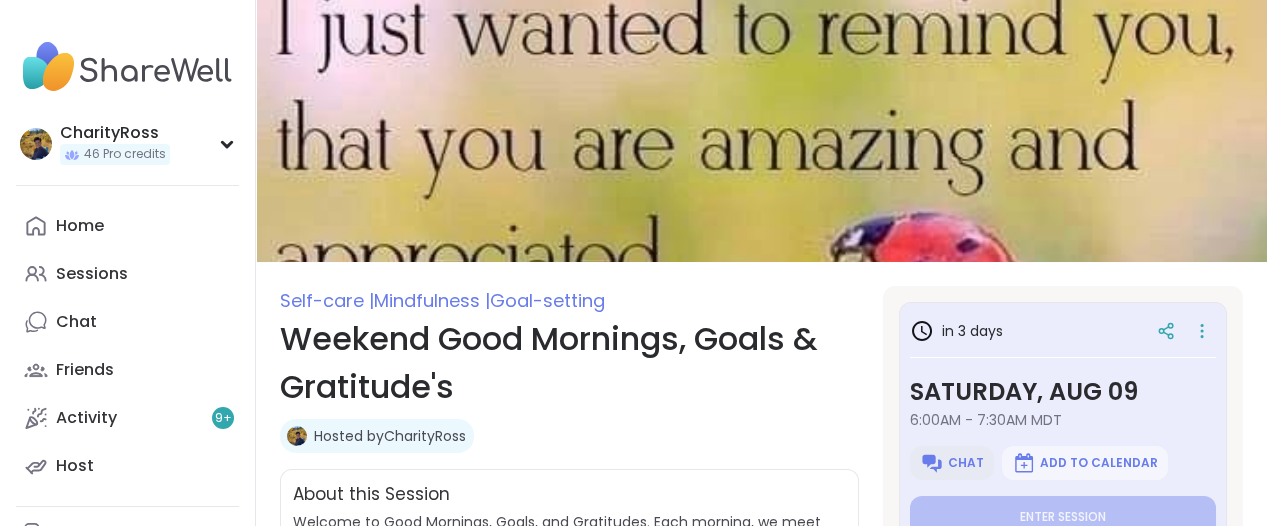 click on "Chat" at bounding box center [966, 463] 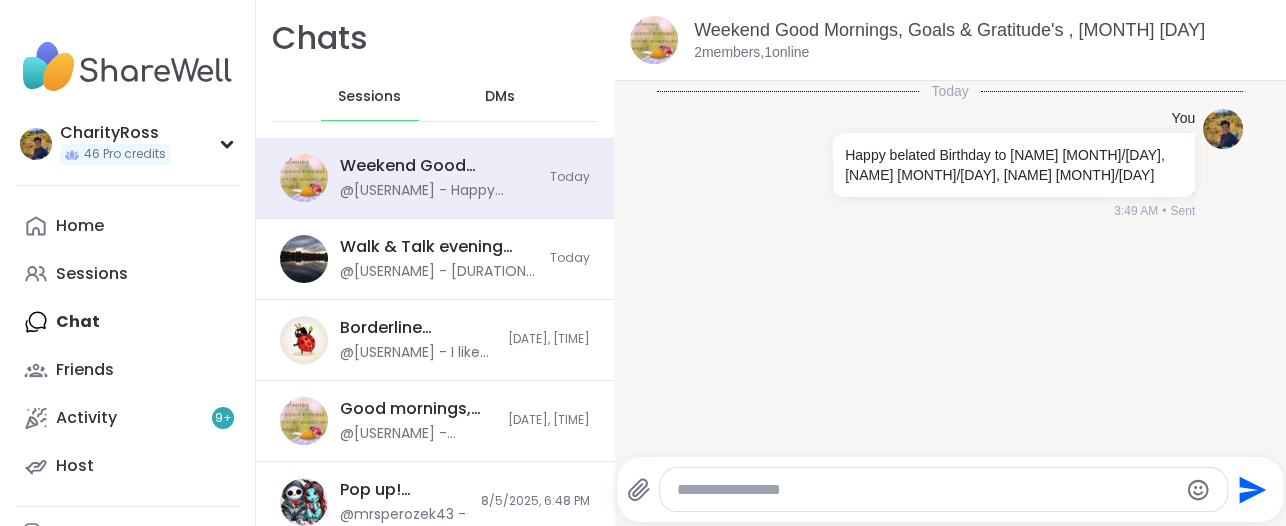 click at bounding box center (926, 490) 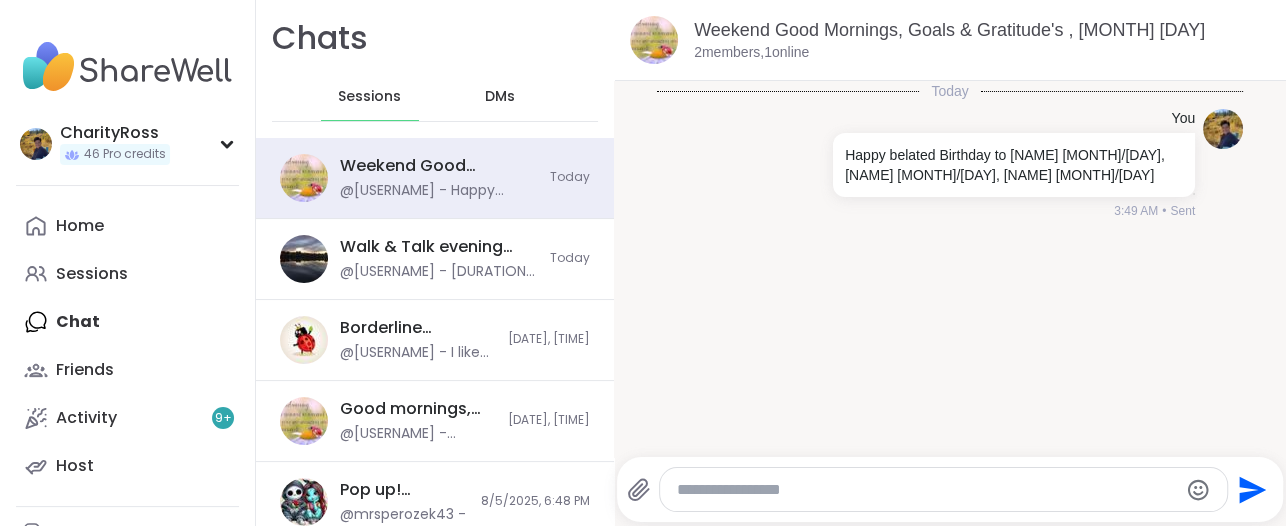 paste on "**********" 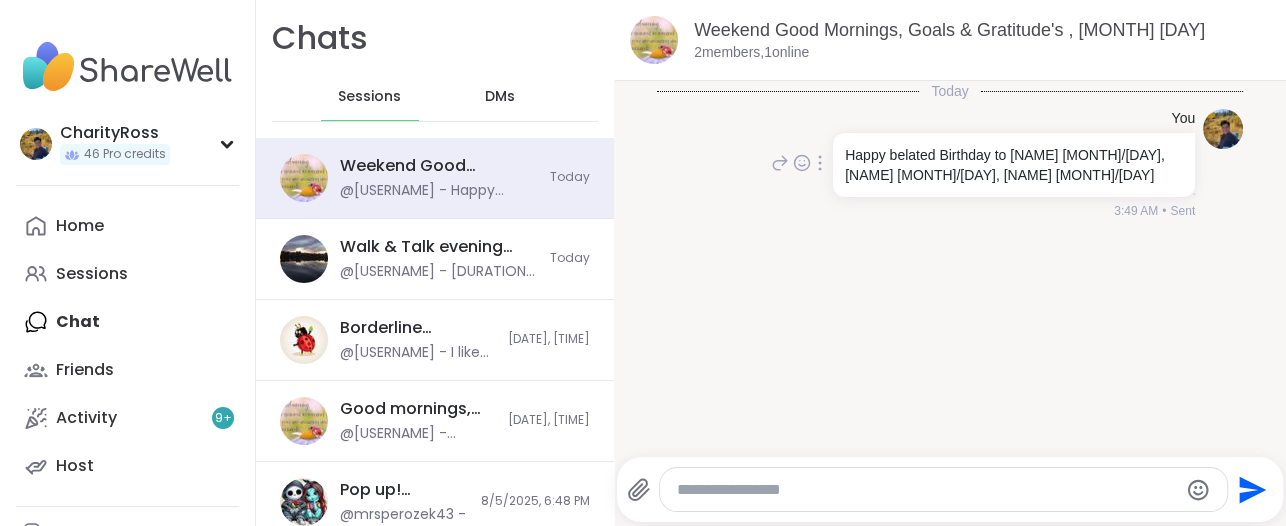 type on "**********" 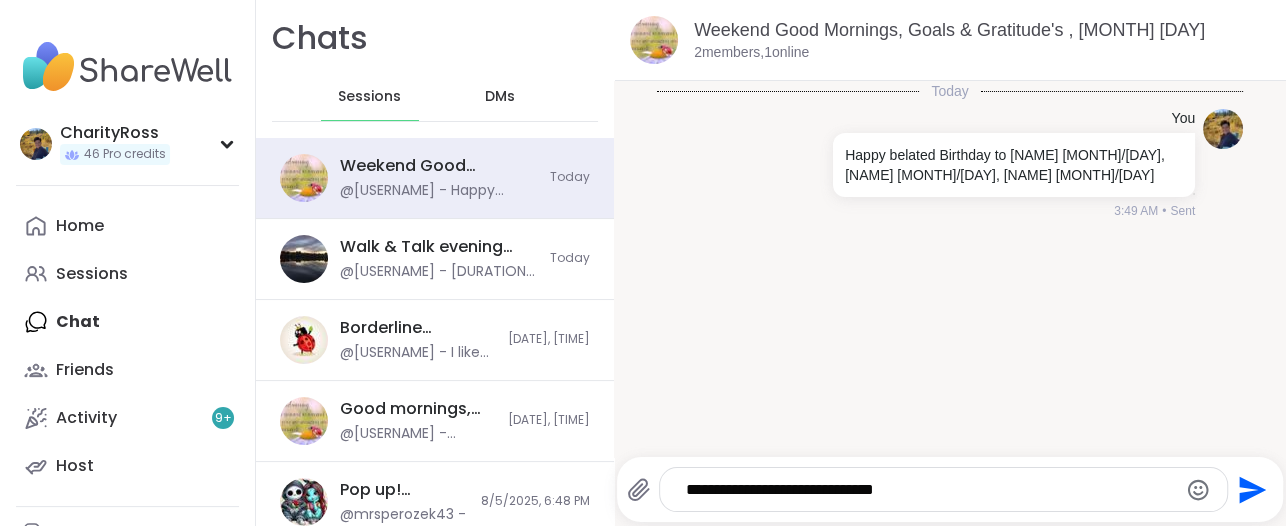 click 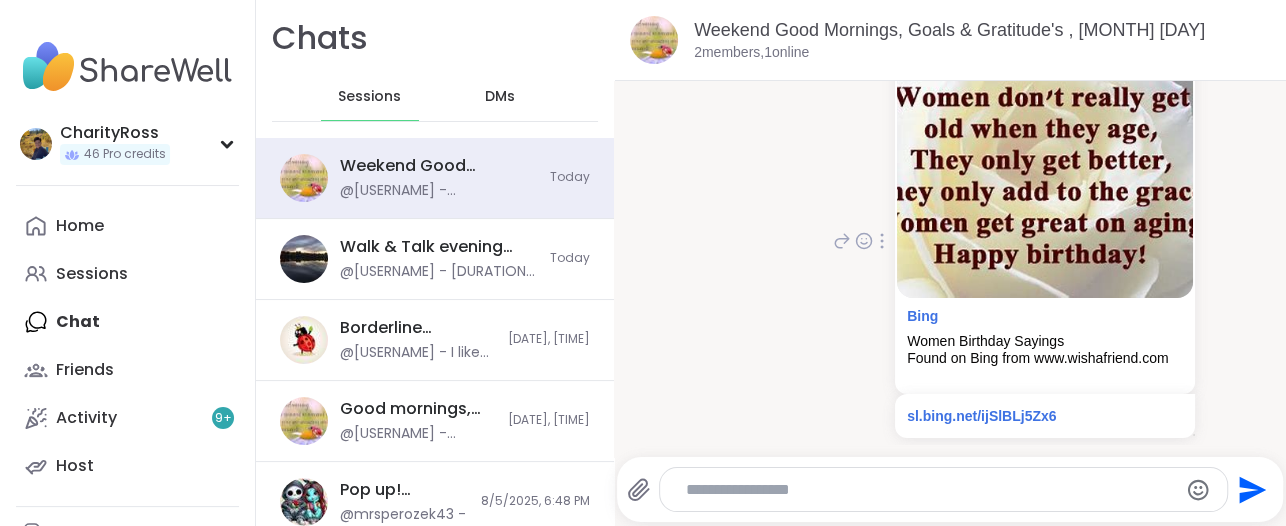 scroll, scrollTop: 234, scrollLeft: 0, axis: vertical 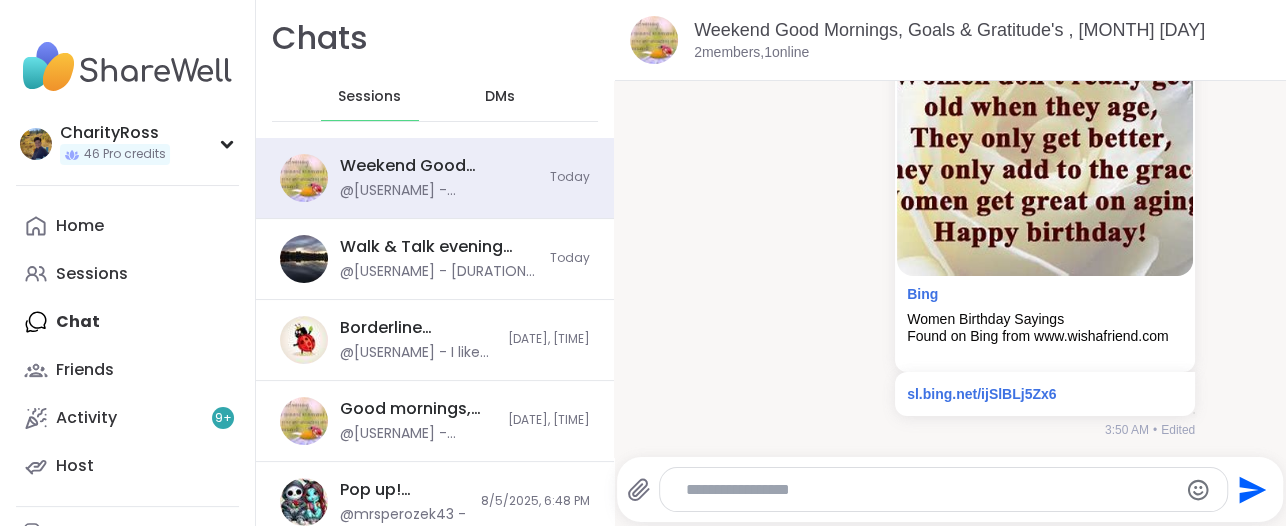 click at bounding box center (927, 490) 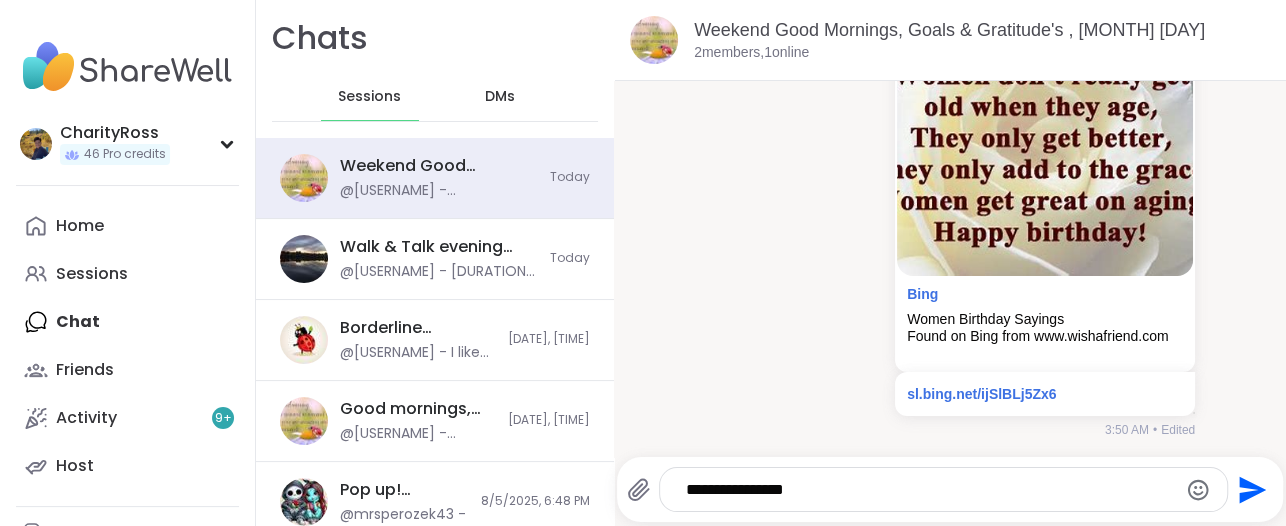 click on "**********" at bounding box center (927, 490) 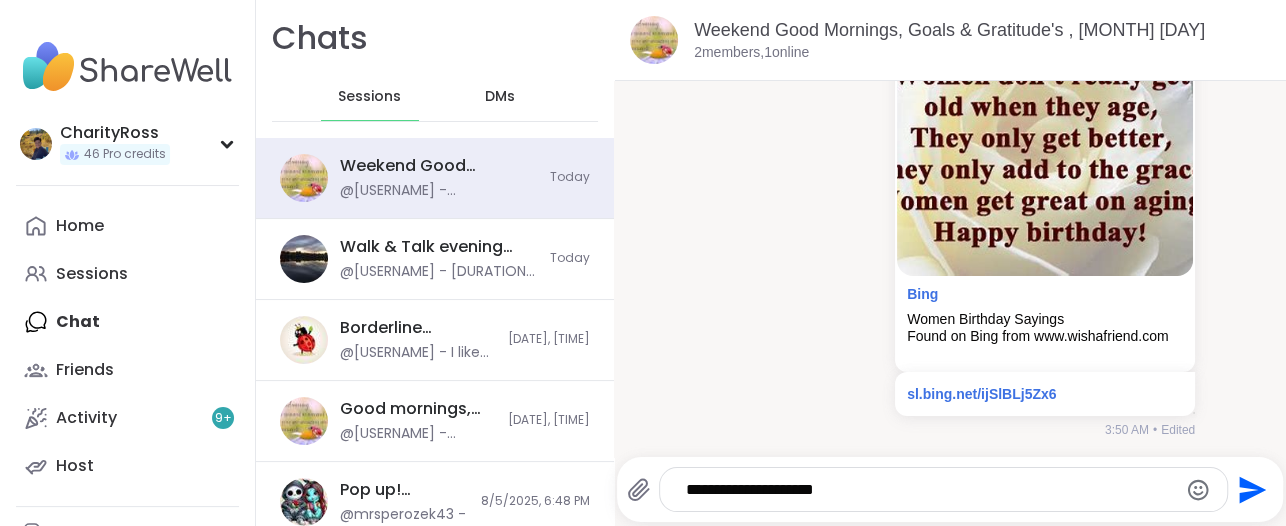 click on "**********" at bounding box center (927, 490) 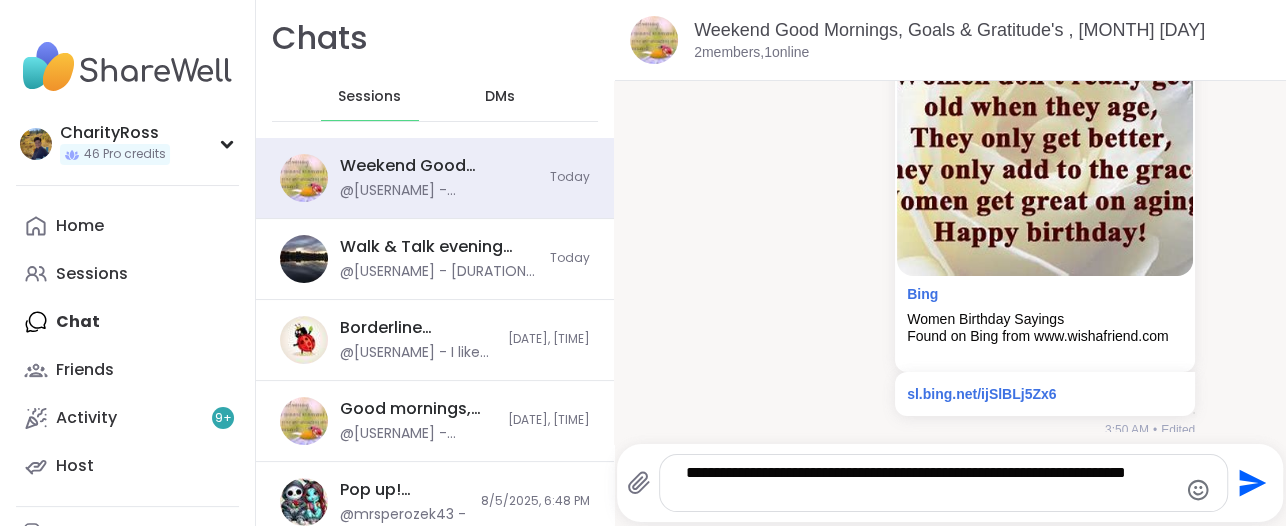 type on "**********" 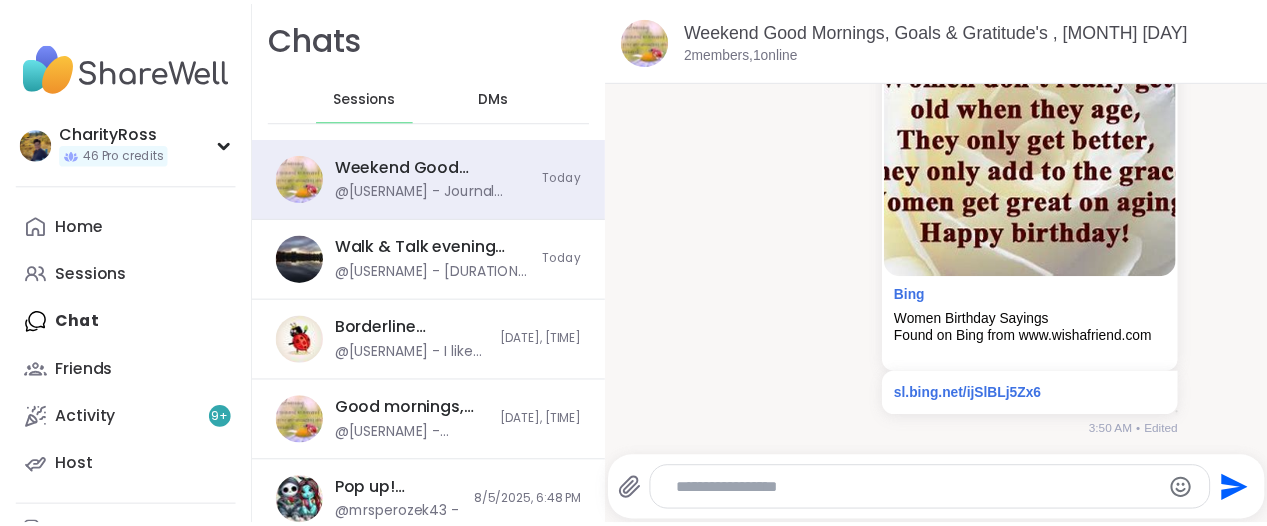 scroll, scrollTop: 360, scrollLeft: 0, axis: vertical 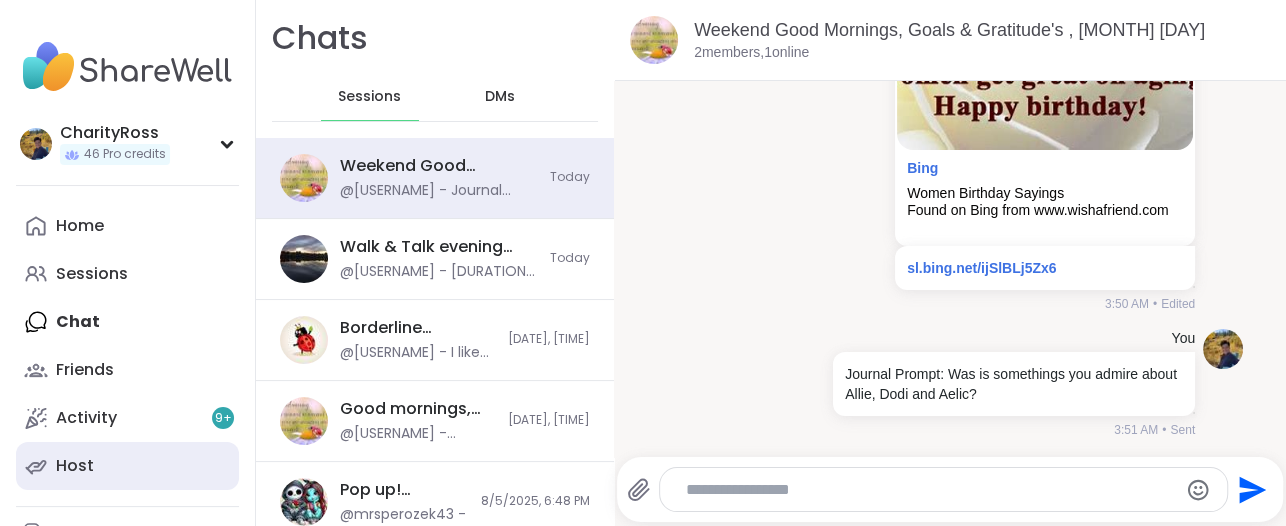 click on "Host" at bounding box center [75, 466] 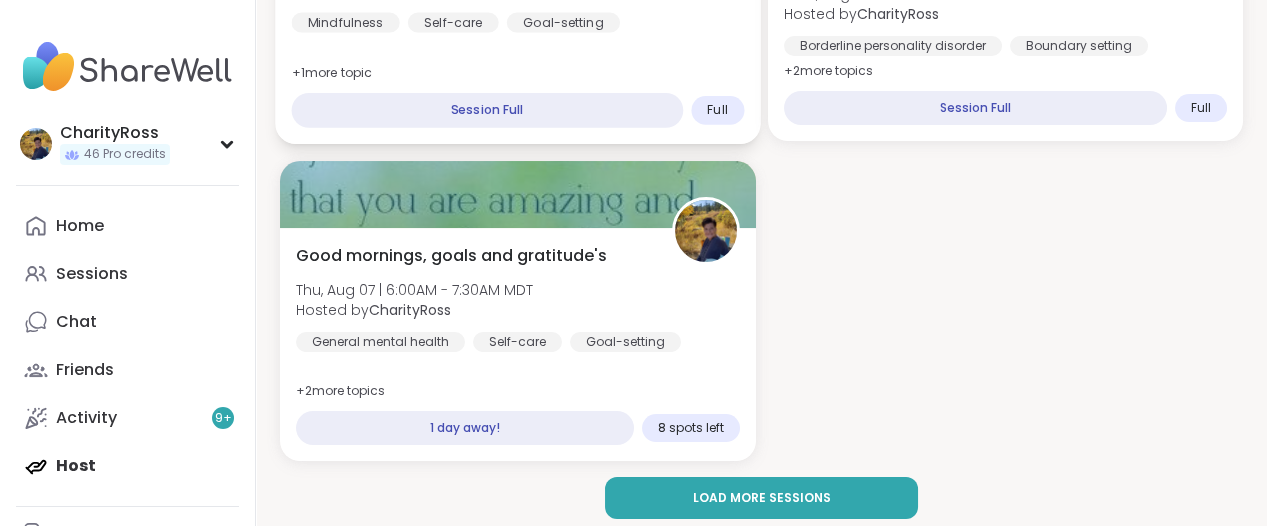 scroll, scrollTop: 500, scrollLeft: 0, axis: vertical 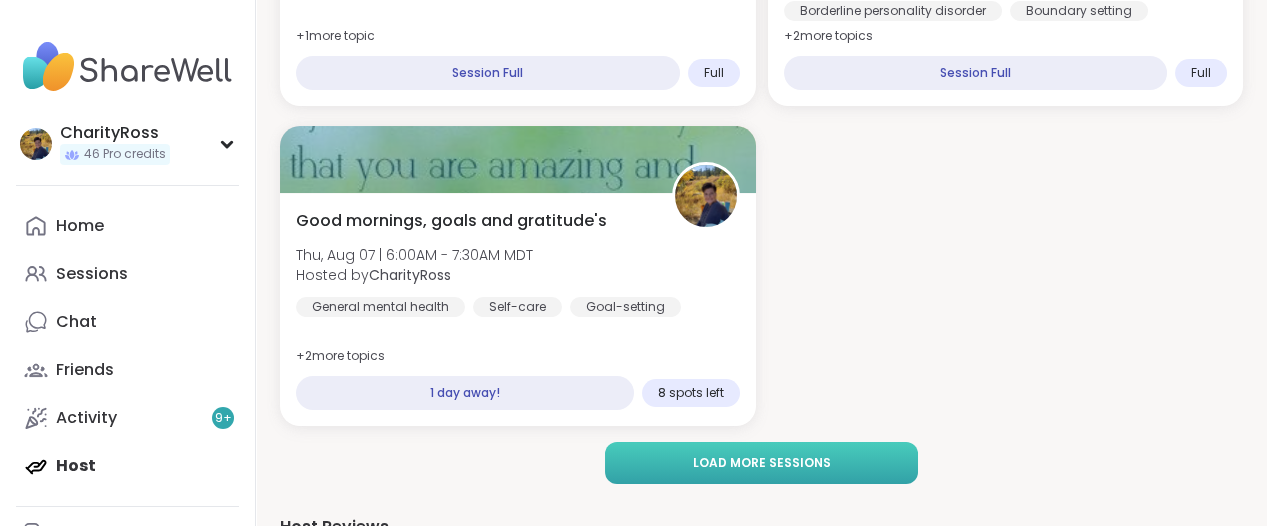 click on "Load more sessions" at bounding box center [762, 463] 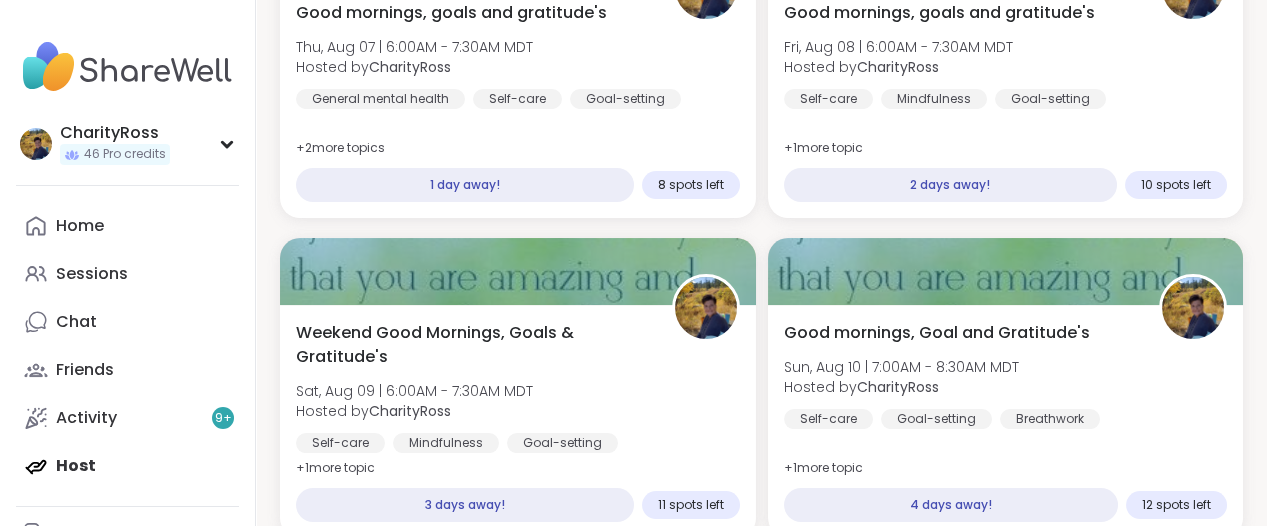 scroll, scrollTop: 750, scrollLeft: 0, axis: vertical 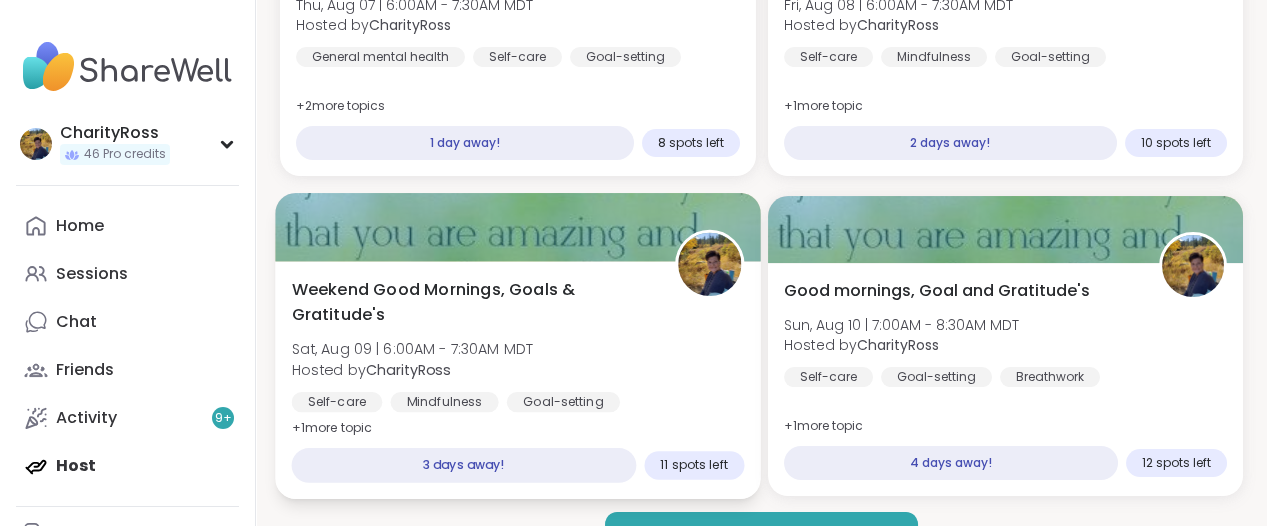 click on "Self-care Mindfulness Goal-setting" at bounding box center [456, 402] 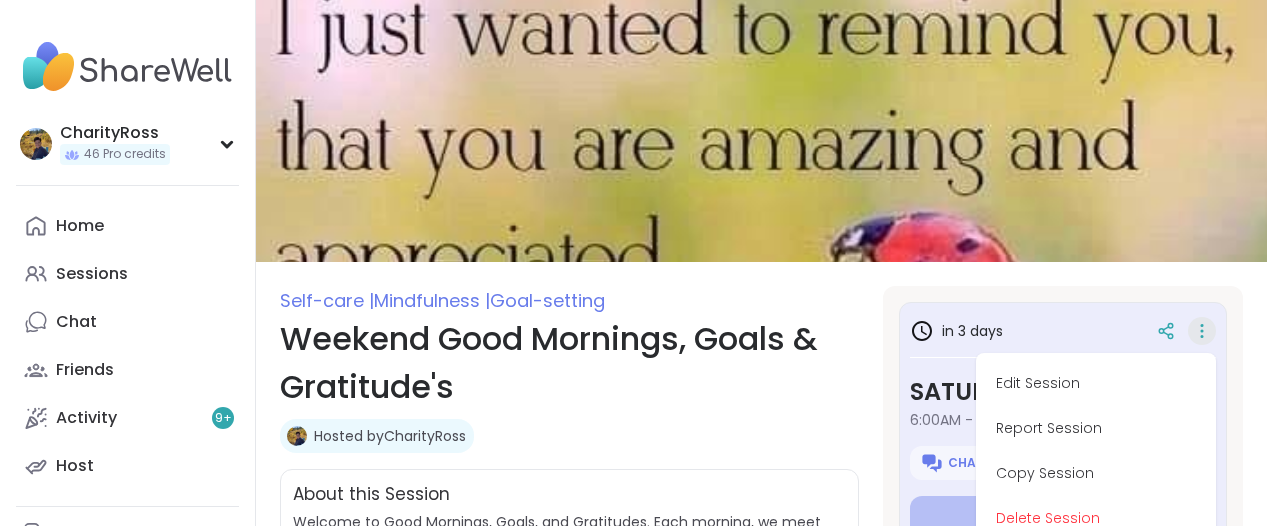 click on "Edit Session" at bounding box center [1096, 383] 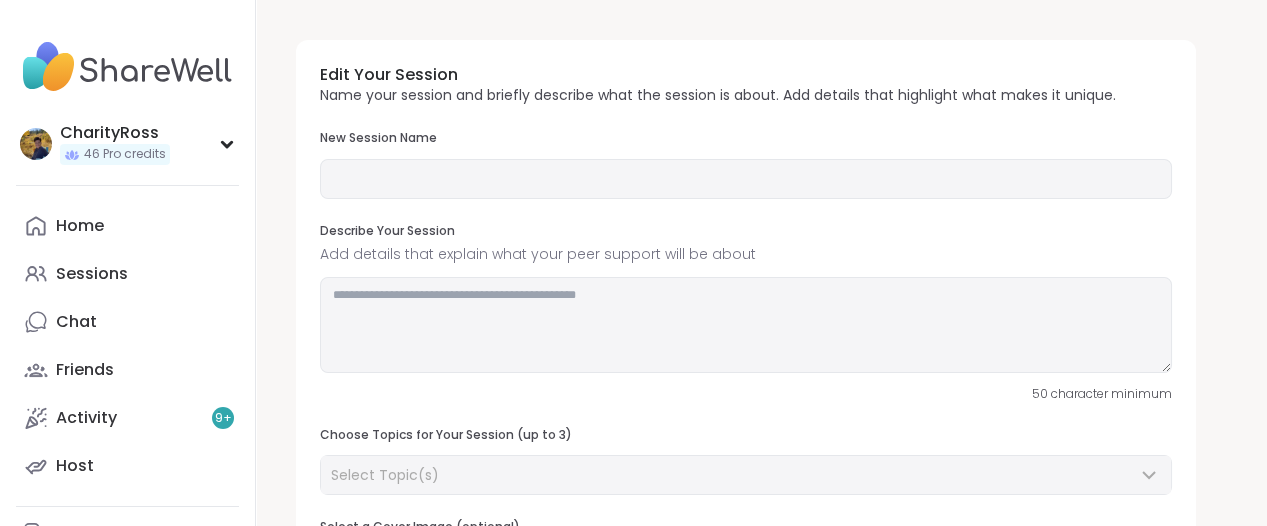 scroll, scrollTop: 0, scrollLeft: 0, axis: both 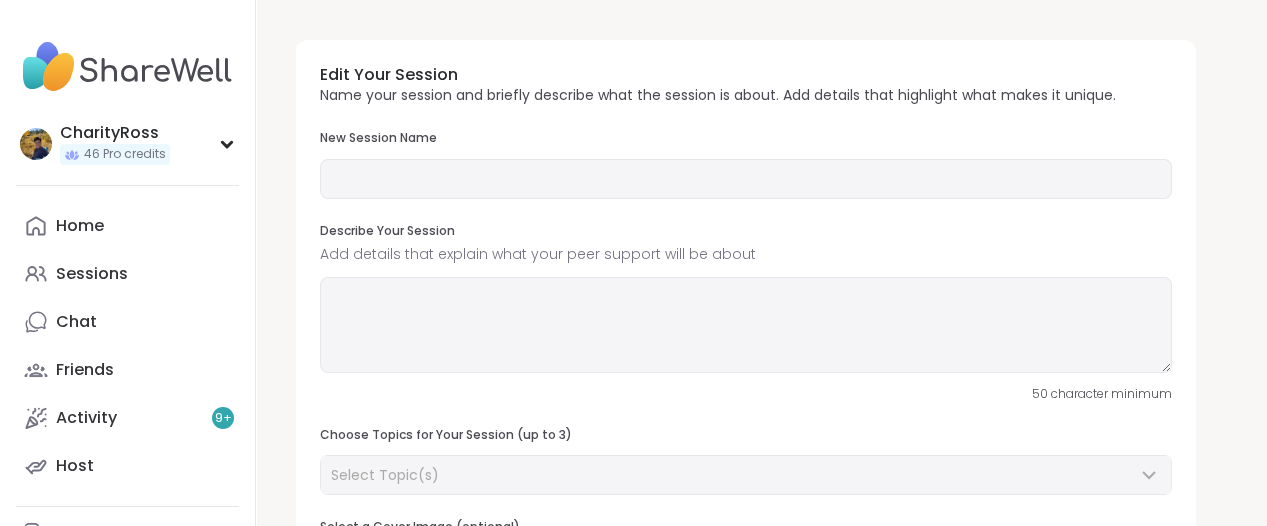 type on "**" 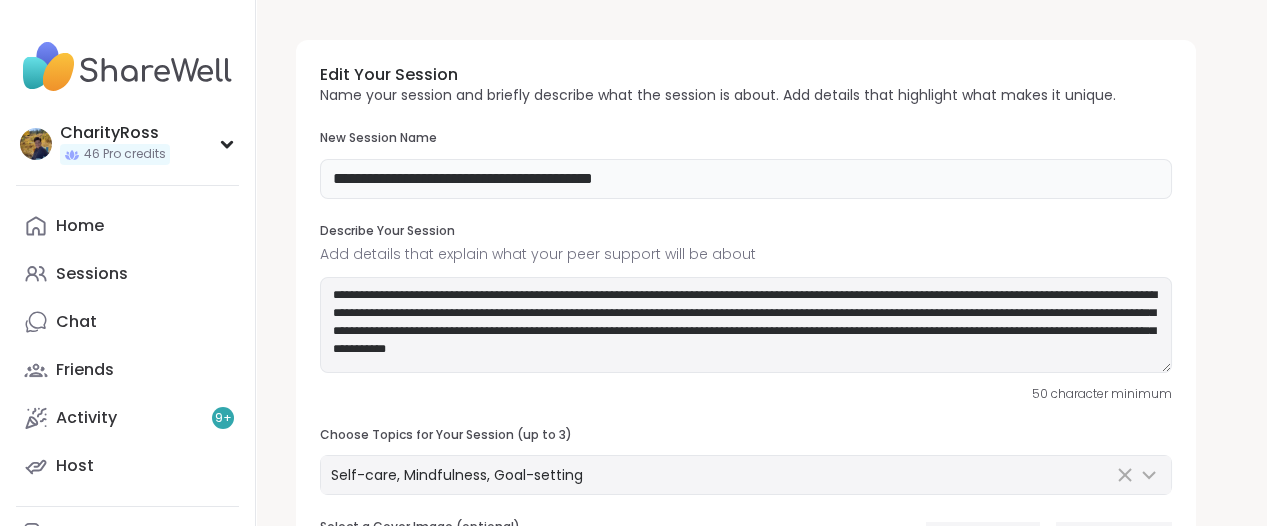 drag, startPoint x: 693, startPoint y: 178, endPoint x: 309, endPoint y: 164, distance: 384.25513 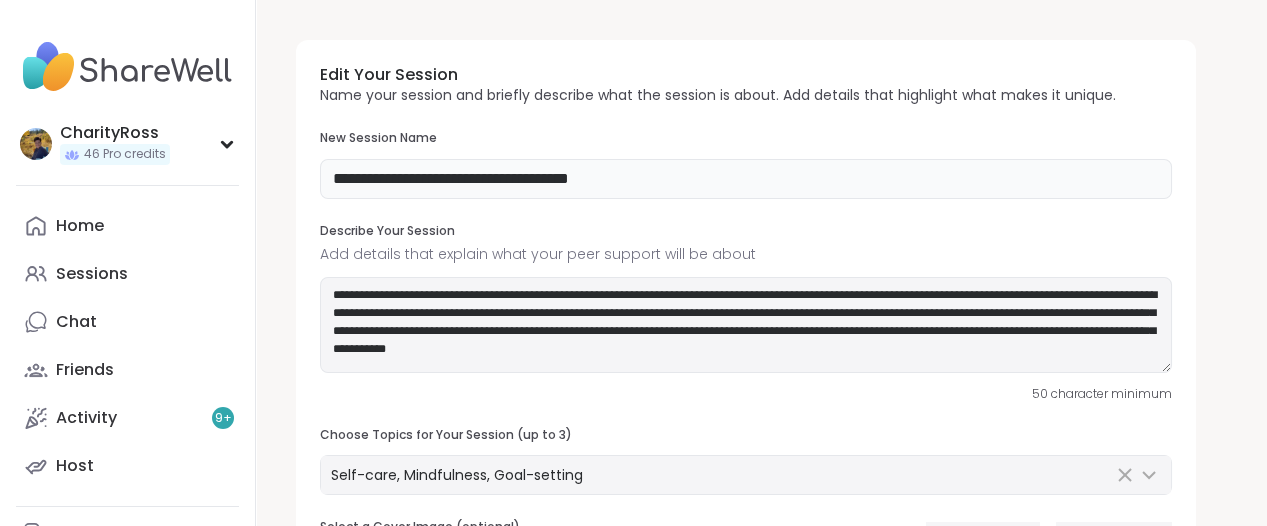 click on "**********" at bounding box center [746, 179] 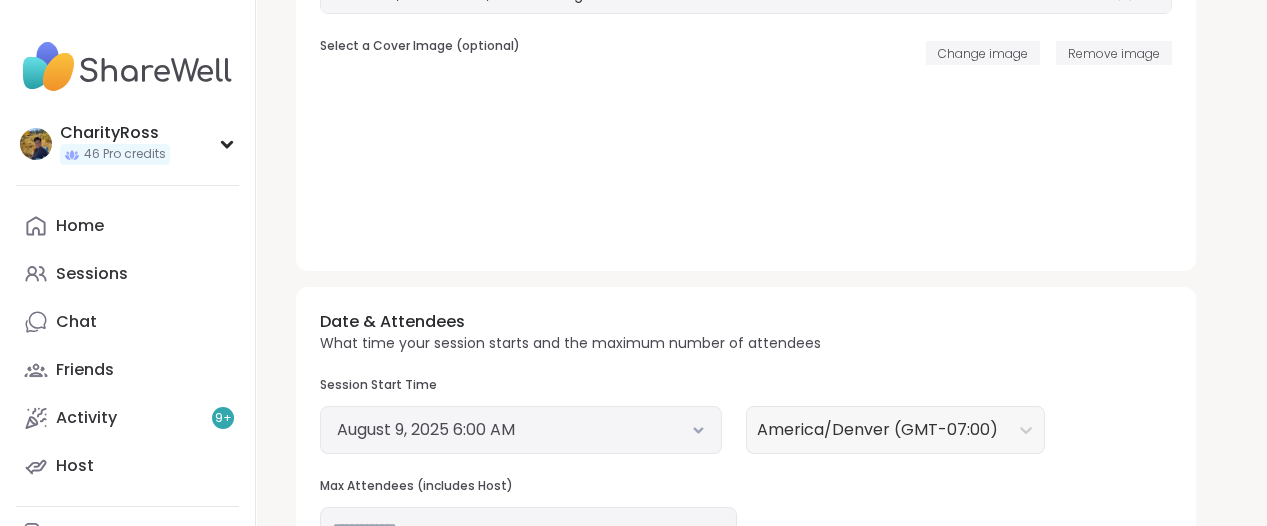 scroll, scrollTop: 875, scrollLeft: 0, axis: vertical 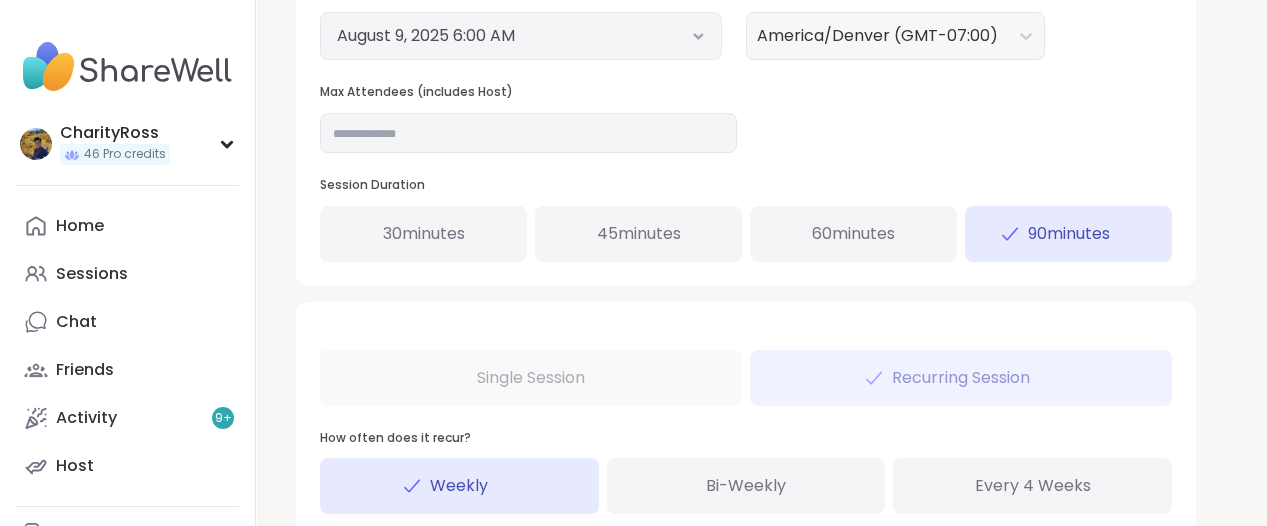 type on "**********" 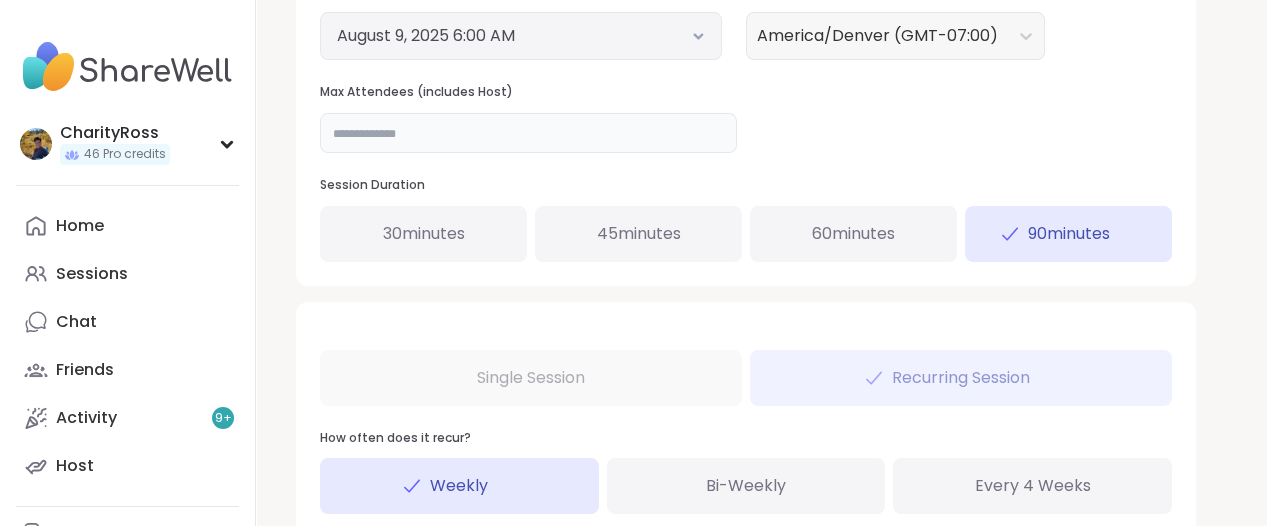 click on "**" at bounding box center (528, 133) 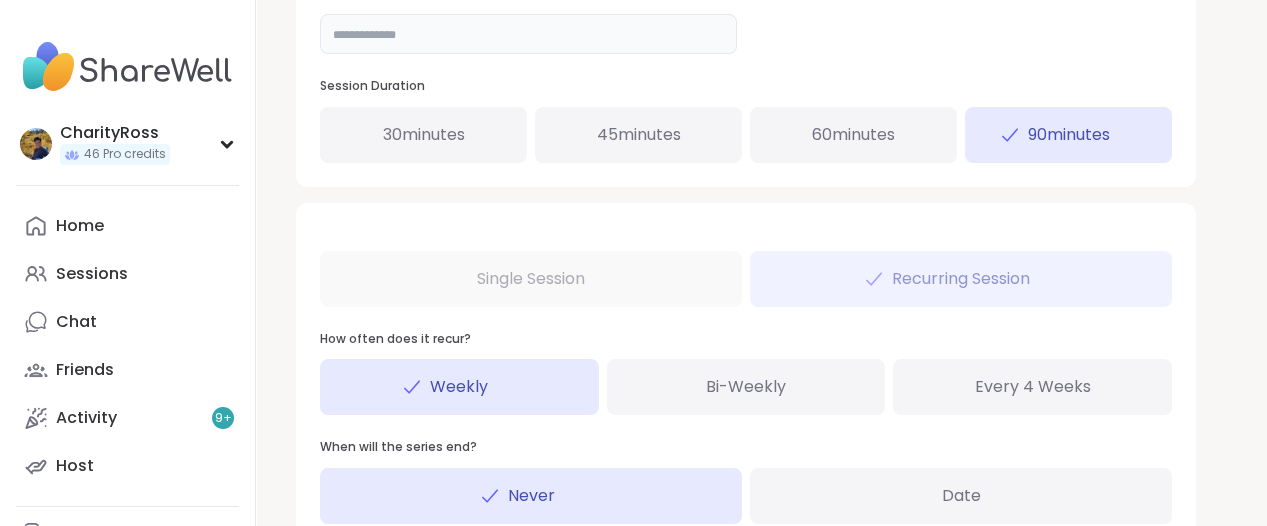 scroll, scrollTop: 1125, scrollLeft: 0, axis: vertical 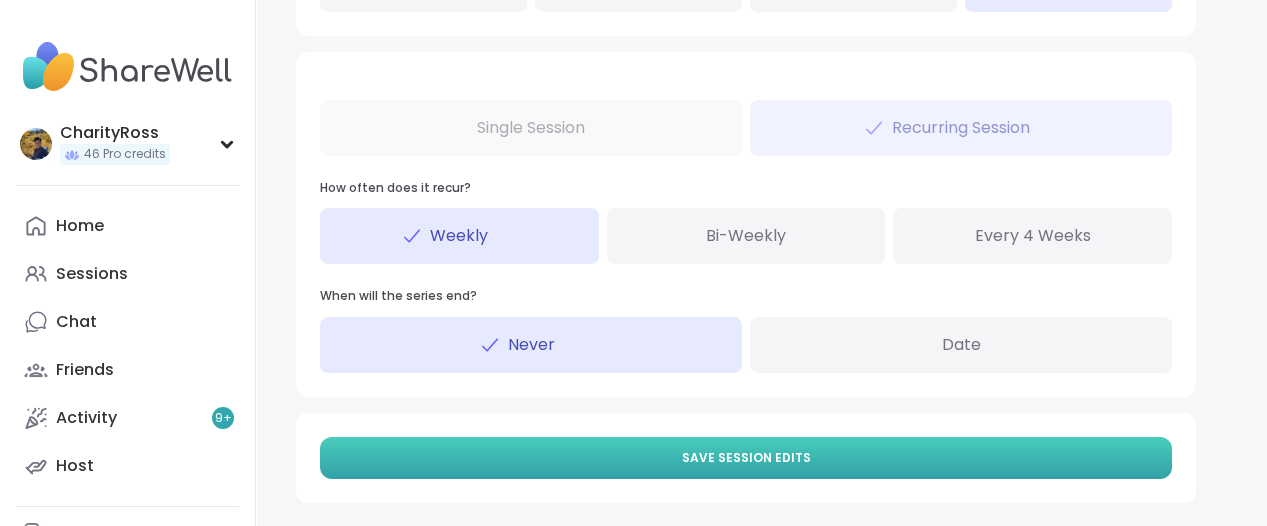 type on "**" 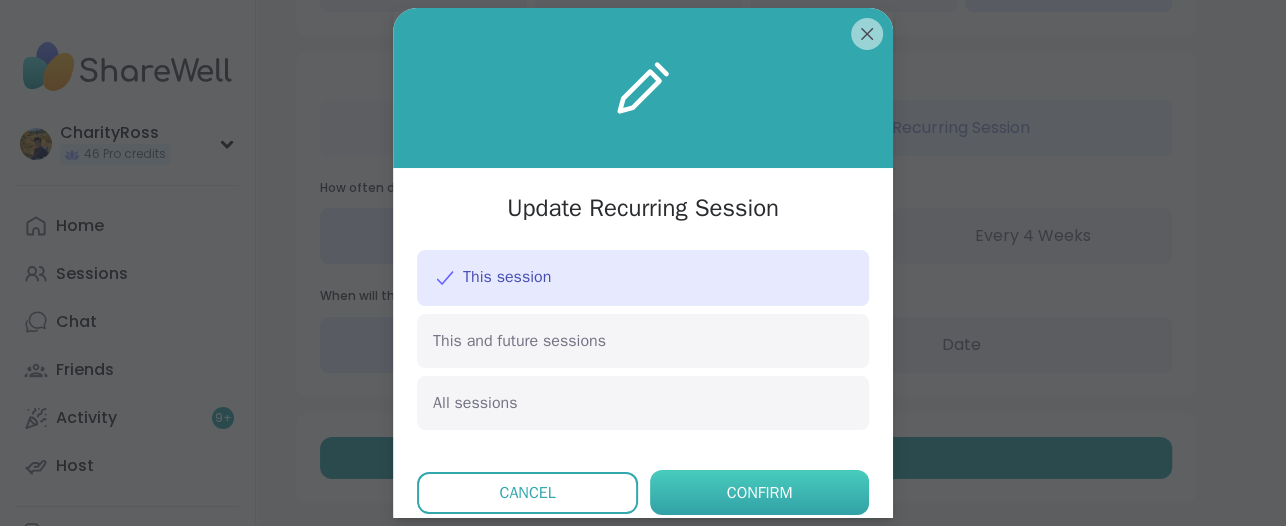 click on "Confirm" at bounding box center [760, 493] 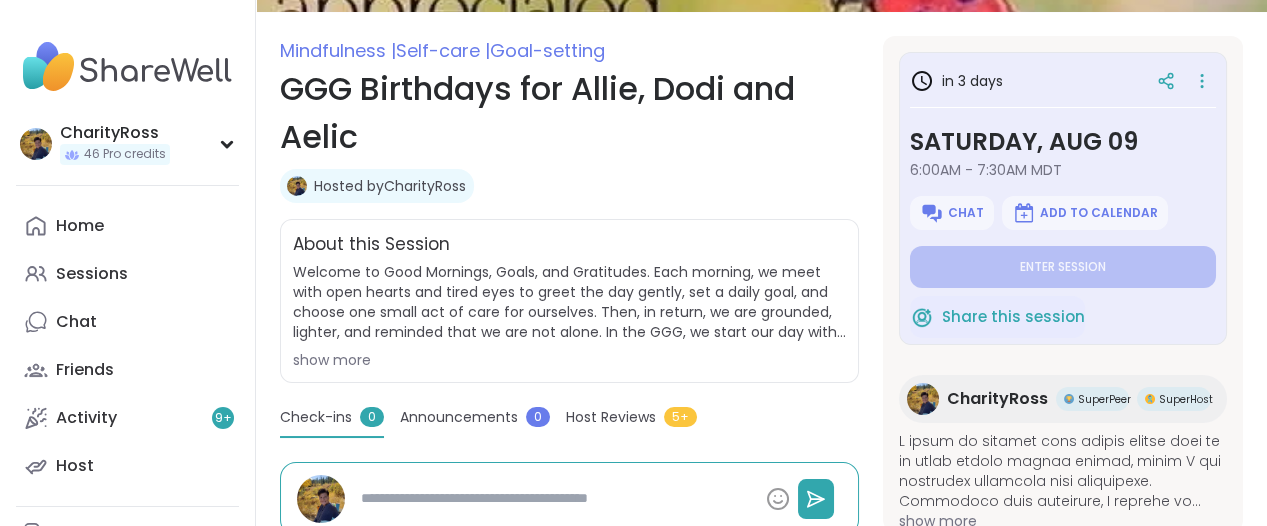 scroll, scrollTop: 375, scrollLeft: 0, axis: vertical 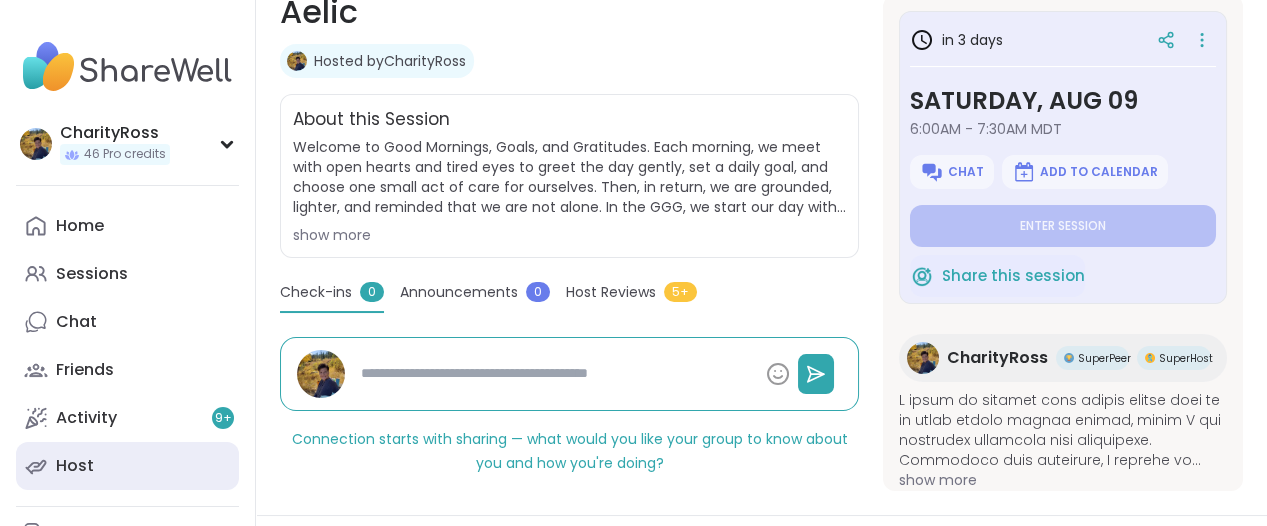click on "Host" at bounding box center [127, 466] 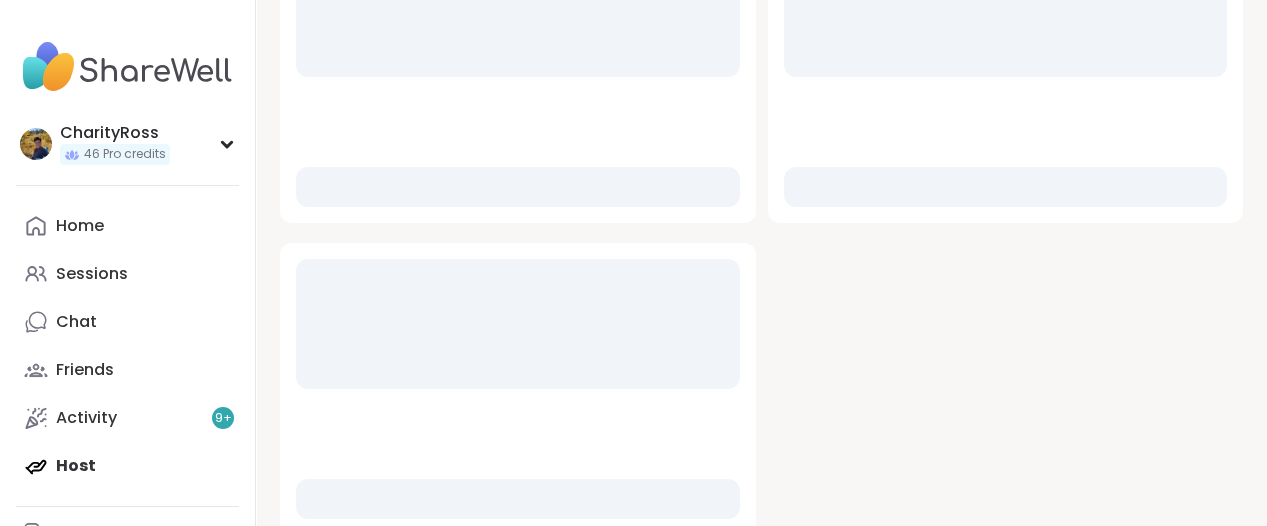 scroll, scrollTop: 0, scrollLeft: 0, axis: both 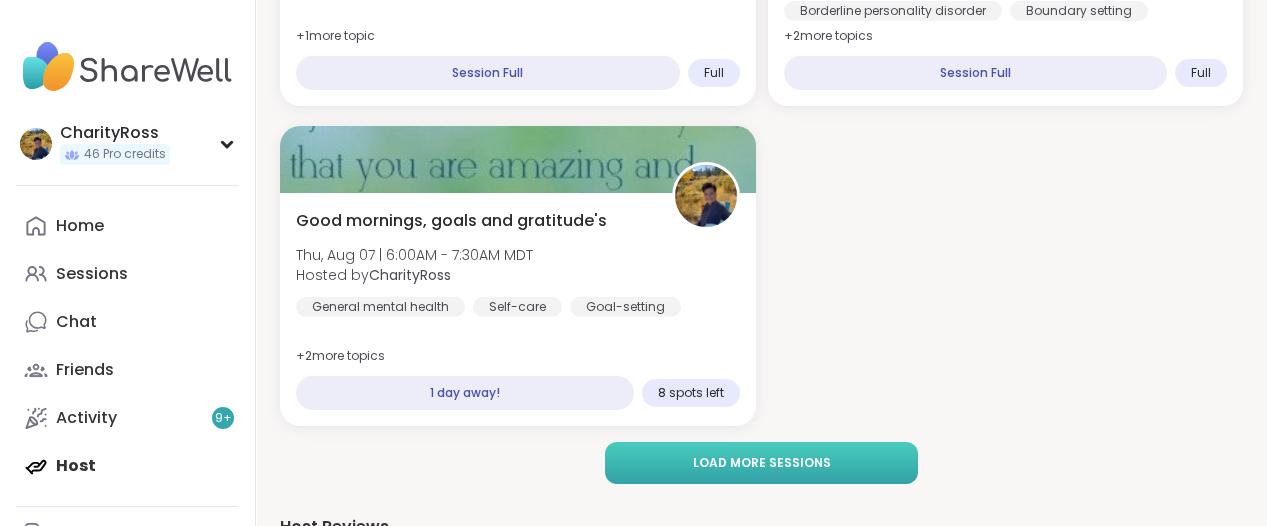 click on "Load more sessions" at bounding box center (761, 463) 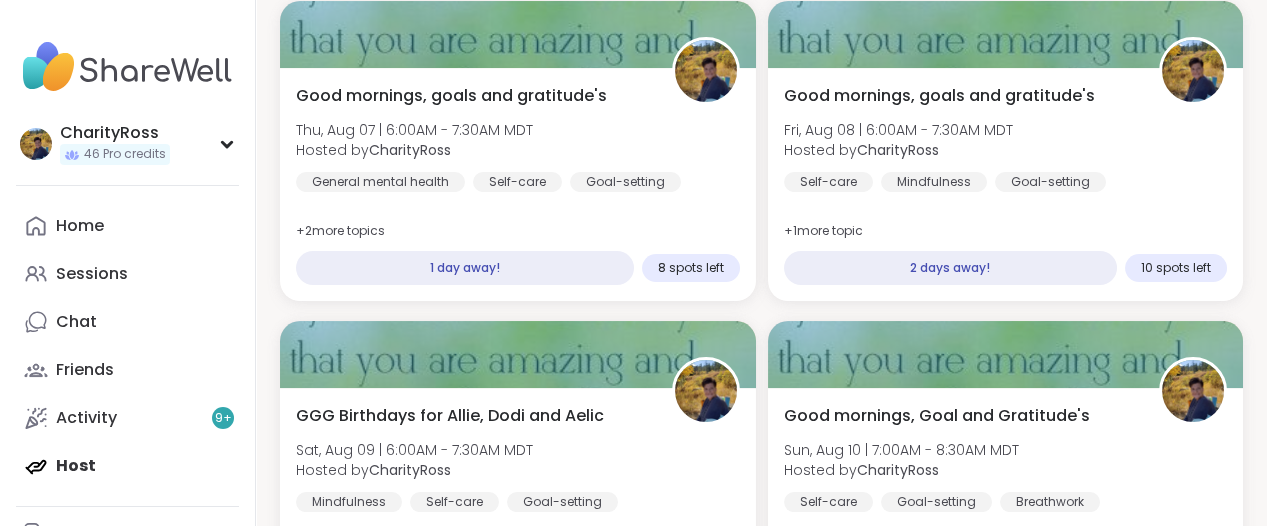 scroll, scrollTop: 750, scrollLeft: 0, axis: vertical 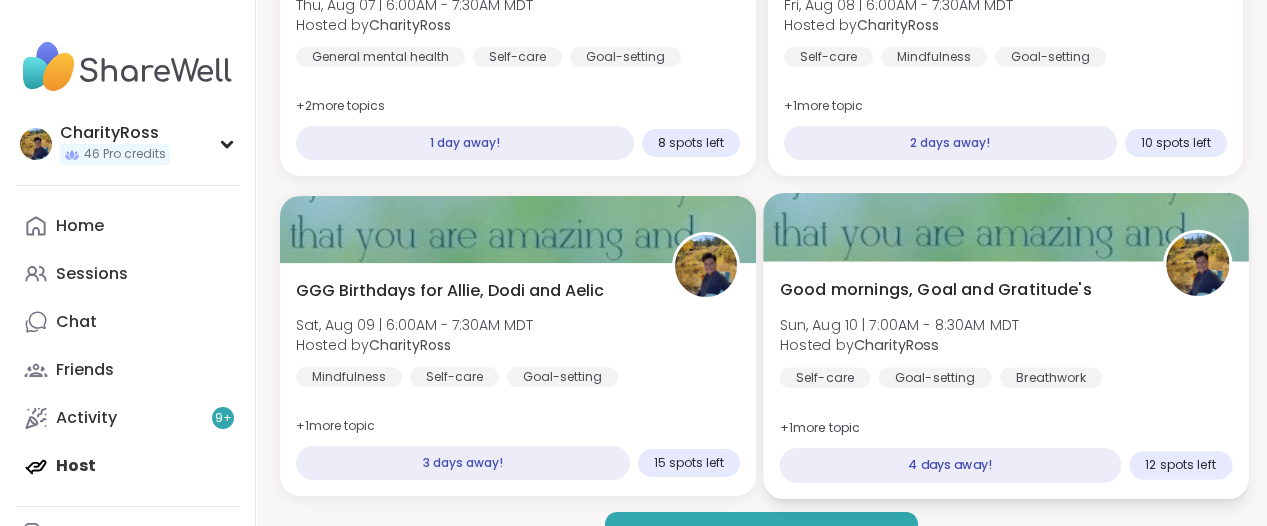 click on "Sun, Aug 10 | 7:00AM - 8:30AM MDT" at bounding box center [899, 325] 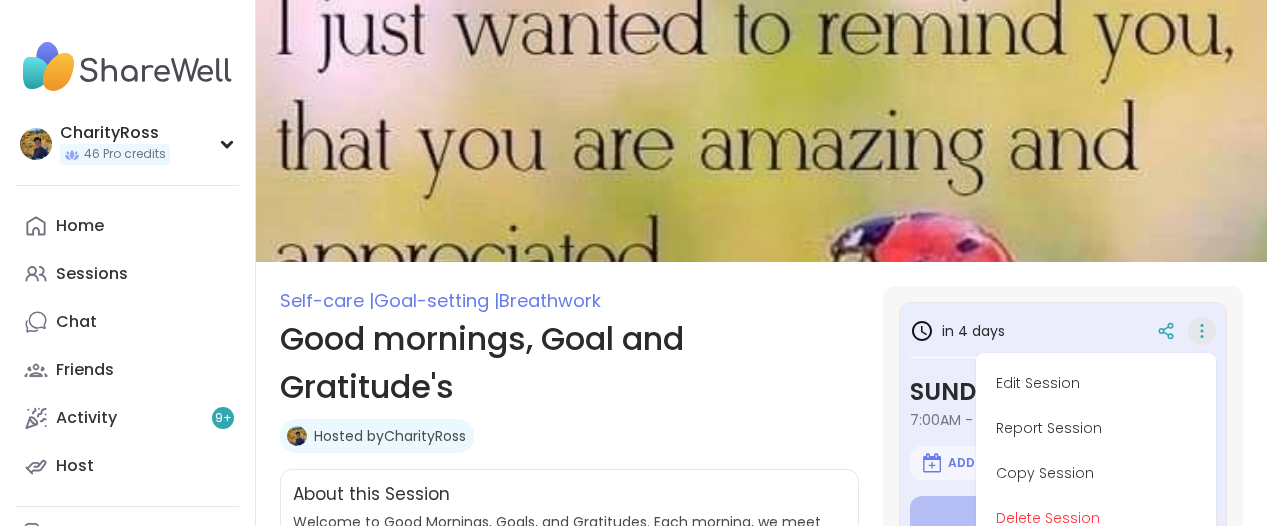 click on "Edit Session" at bounding box center [1096, 383] 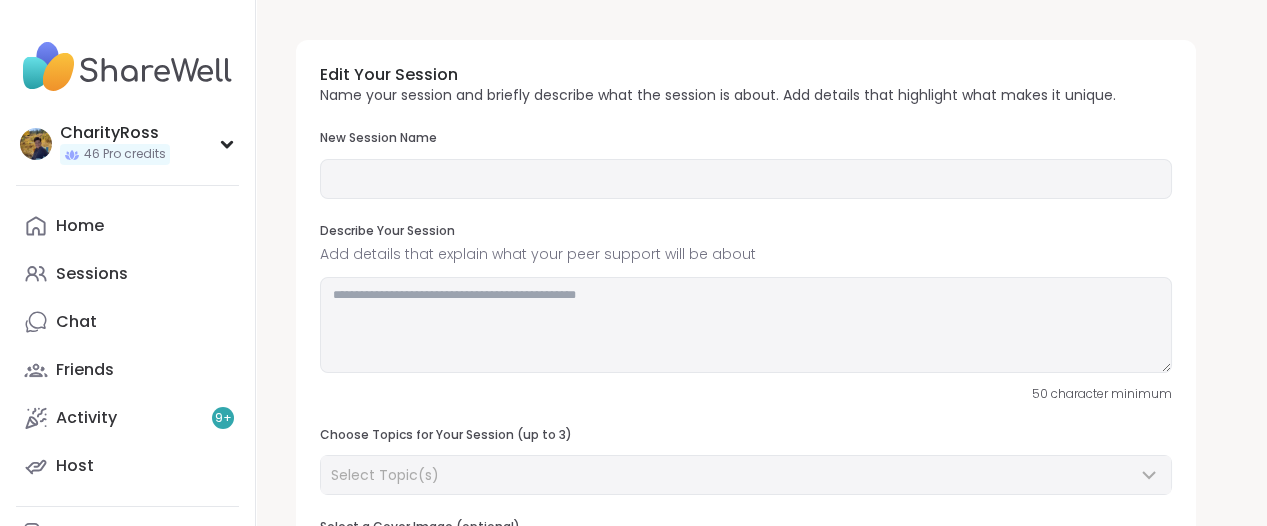 scroll, scrollTop: 0, scrollLeft: 0, axis: both 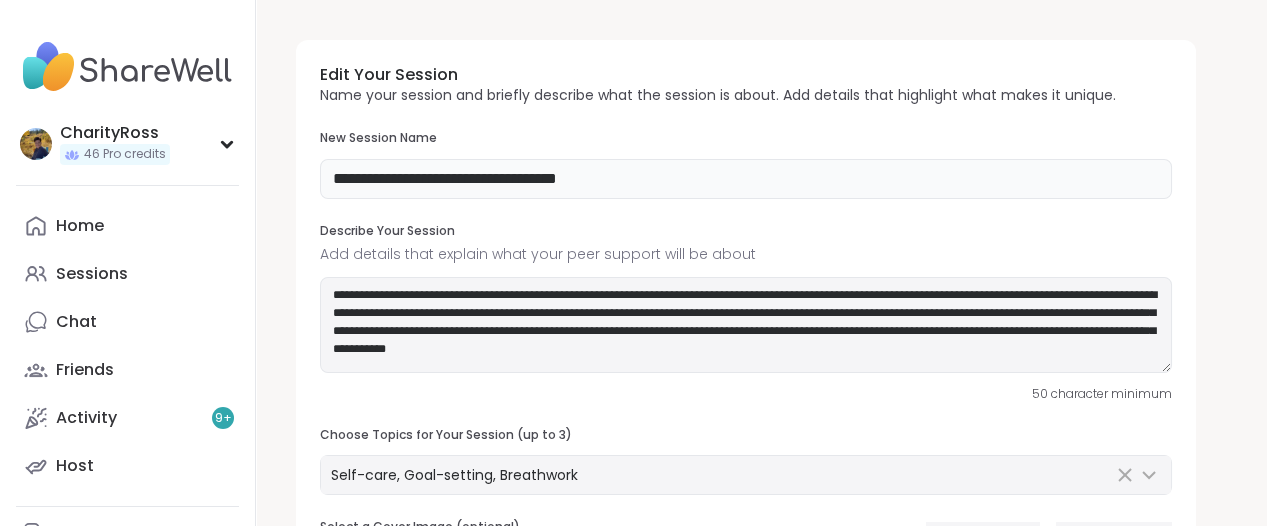 drag, startPoint x: 641, startPoint y: 178, endPoint x: 311, endPoint y: 214, distance: 331.95782 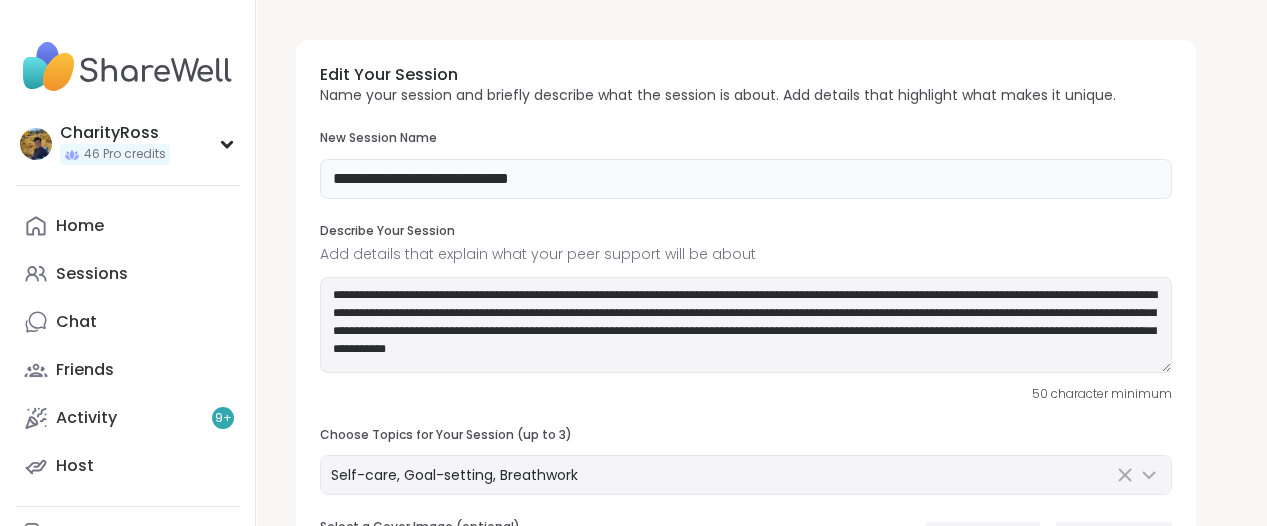 click on "**********" at bounding box center [746, 179] 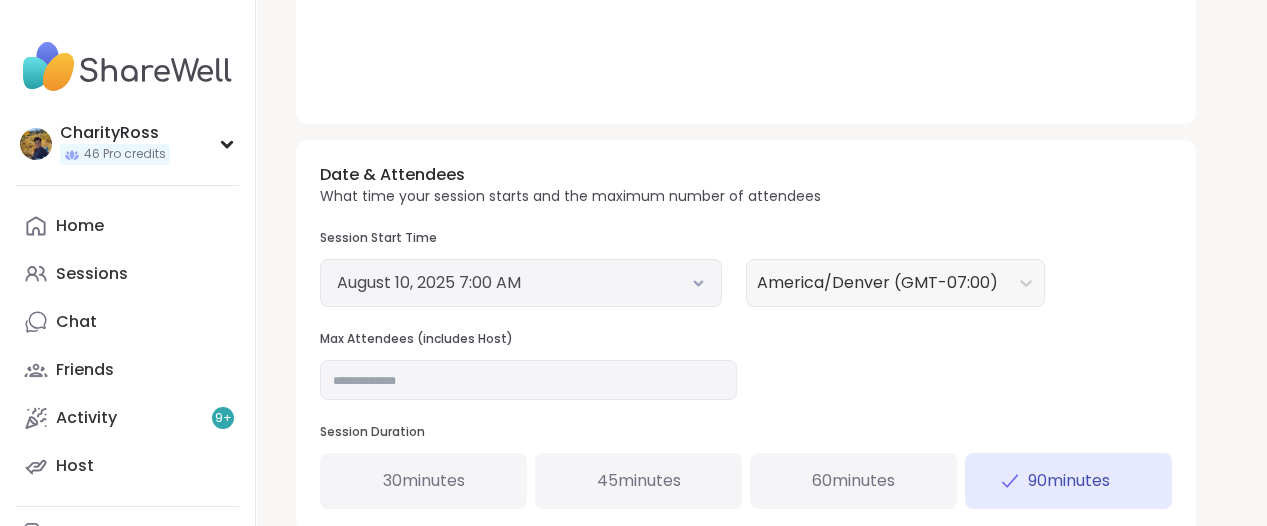scroll, scrollTop: 875, scrollLeft: 0, axis: vertical 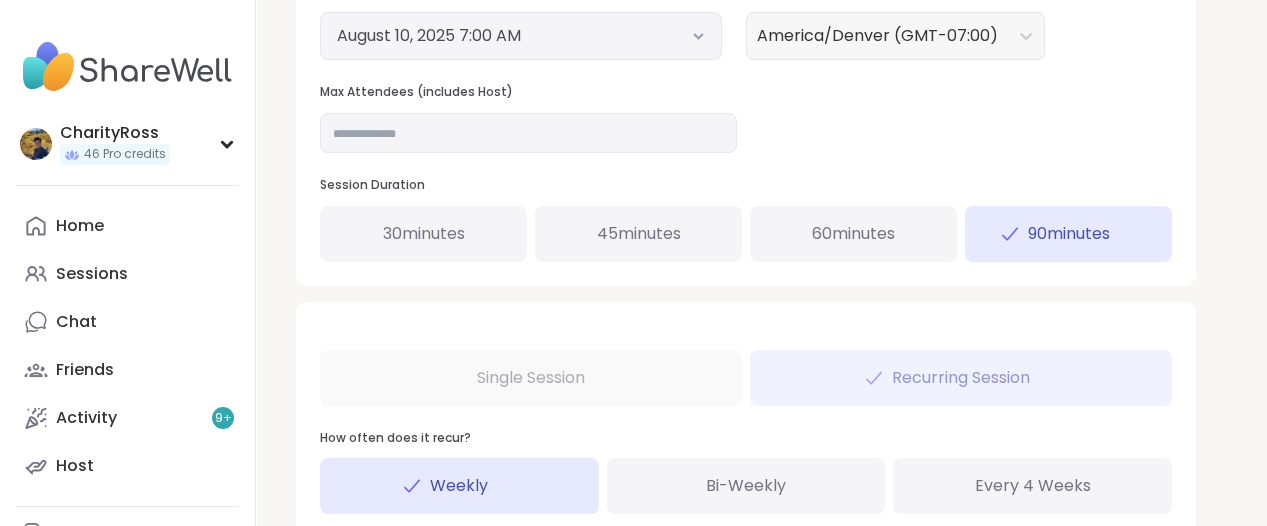 type on "**********" 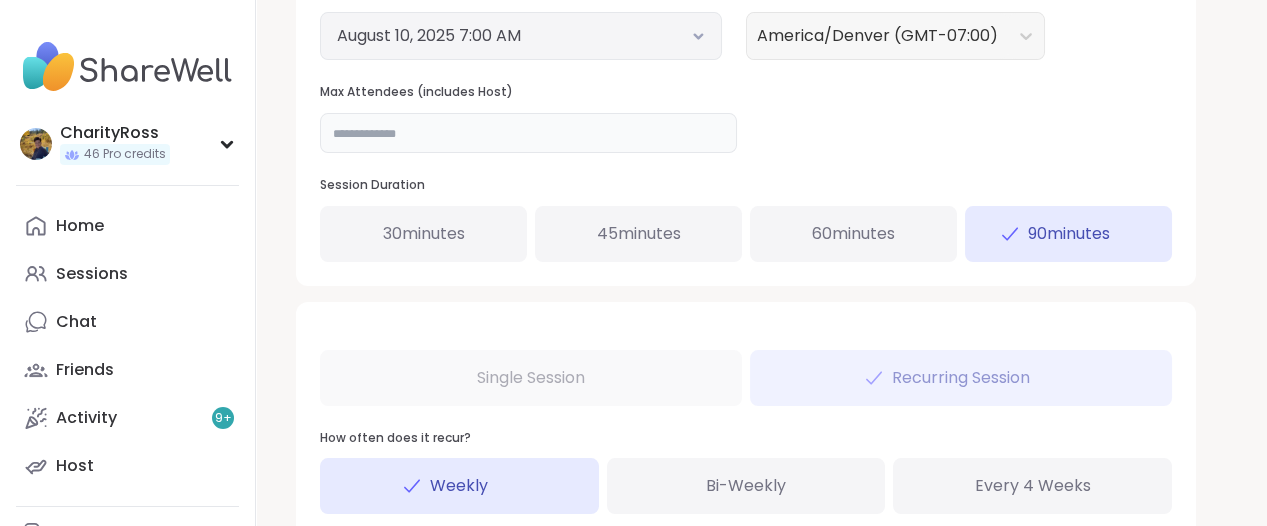 drag, startPoint x: 346, startPoint y: 131, endPoint x: 334, endPoint y: 131, distance: 12 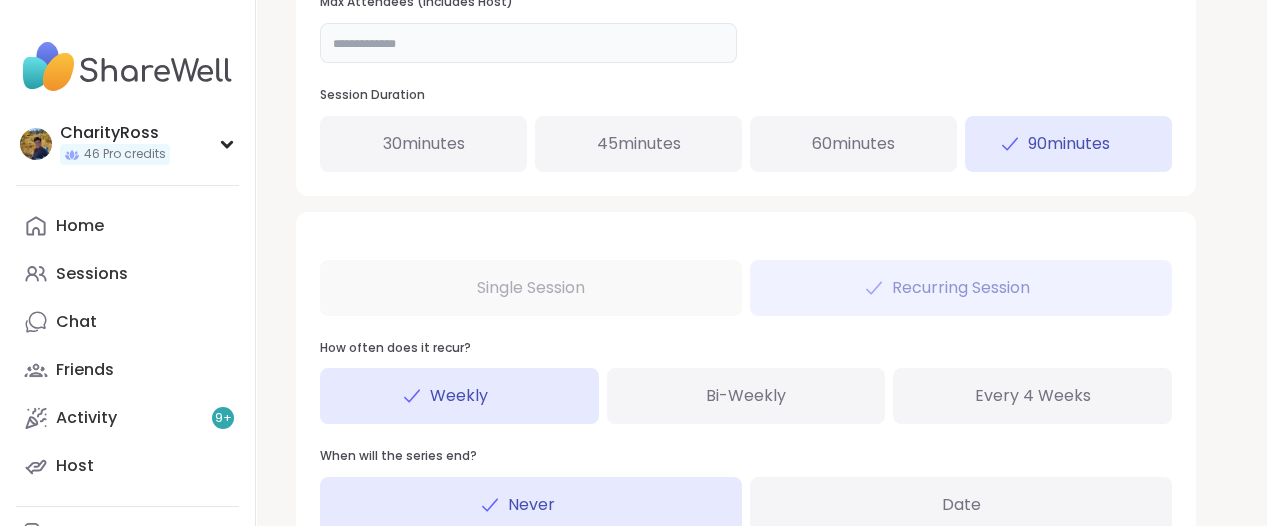 scroll, scrollTop: 1125, scrollLeft: 0, axis: vertical 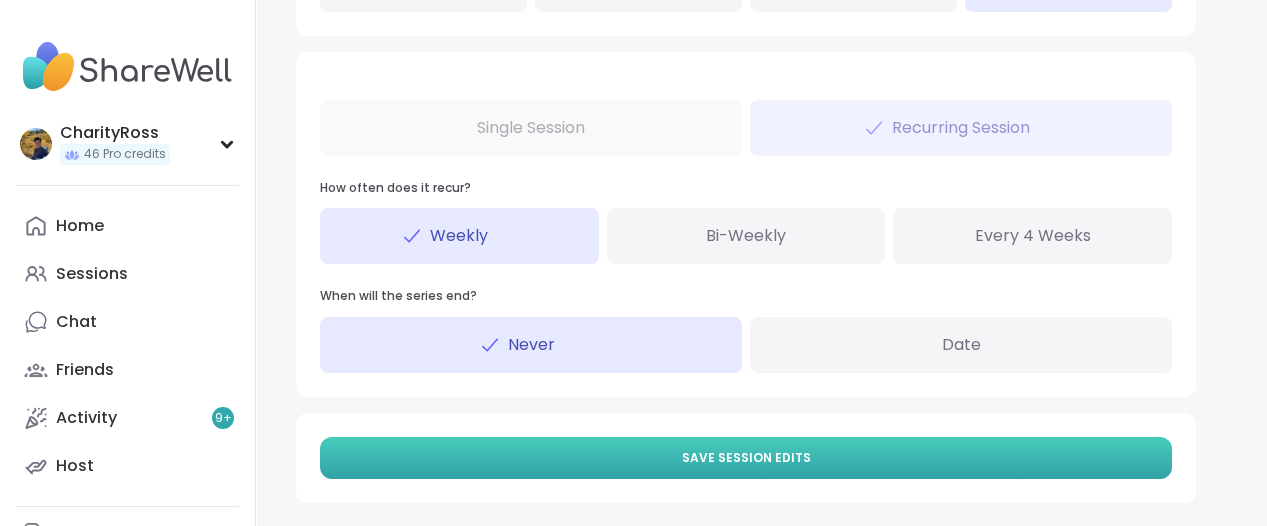 type on "**" 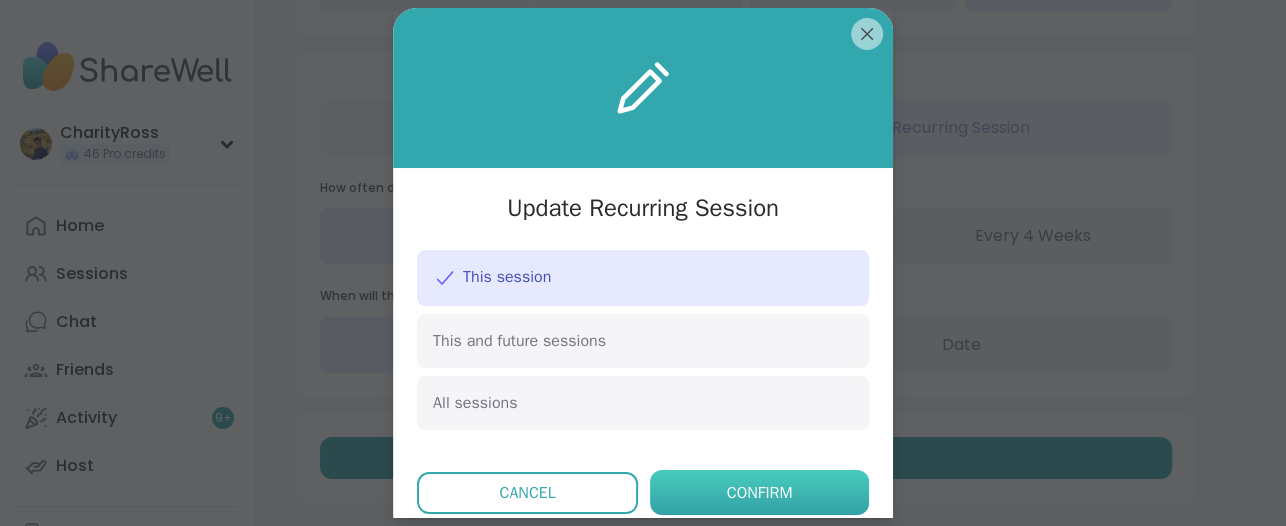 click on "Confirm" at bounding box center [759, 492] 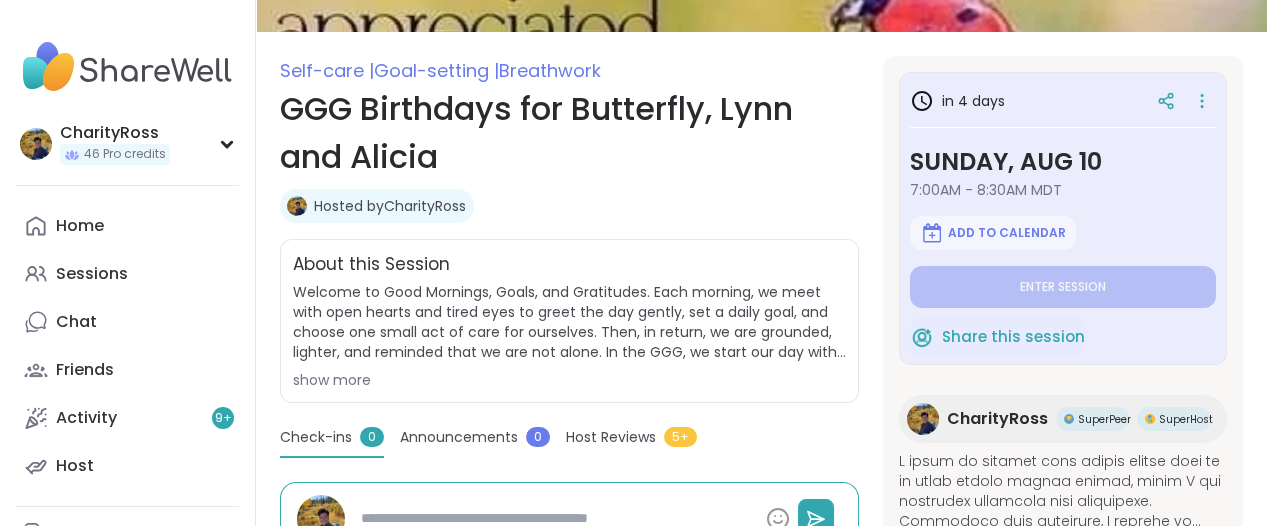 scroll, scrollTop: 250, scrollLeft: 0, axis: vertical 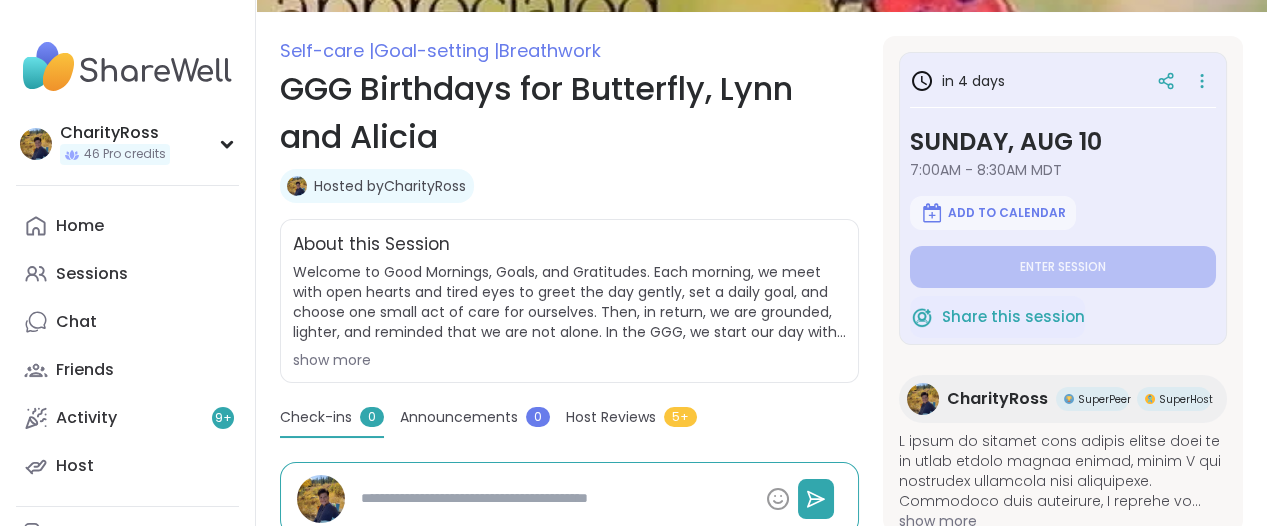 click on "Announcements" at bounding box center [459, 417] 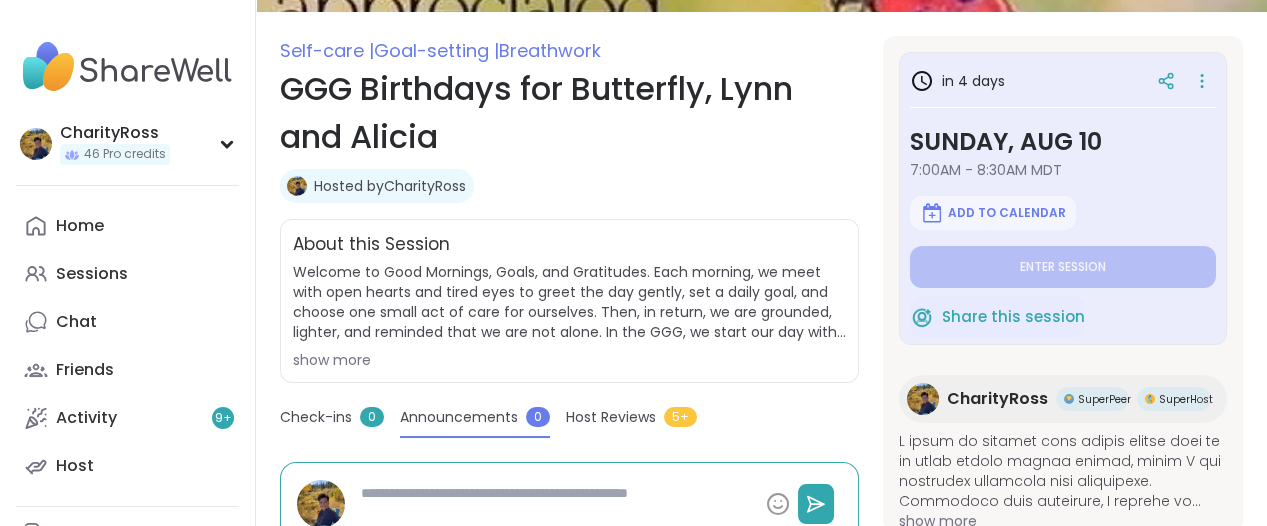 click at bounding box center [555, 504] 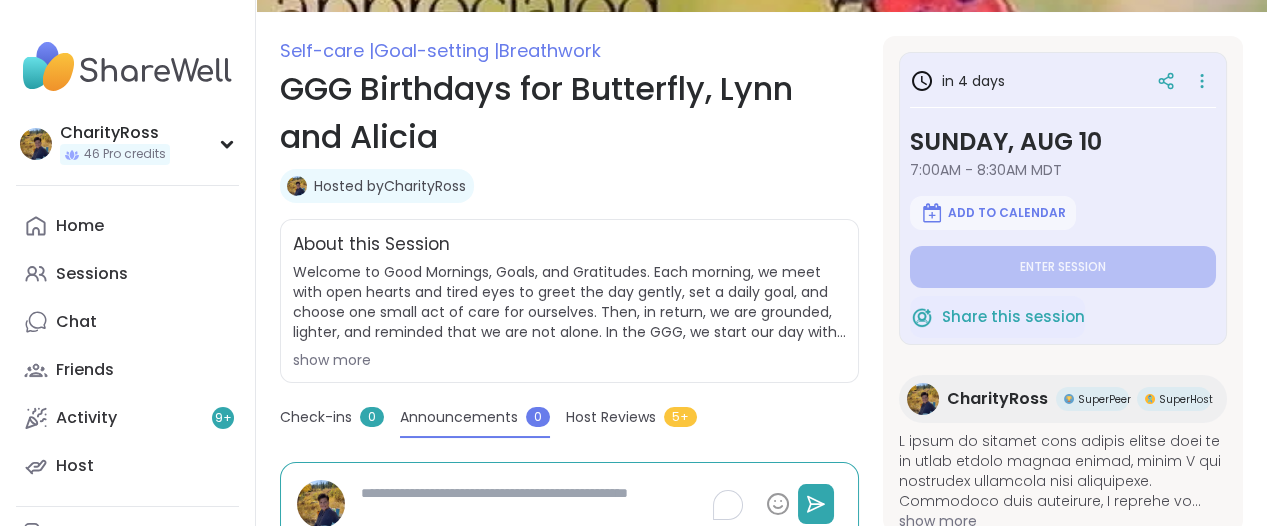 type on "*" 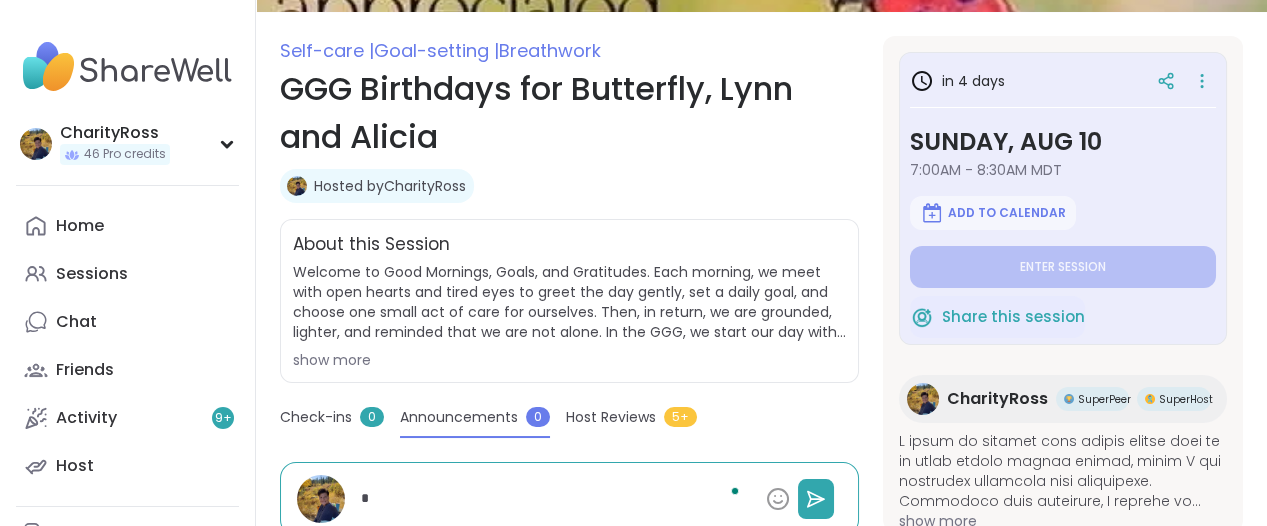 type on "**" 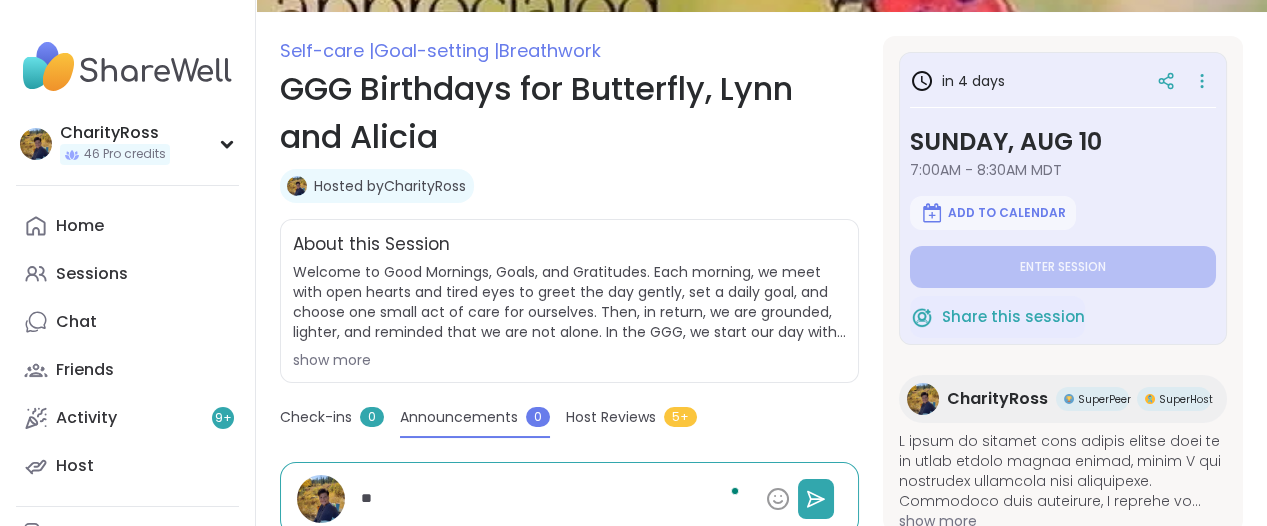 type on "*" 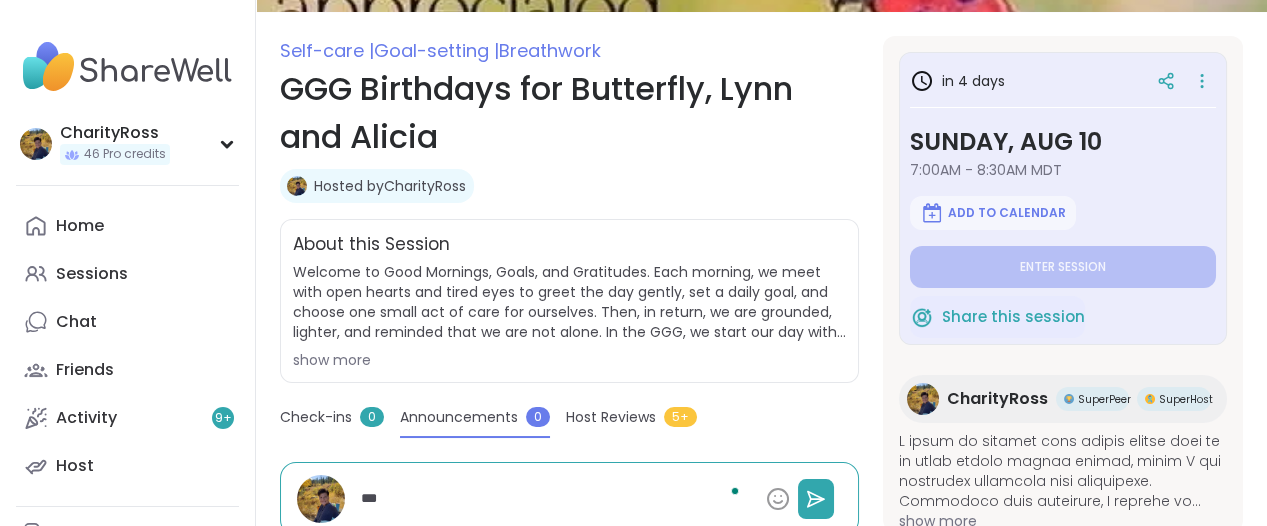 type on "*" 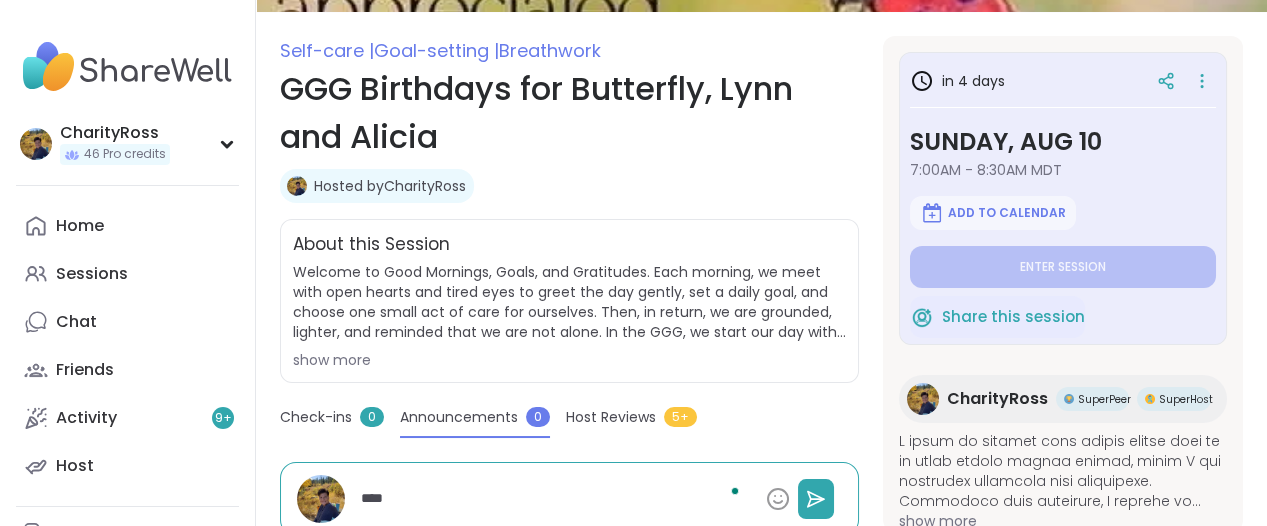 type on "*" 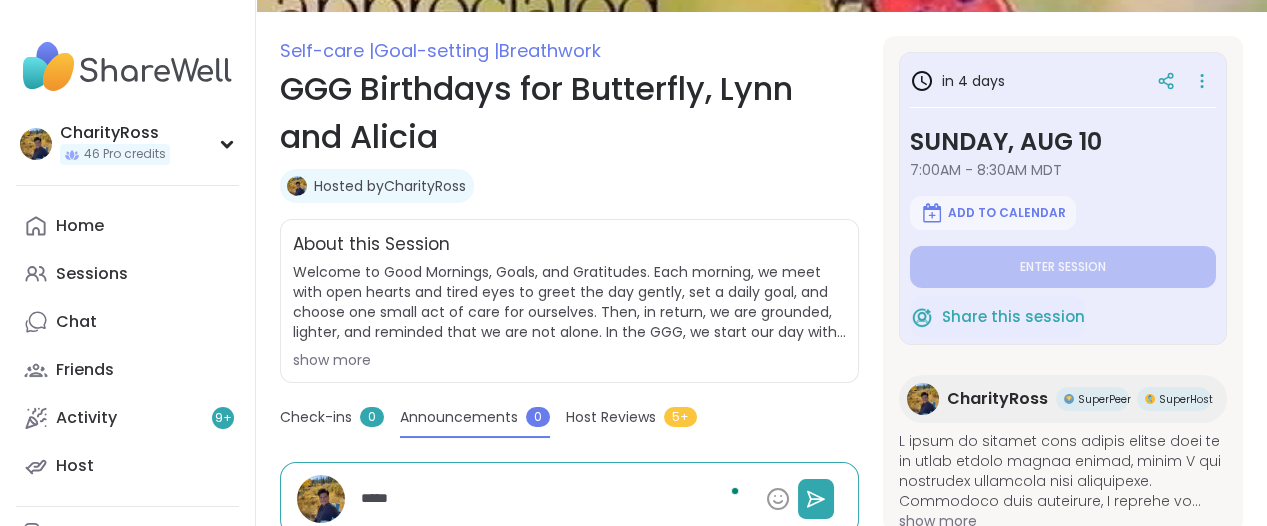 type on "*" 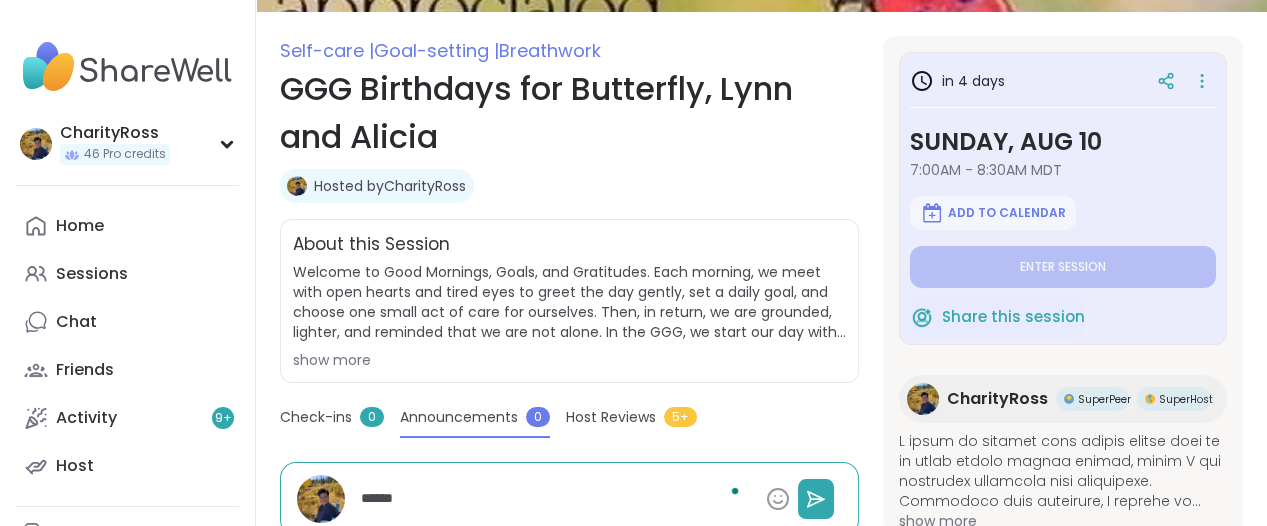 type on "*" 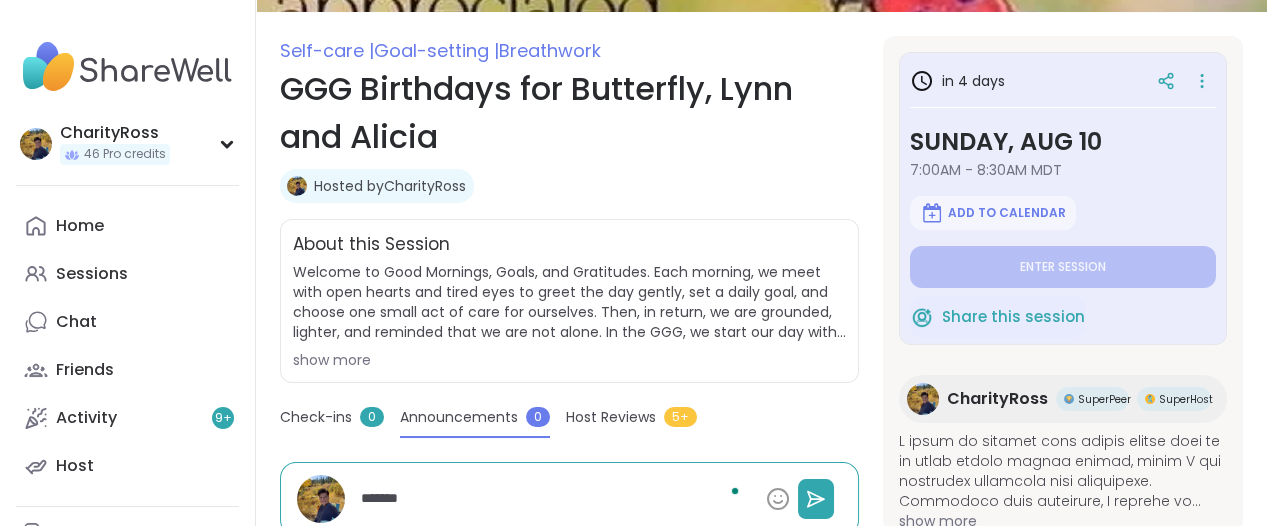 type on "*" 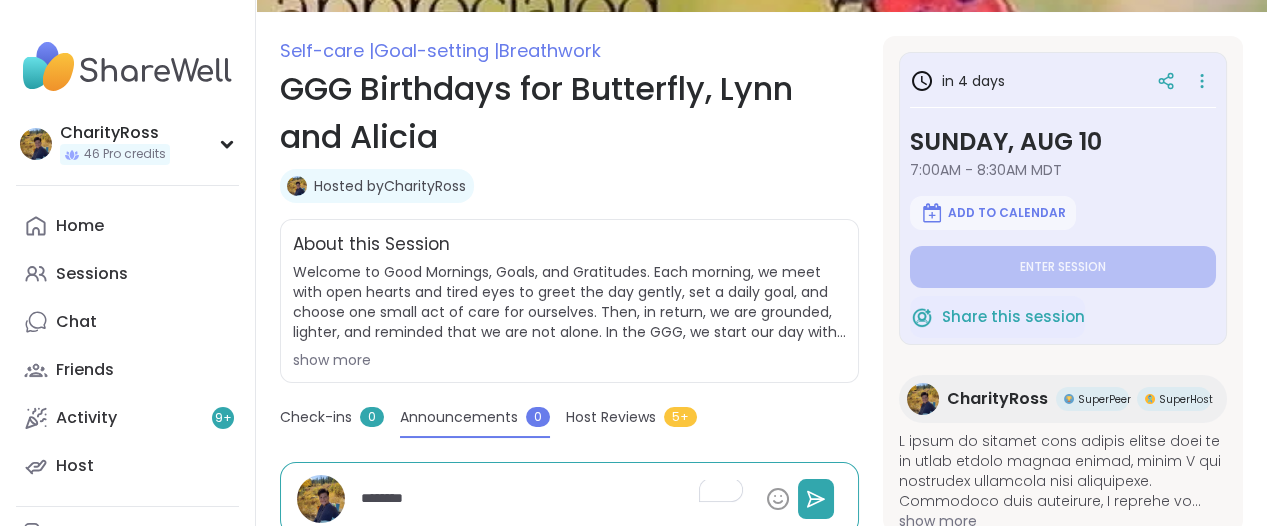 type on "*" 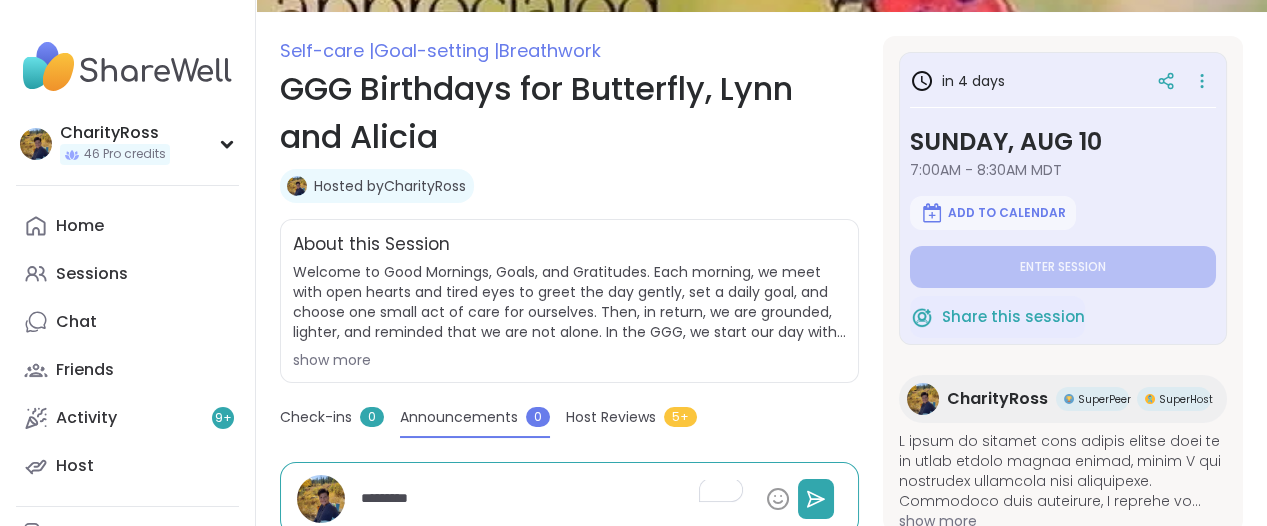 type on "*" 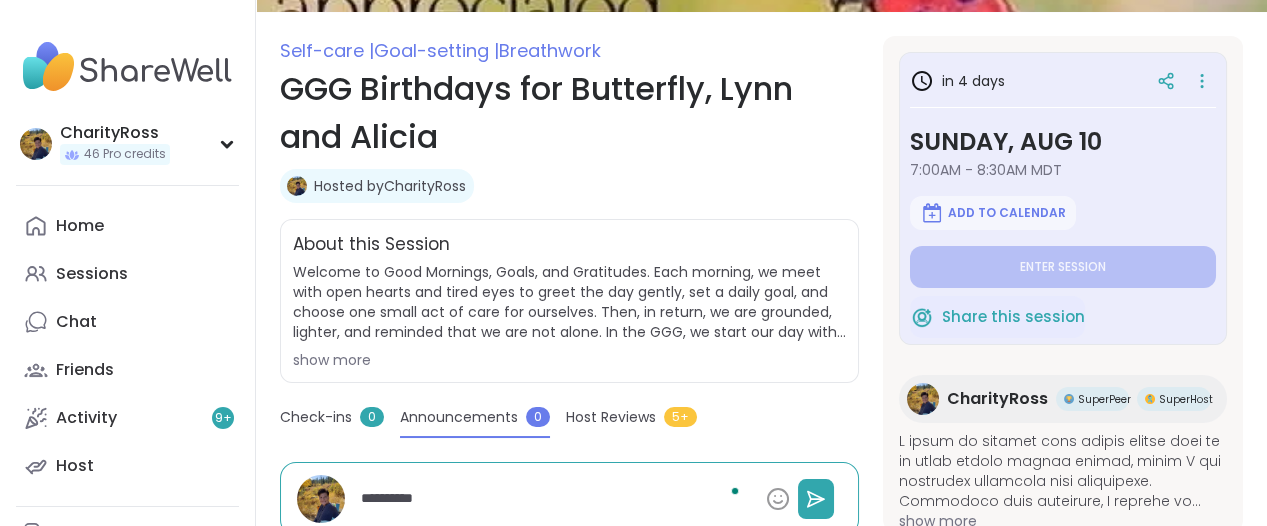 type on "*" 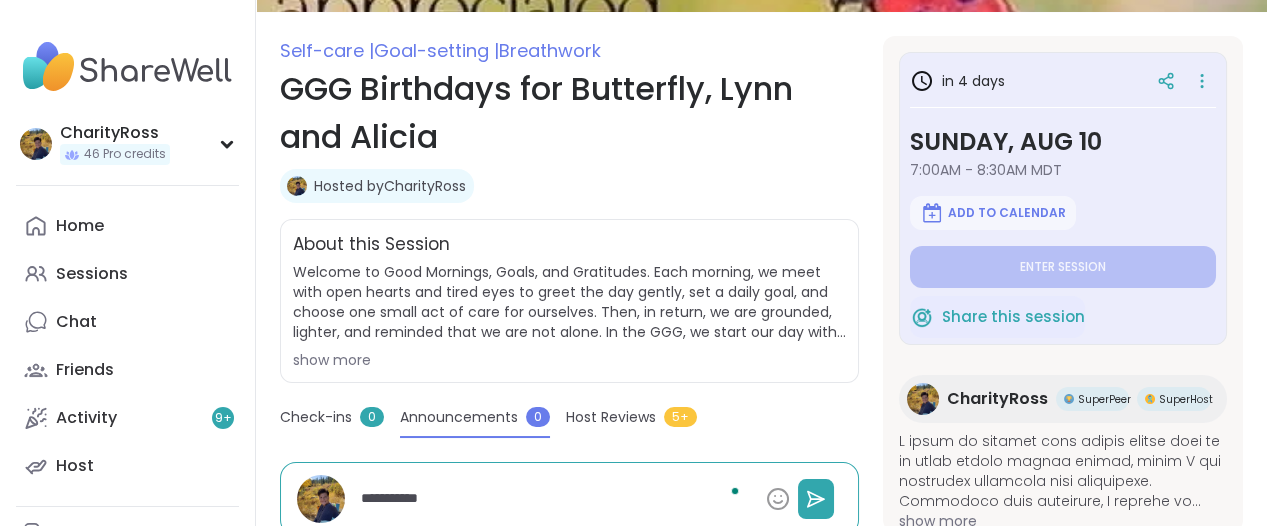 type on "*" 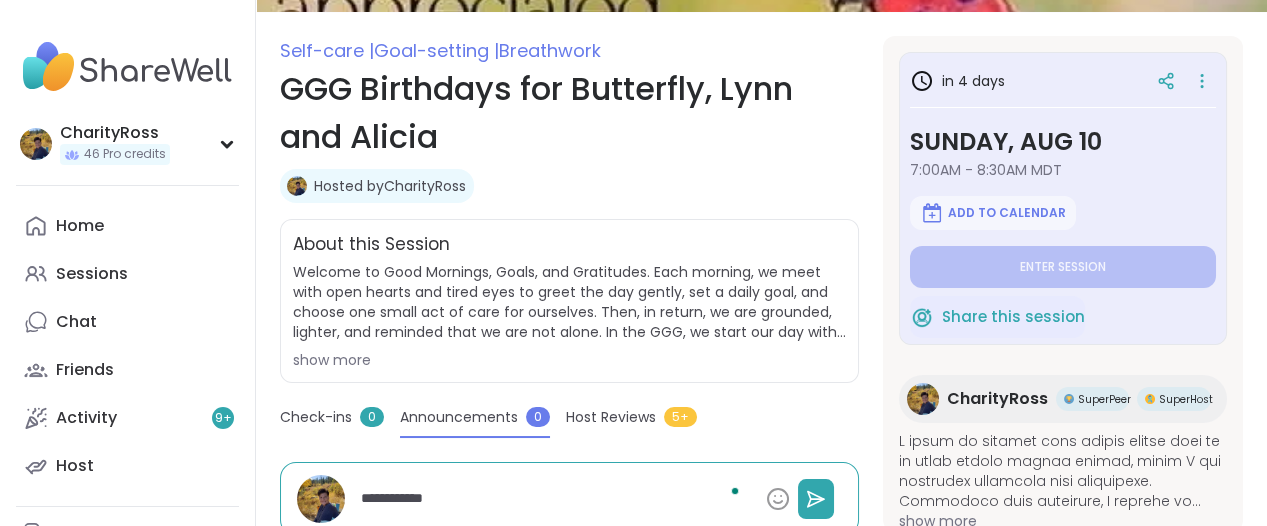 type on "*" 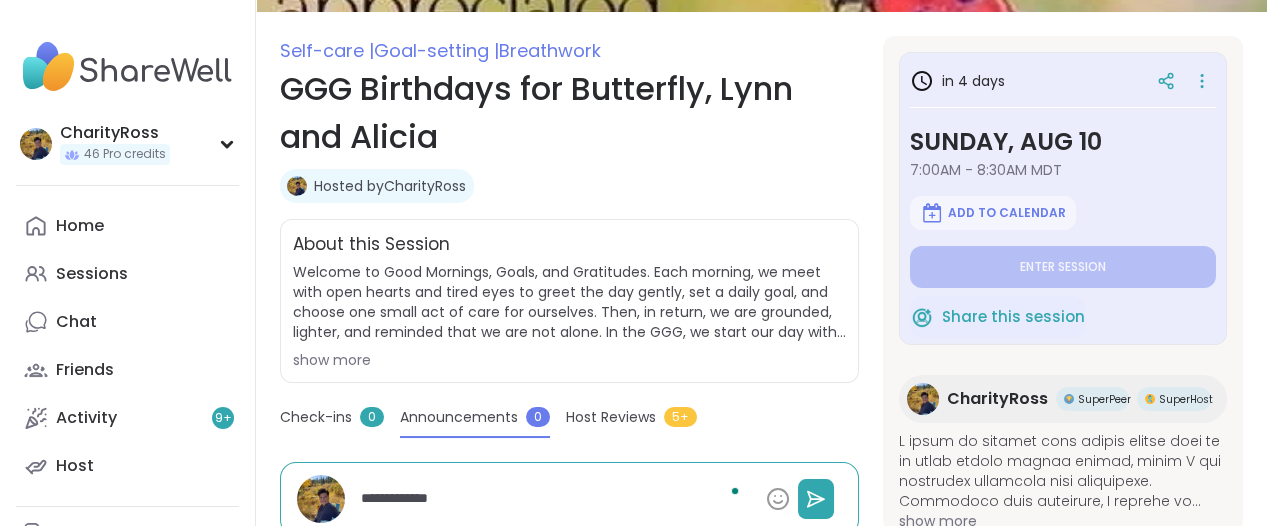 type on "*" 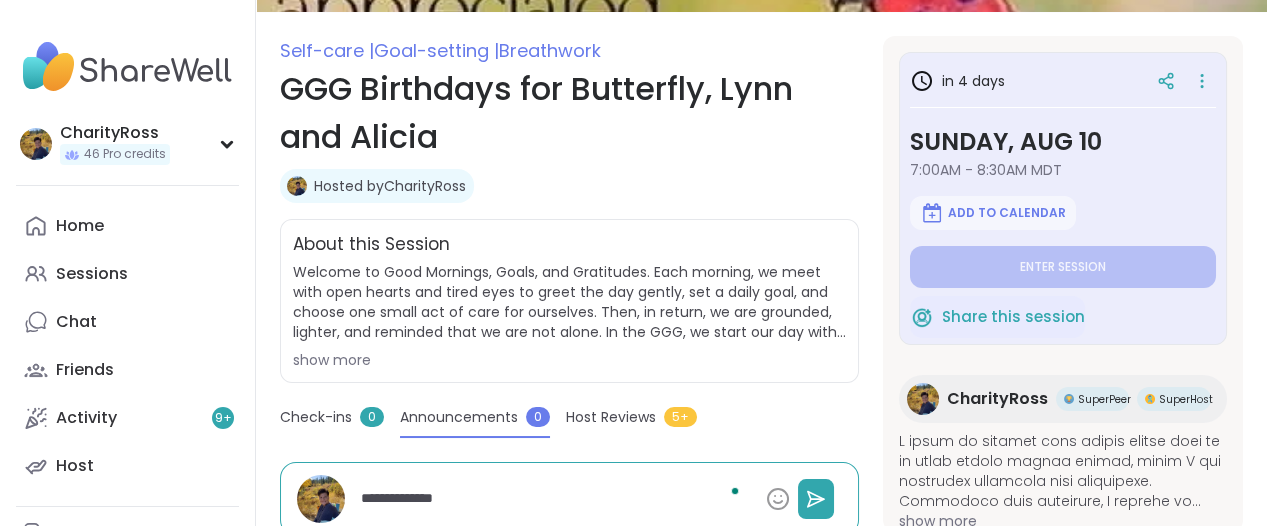 type on "*" 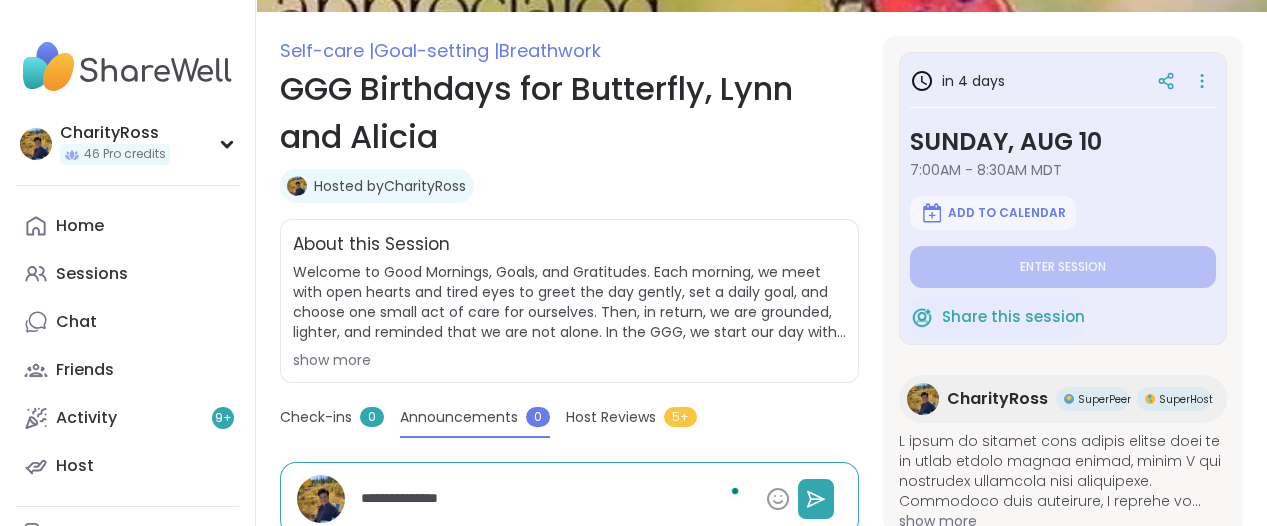 type on "*" 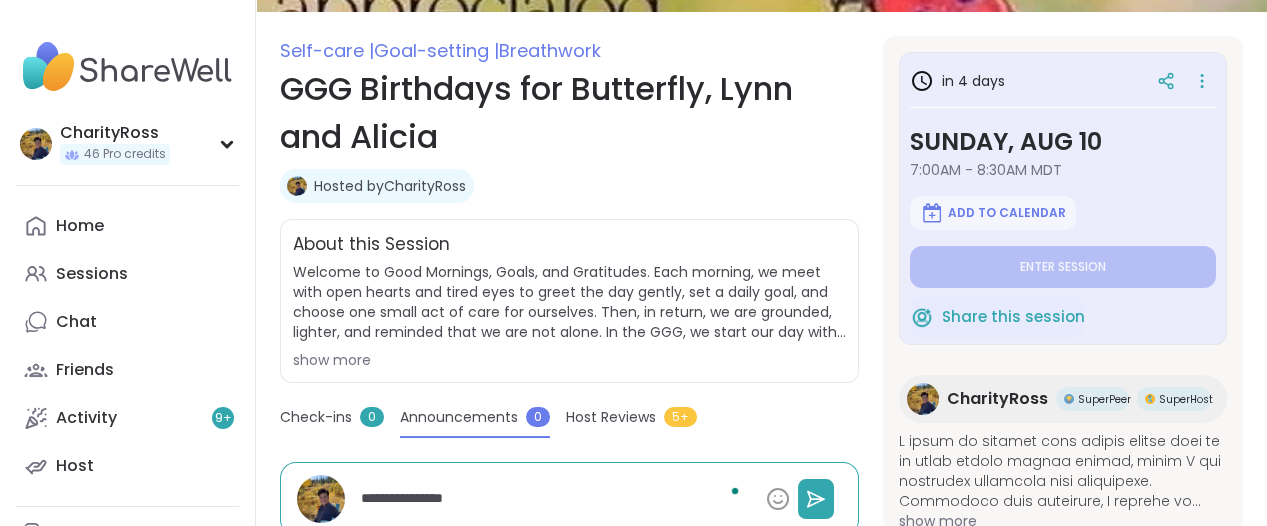 type on "*" 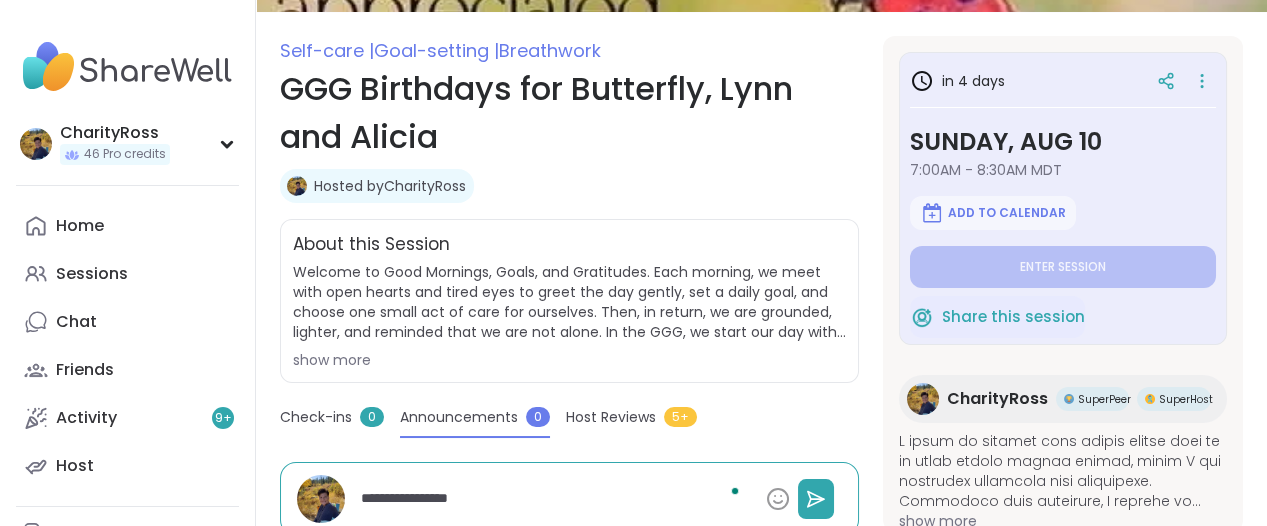 type on "*" 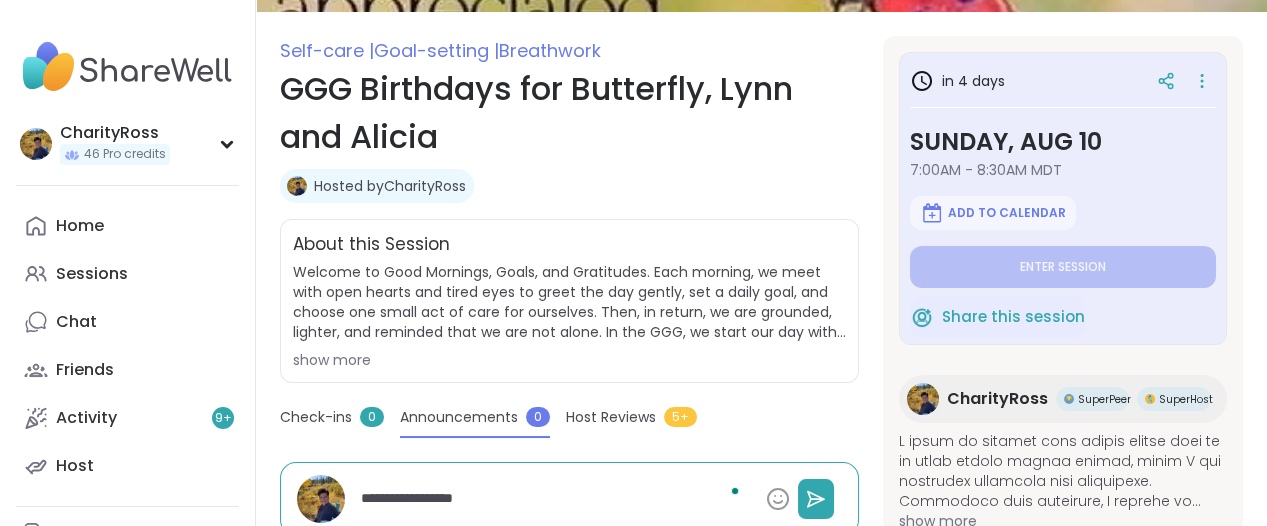type on "*" 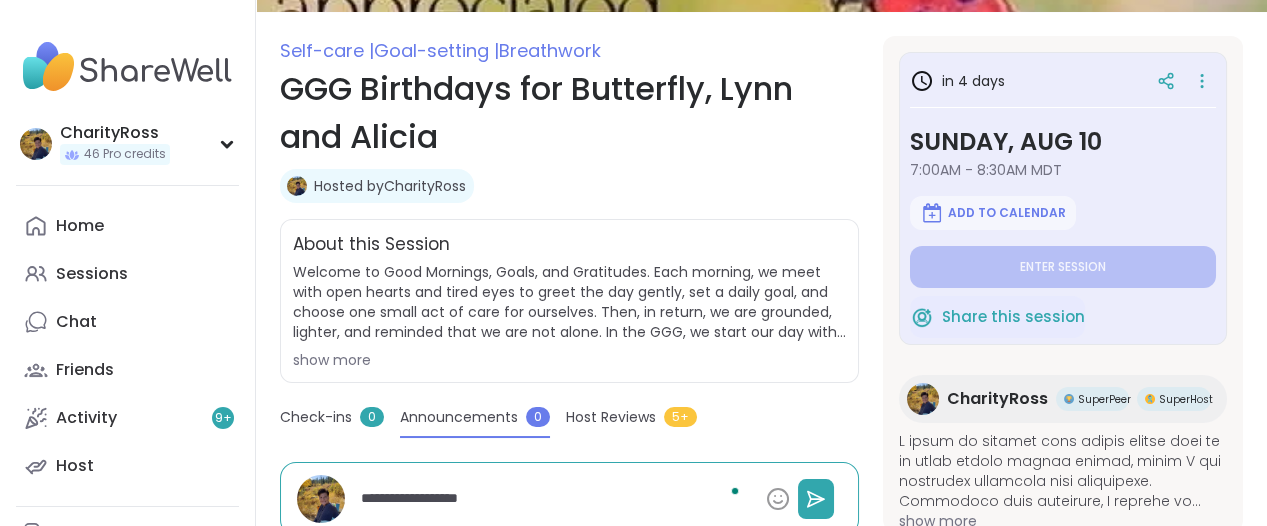 type on "*" 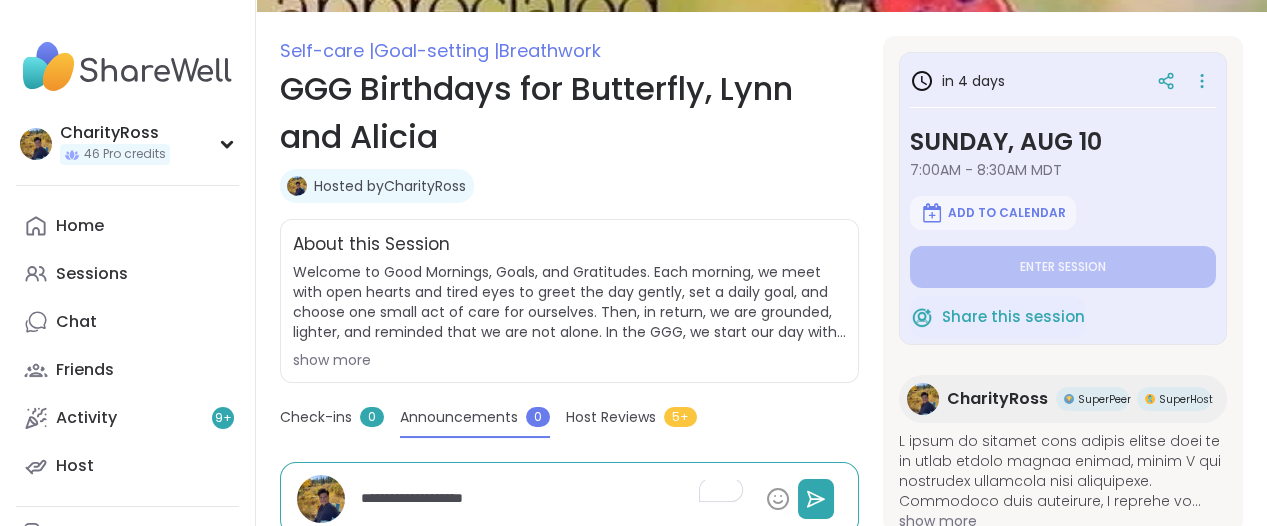 type on "*" 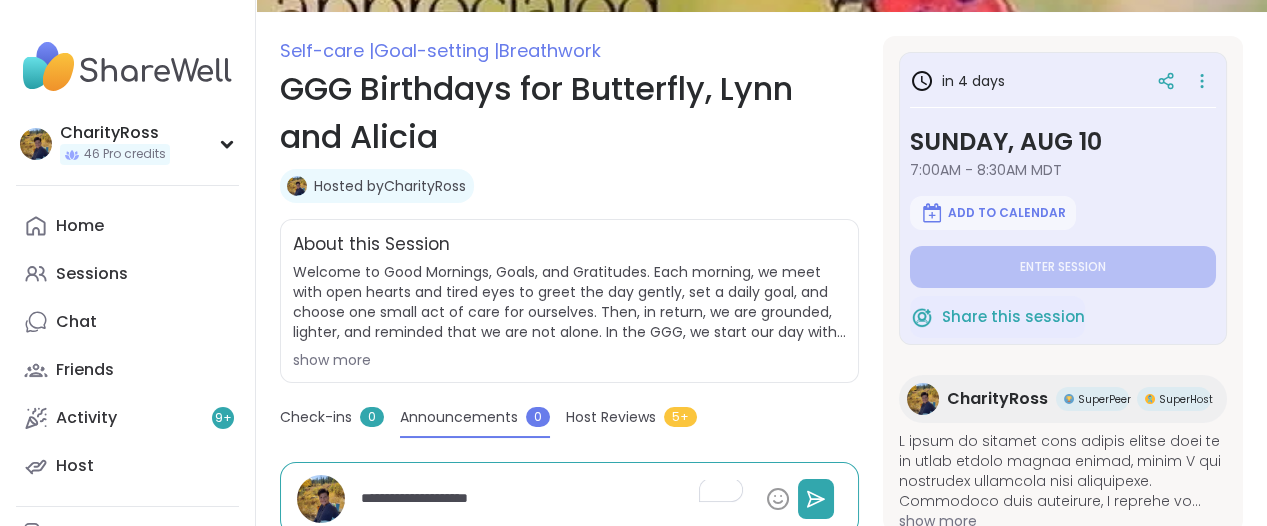 type on "*" 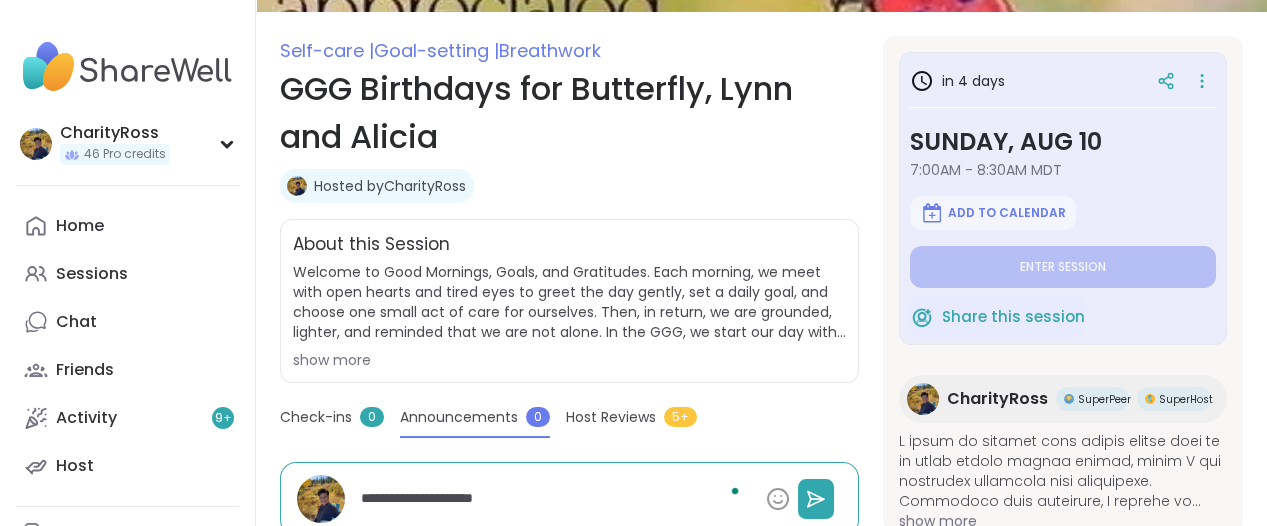 type on "*" 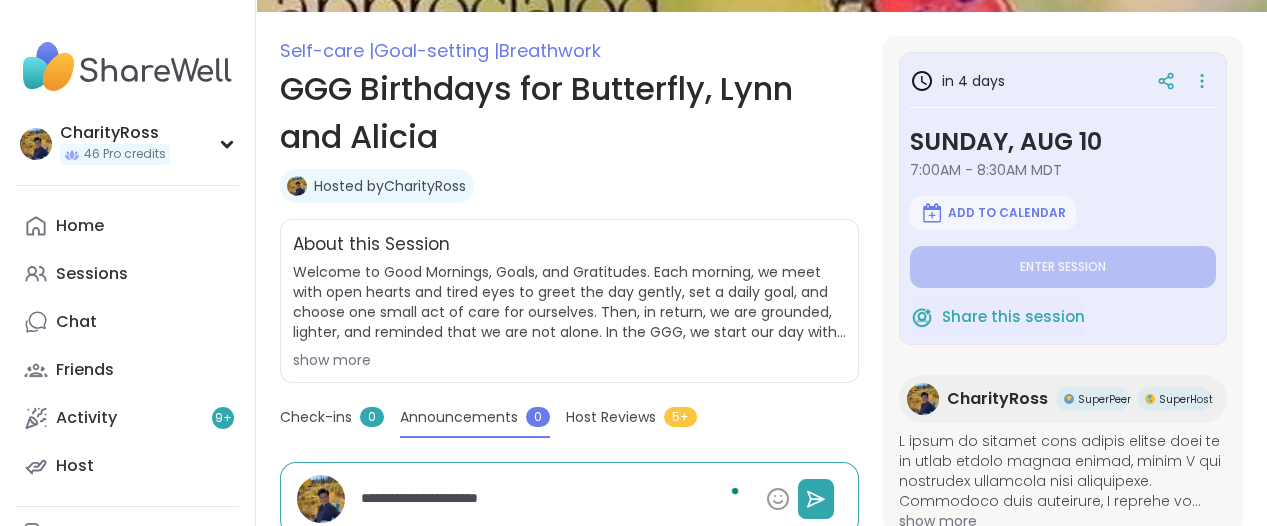 type on "*" 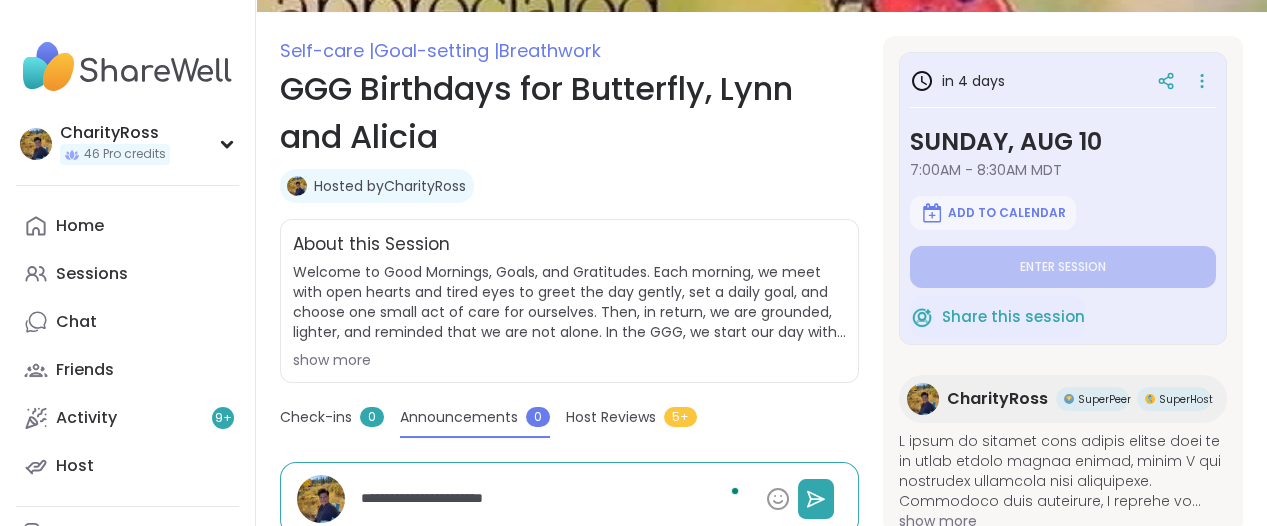 type on "*" 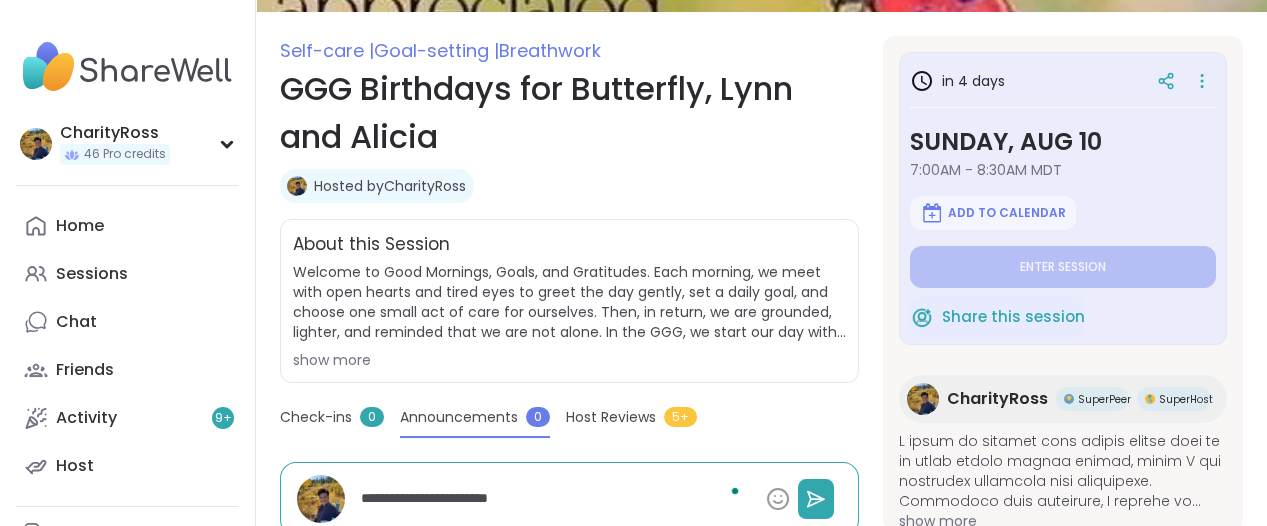 type on "*" 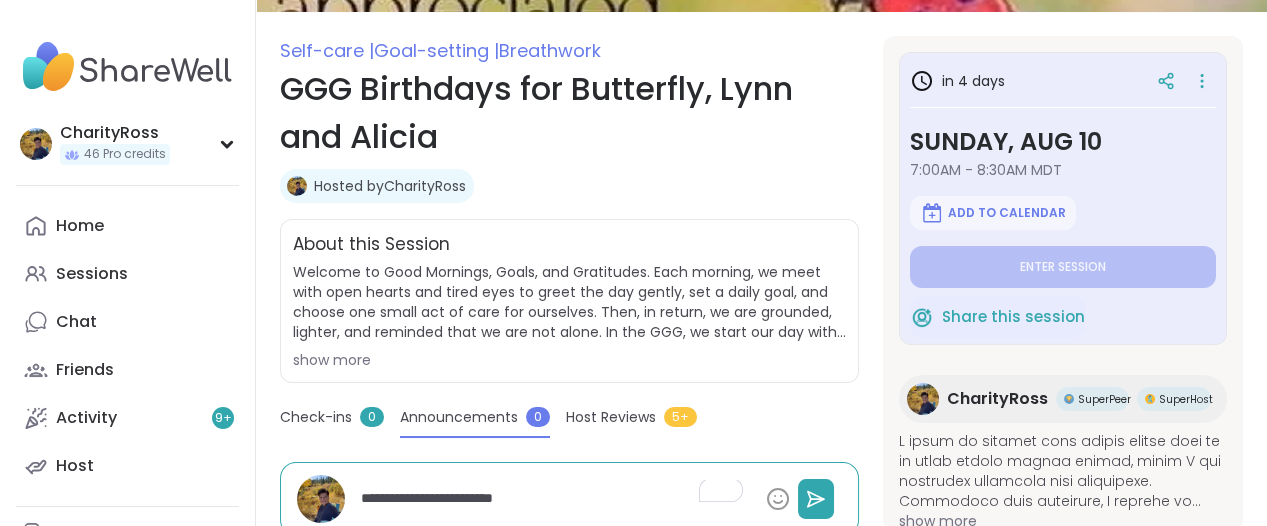 type on "*" 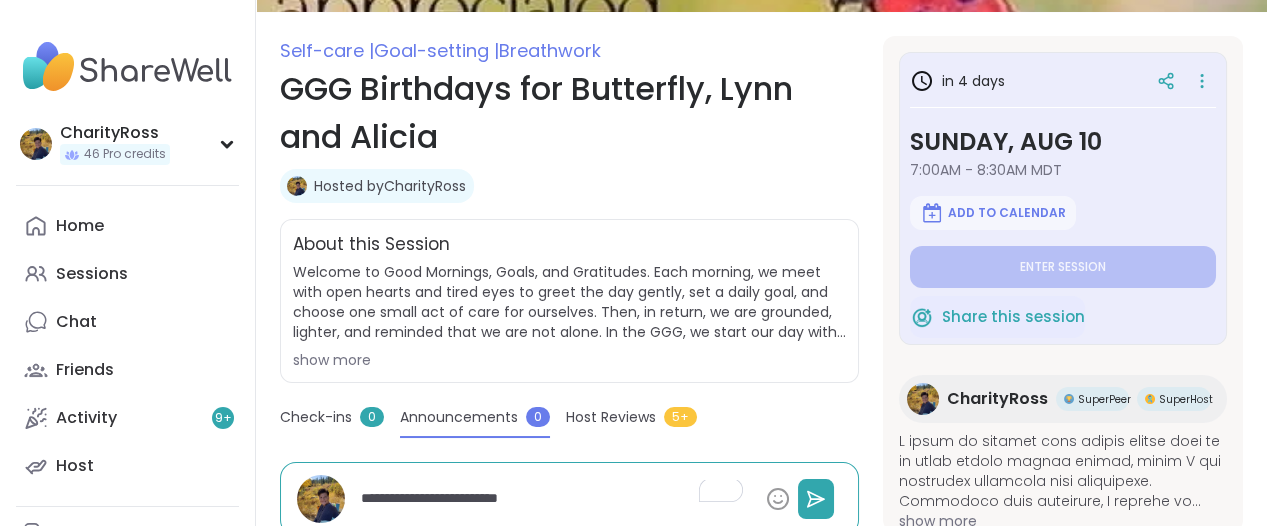 type on "*" 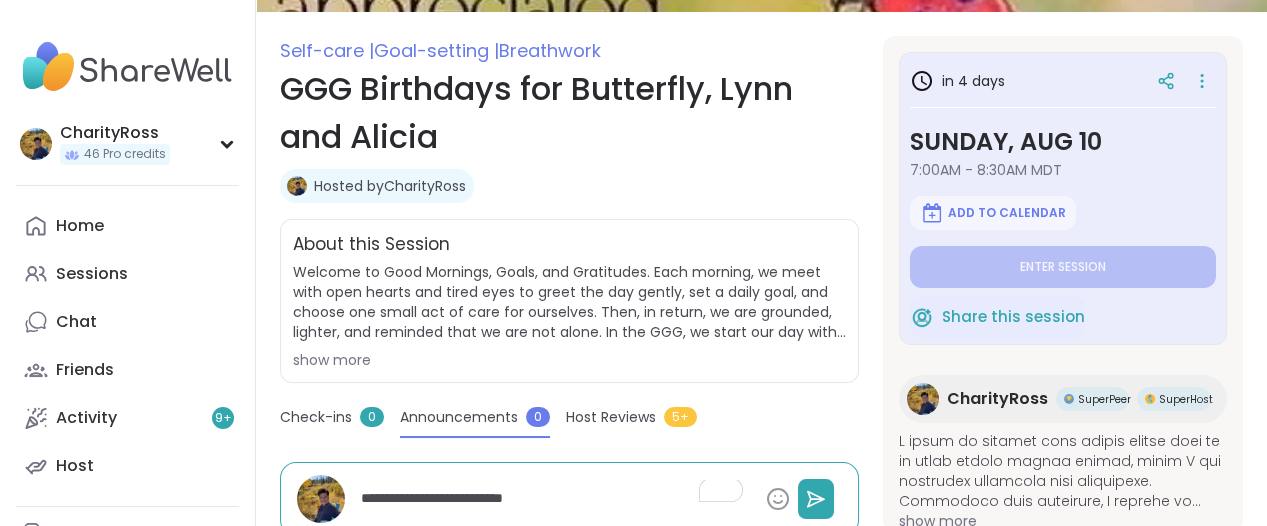 type on "*" 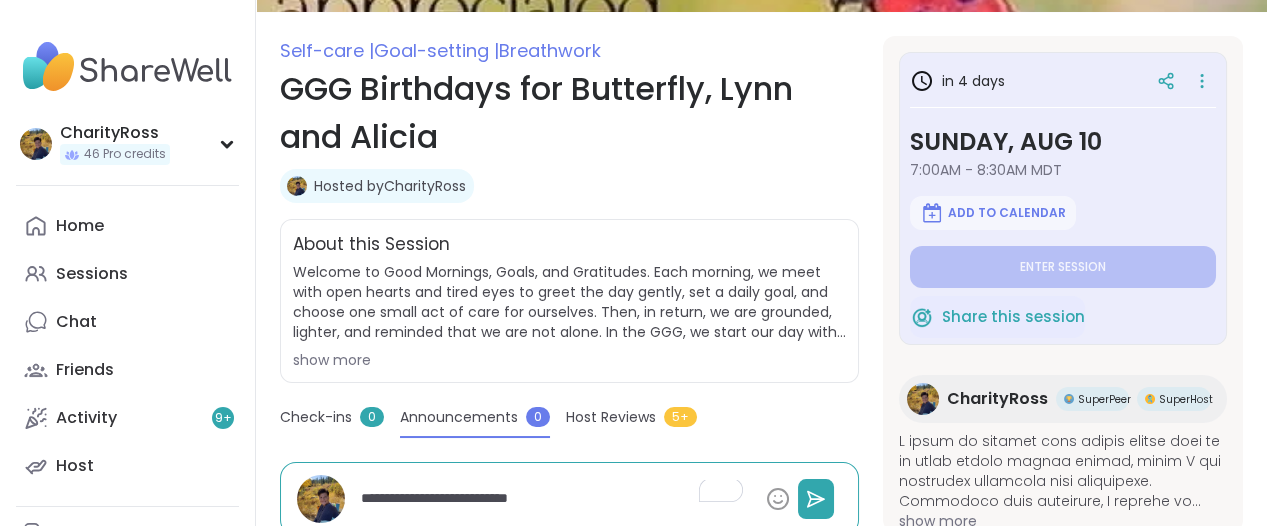 type on "*" 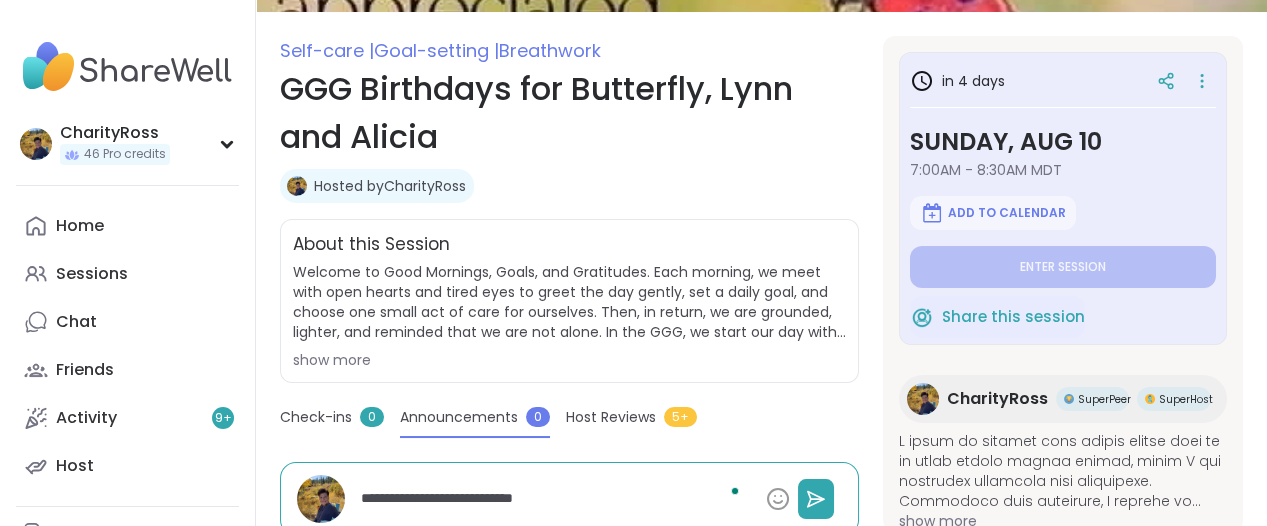 type on "*" 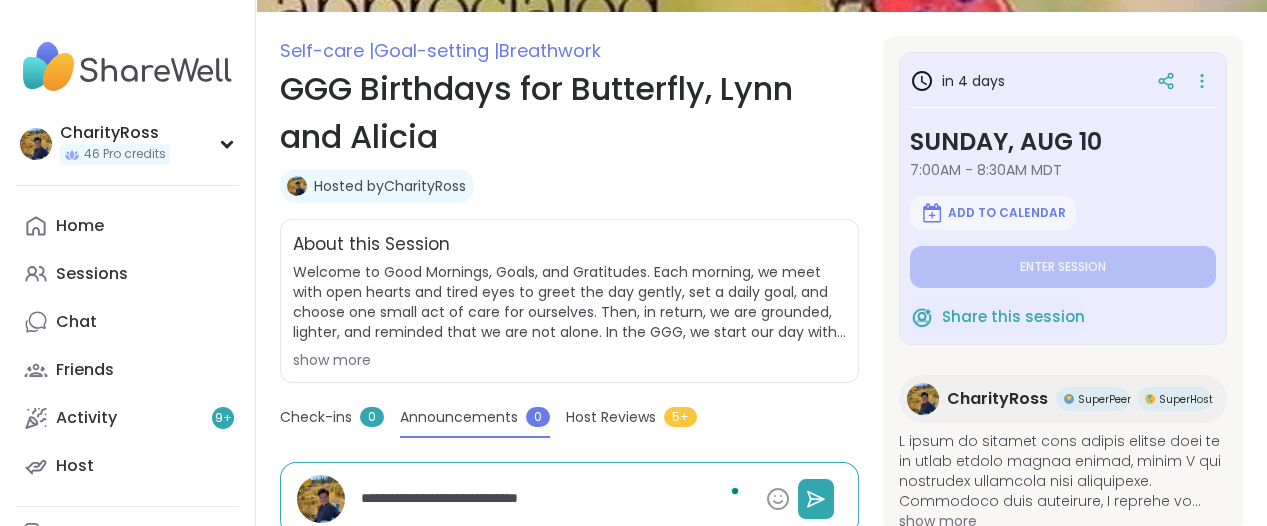 type on "*" 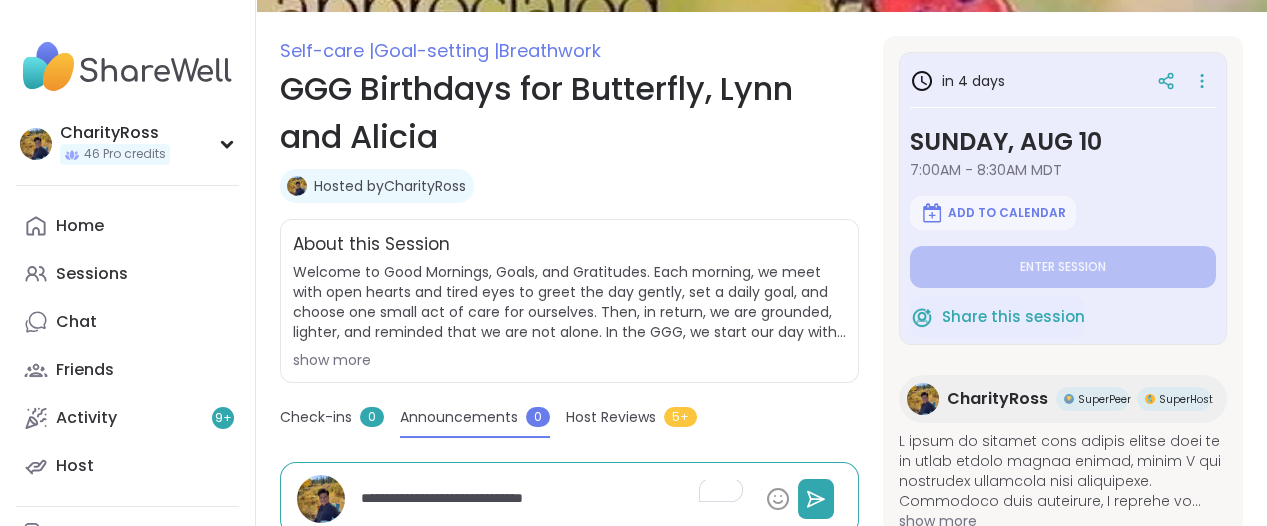 type on "*" 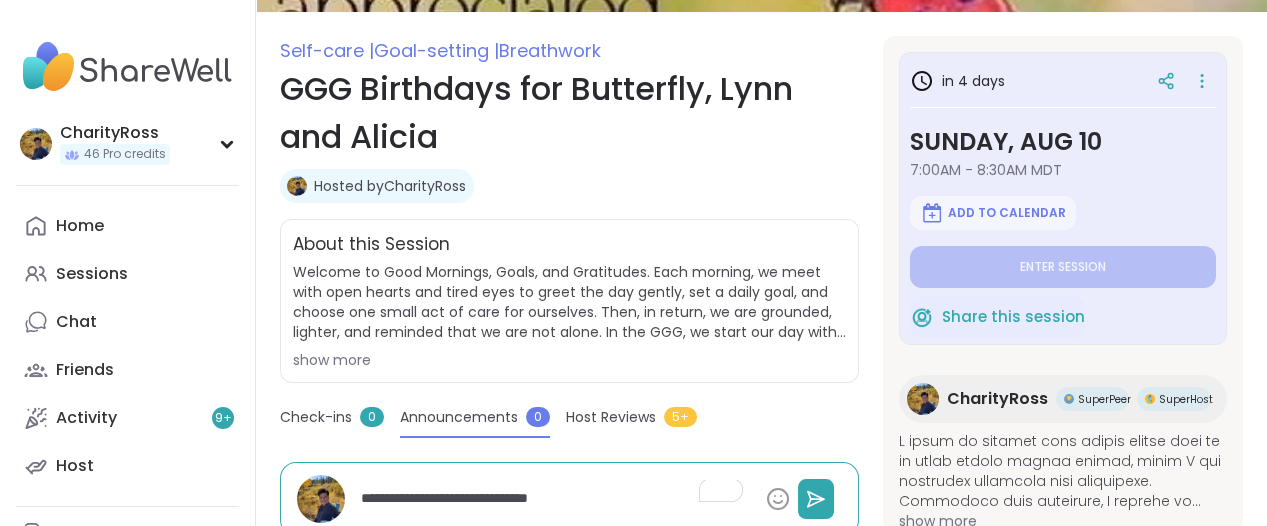 type on "*" 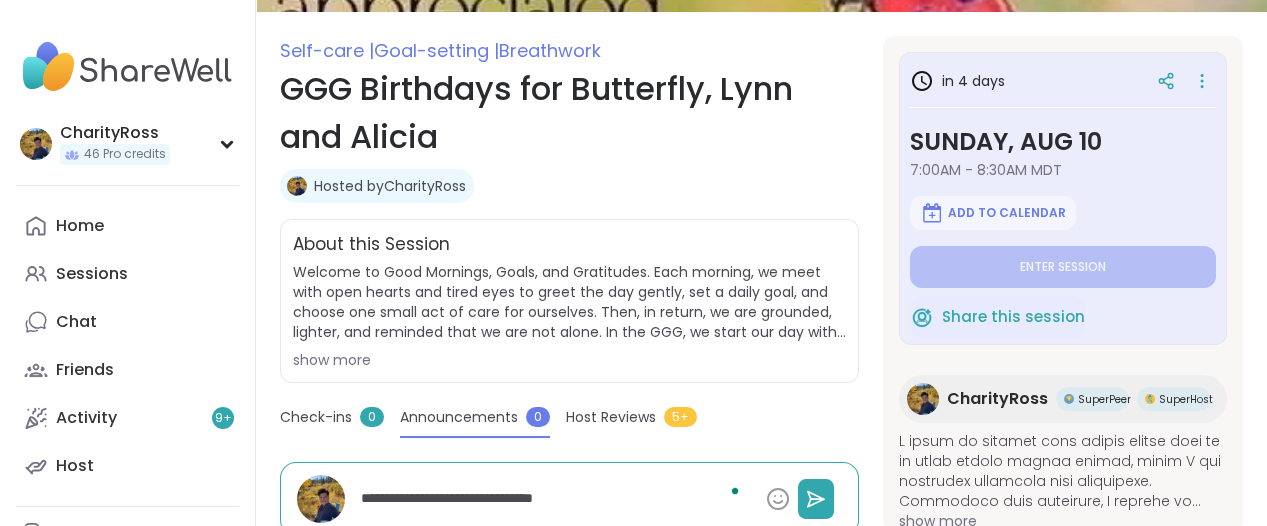 type on "*" 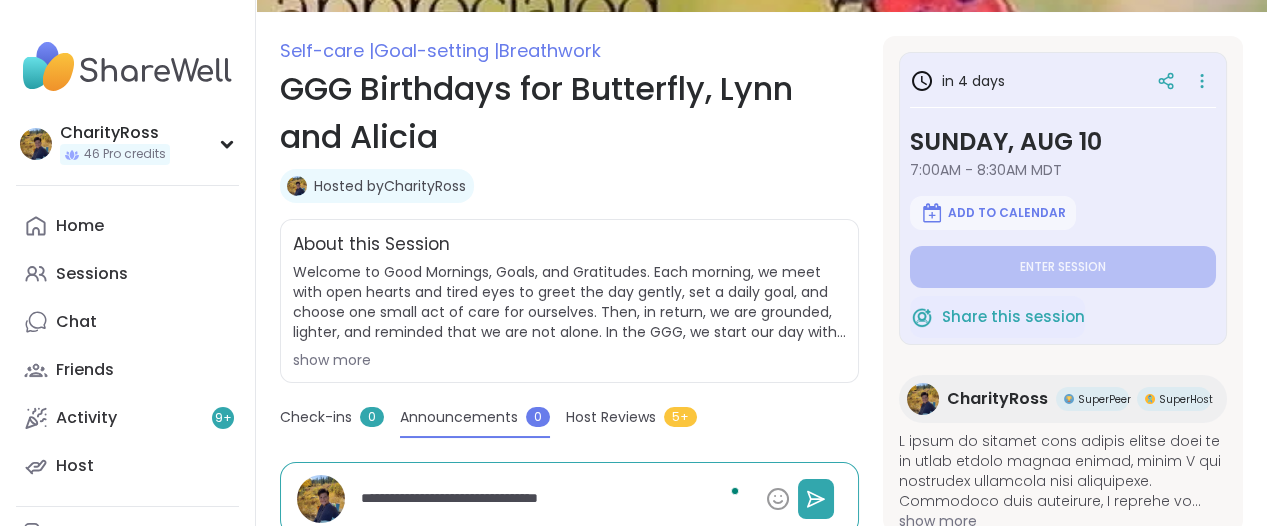 type on "*" 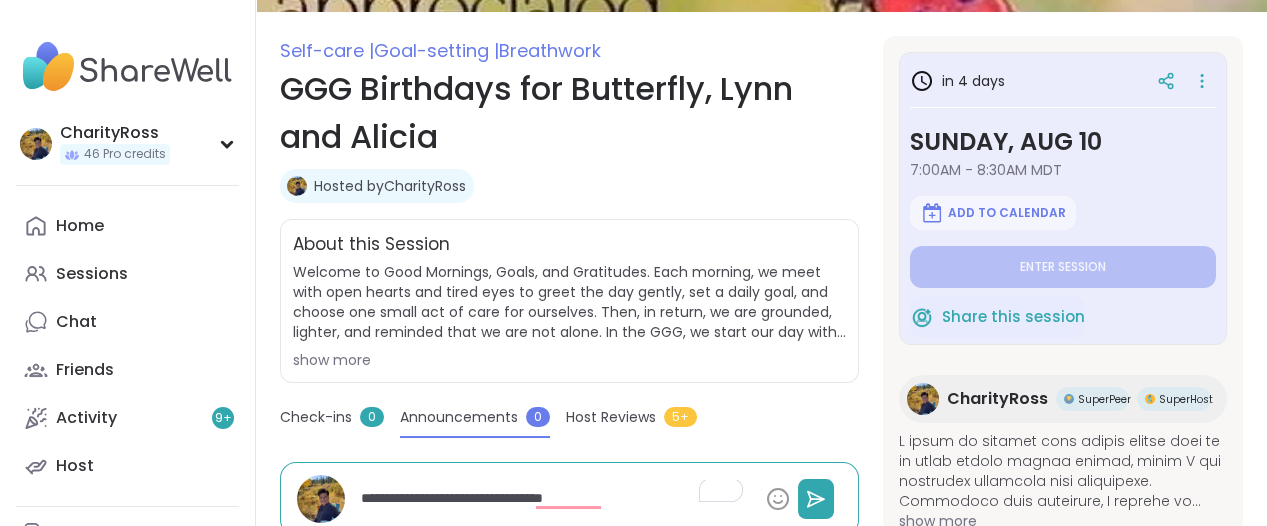 type on "*" 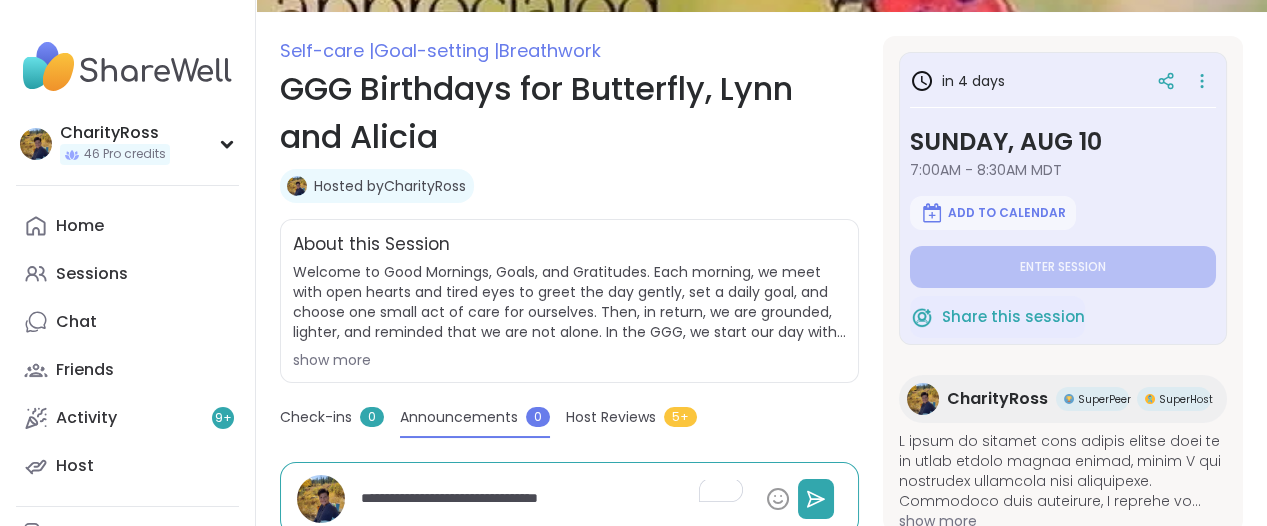 type on "*" 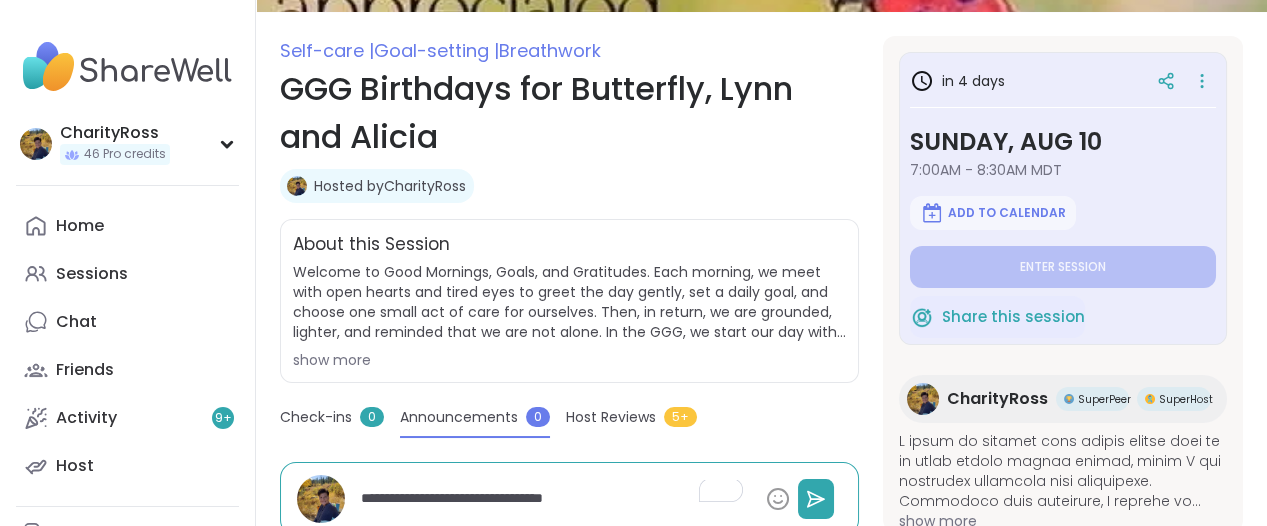 type on "*" 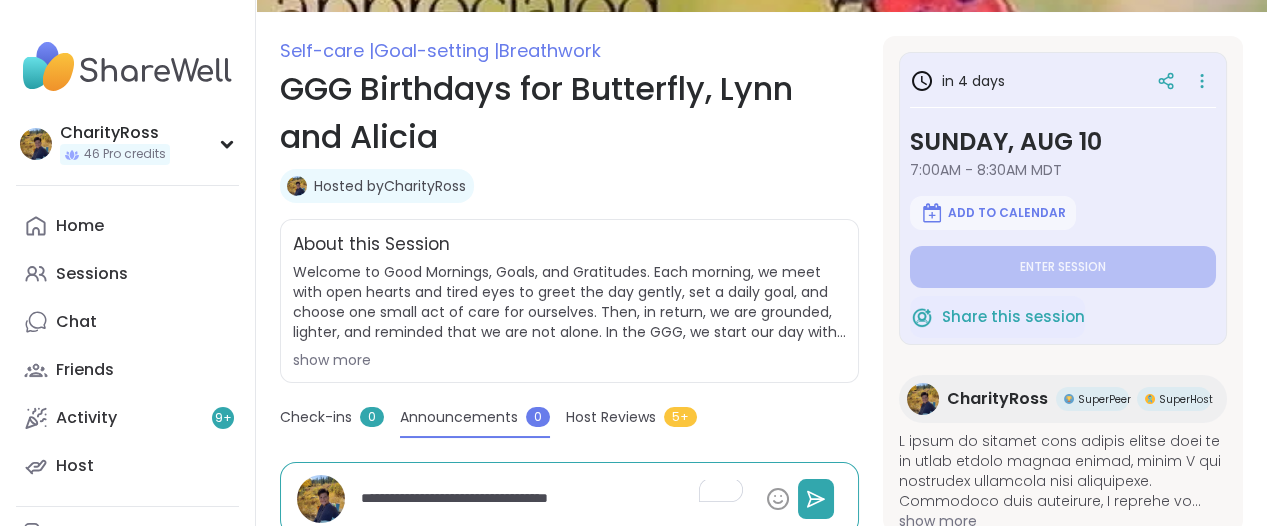 type on "*" 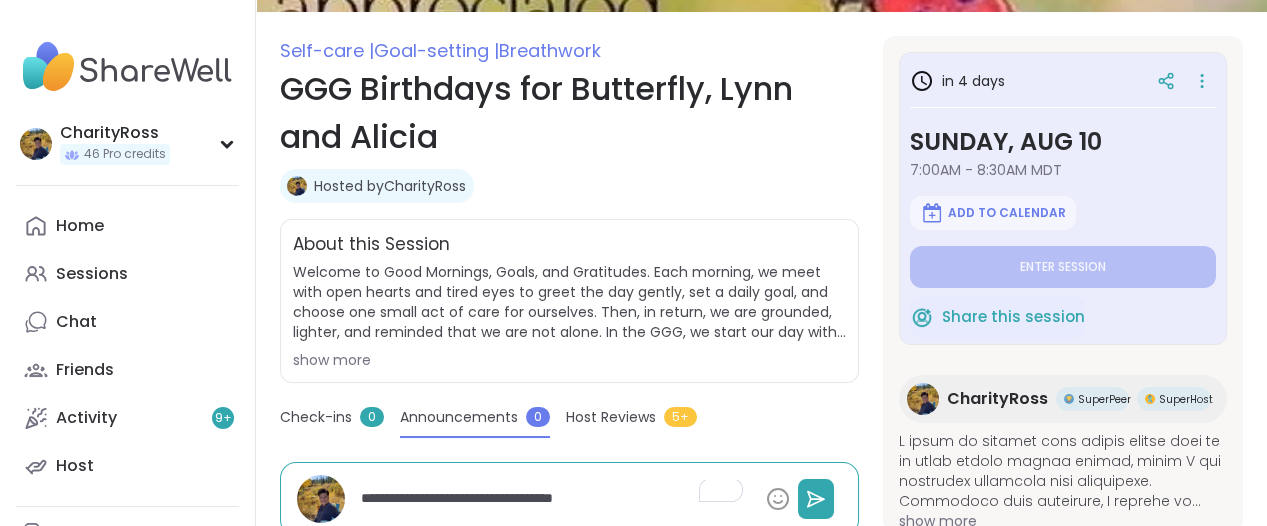 type on "*" 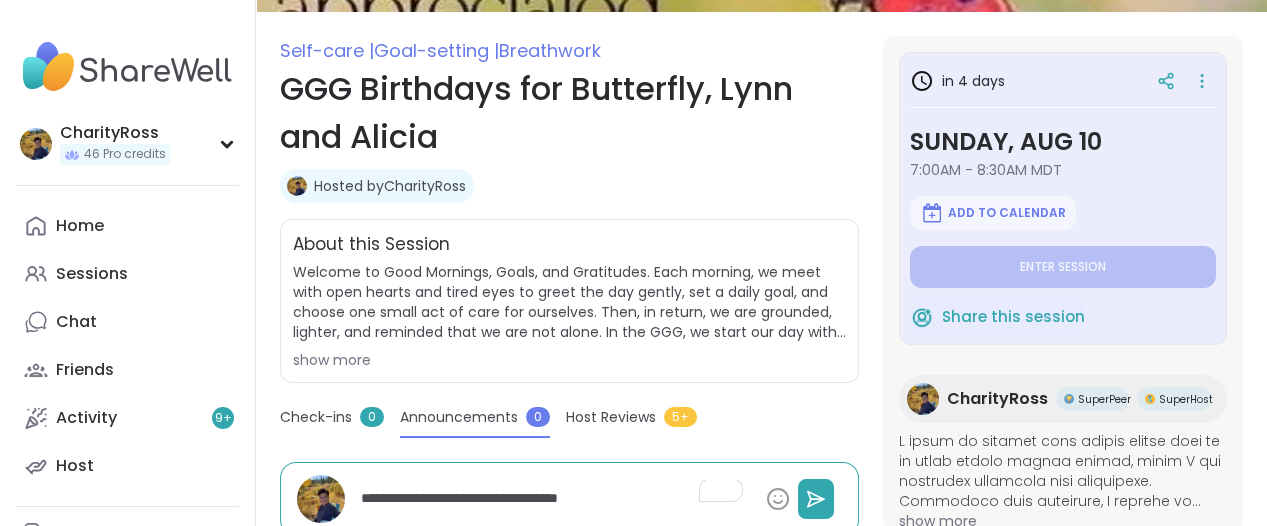 type on "*" 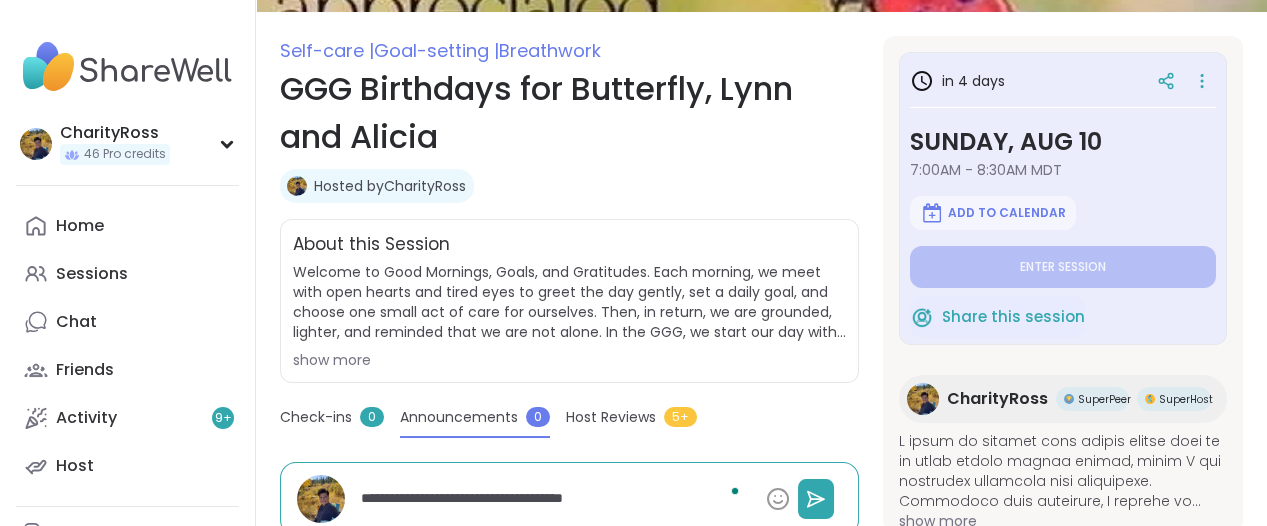 type on "*" 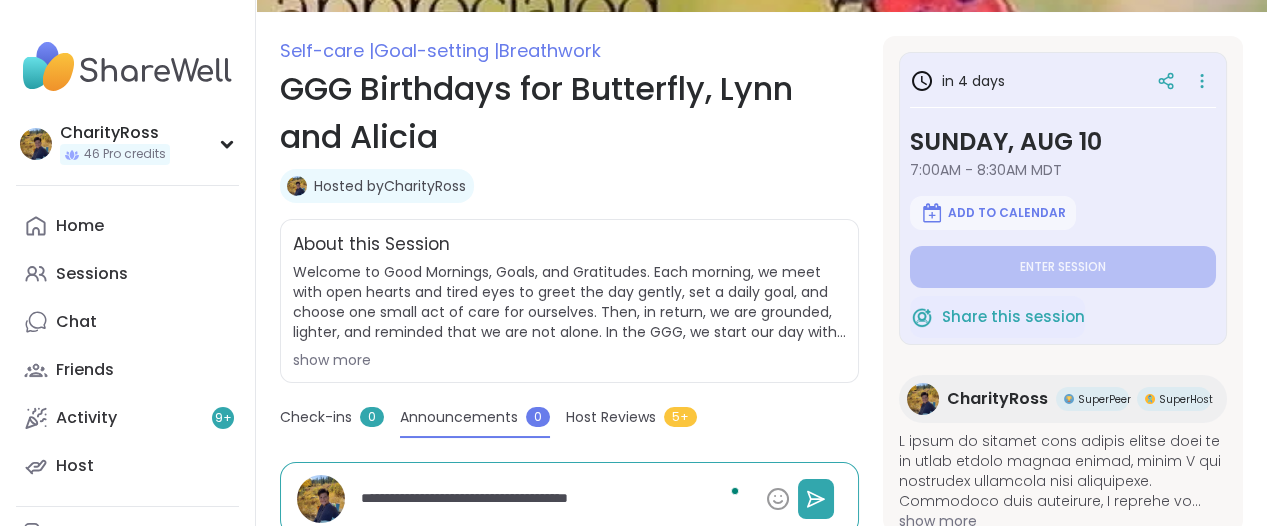 type on "*" 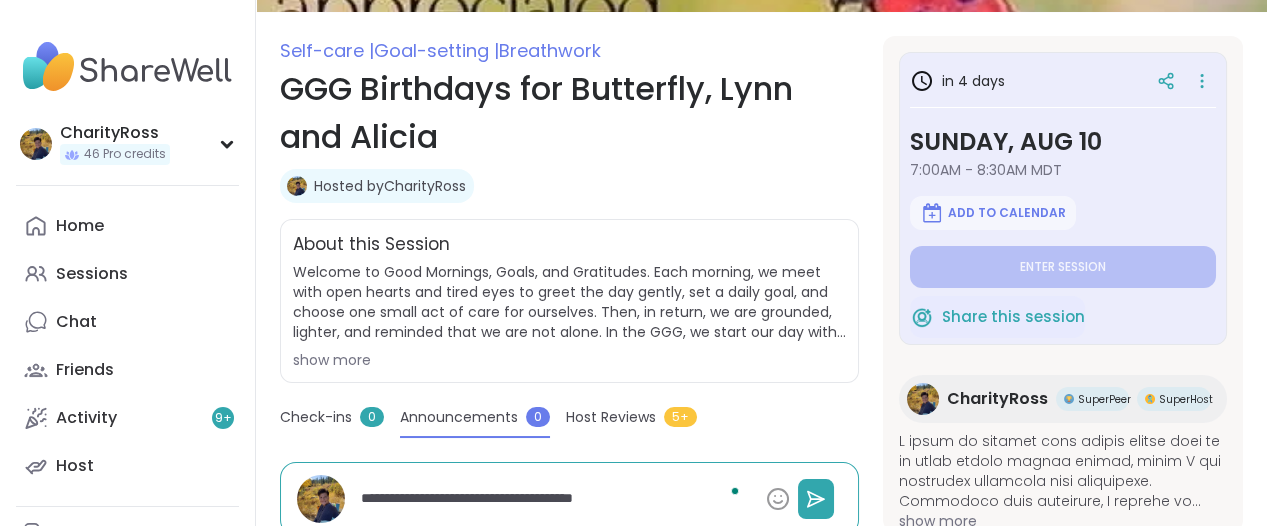 type on "*" 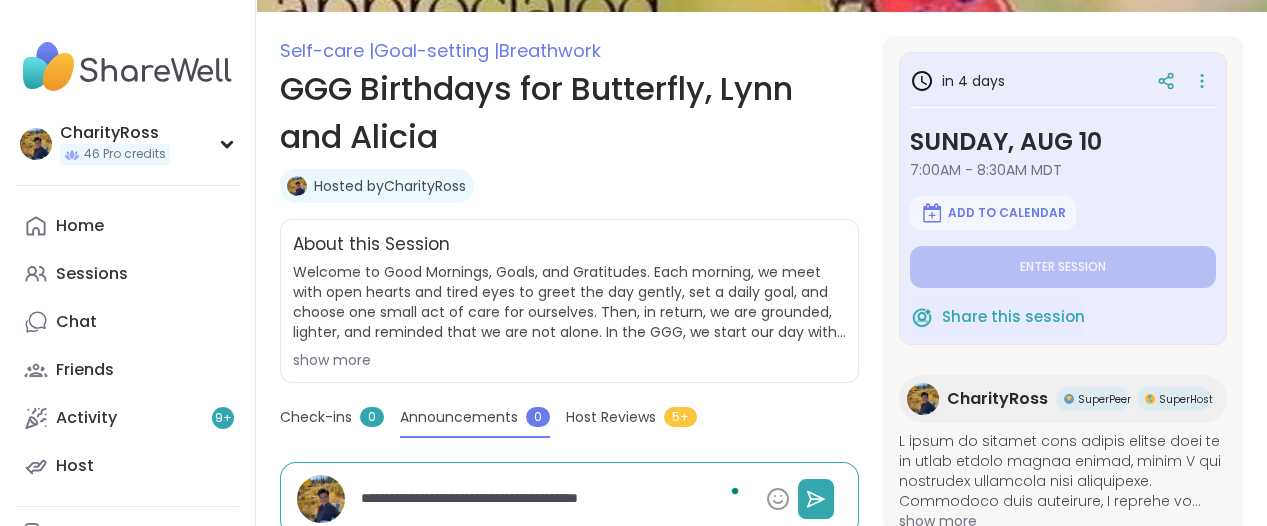 type on "*" 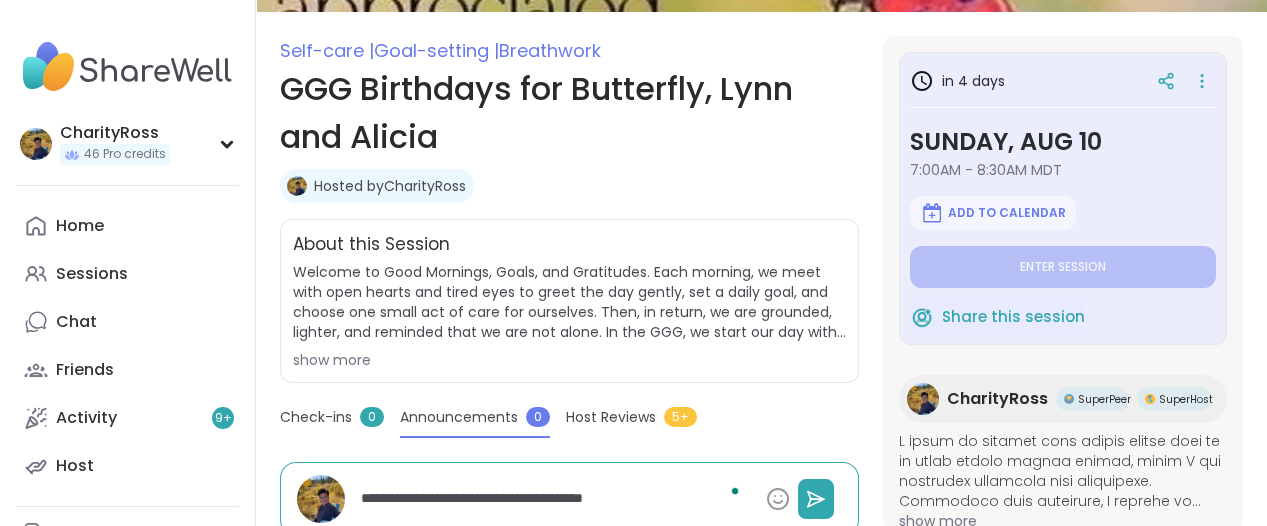 type on "*" 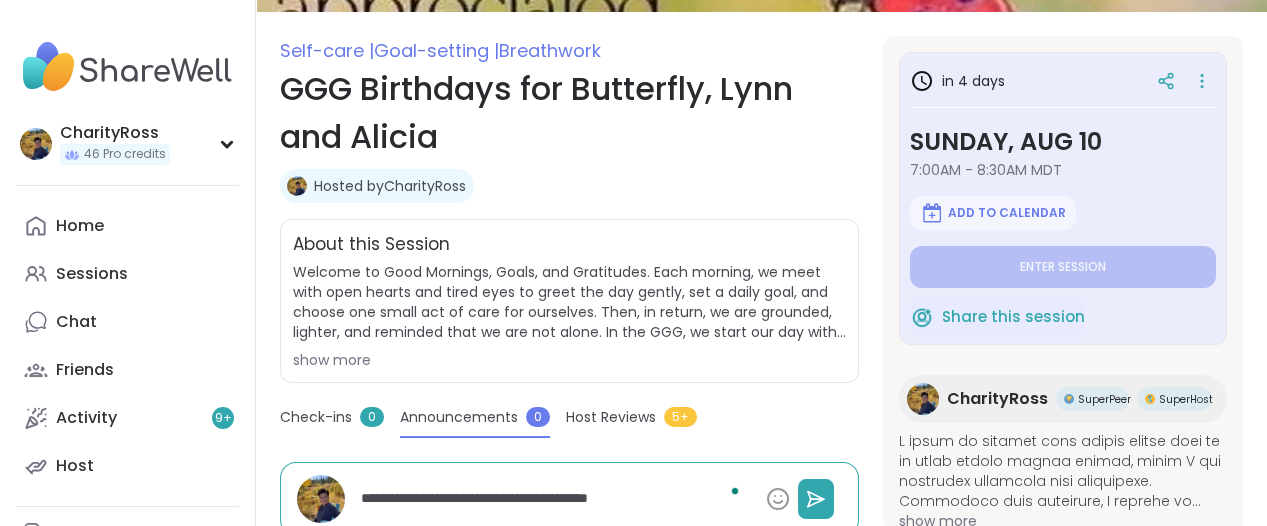 type on "*" 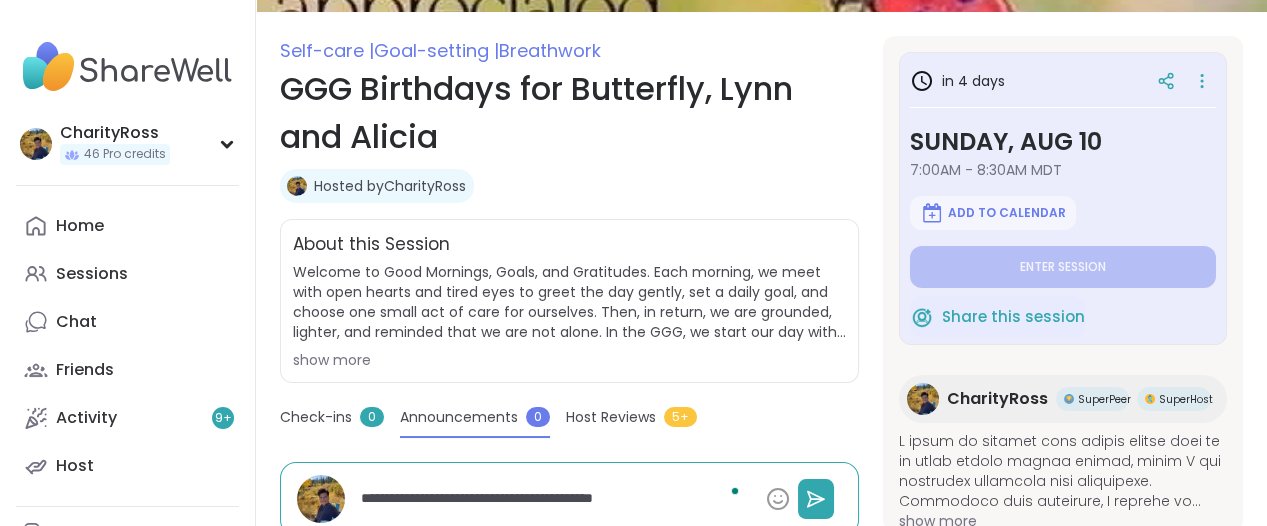 type on "*" 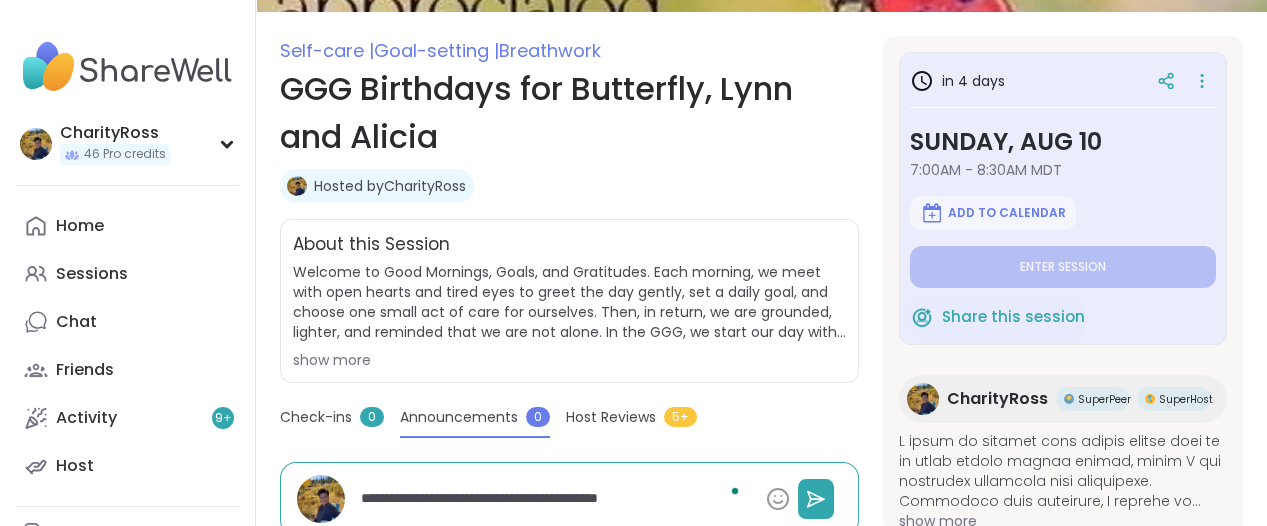 type on "*" 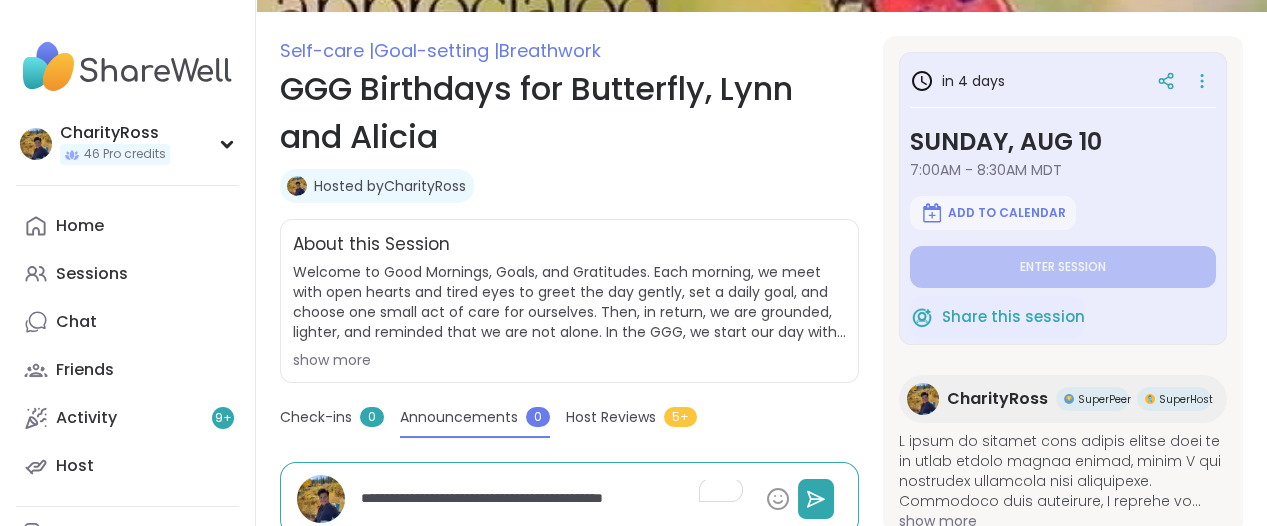 type on "*" 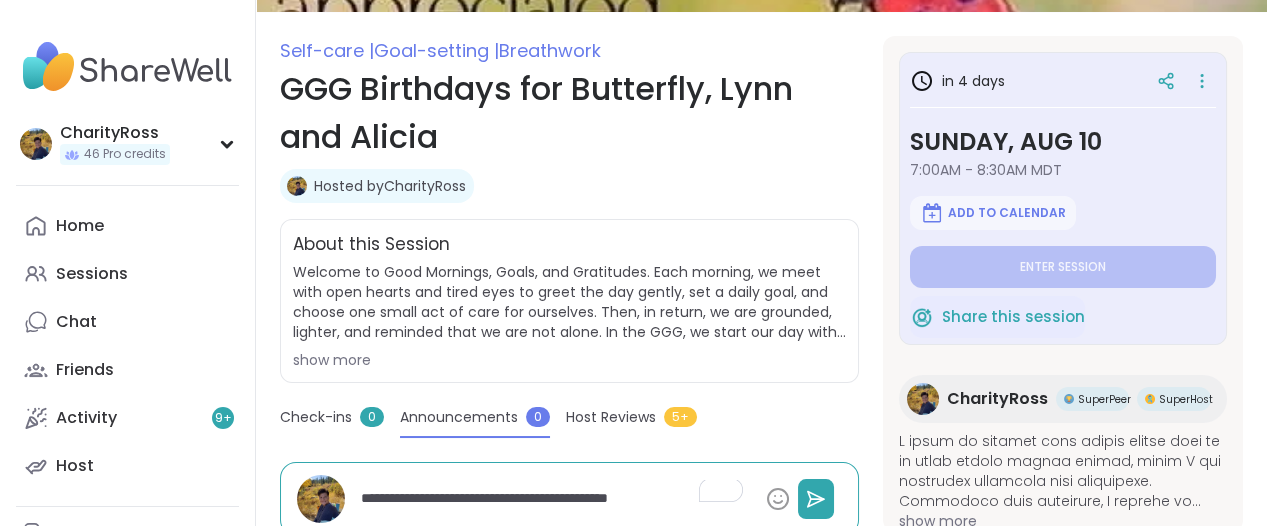 type on "*" 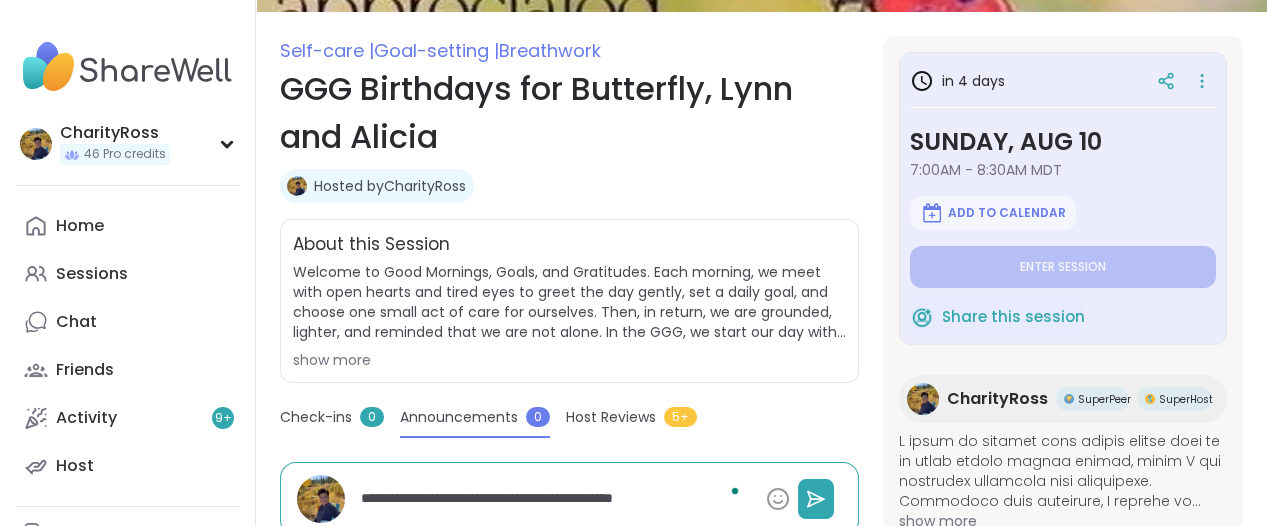 type on "*" 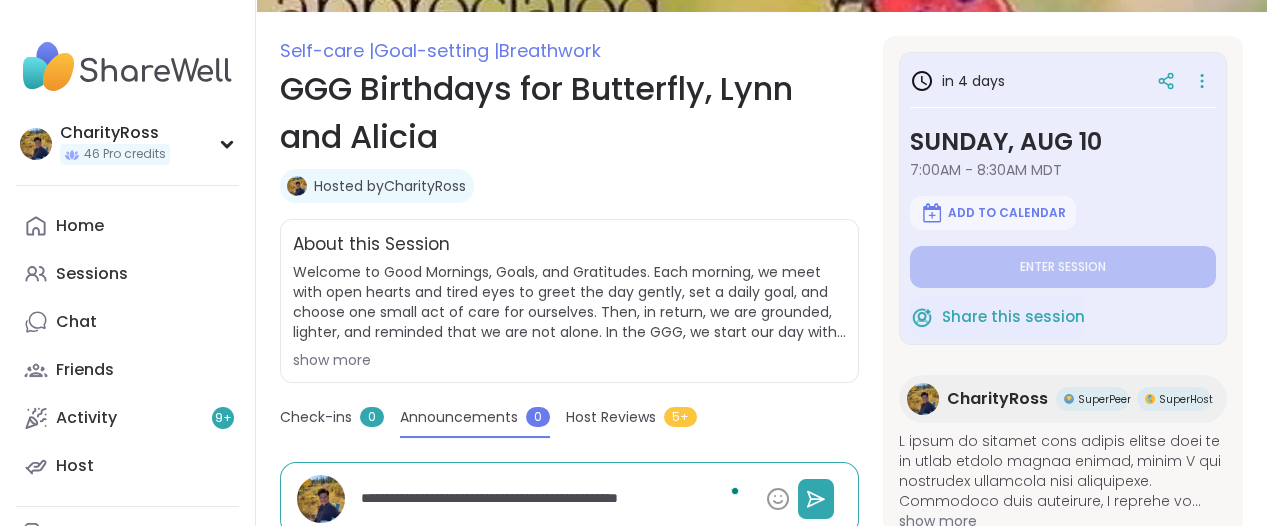 type on "*" 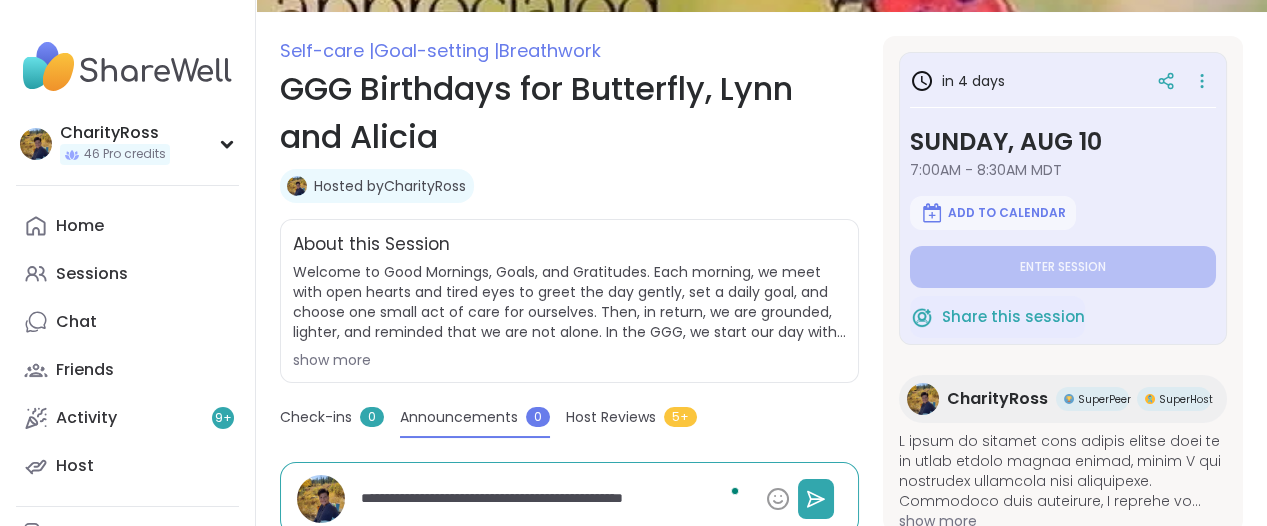 type on "*" 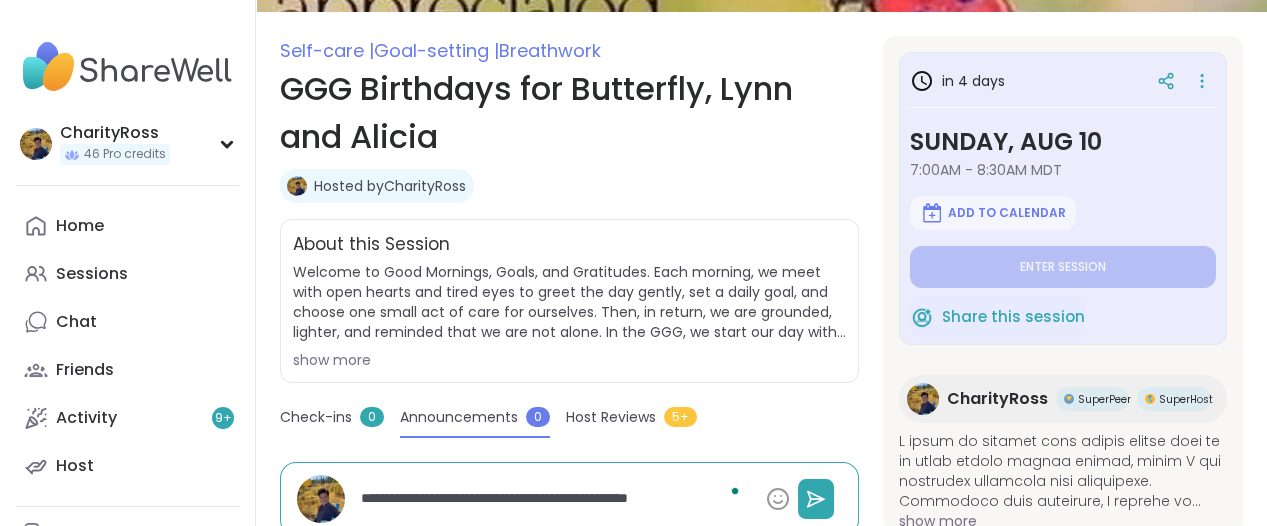 type on "*" 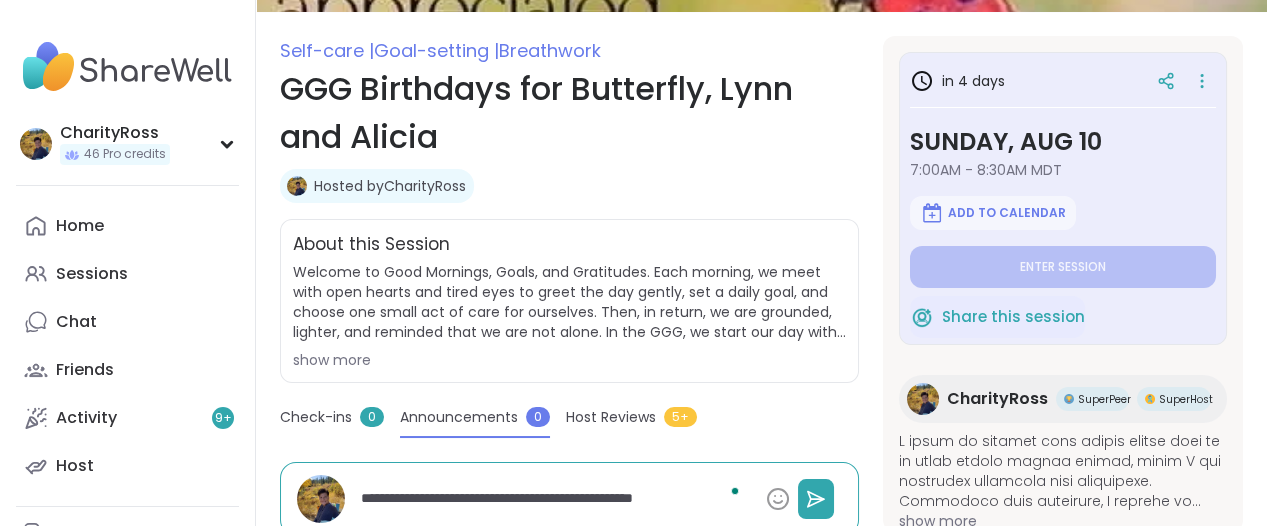 type on "*" 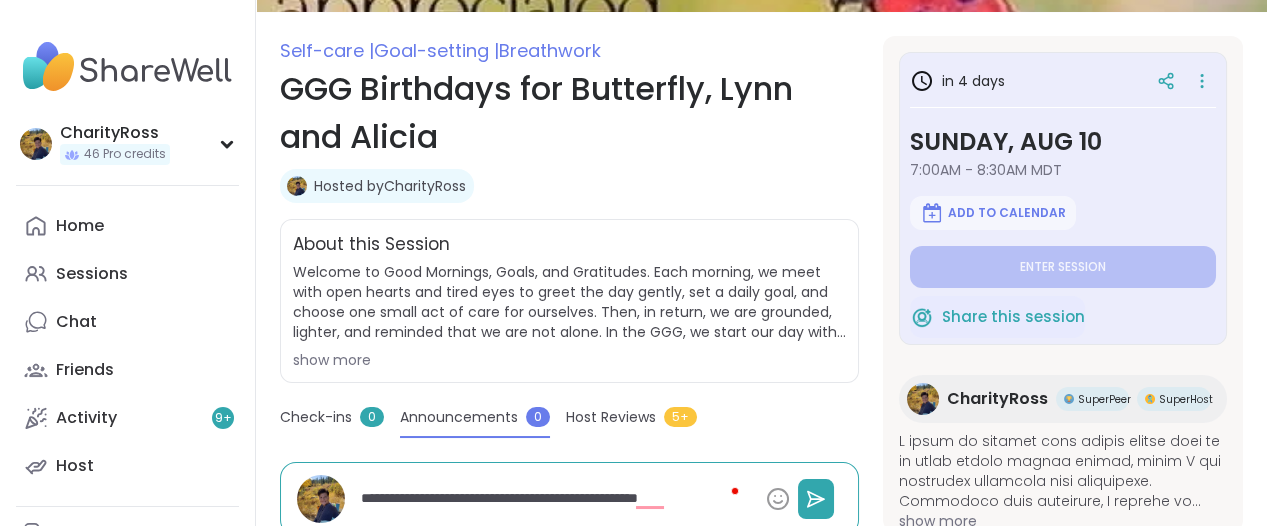 type on "*" 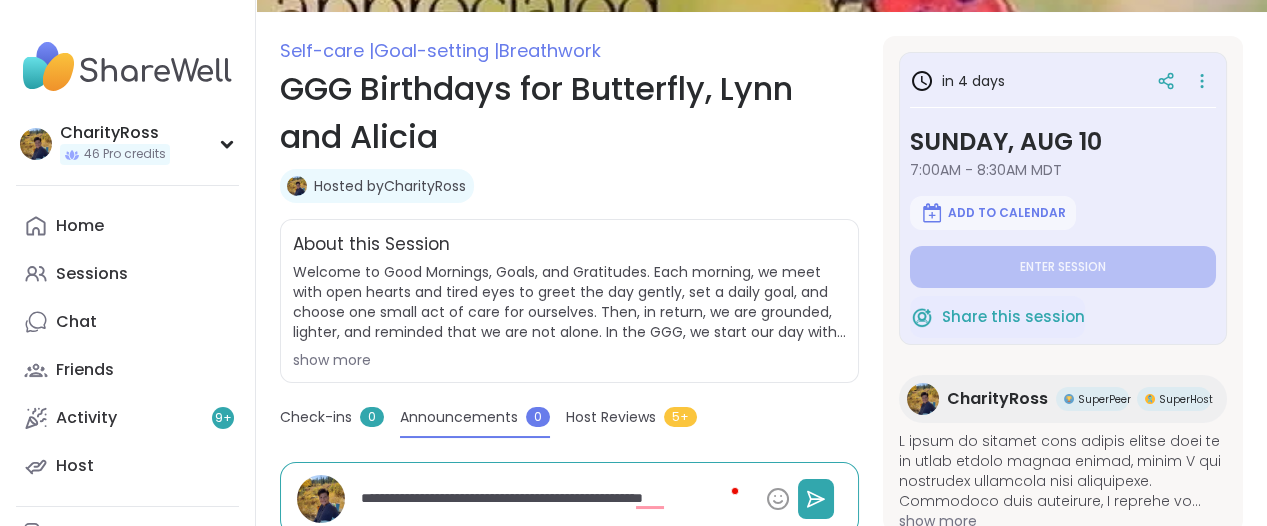 type on "*" 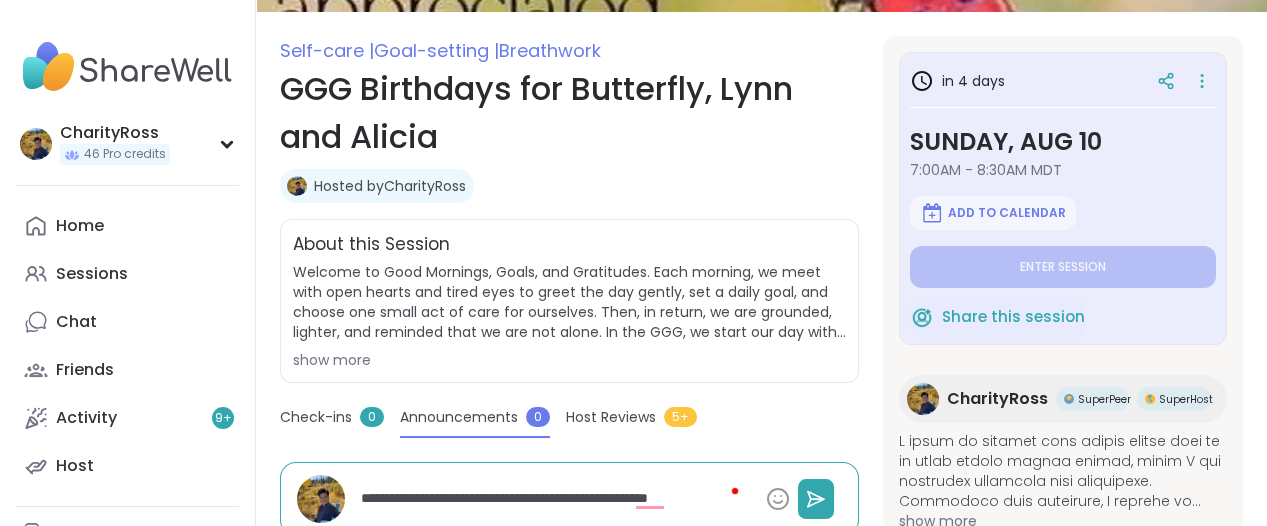 type on "*" 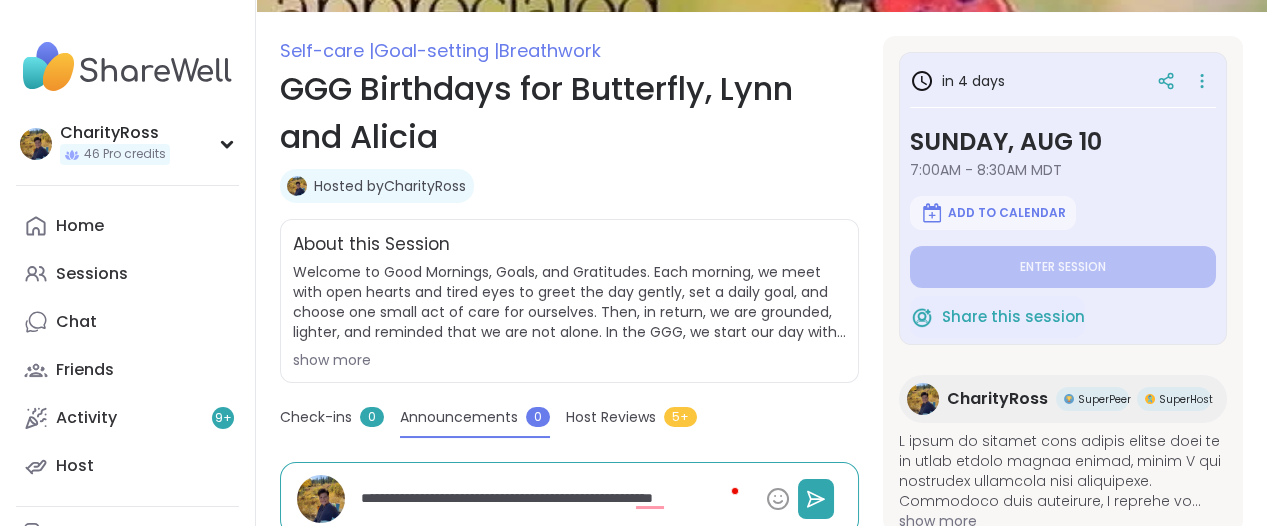 type on "*" 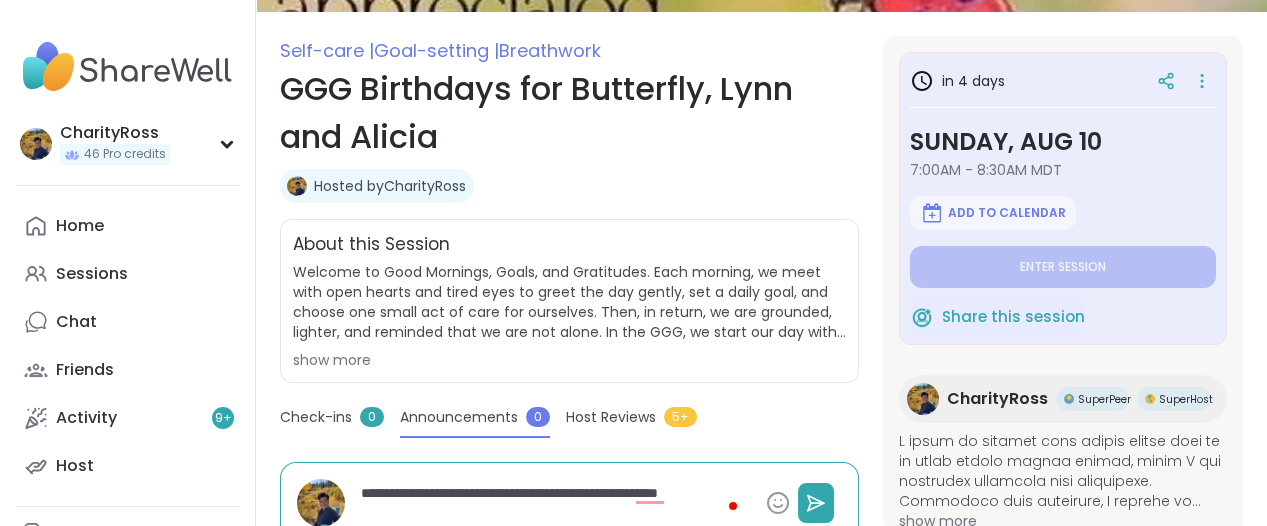 type on "*" 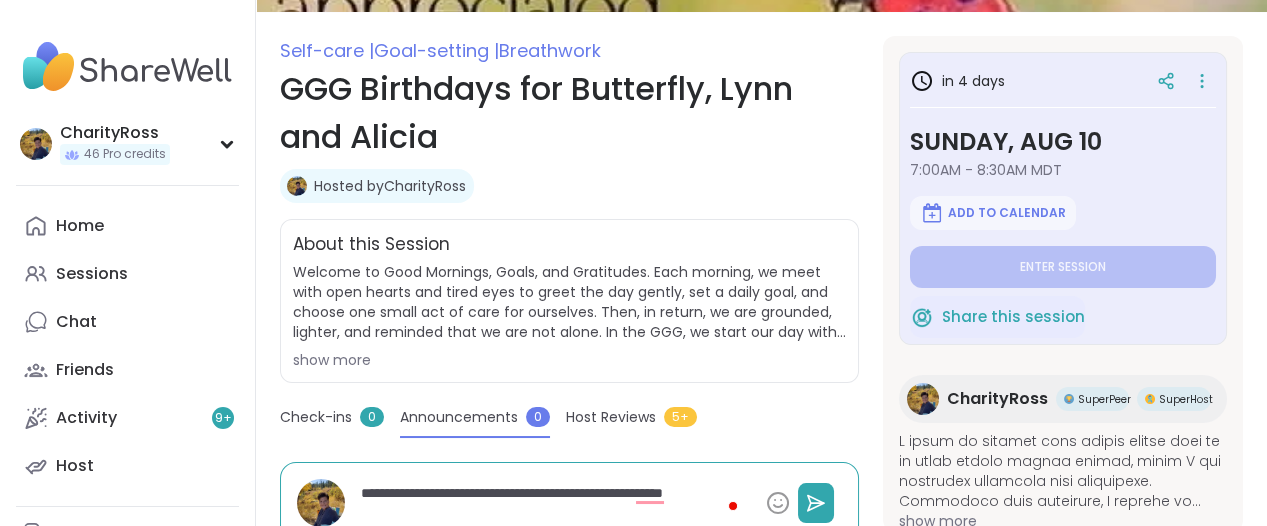 type on "*" 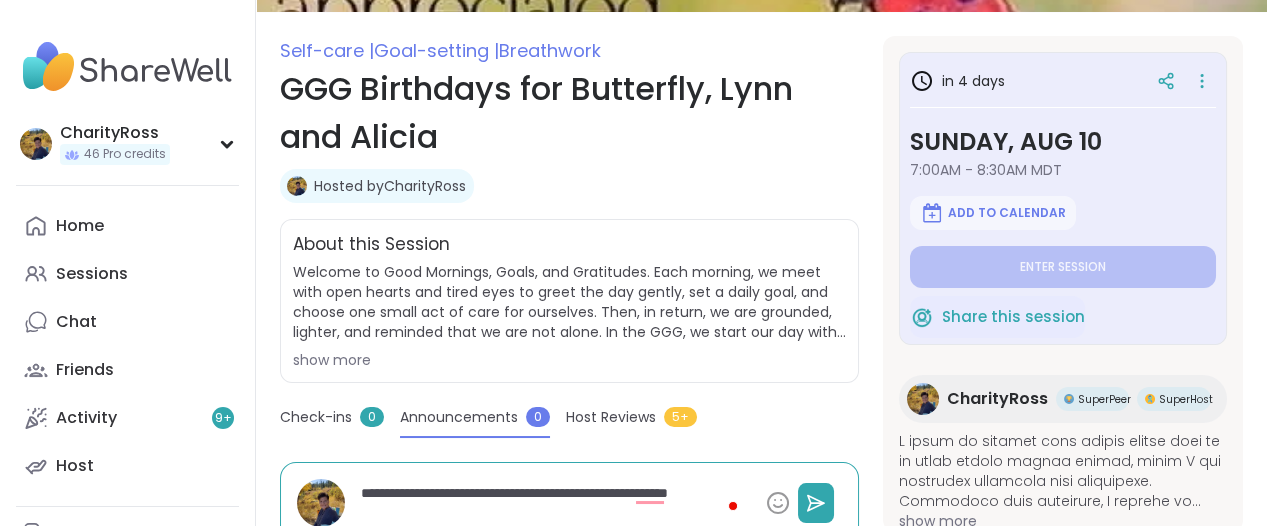 type on "*" 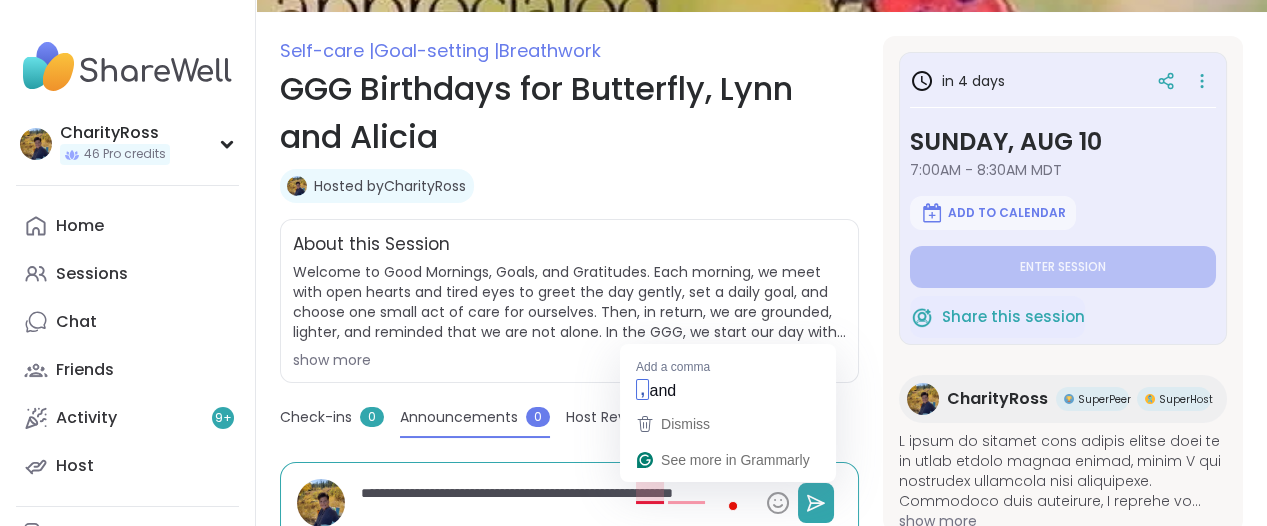 type on "**********" 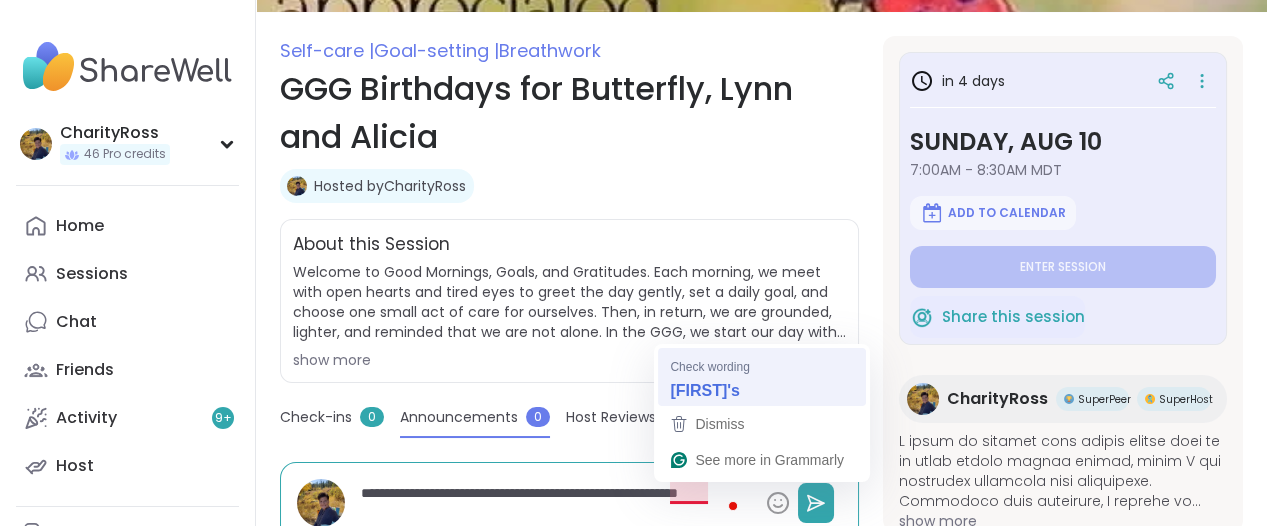 type on "**********" 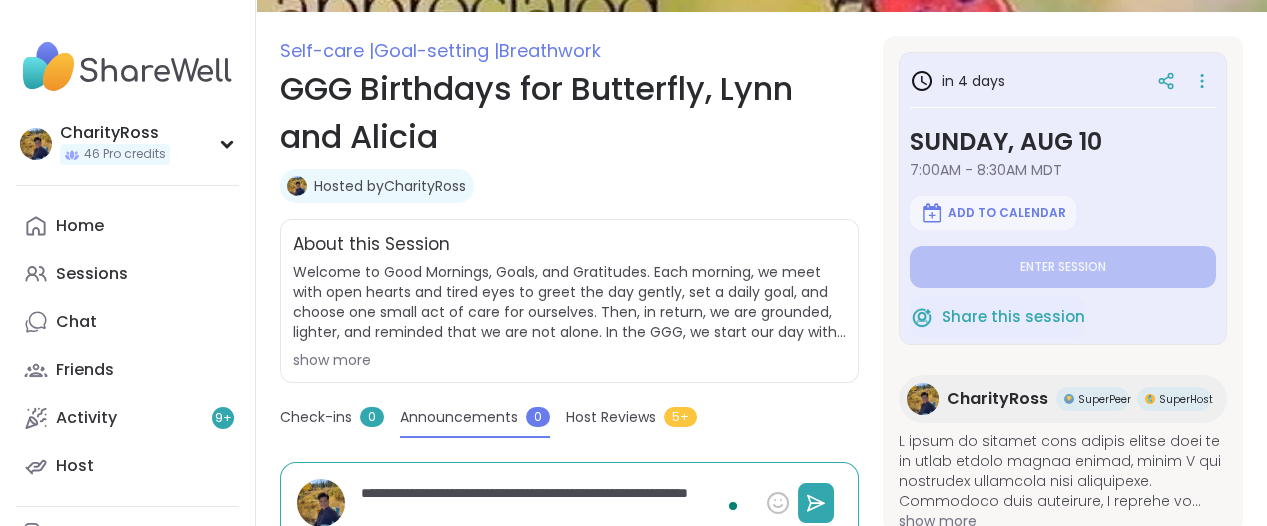 type on "*" 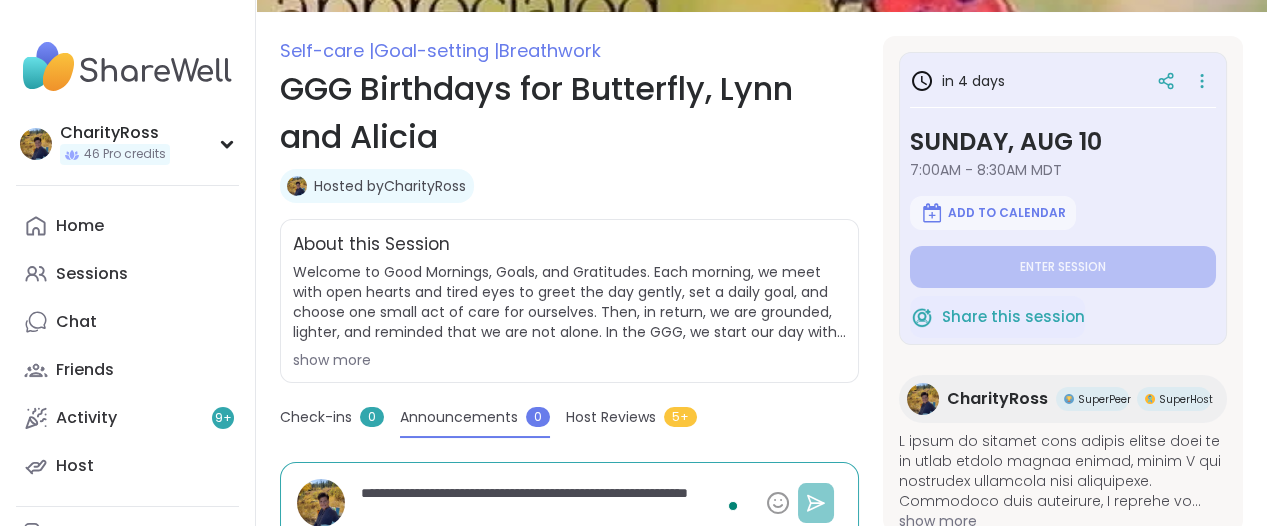 type on "**********" 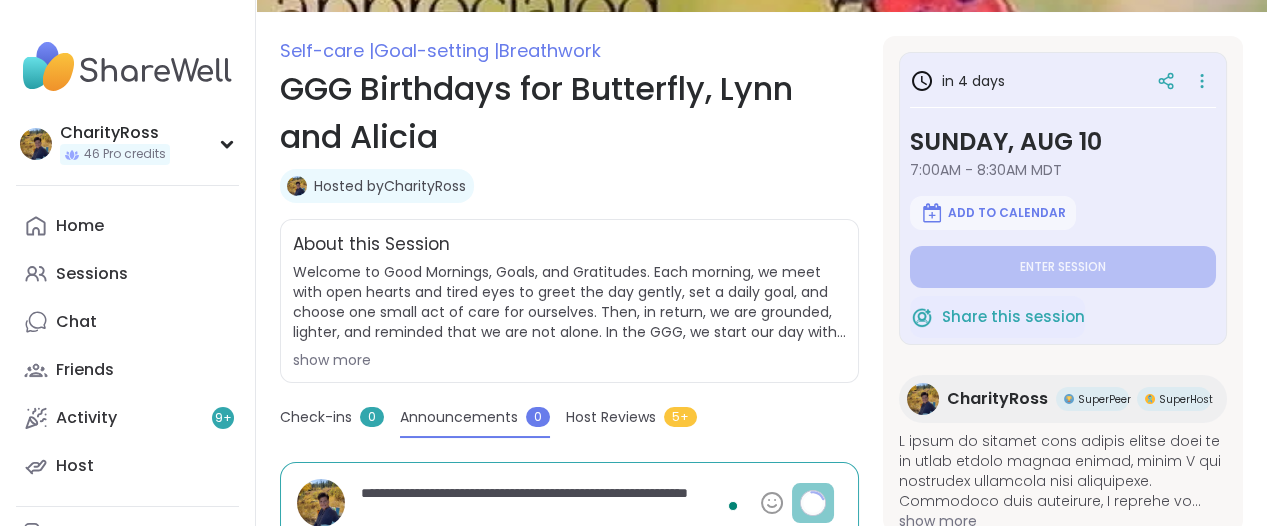 type on "*" 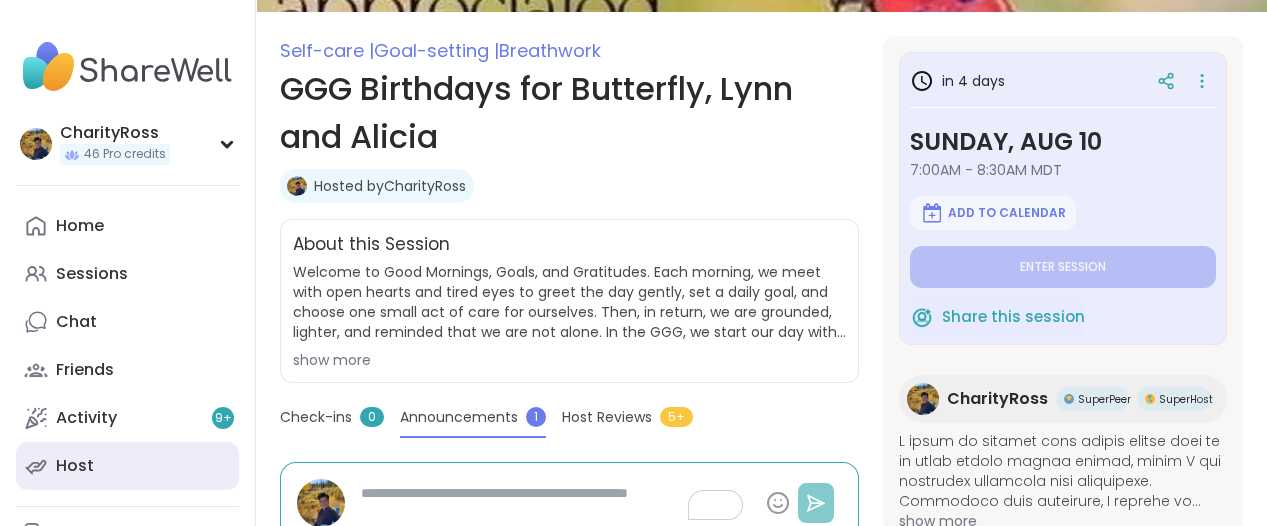 click on "Host" at bounding box center (127, 466) 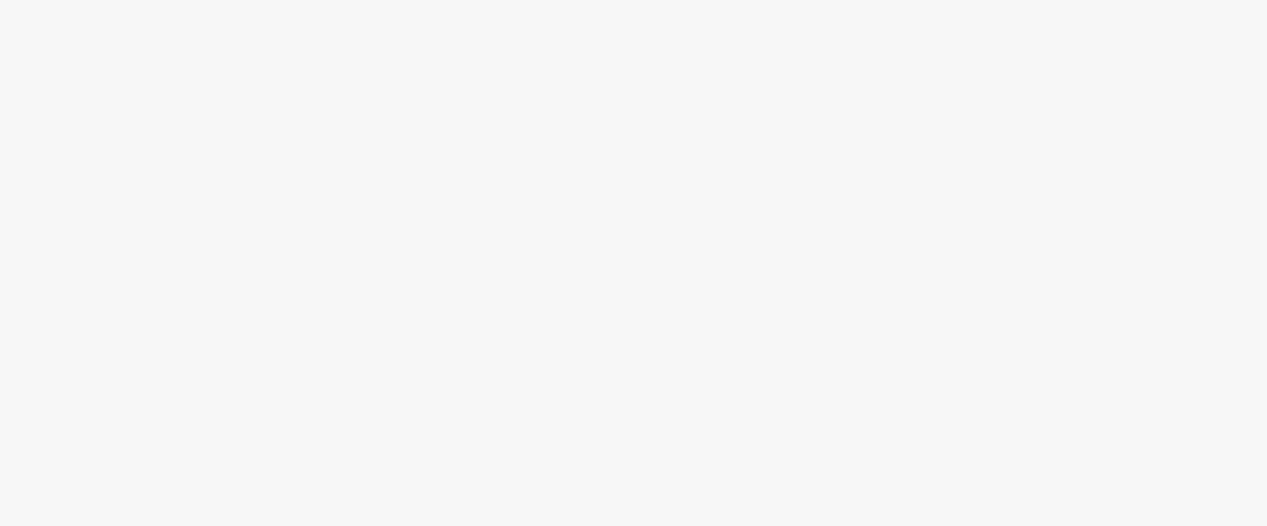 scroll, scrollTop: 0, scrollLeft: 0, axis: both 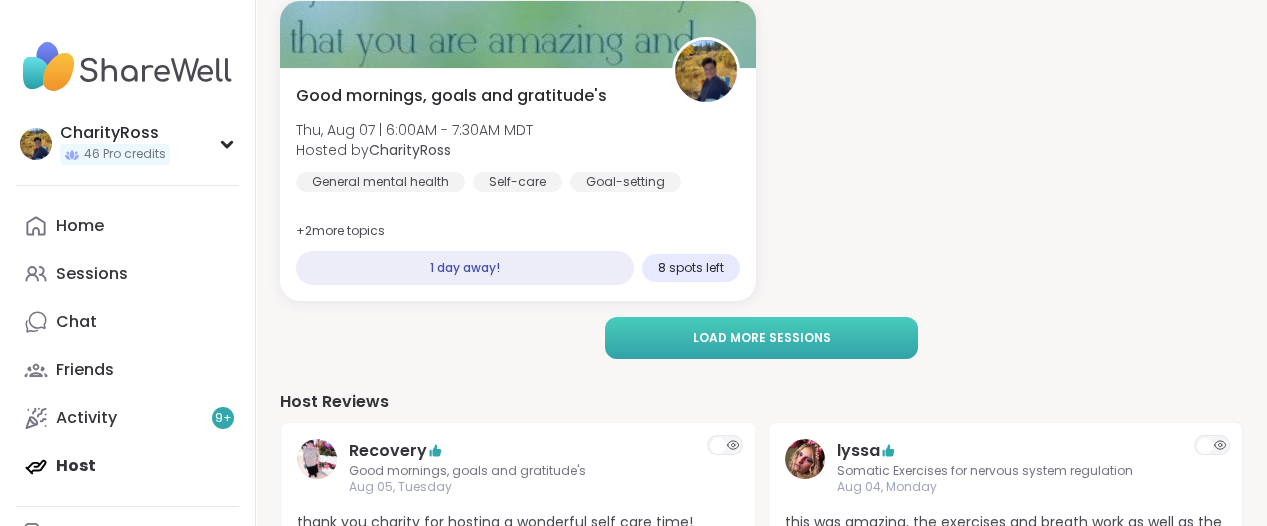 click on "Load more sessions" at bounding box center [762, 338] 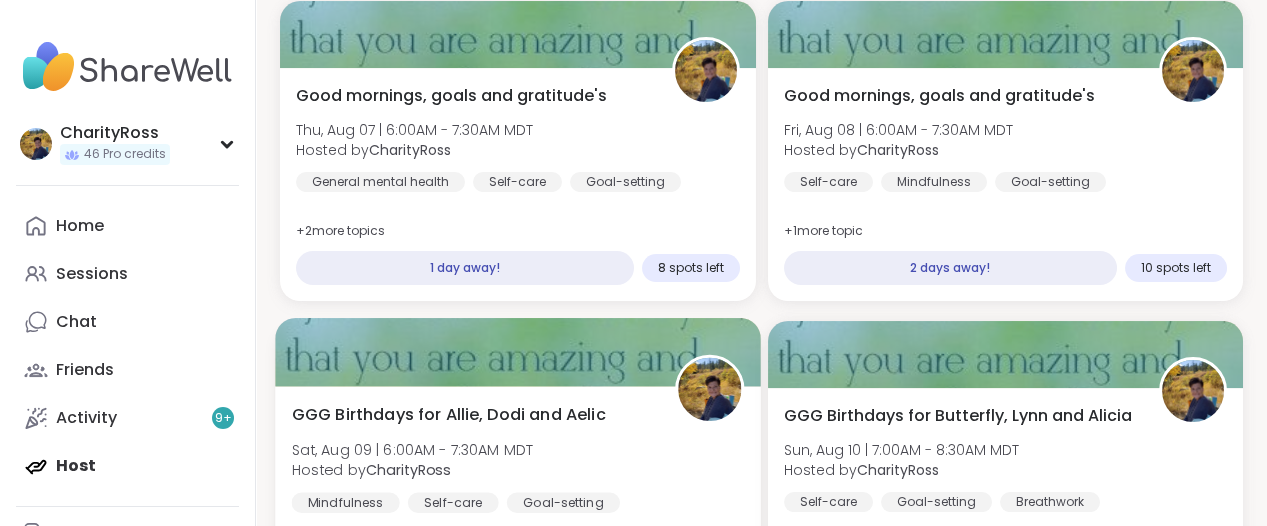 click on "GGG Birthdays for Allie, Dodi and Aelic  Sat, Aug 09 | 6:00AM - 7:30AM MDT Hosted by  CharityRoss Mindfulness Self-care Goal-setting + 1  more topic 3 days away! 15 spots left" at bounding box center [517, 506] 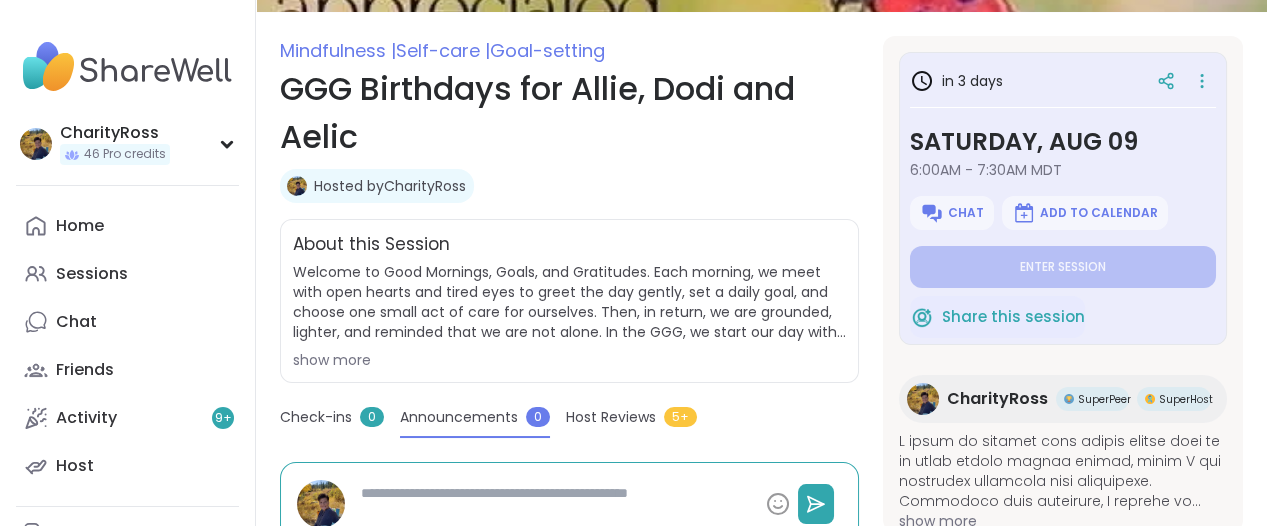 scroll, scrollTop: 250, scrollLeft: 0, axis: vertical 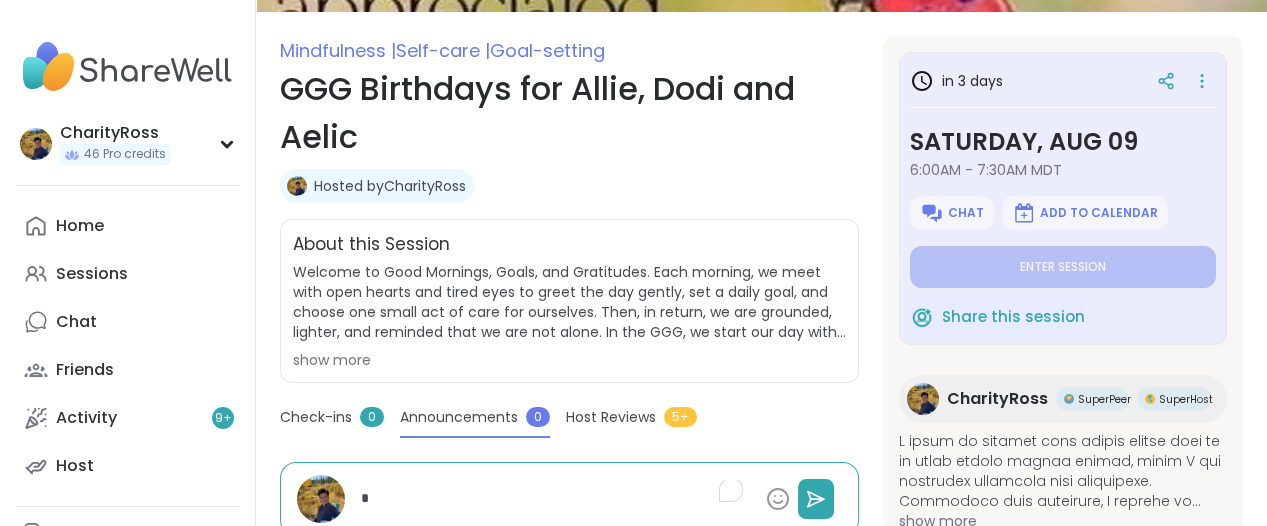 type on "*" 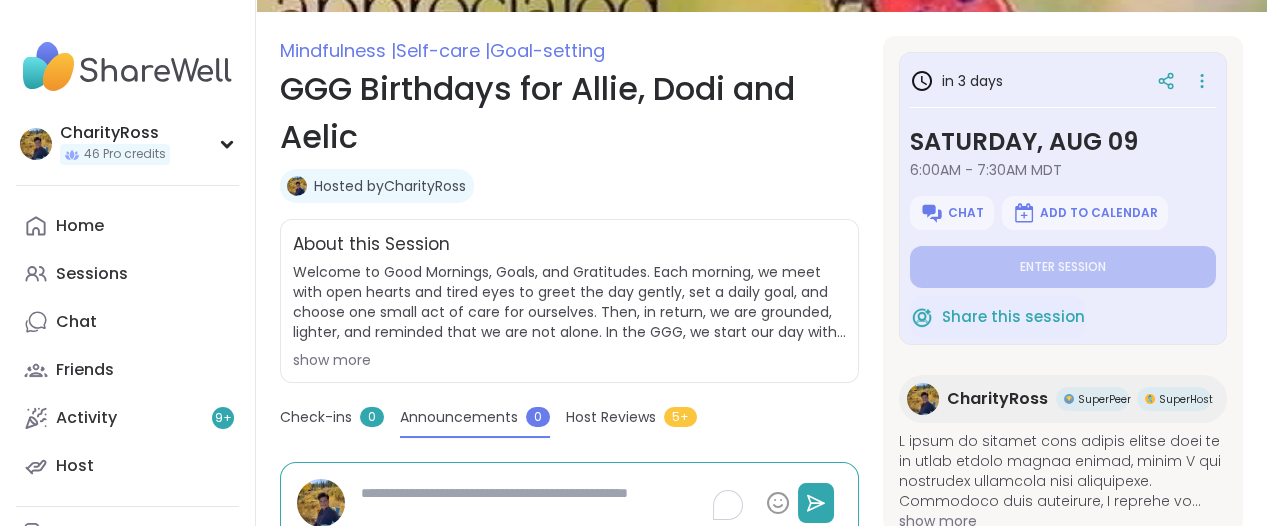type on "*" 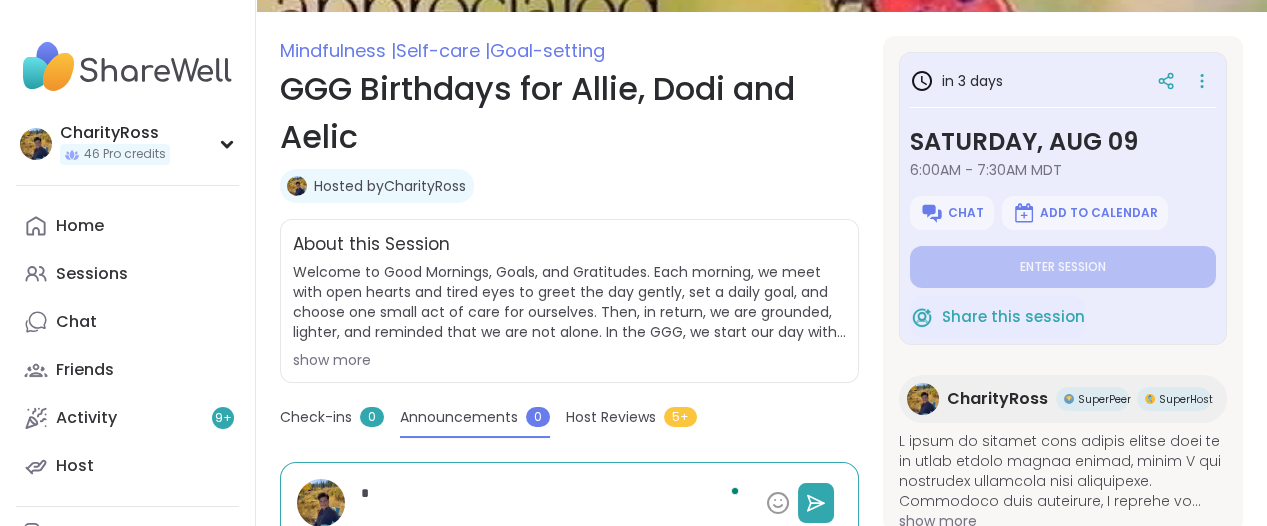 type on "*" 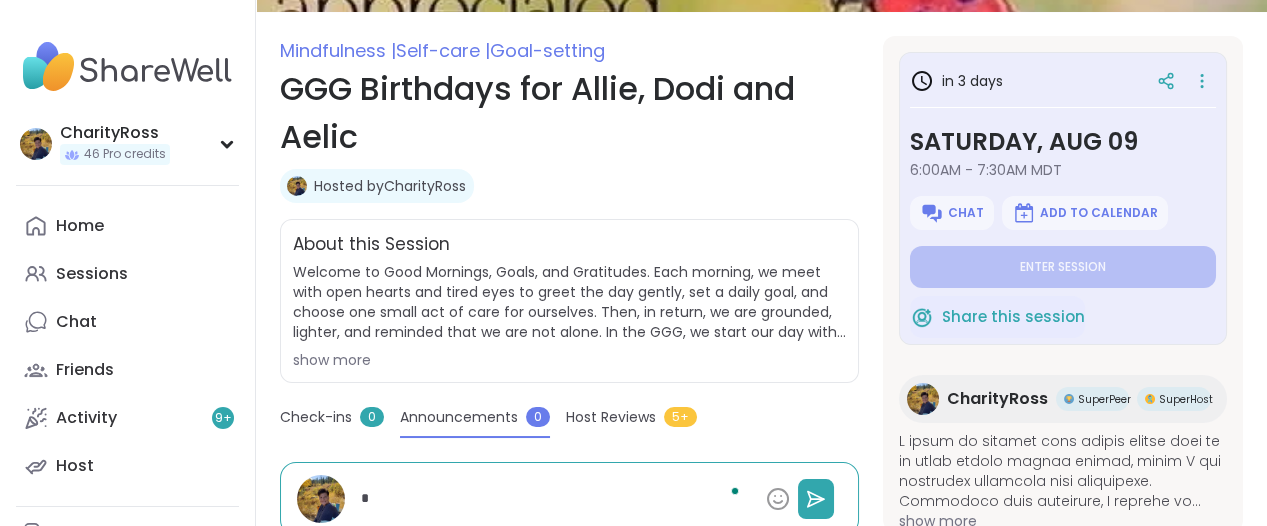 type on "**" 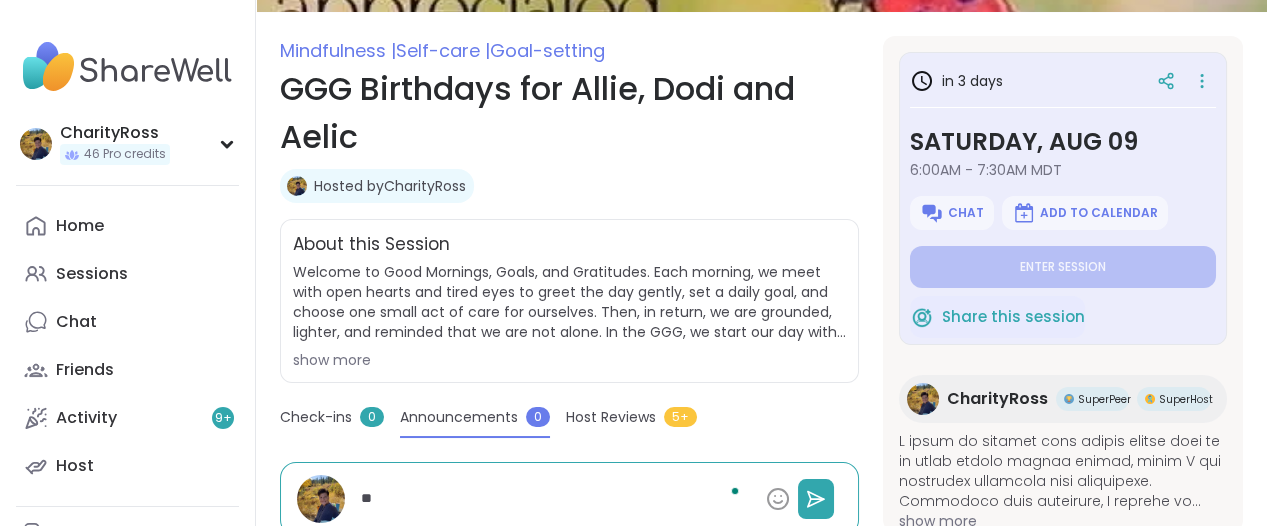 type on "***" 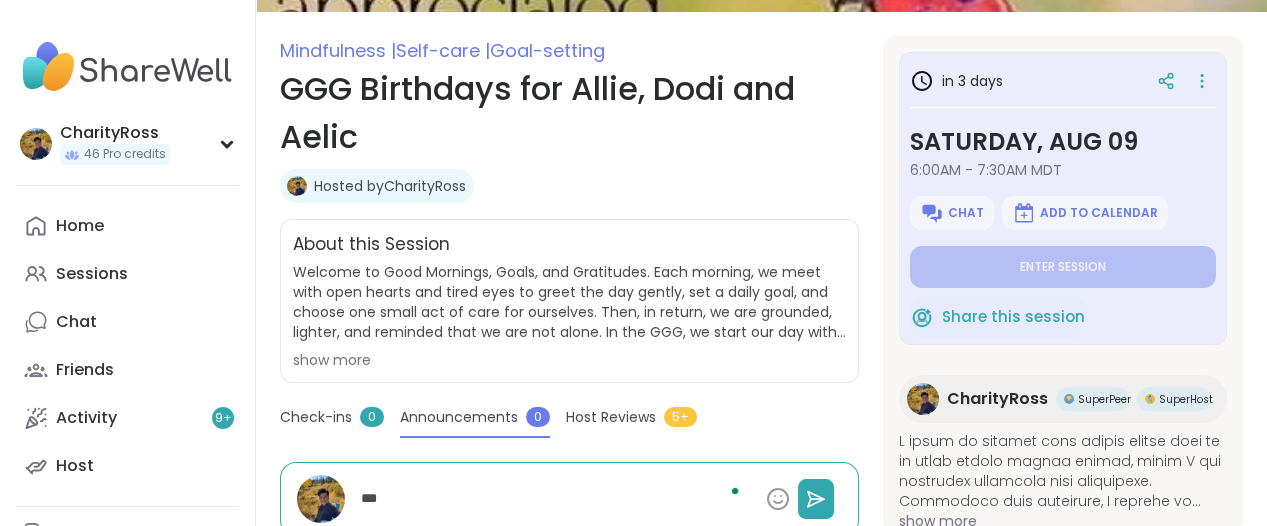 type on "****" 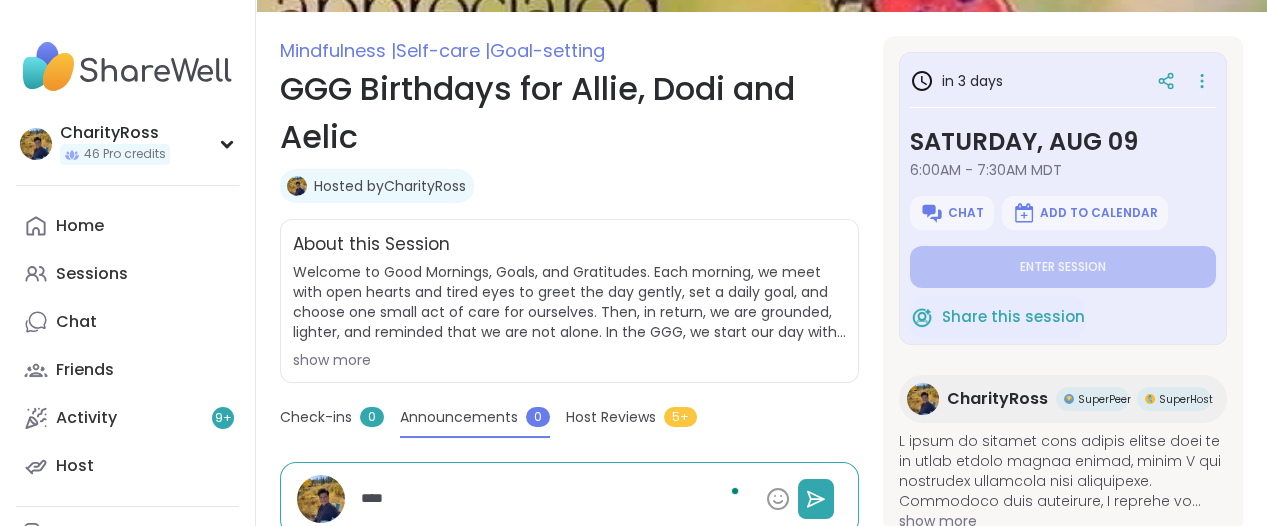 type on "****" 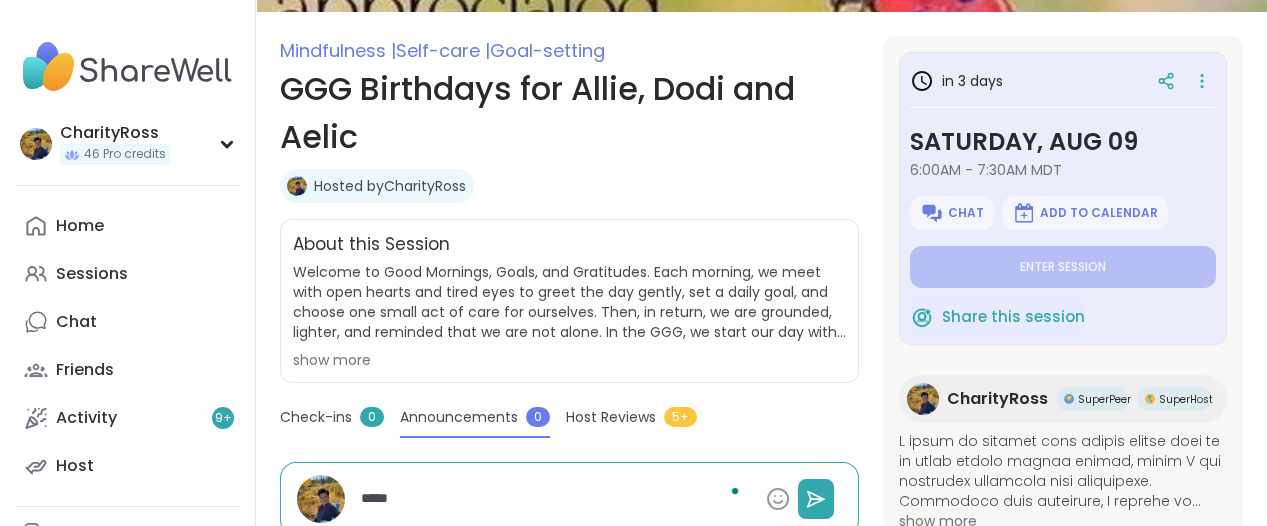 type on "******" 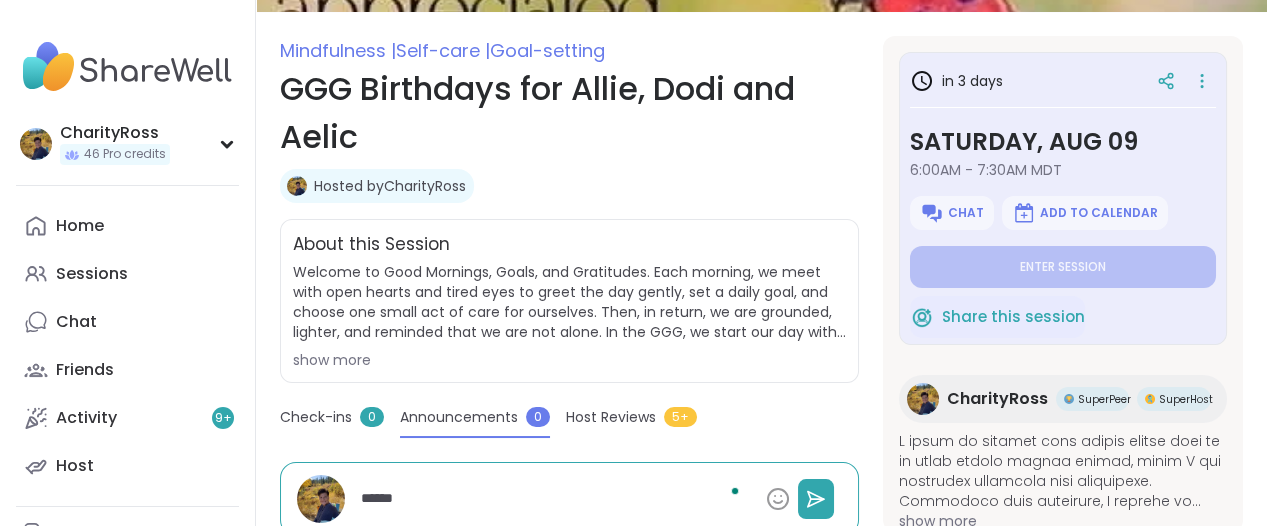 type on "*******" 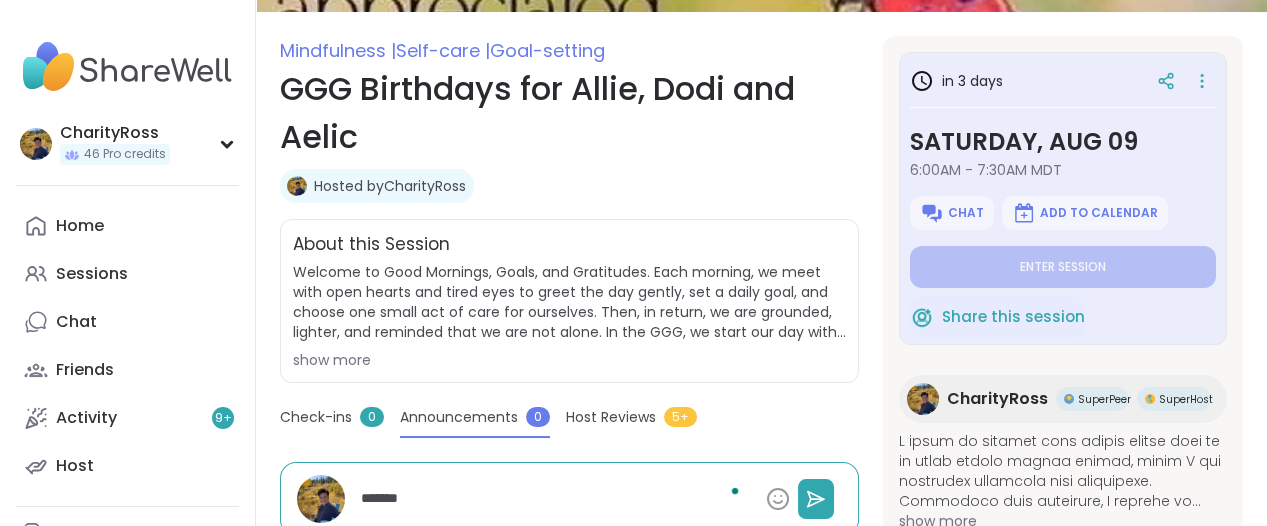 type on "*******" 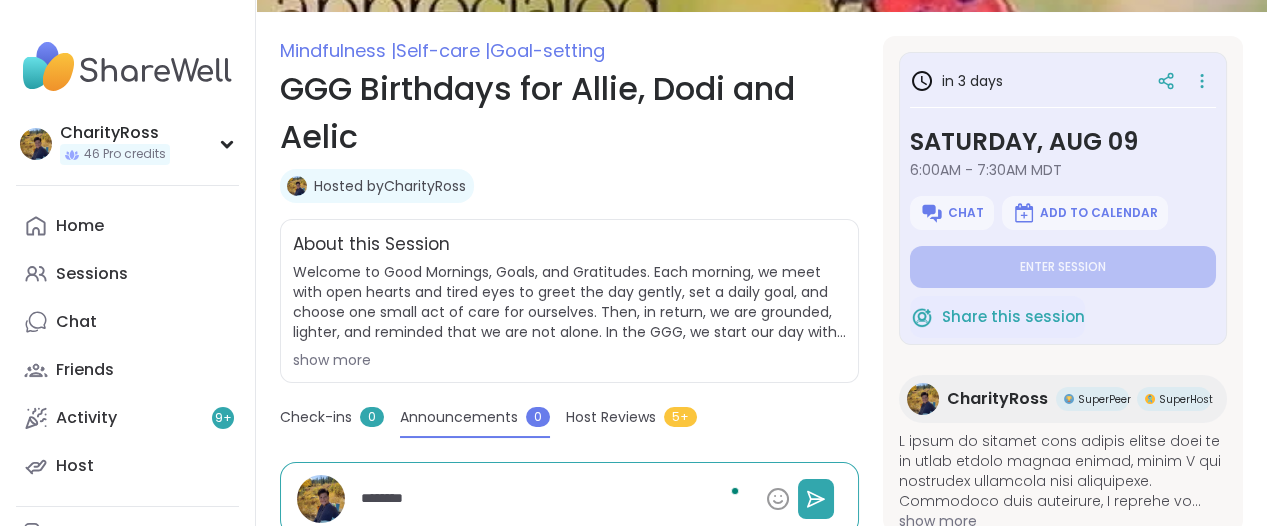 type on "*********" 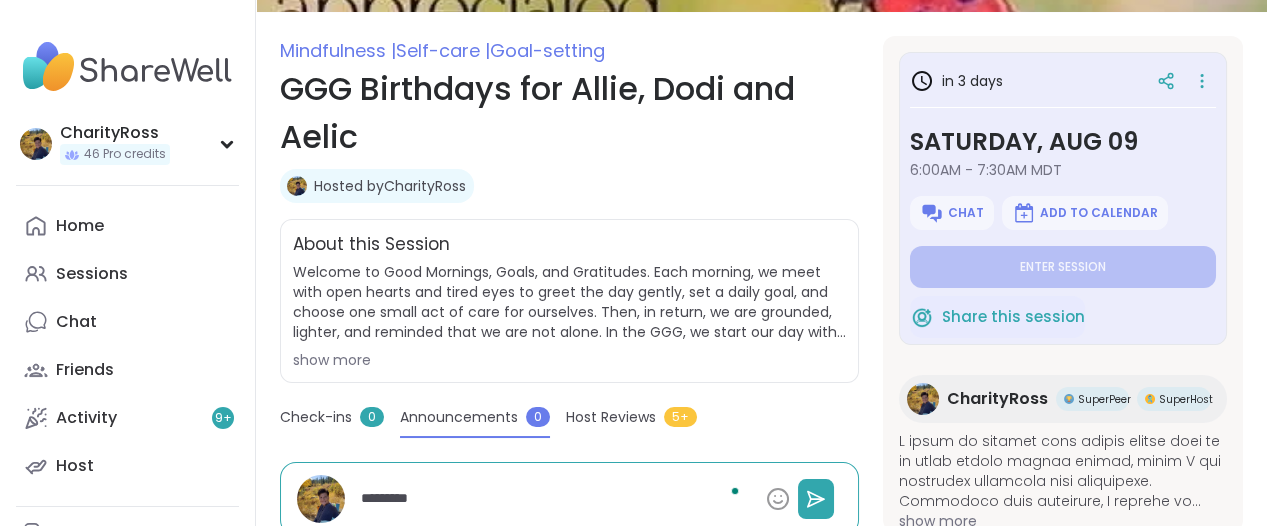 type on "**********" 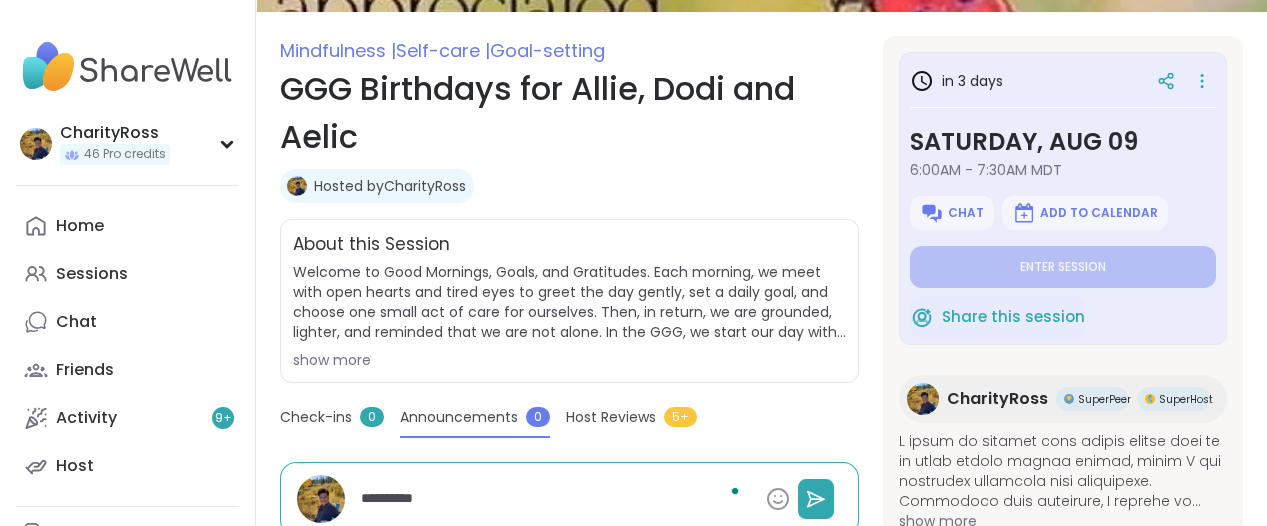 type on "**********" 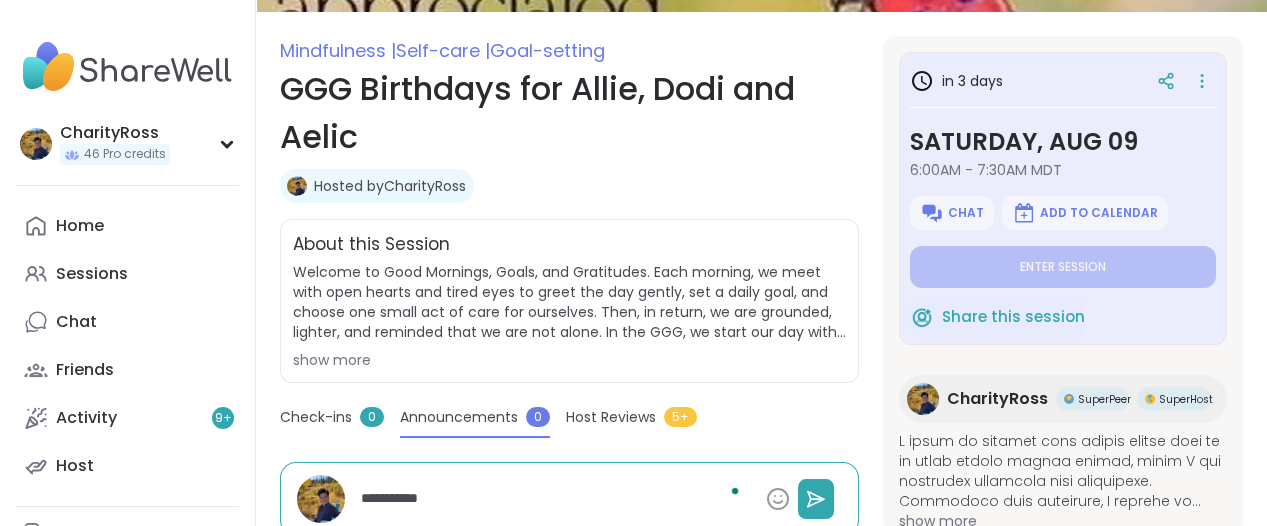 type on "**********" 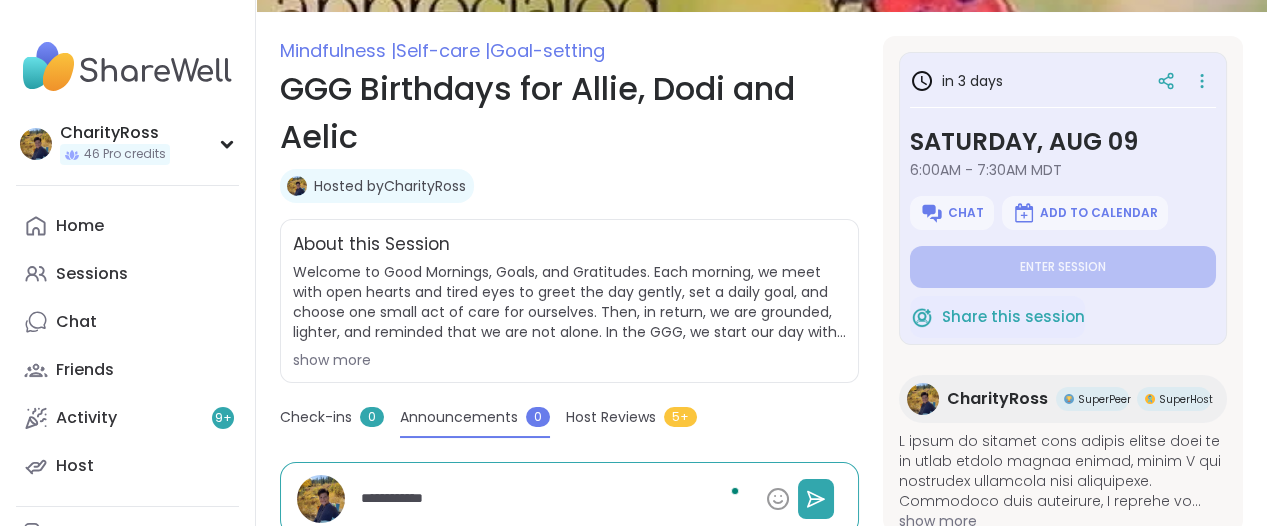 type on "**********" 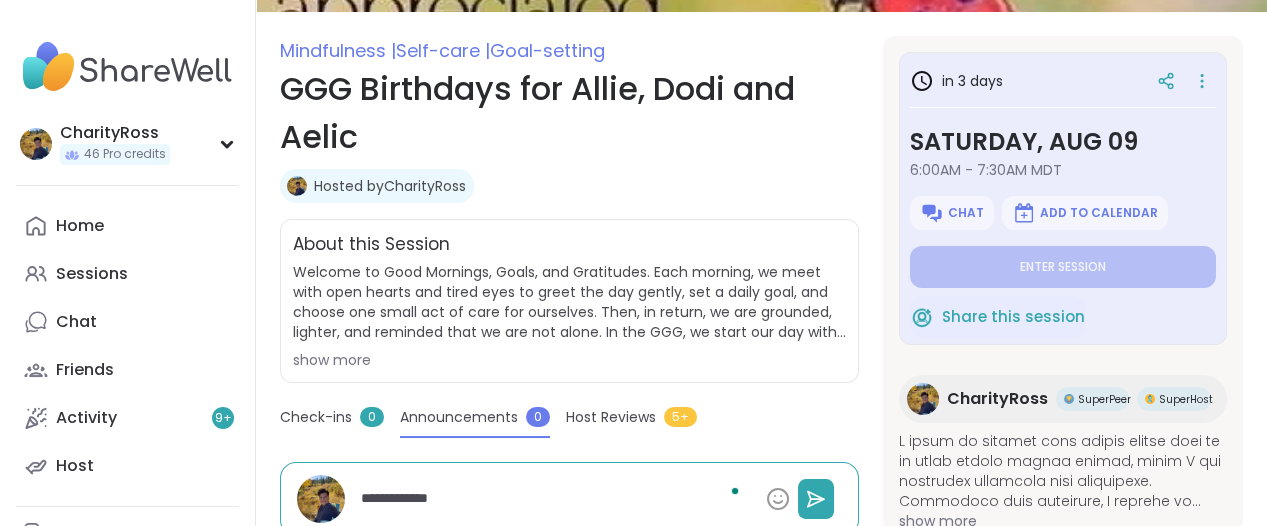 type on "**********" 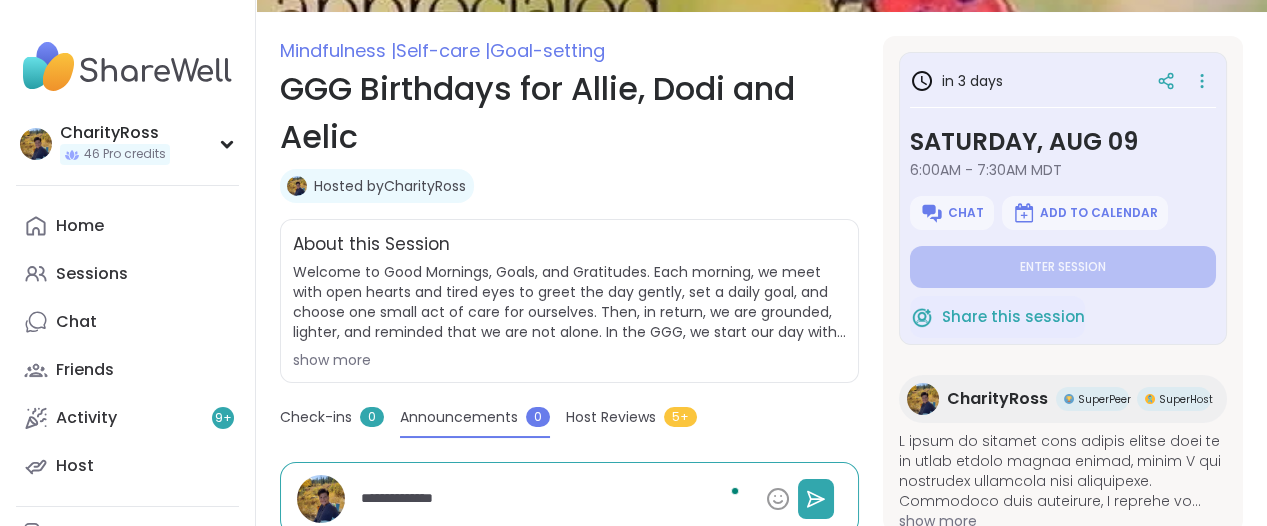 type on "**********" 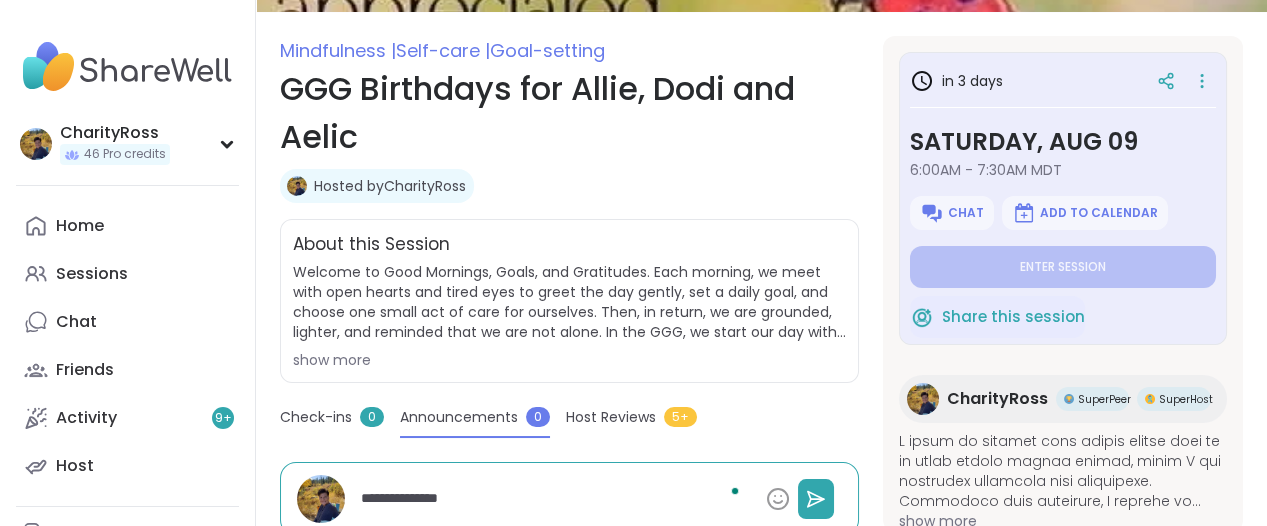 type on "**********" 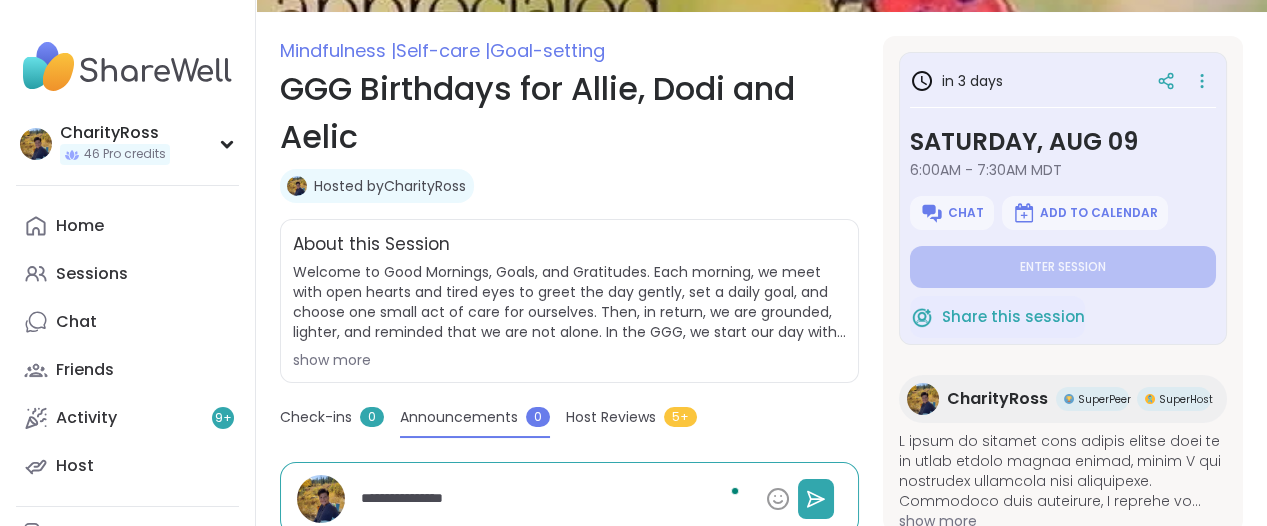 type on "**********" 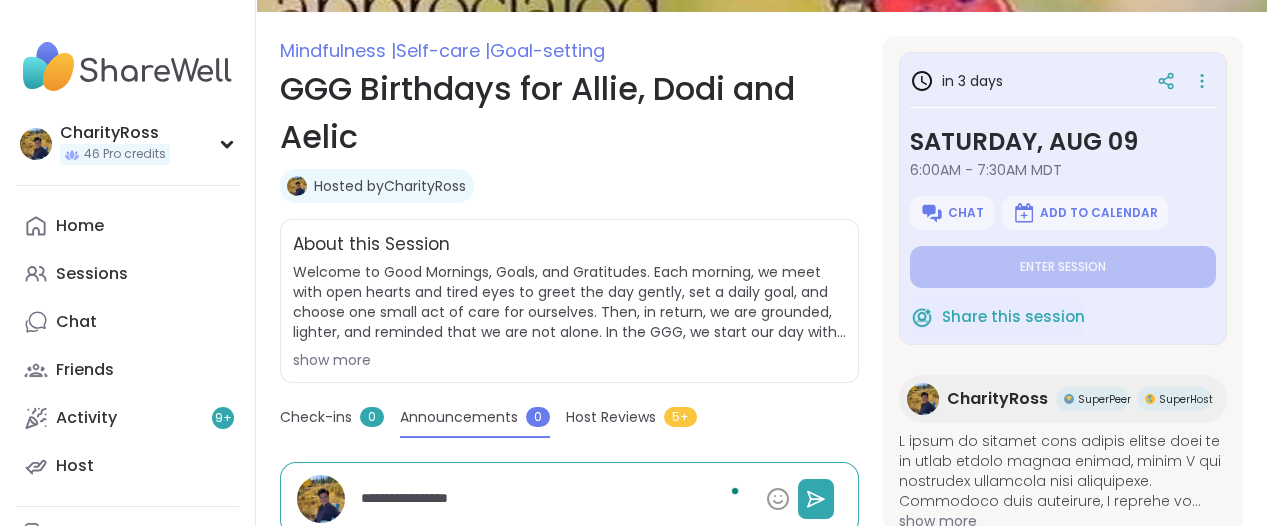 type on "**********" 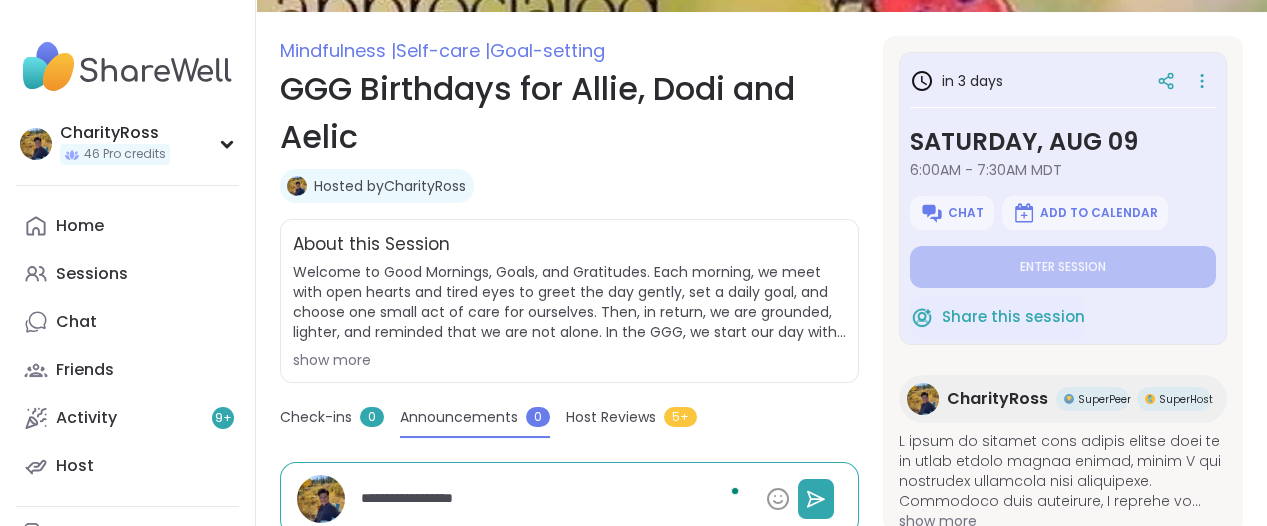 type on "**********" 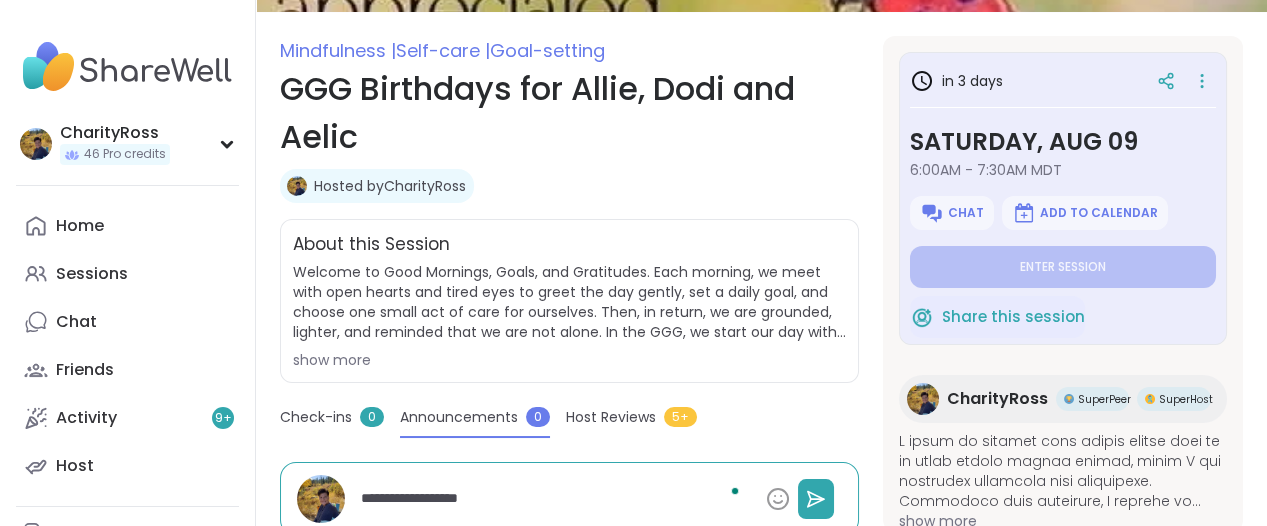 type on "**********" 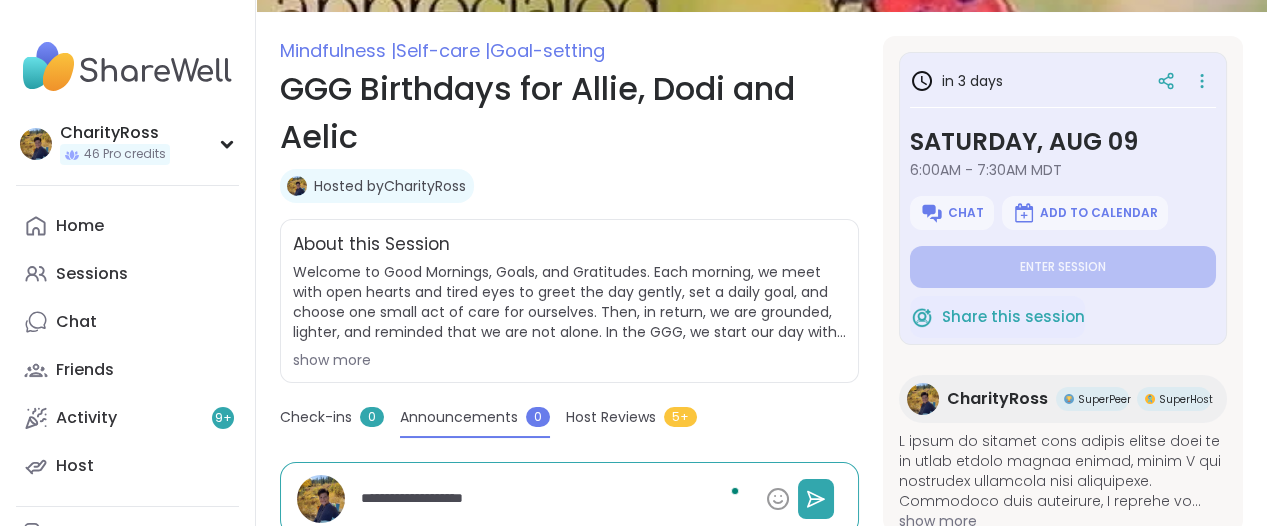 type on "**********" 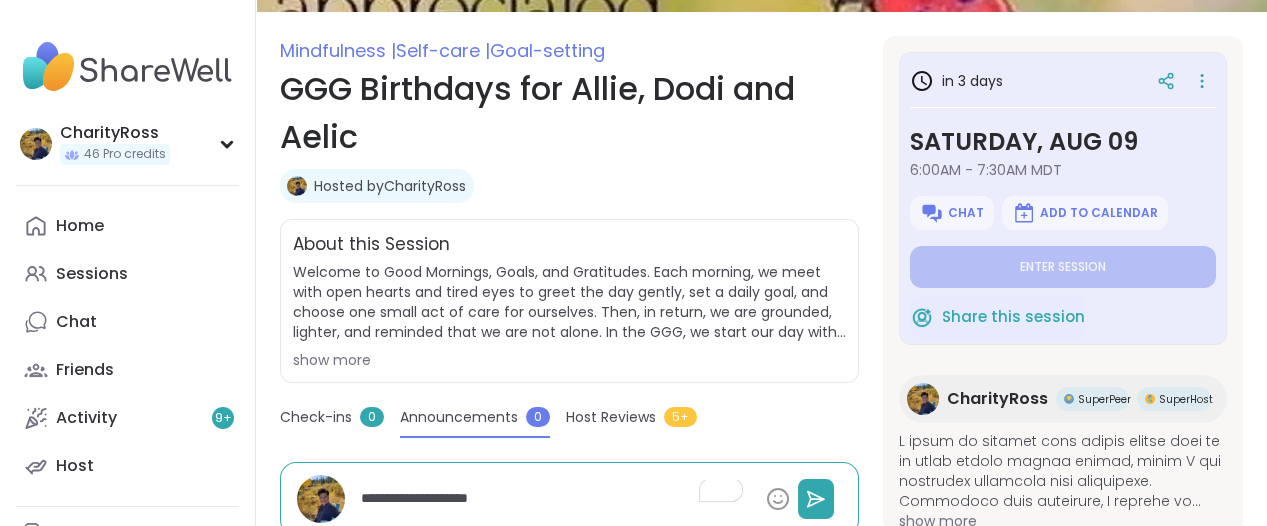 type on "**********" 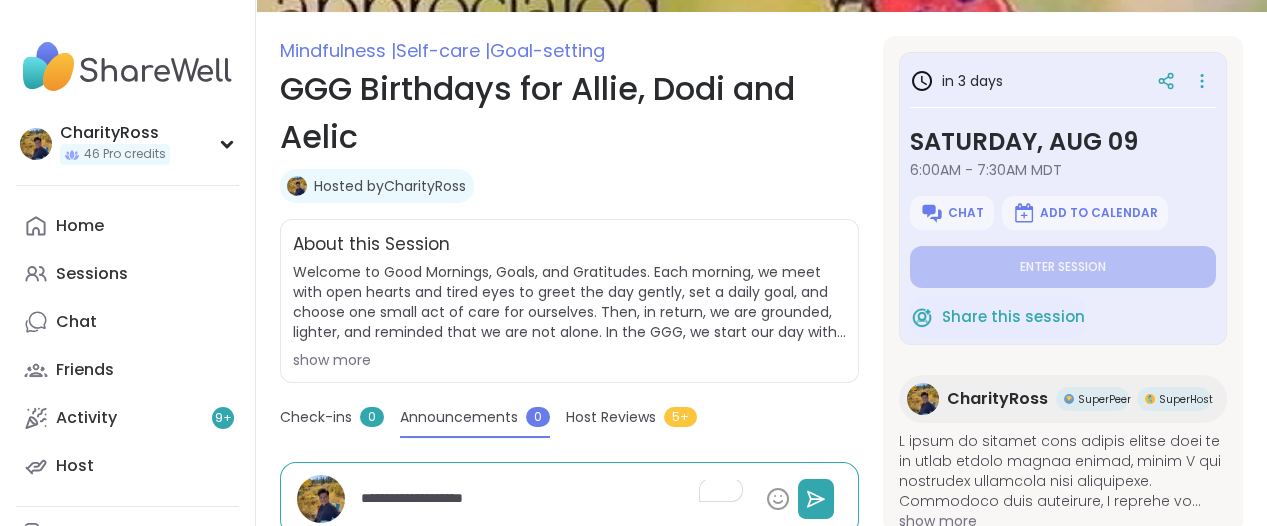 type on "**********" 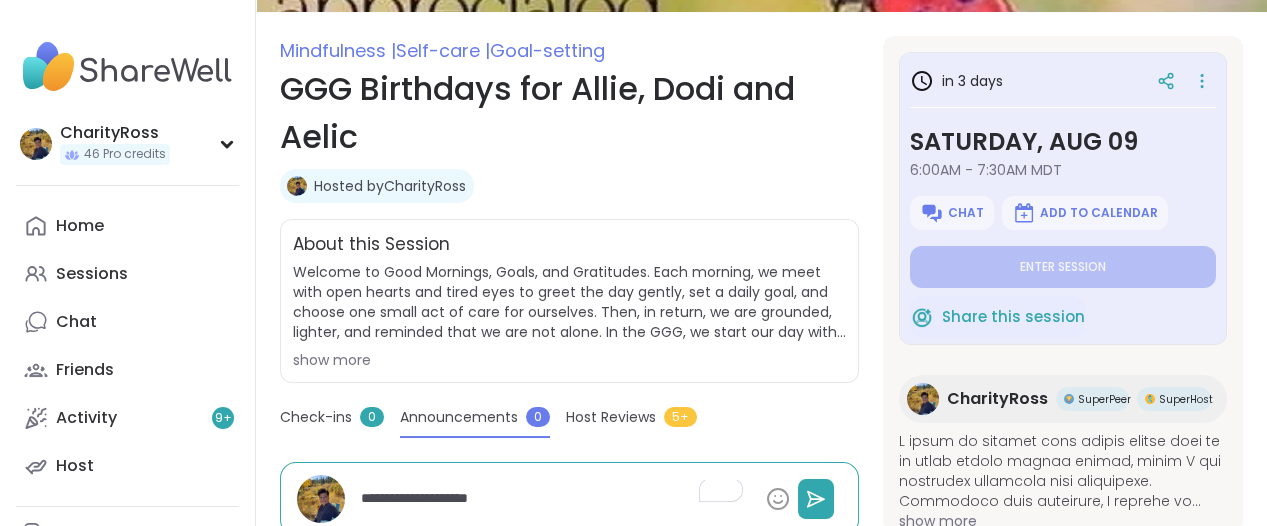type on "**********" 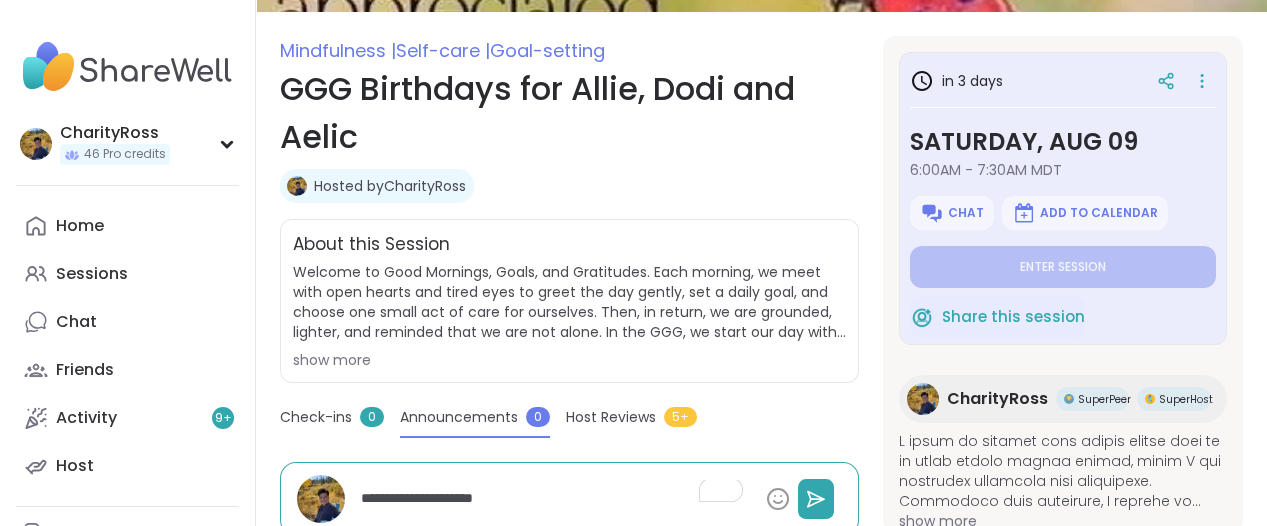 type on "**********" 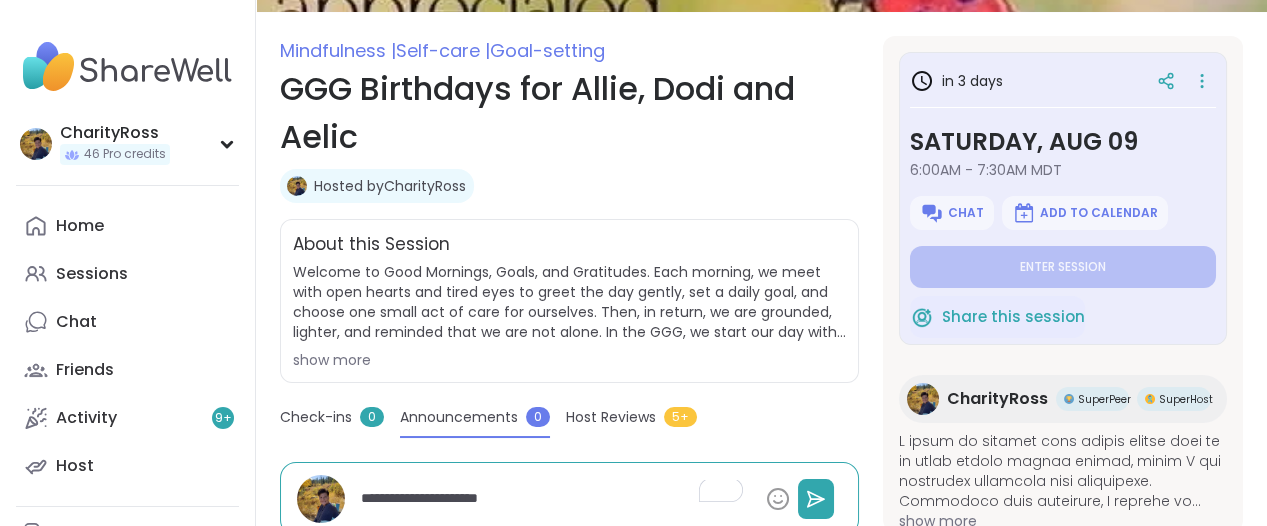 type on "*" 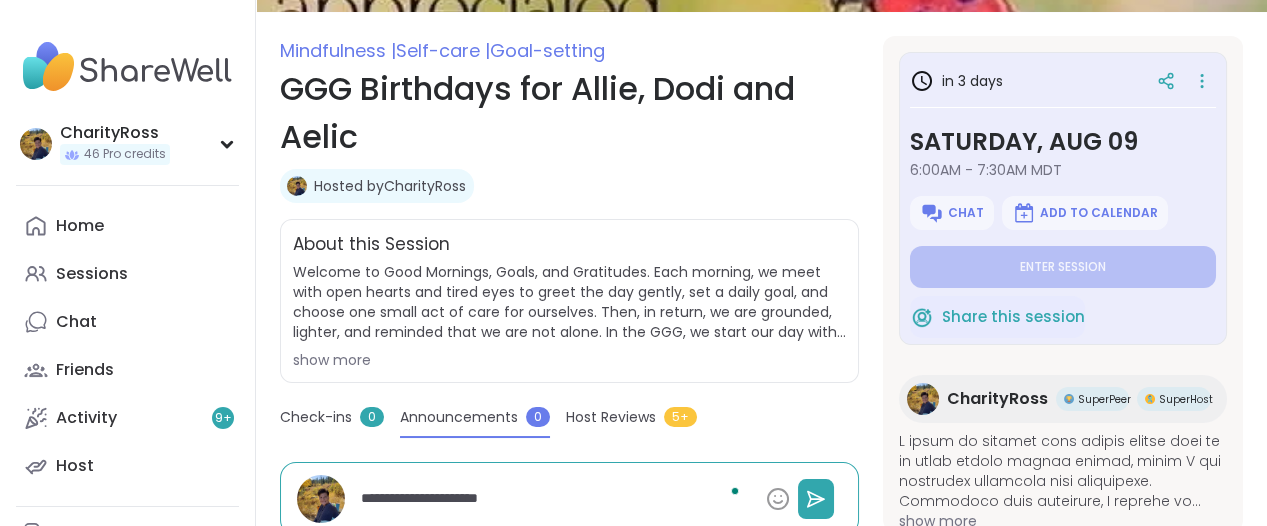 type on "**********" 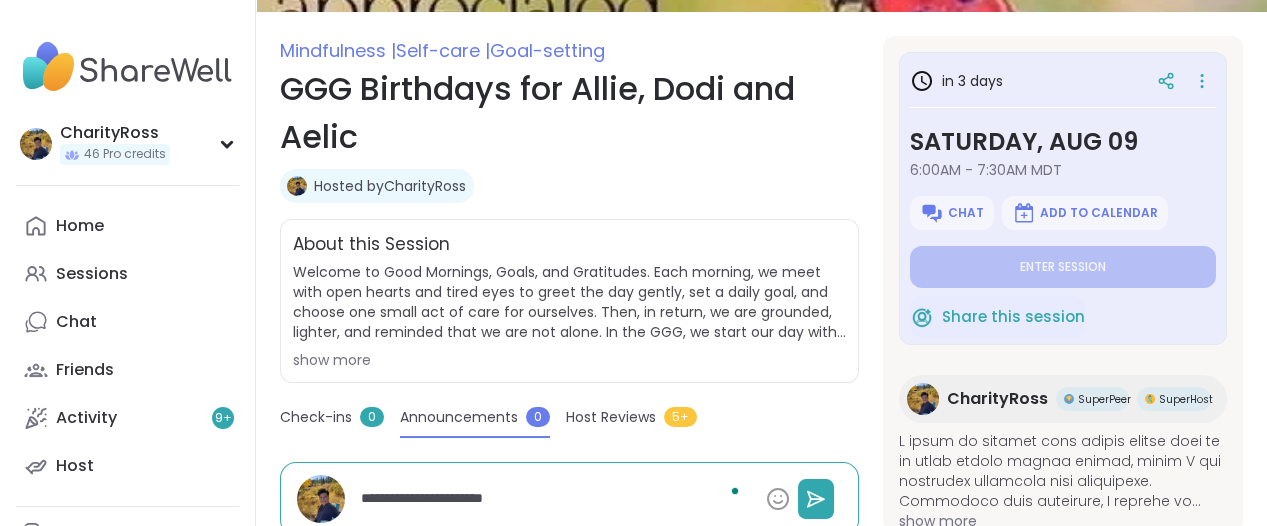 type on "**********" 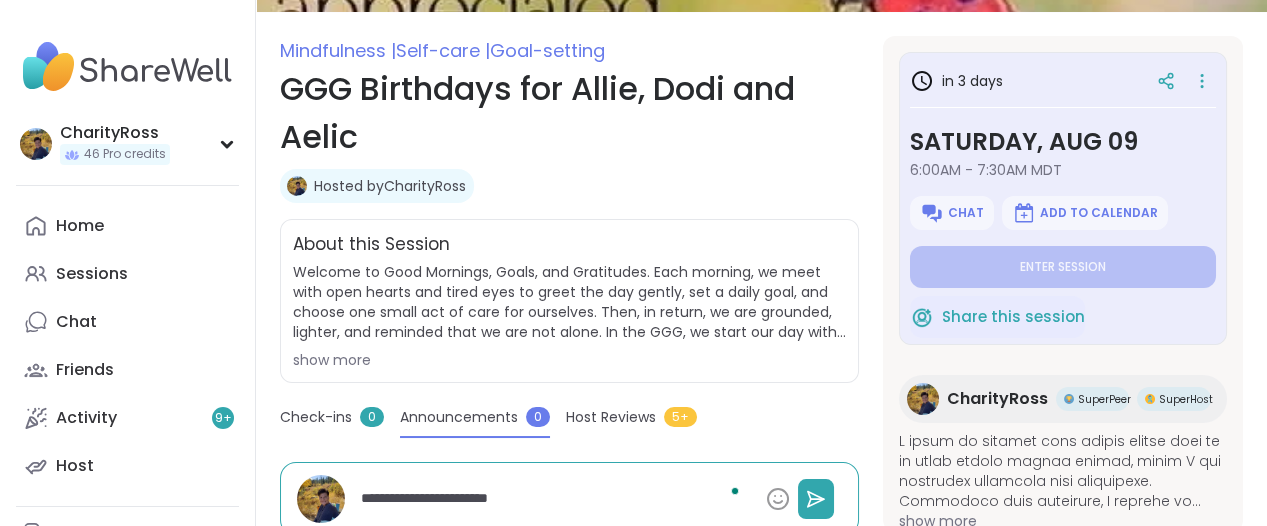 type on "**********" 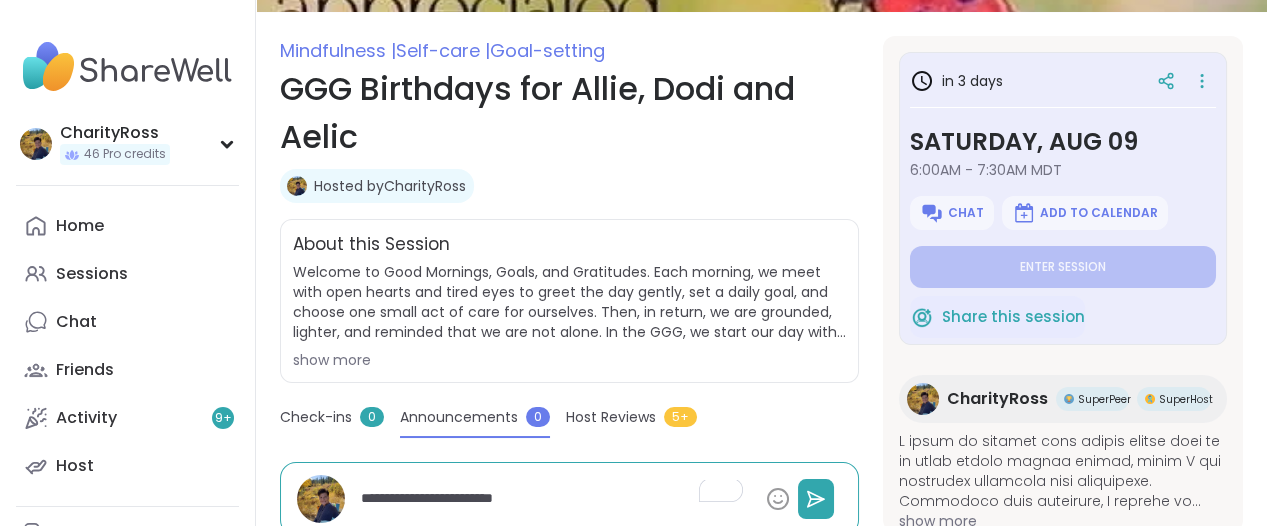 type on "**********" 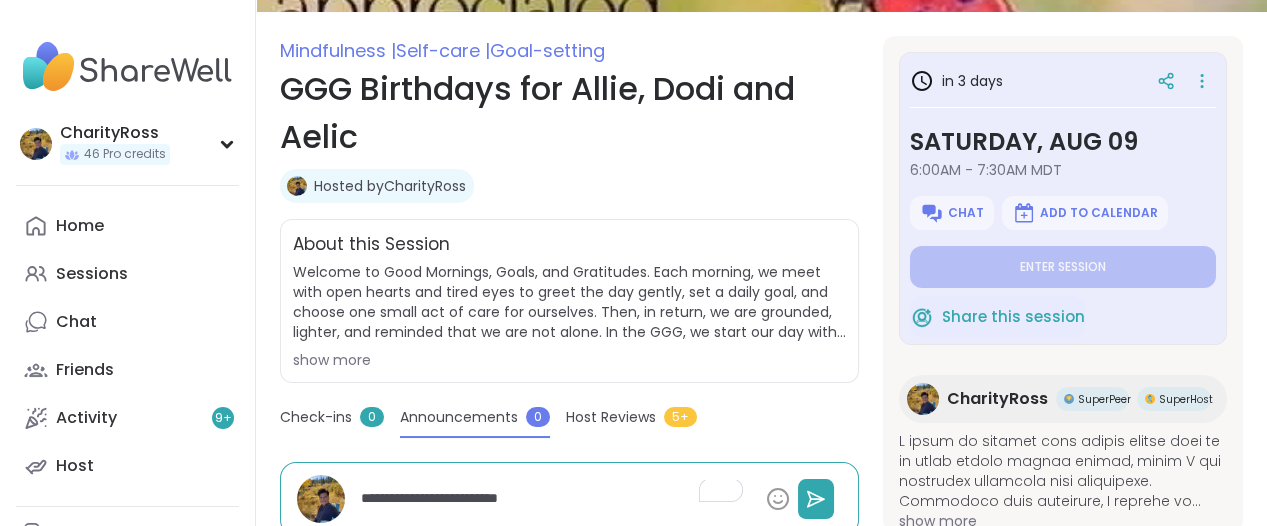 type on "**********" 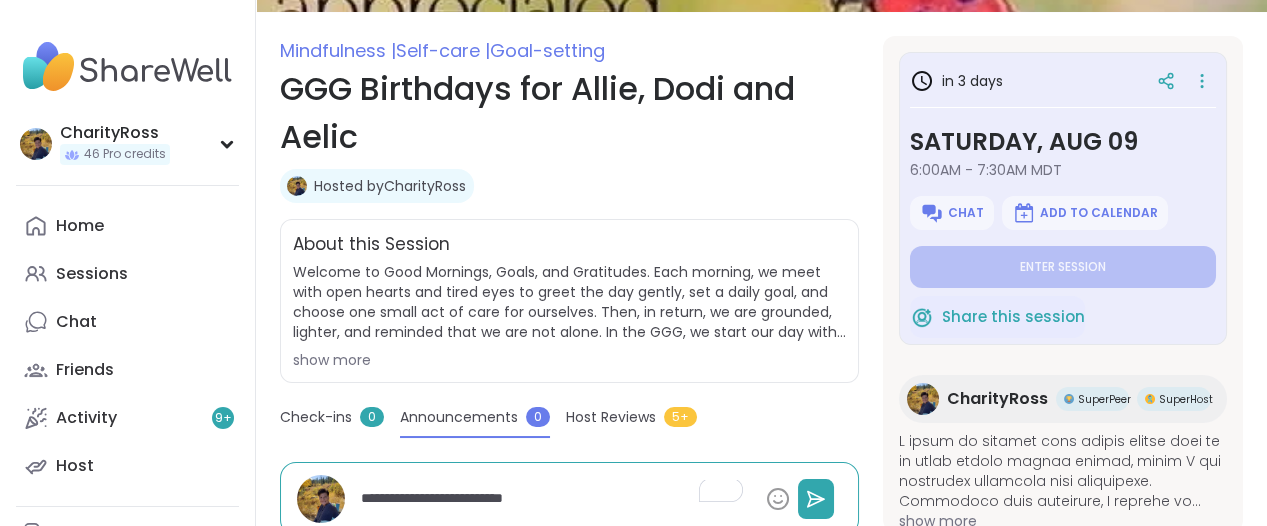 type on "*" 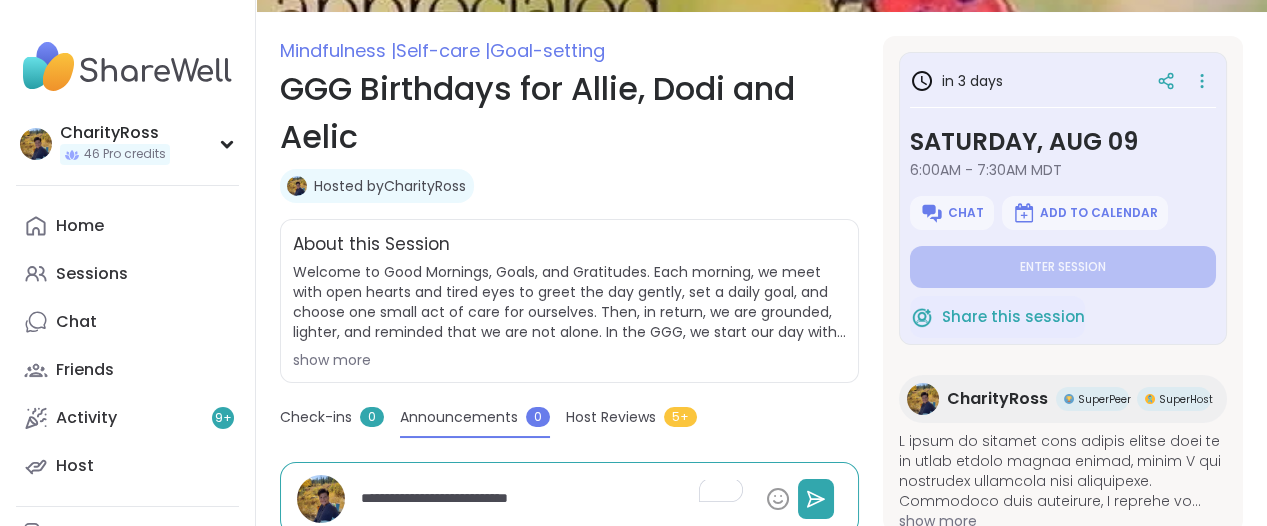 type on "**********" 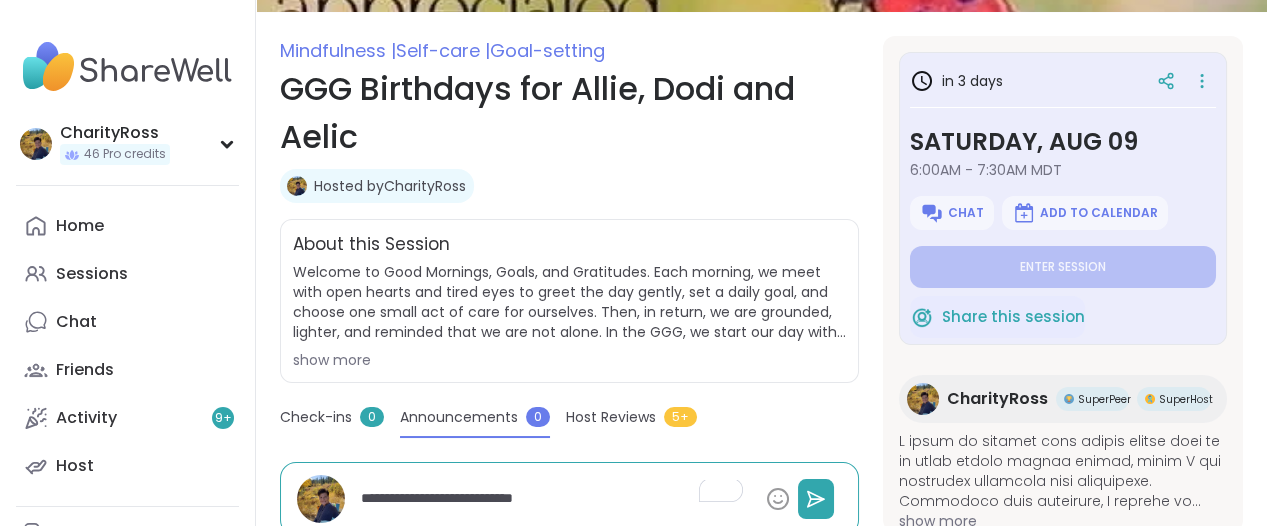 type on "**********" 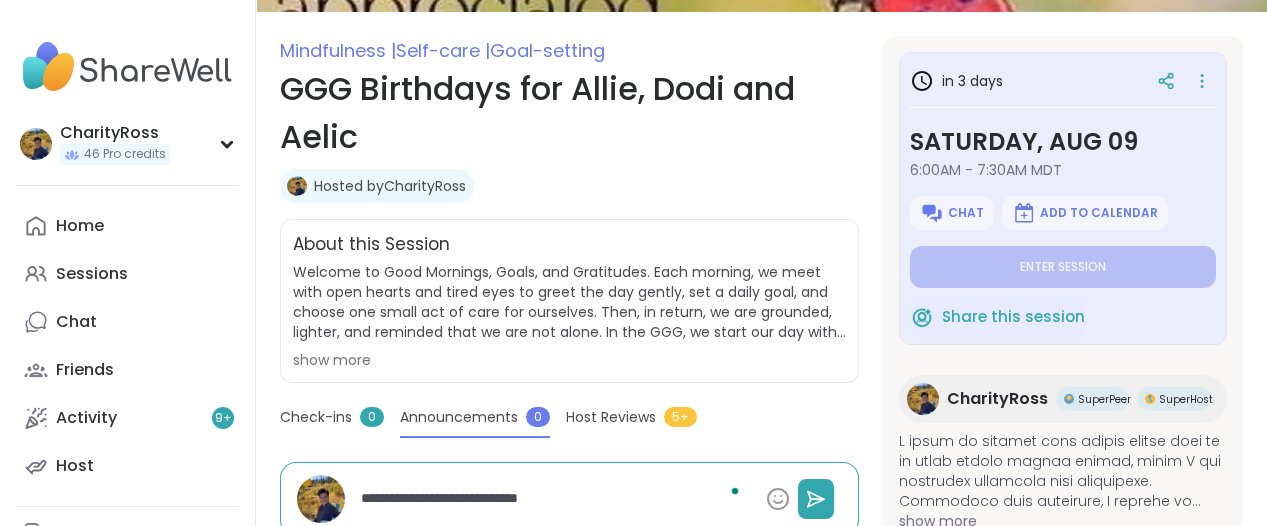 type on "**********" 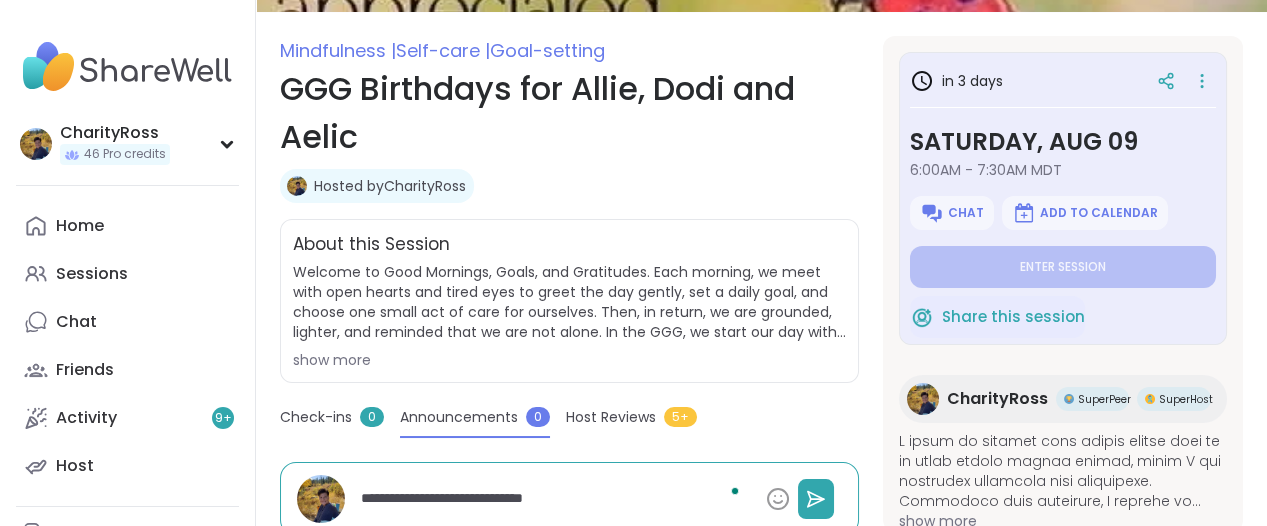 type on "**********" 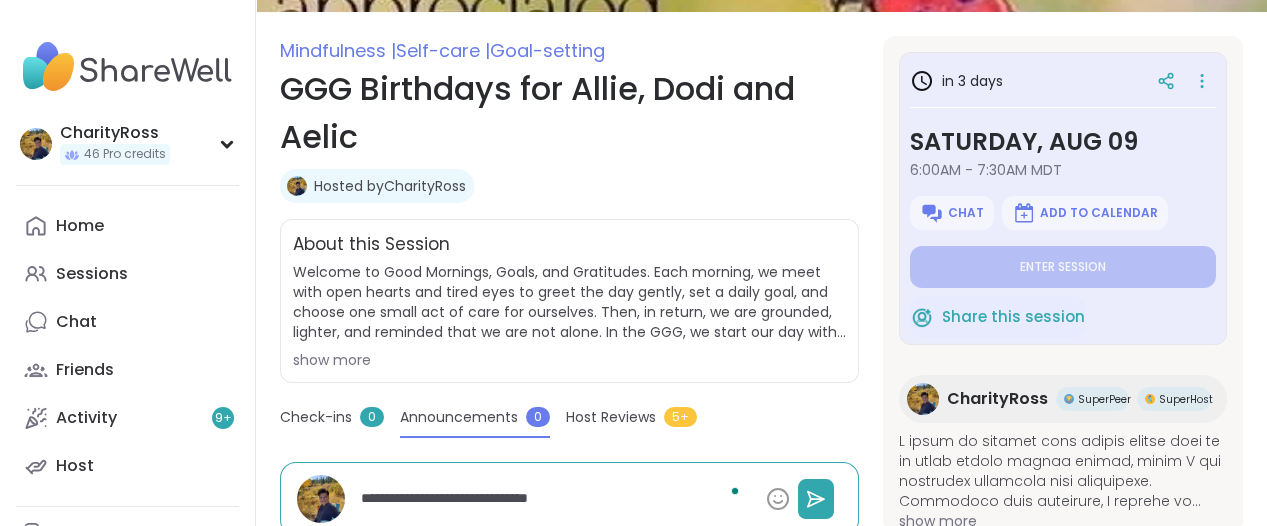 type on "*" 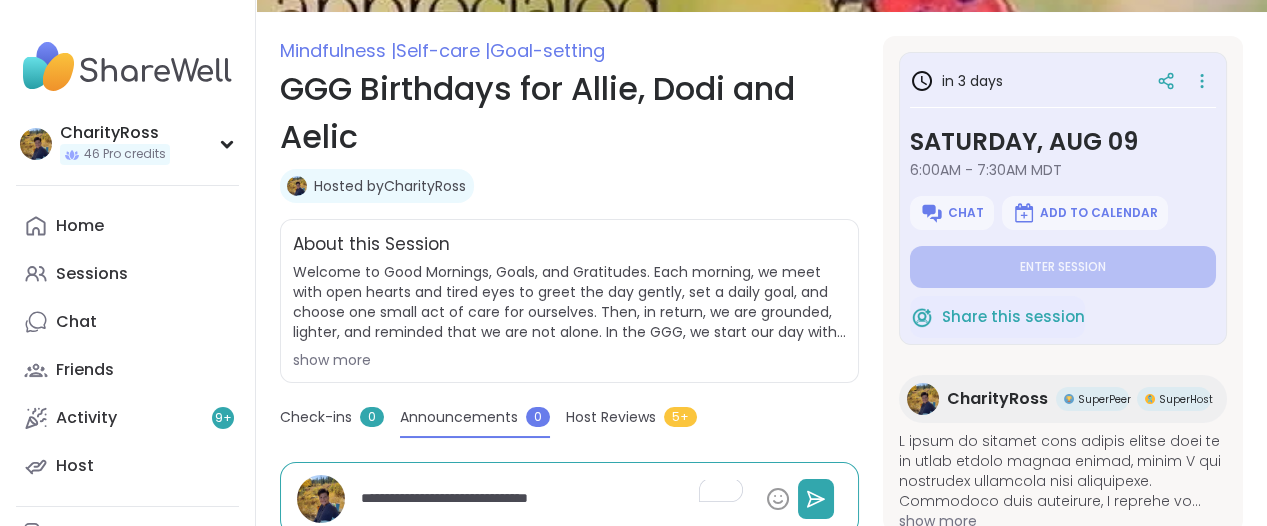 type on "**********" 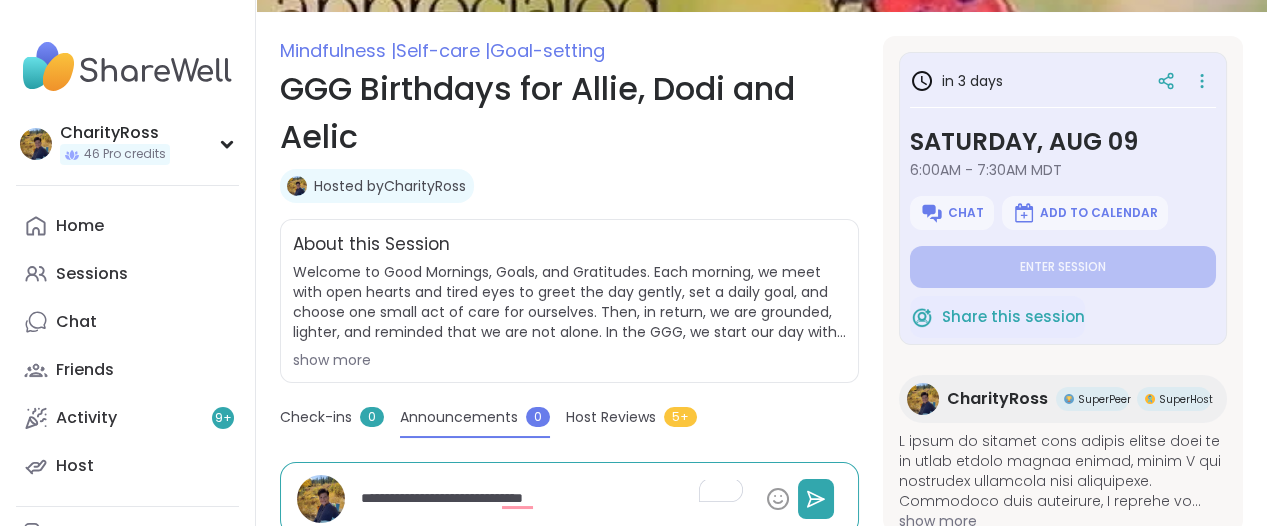 type on "**********" 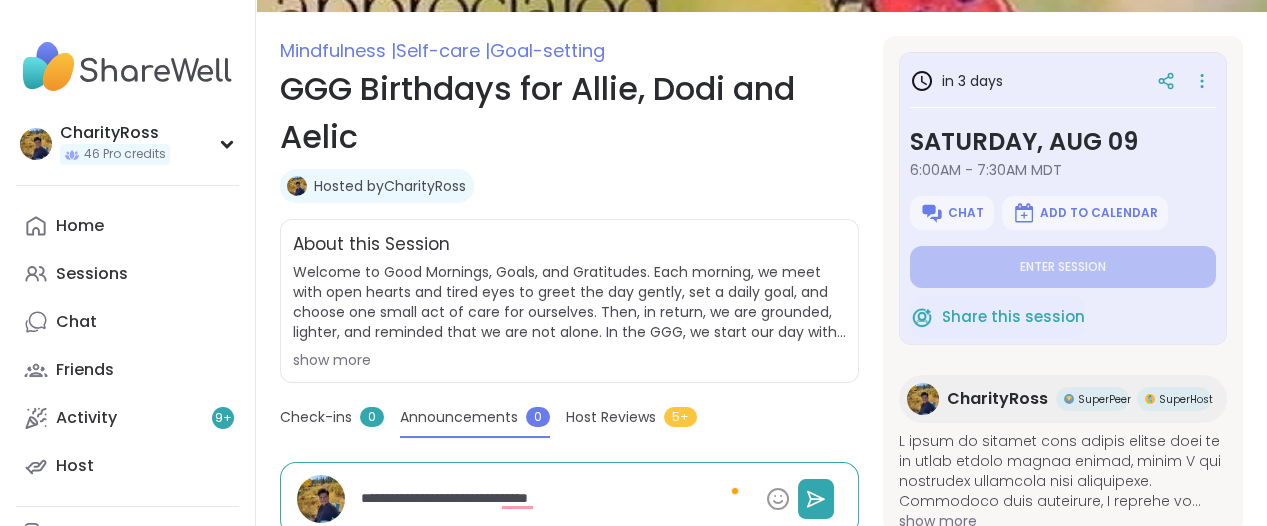 type on "**********" 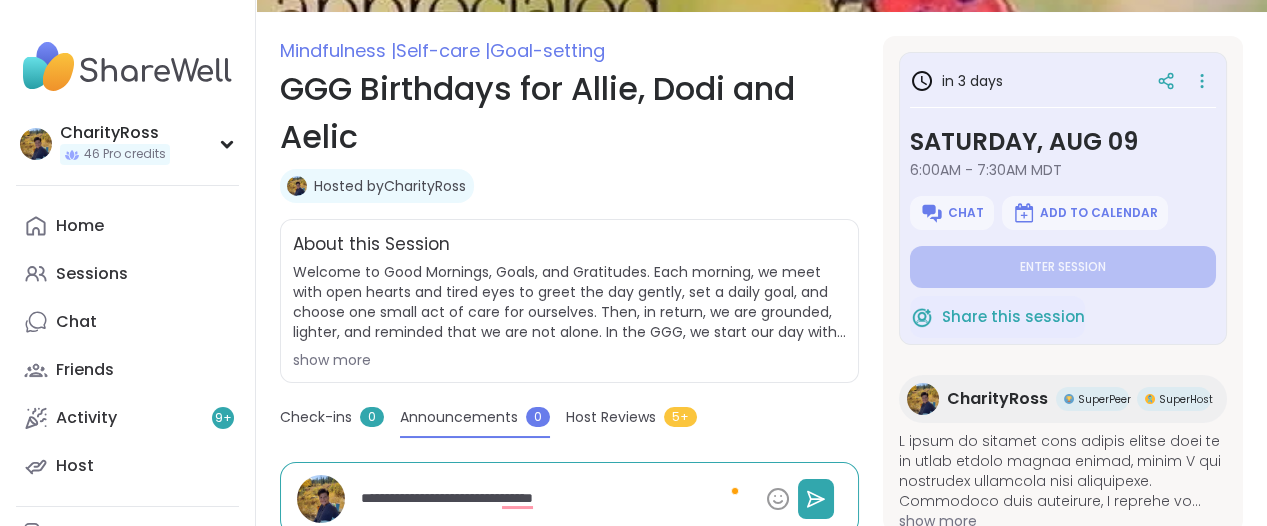 type on "**********" 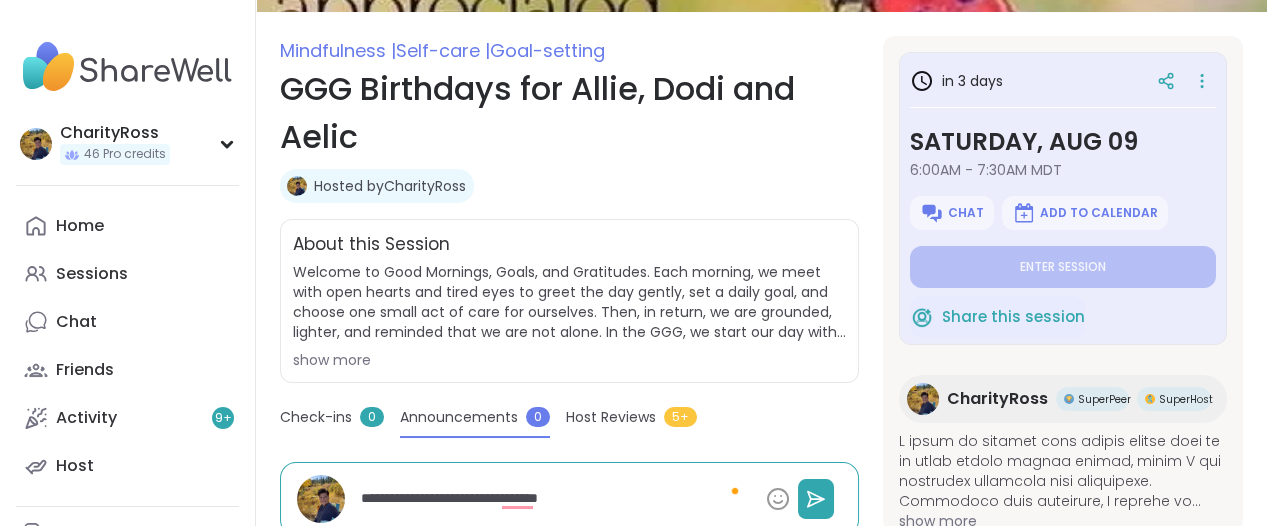 type on "**********" 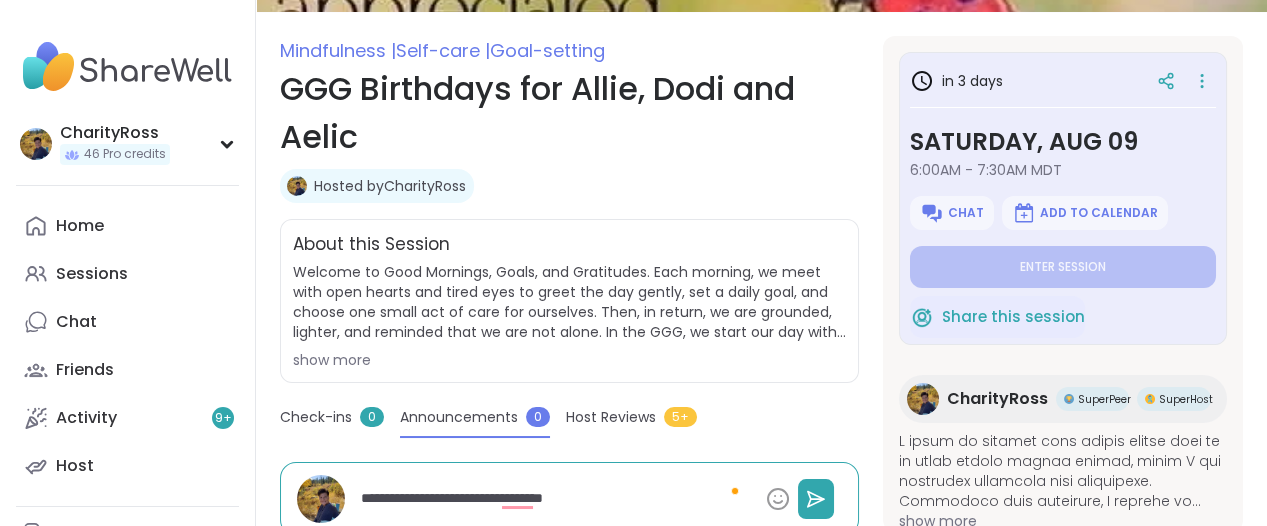 type on "**********" 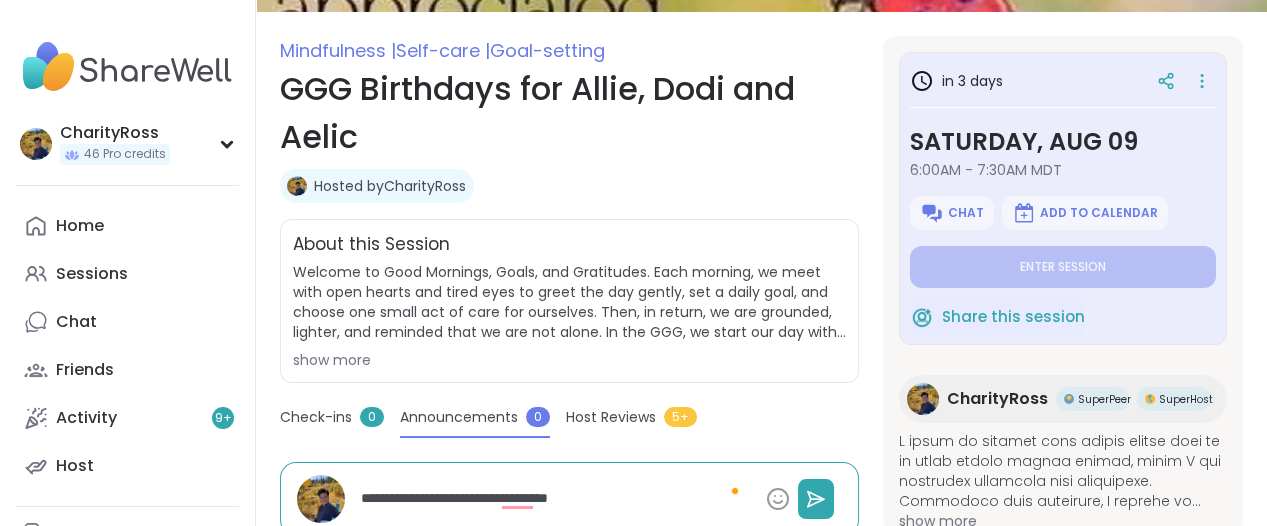 type on "**********" 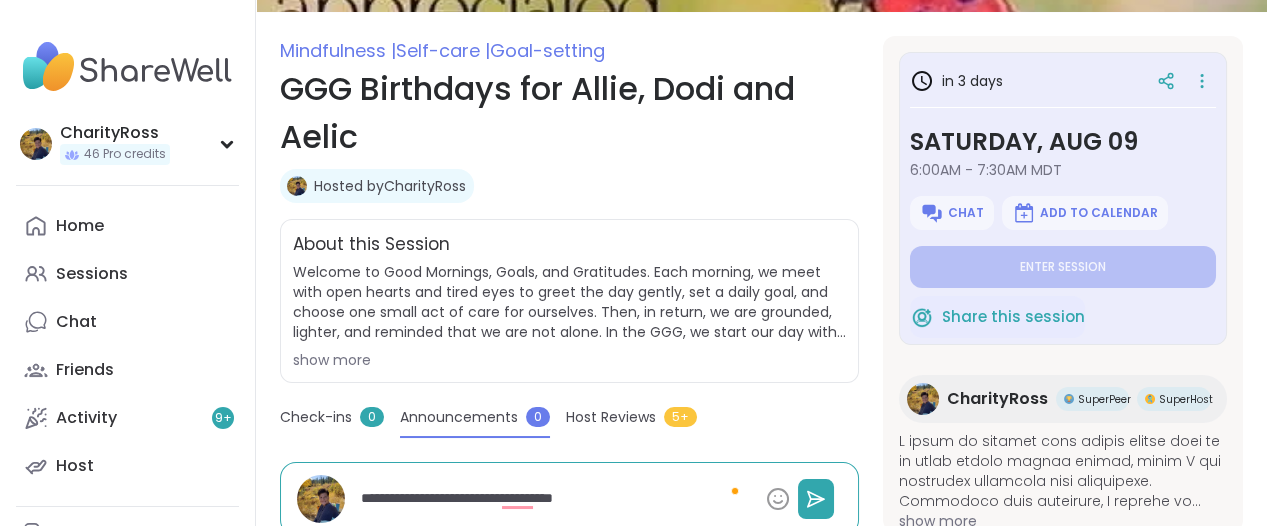 type on "**********" 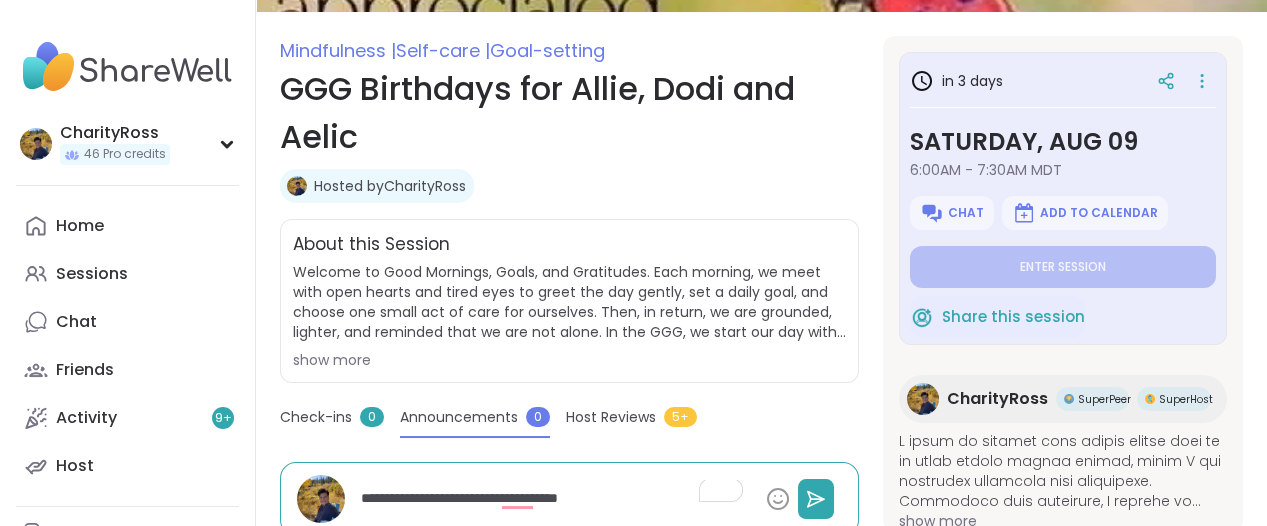 type on "**********" 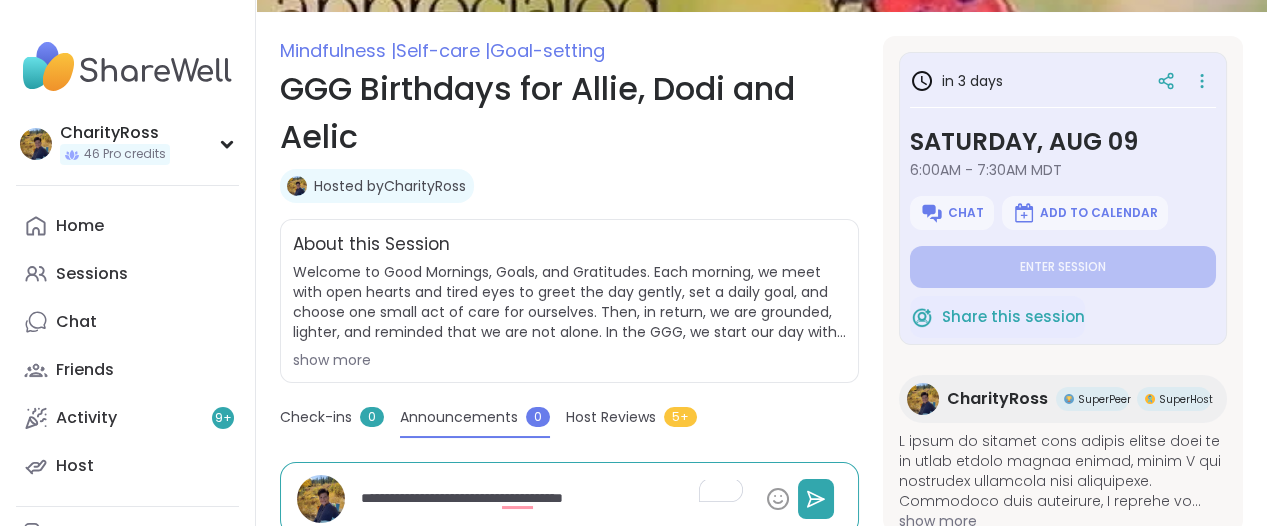 type on "**********" 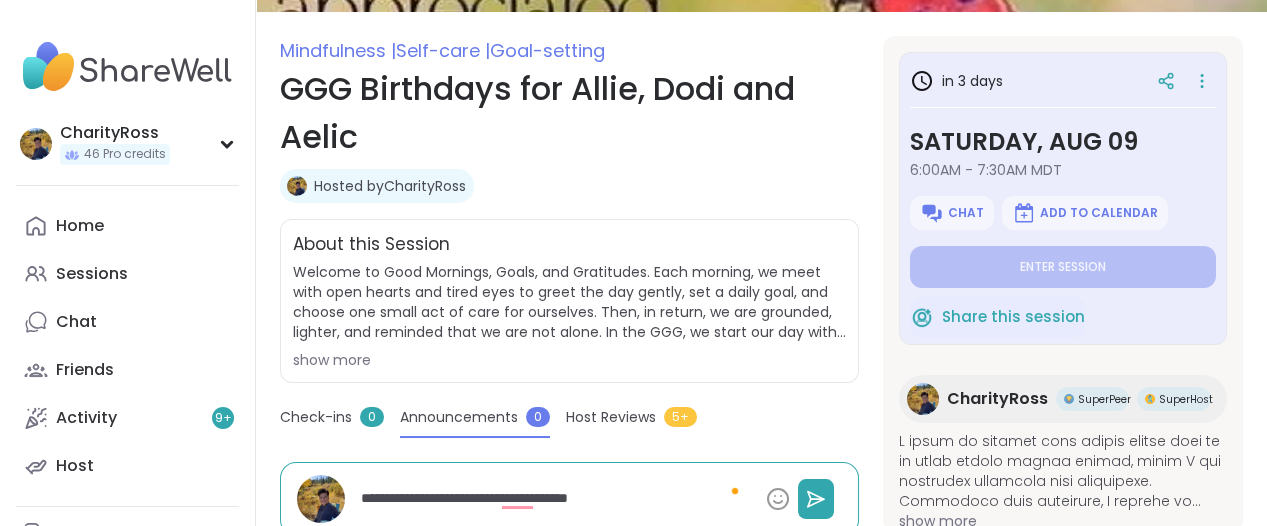 type on "**********" 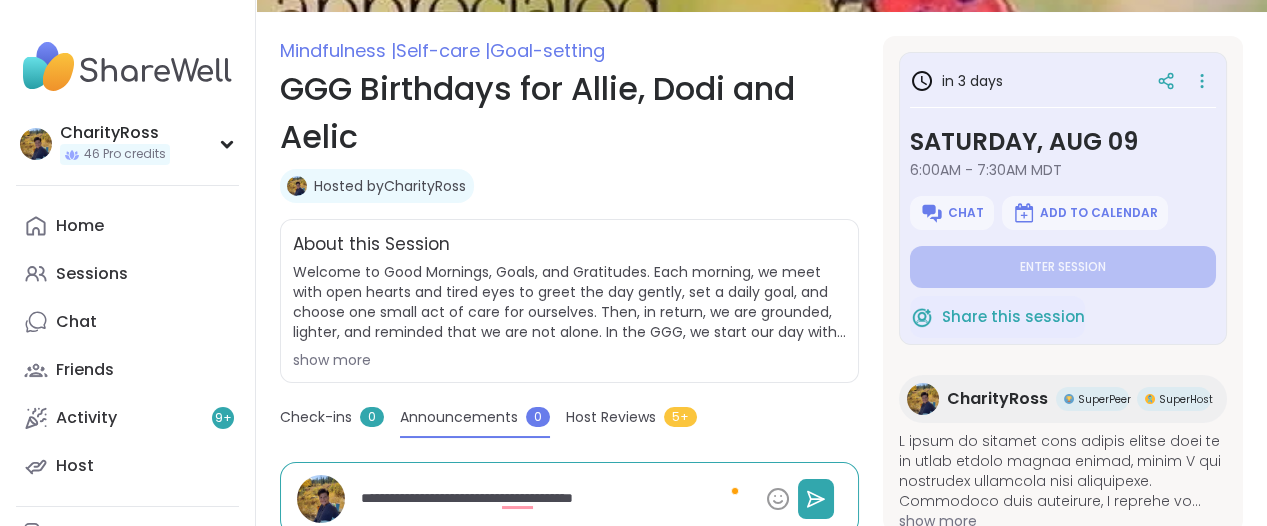 type on "**********" 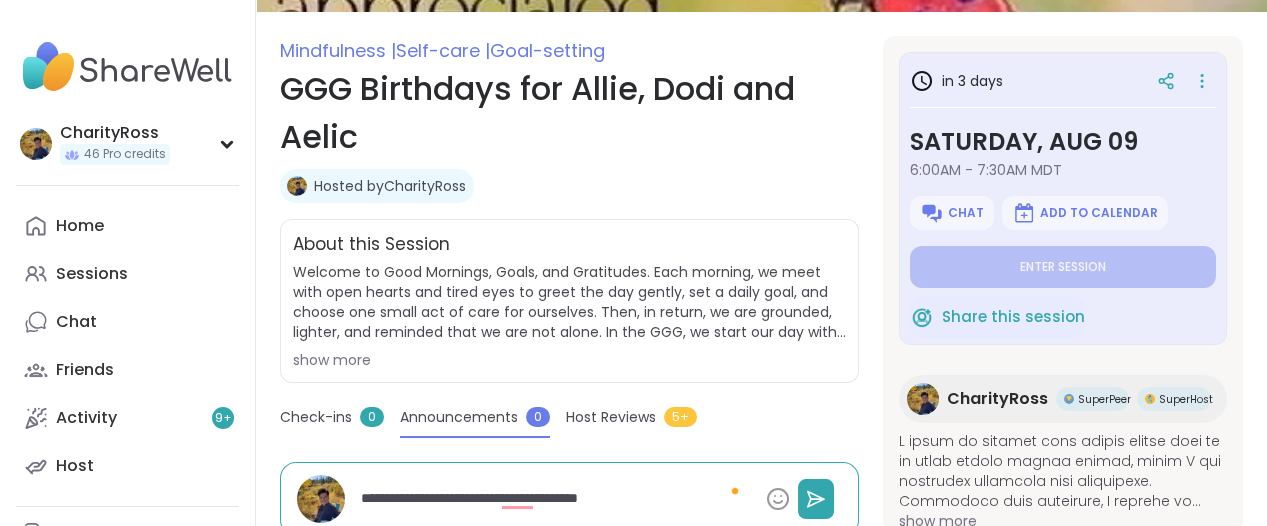 type on "**********" 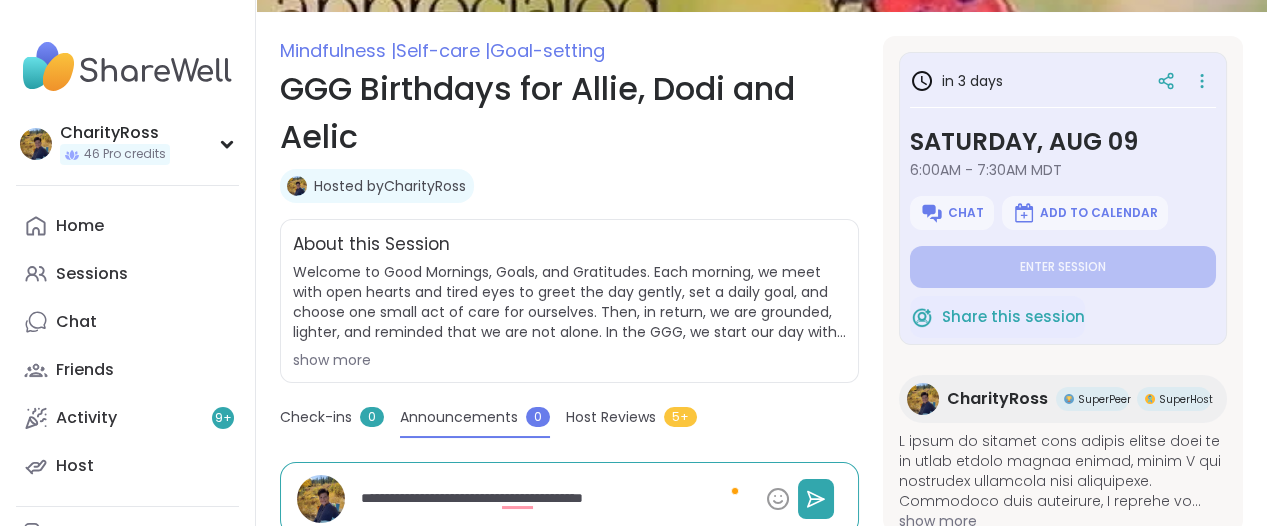 type on "**********" 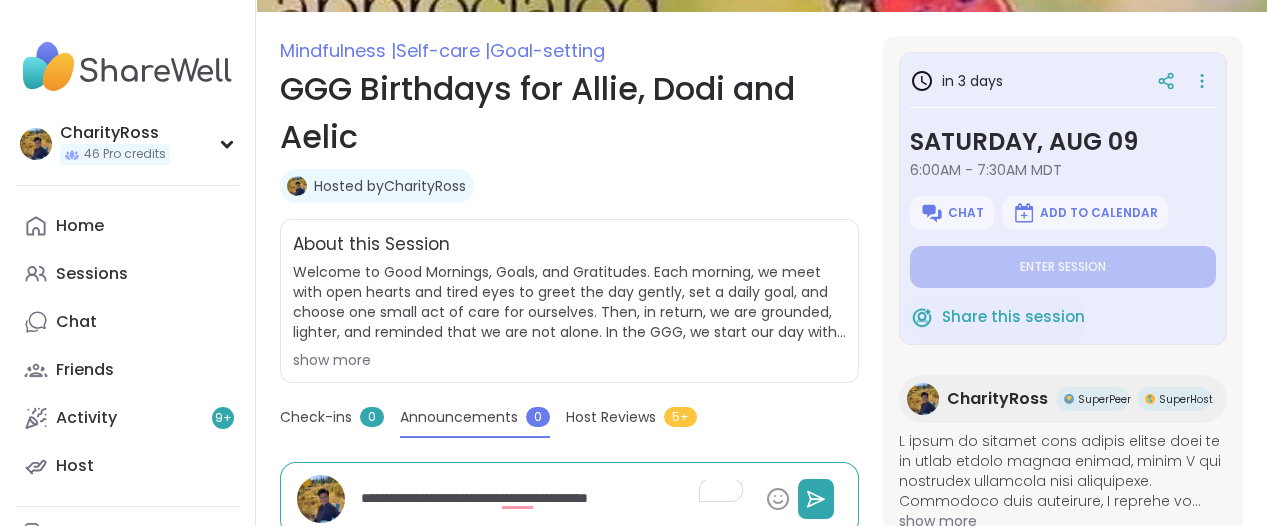type on "**********" 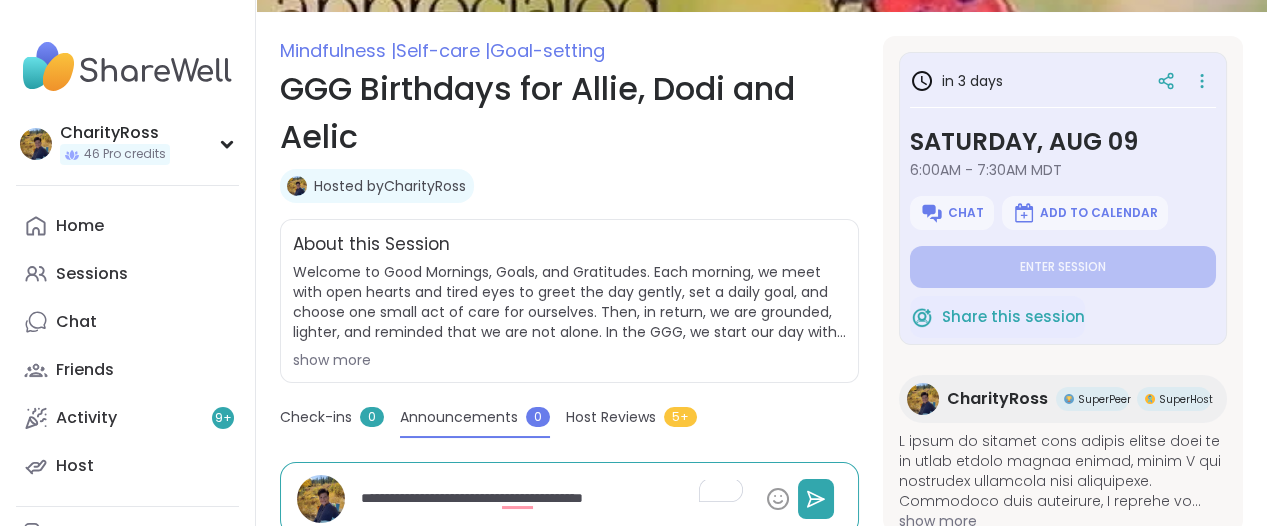 type on "**********" 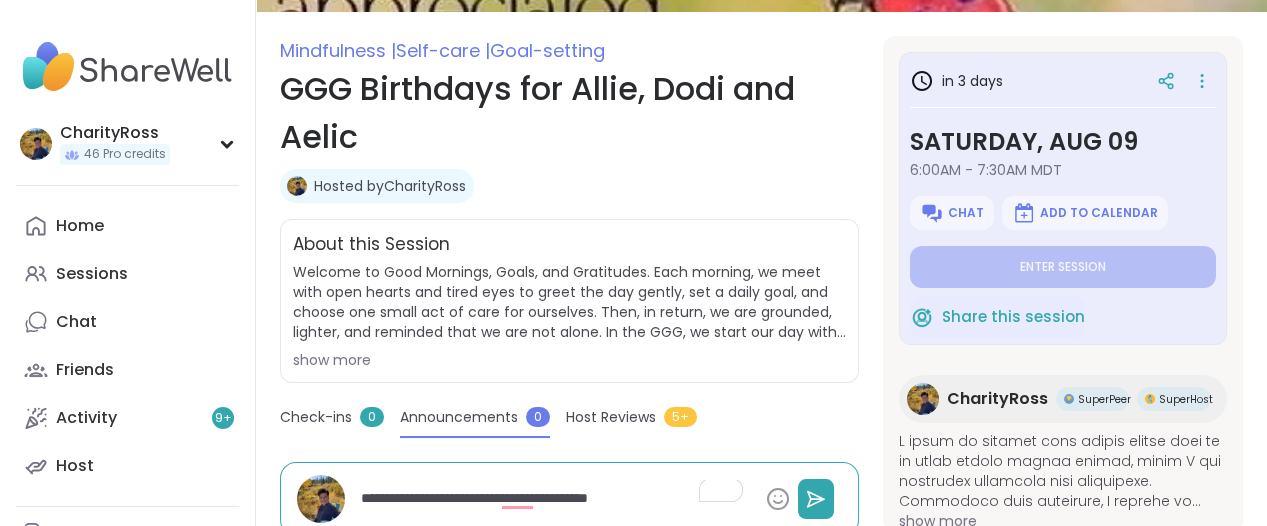 type on "**********" 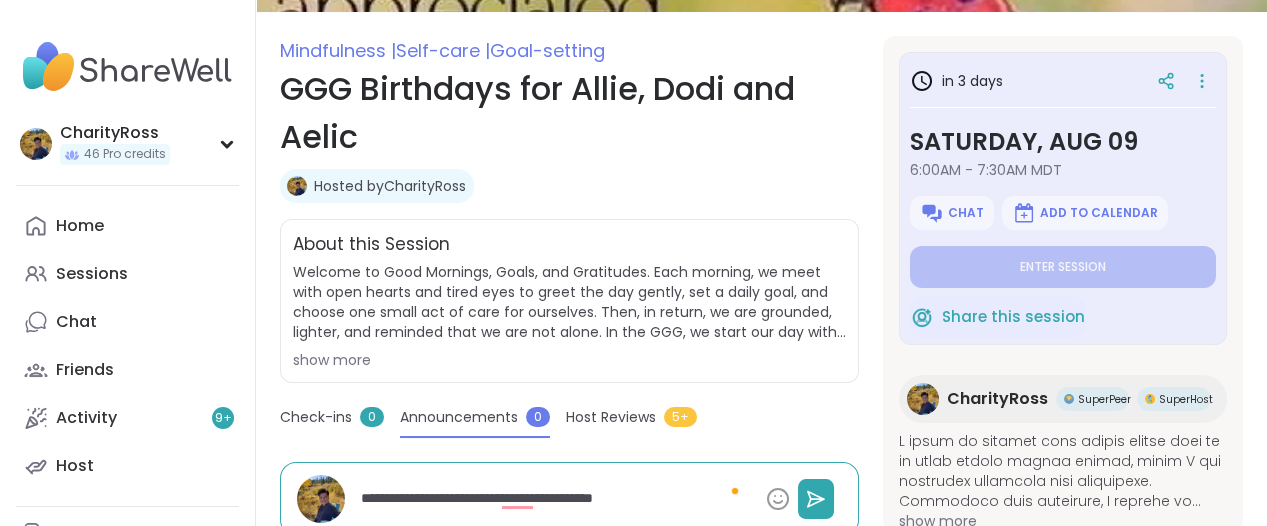 type on "**********" 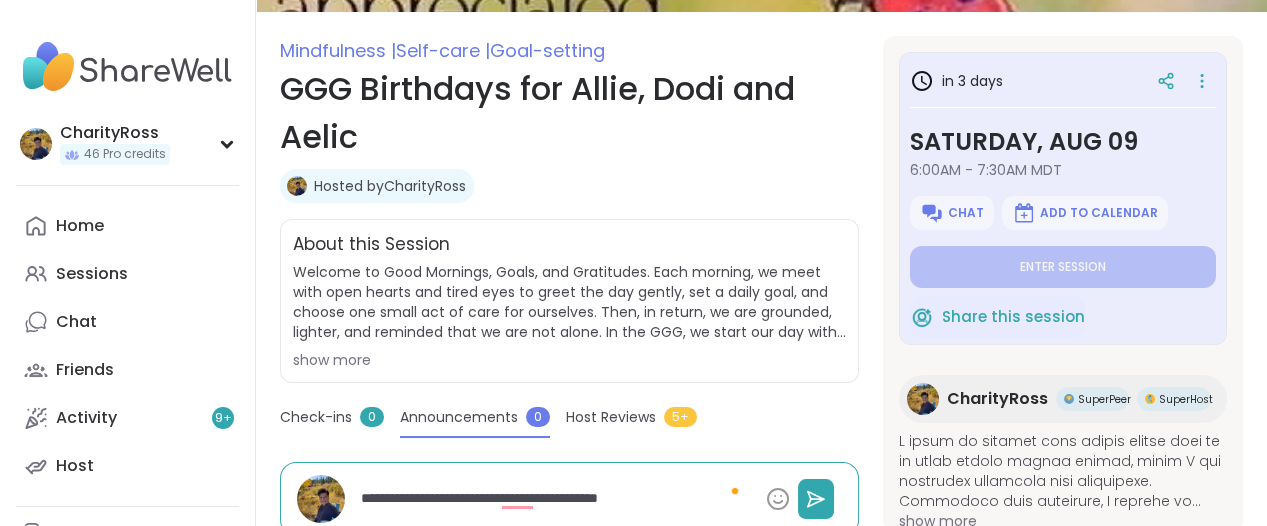 type on "**********" 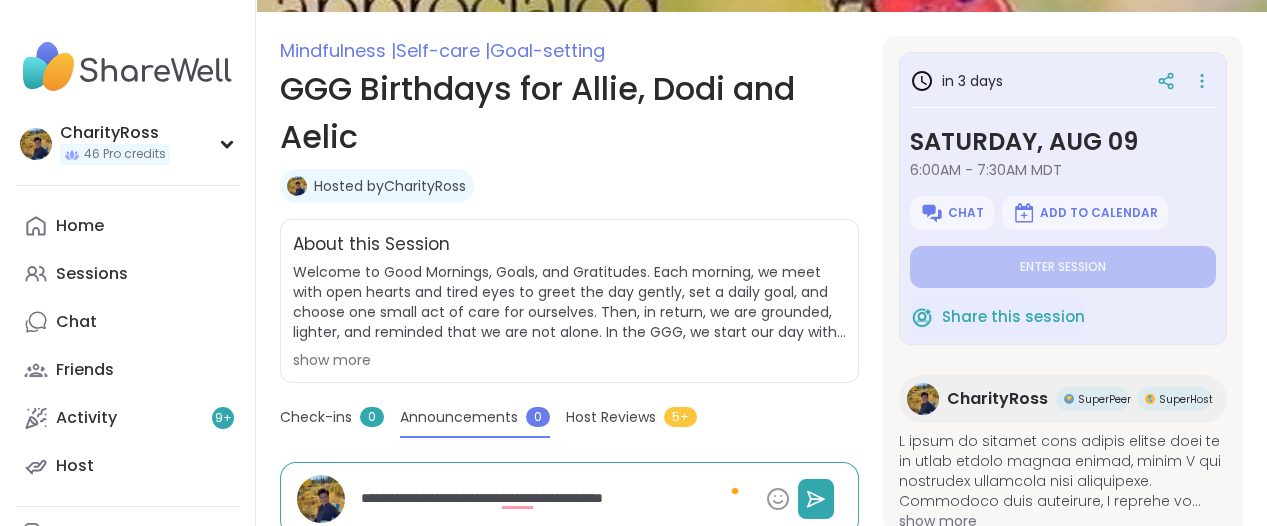type on "**********" 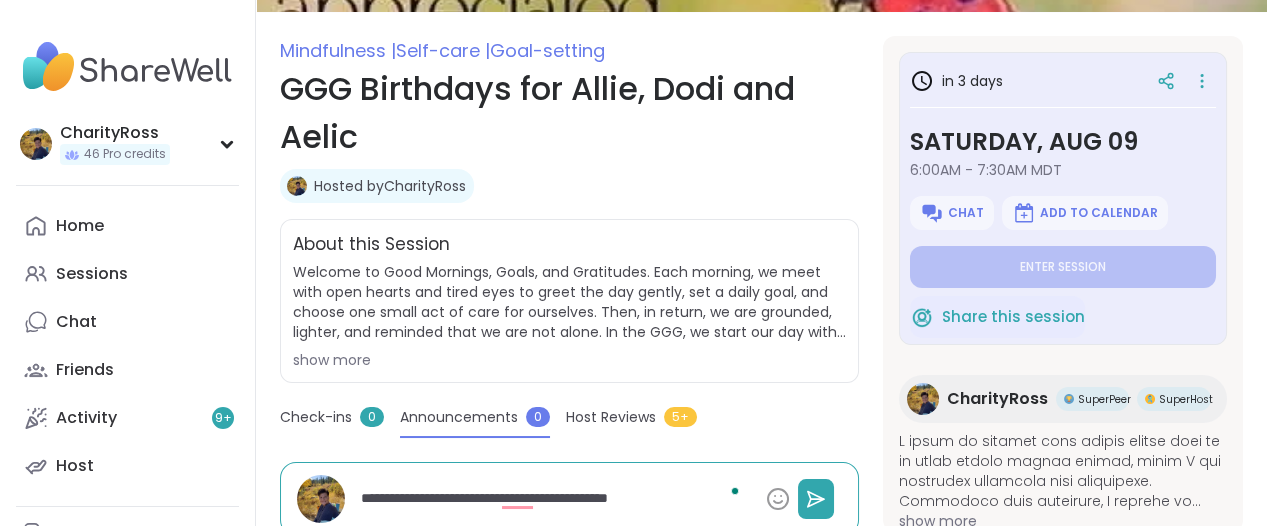 type on "**********" 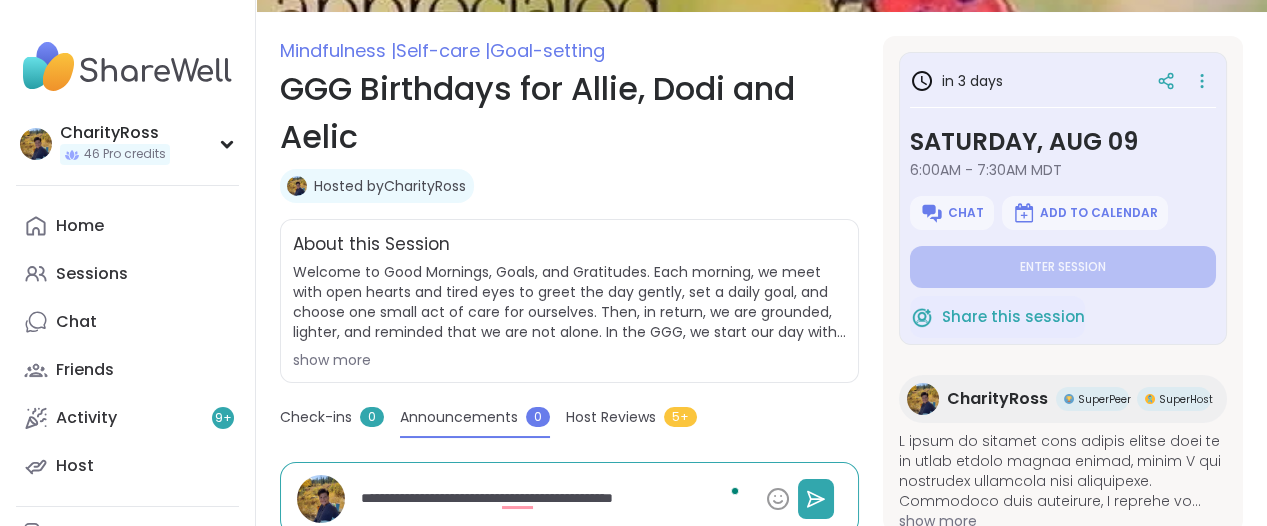 type on "*" 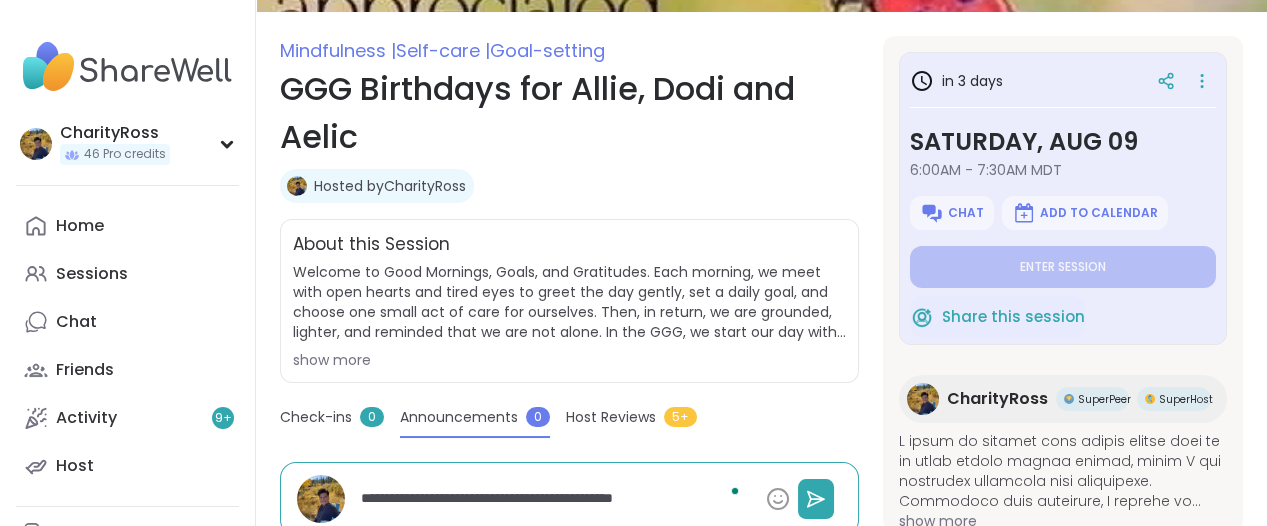 type on "**********" 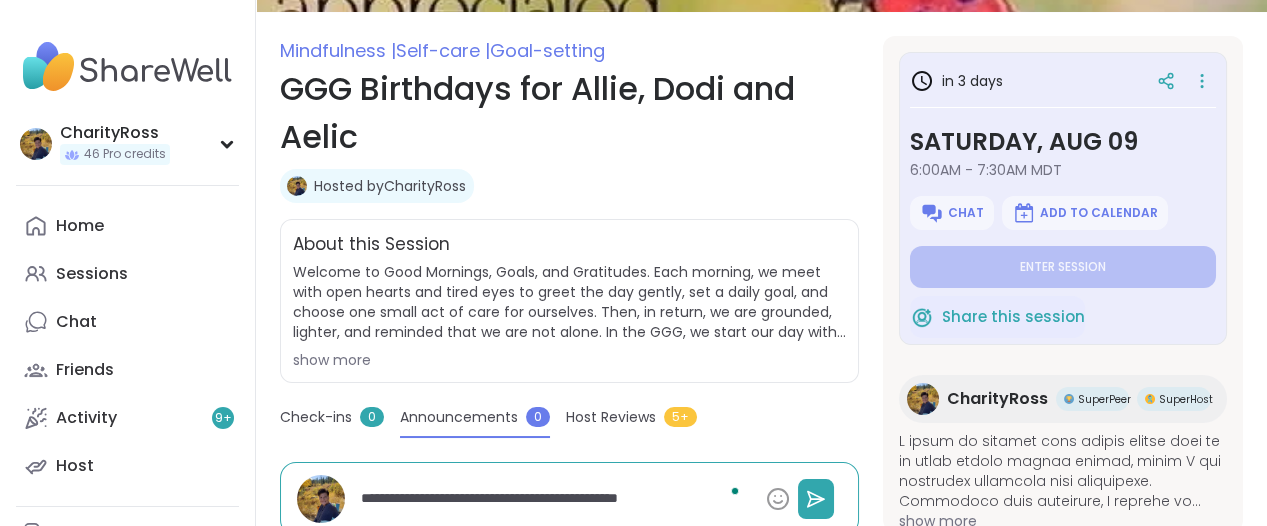 type on "**********" 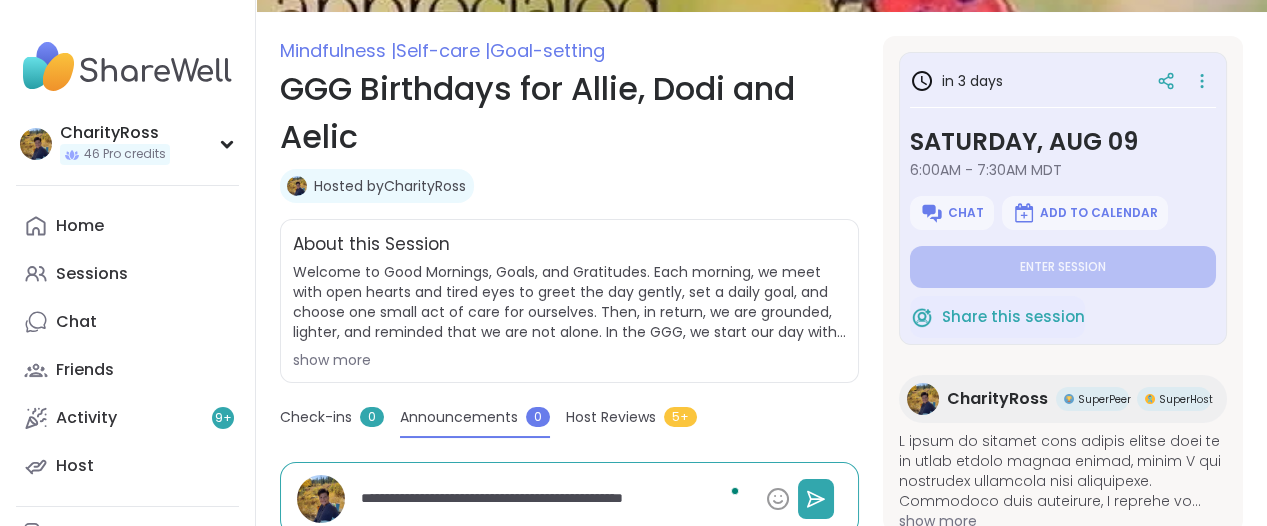 type on "**********" 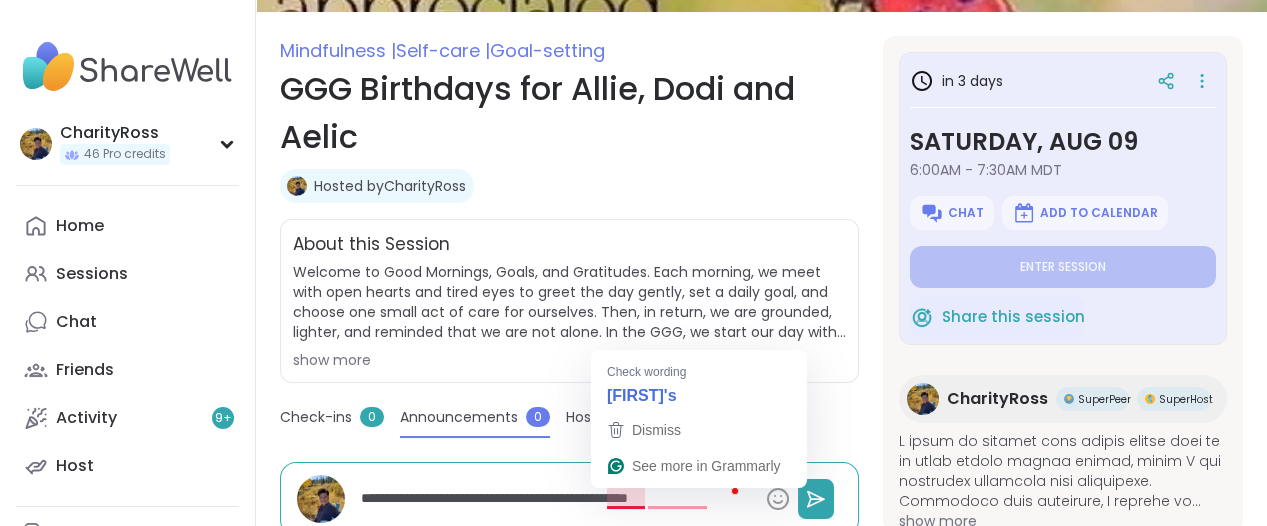 type on "**********" 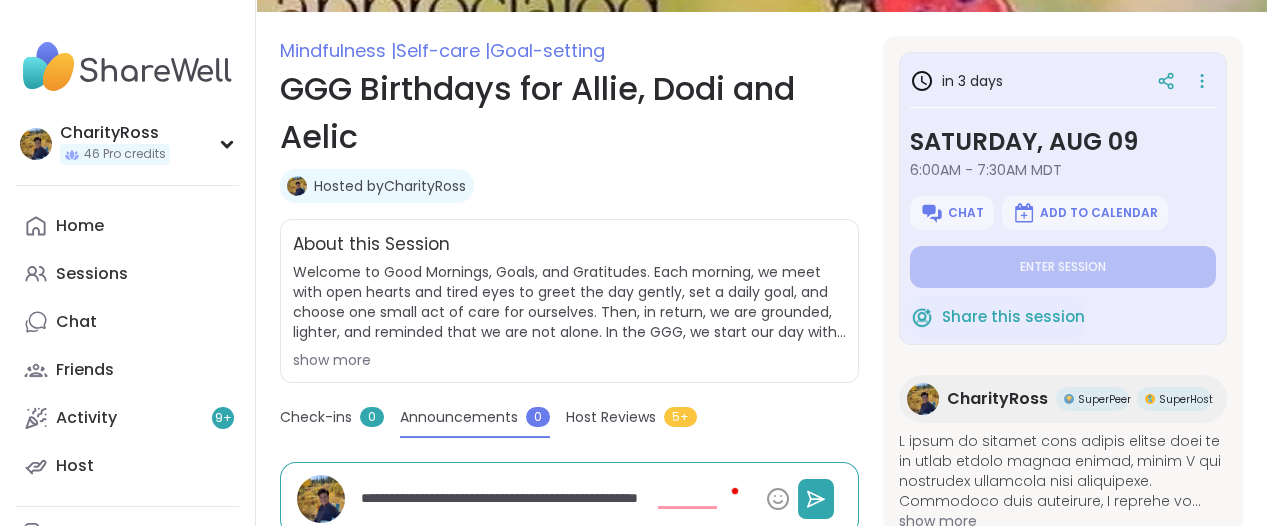 type on "*" 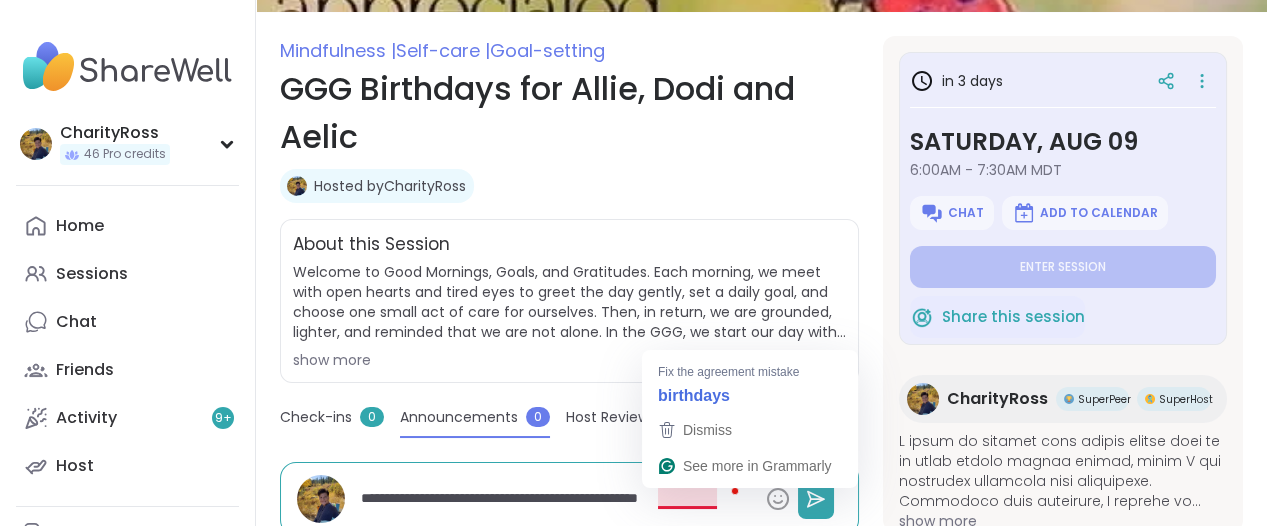 type on "**********" 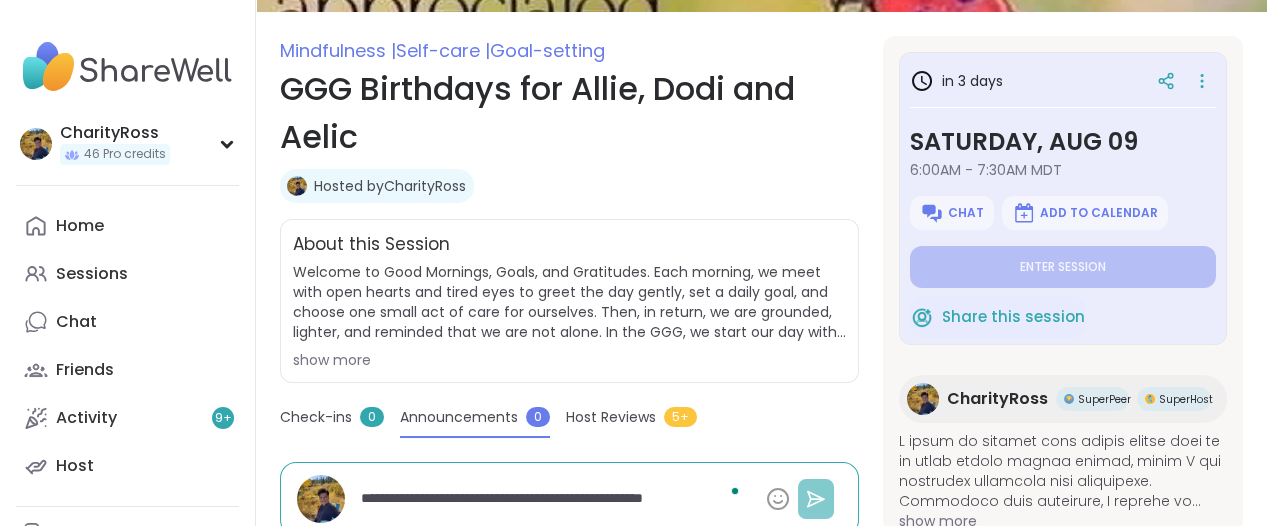 type on "**********" 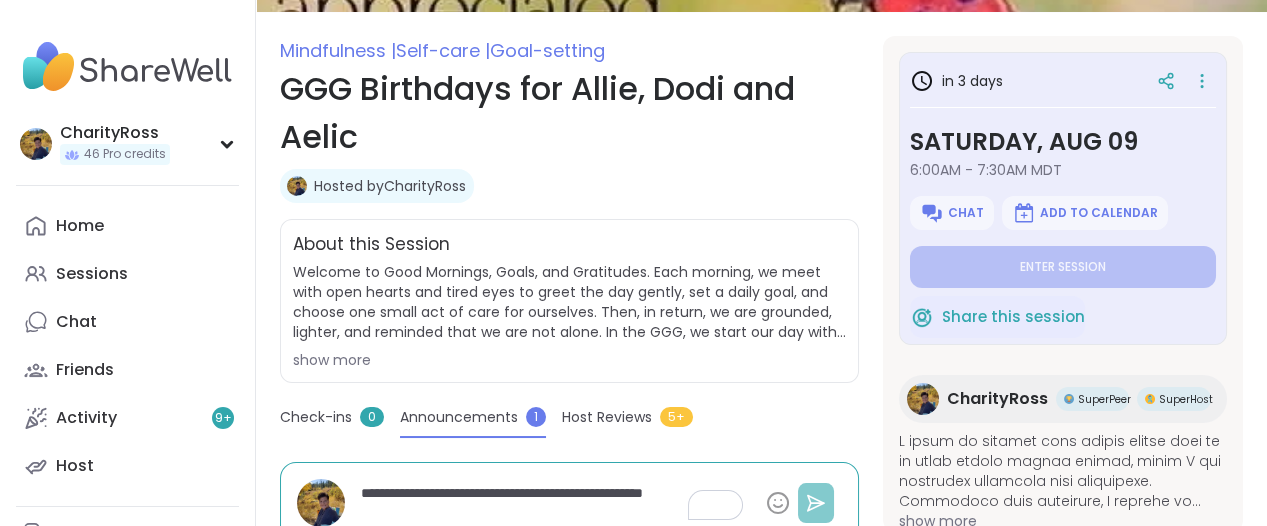 click on "show more" at bounding box center (569, 360) 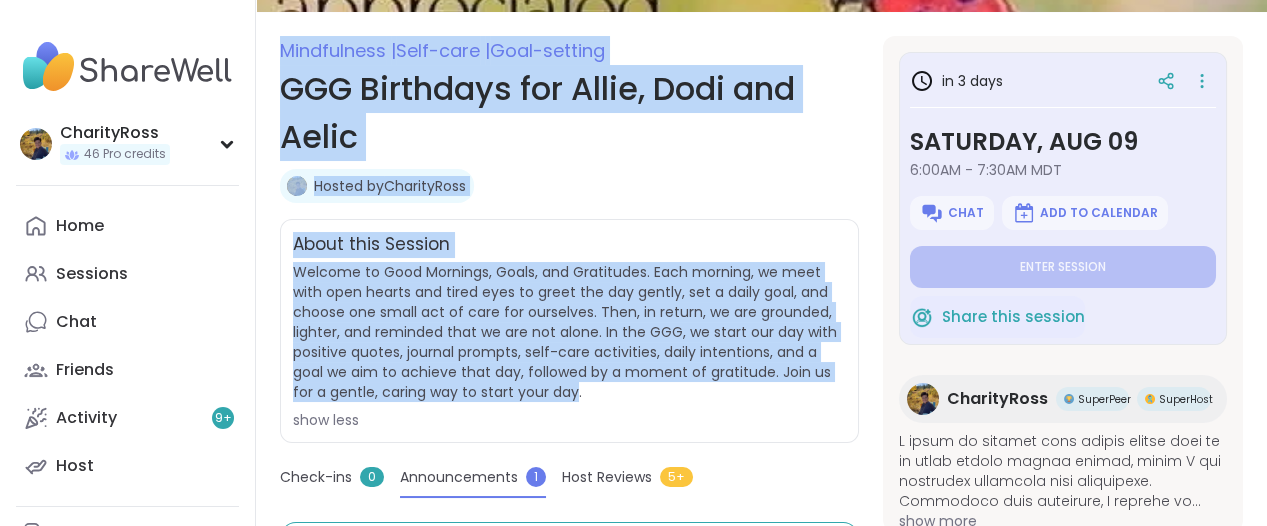 drag, startPoint x: 577, startPoint y: 390, endPoint x: 284, endPoint y: 46, distance: 451.86835 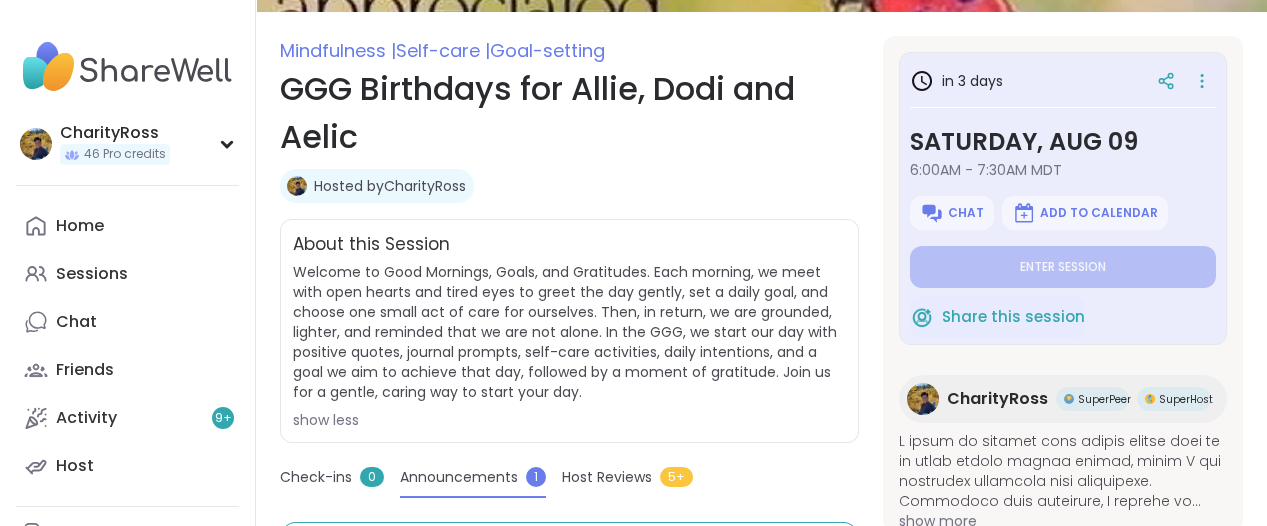 drag, startPoint x: 303, startPoint y: 73, endPoint x: 816, endPoint y: 462, distance: 643.80896 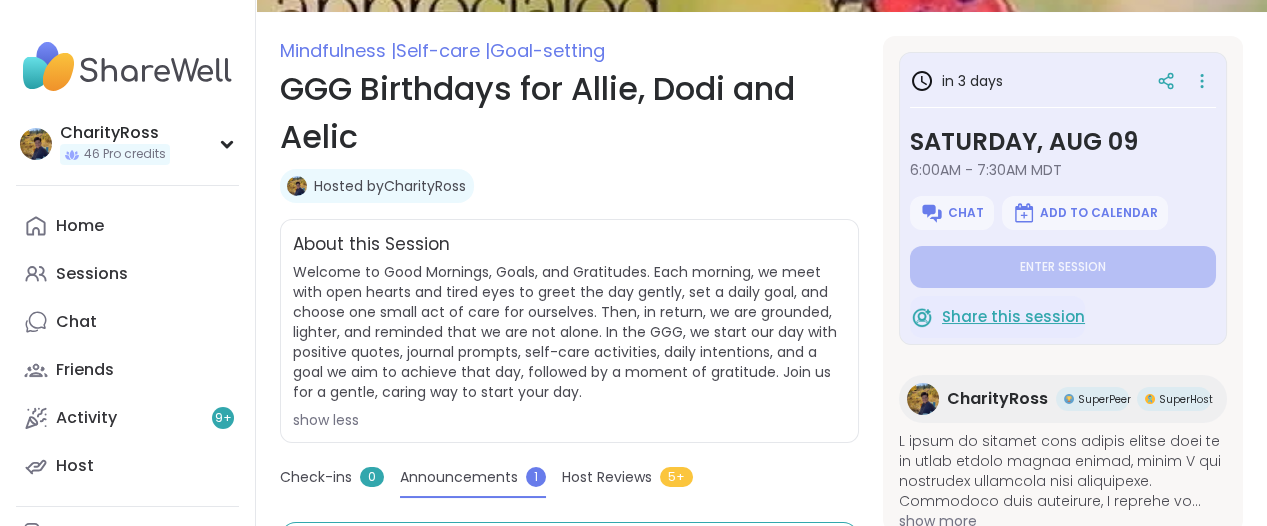 click on "Share this session" at bounding box center [1013, 317] 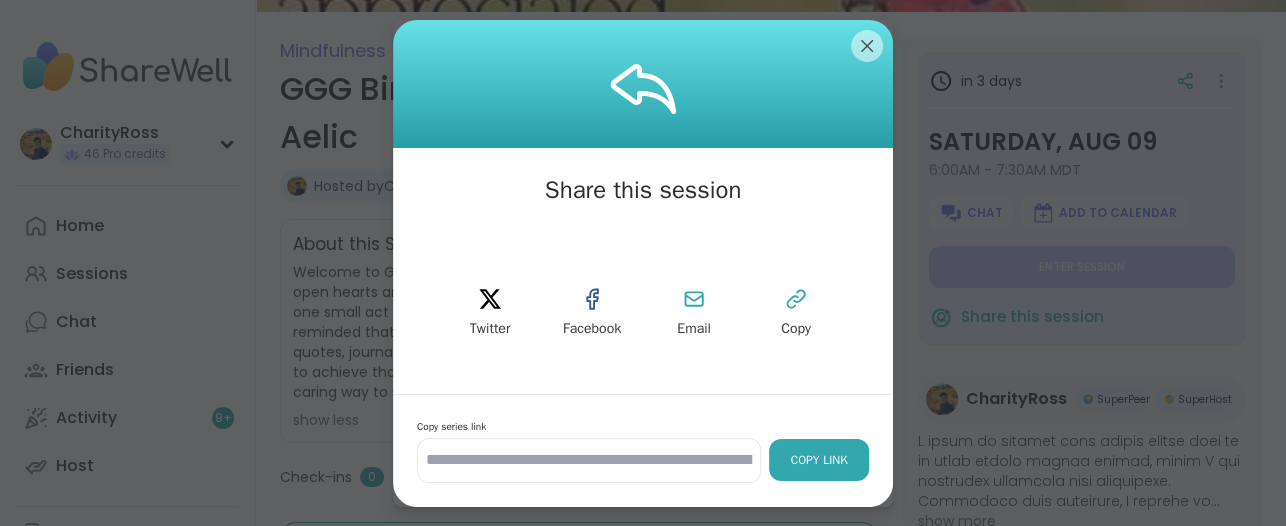 click on "Copy Link" at bounding box center [819, 460] 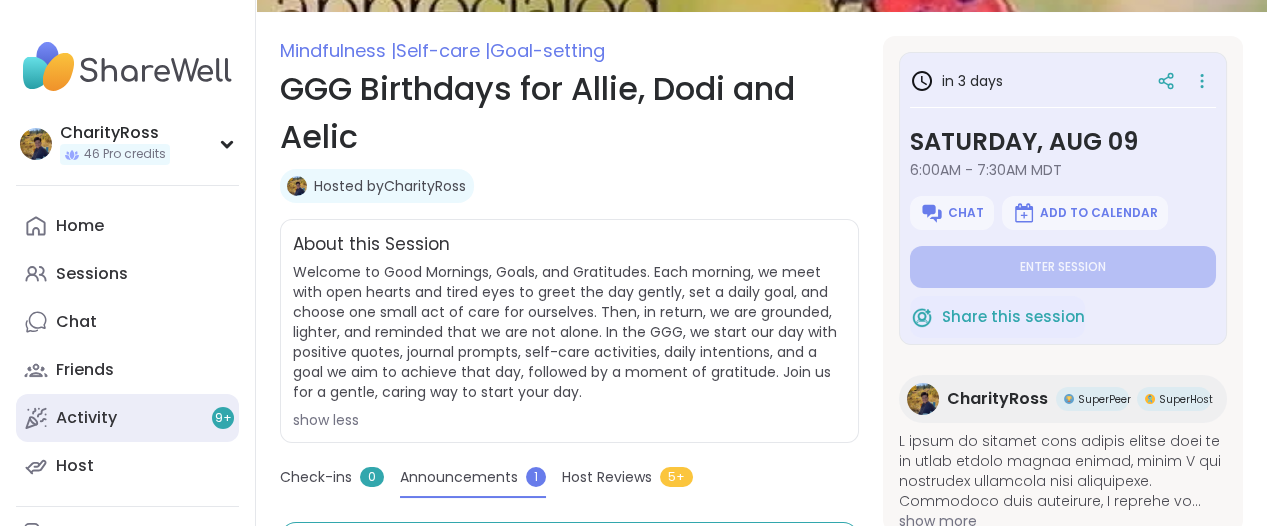 click on "Activity 9 +" at bounding box center [86, 418] 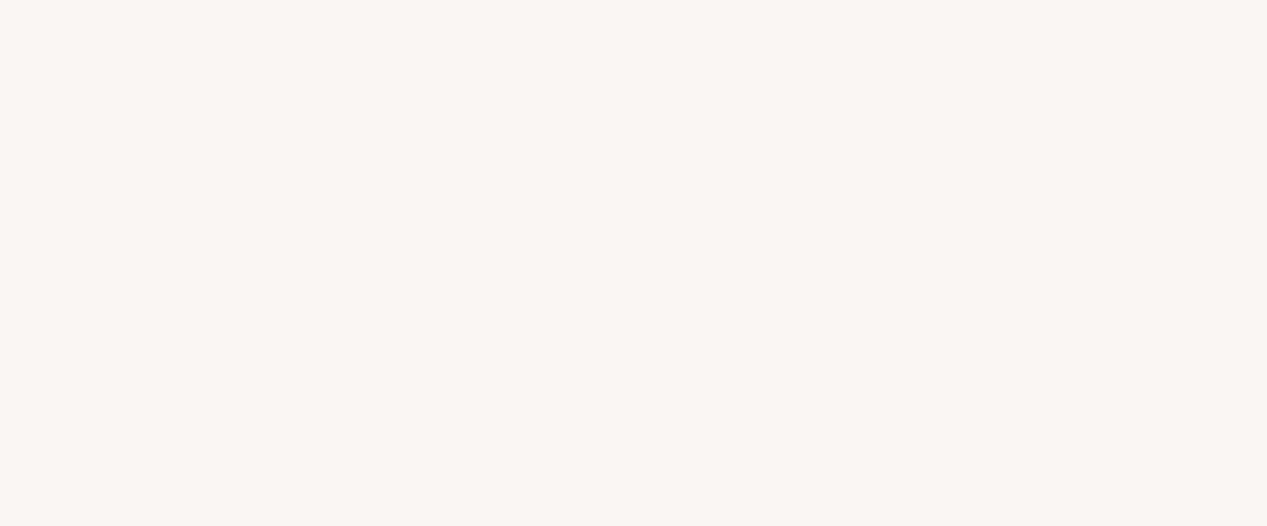 scroll, scrollTop: 0, scrollLeft: 0, axis: both 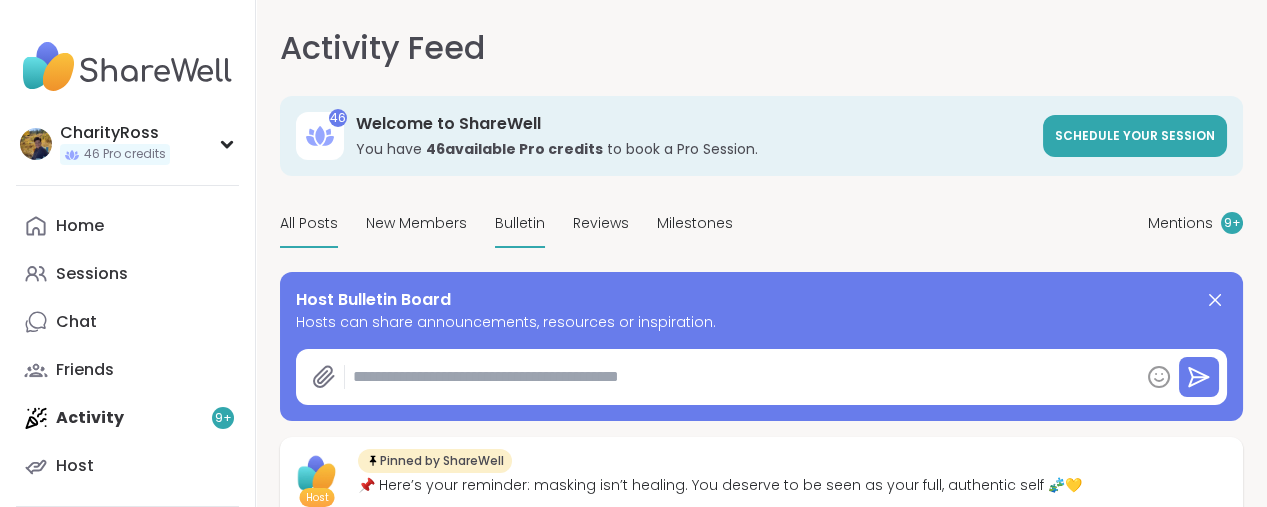 click on "Bulletin" at bounding box center [520, 223] 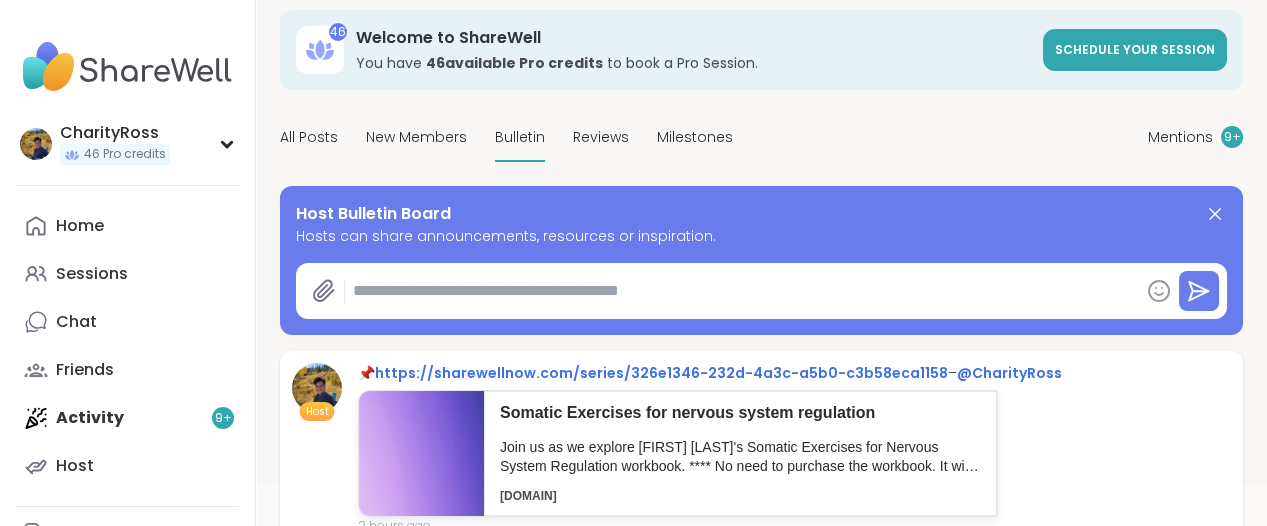 scroll, scrollTop: 125, scrollLeft: 0, axis: vertical 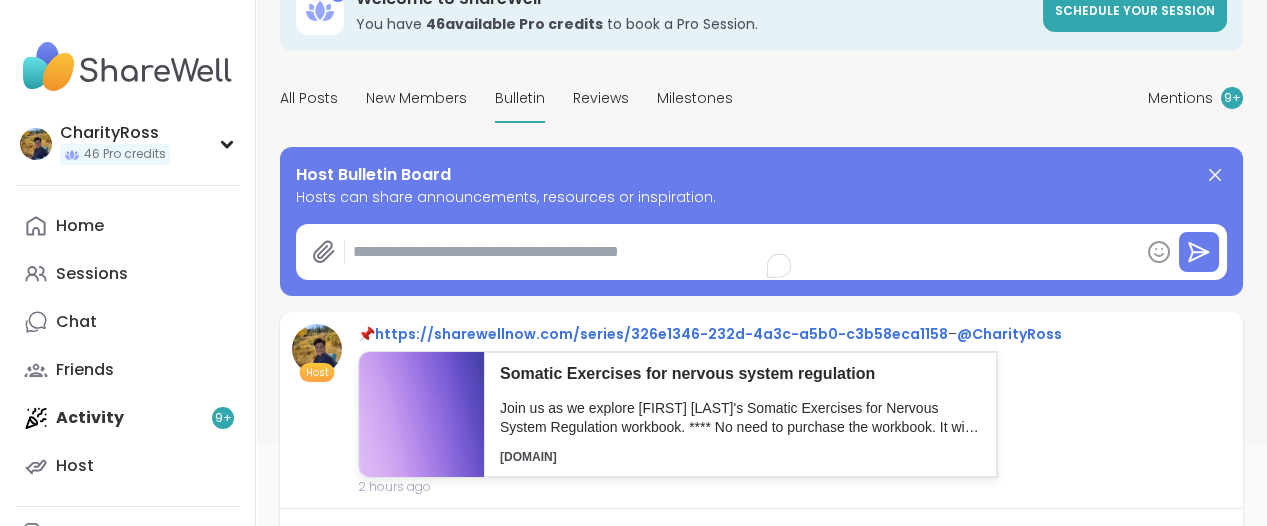 click at bounding box center [742, 252] 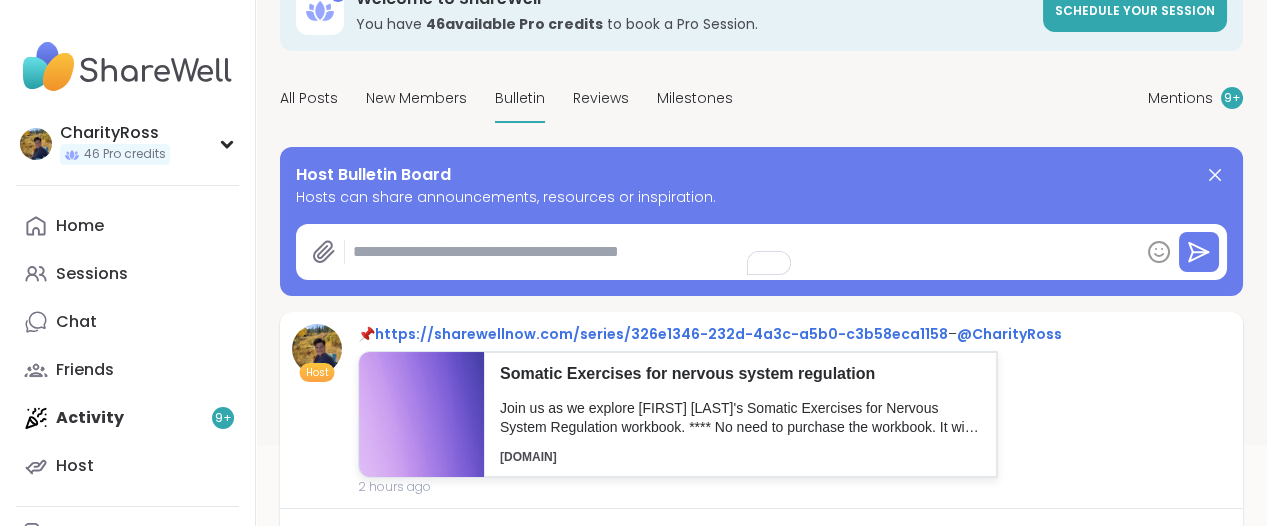 paste on "**********" 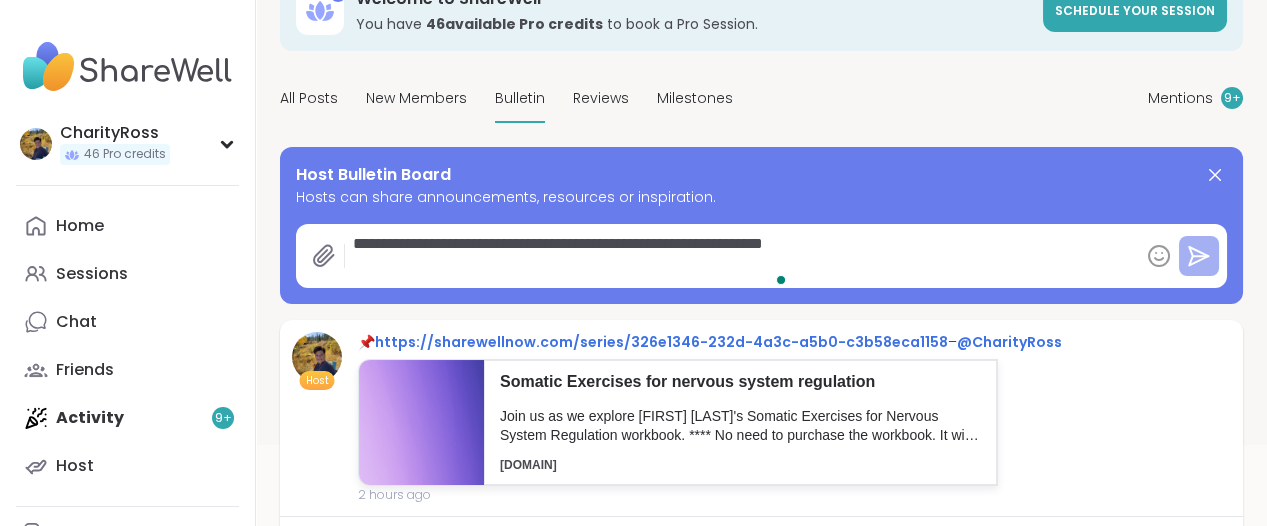 type on "**********" 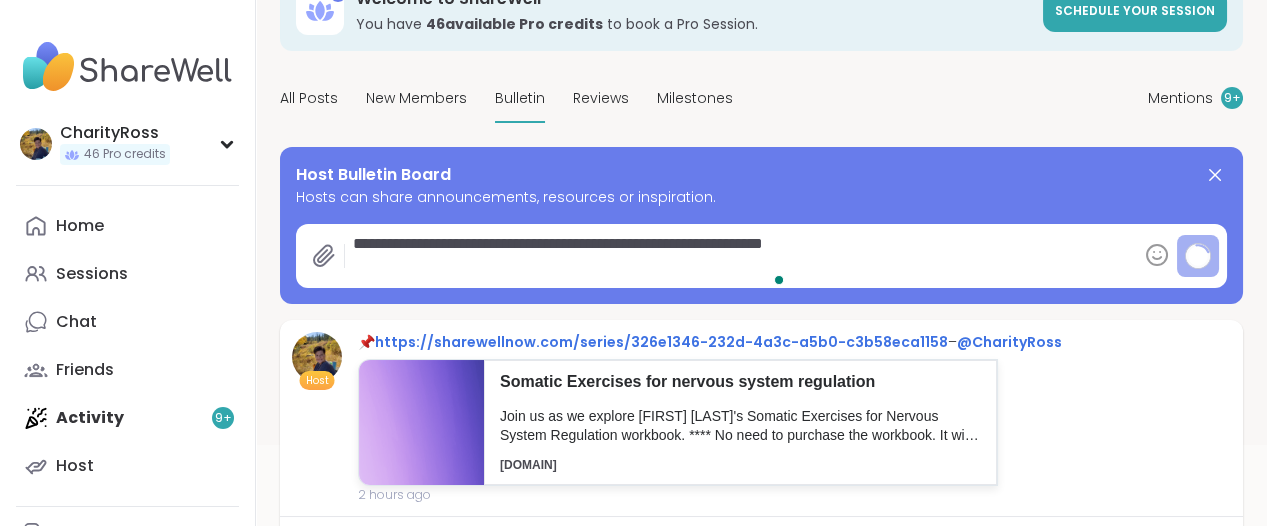 type on "*" 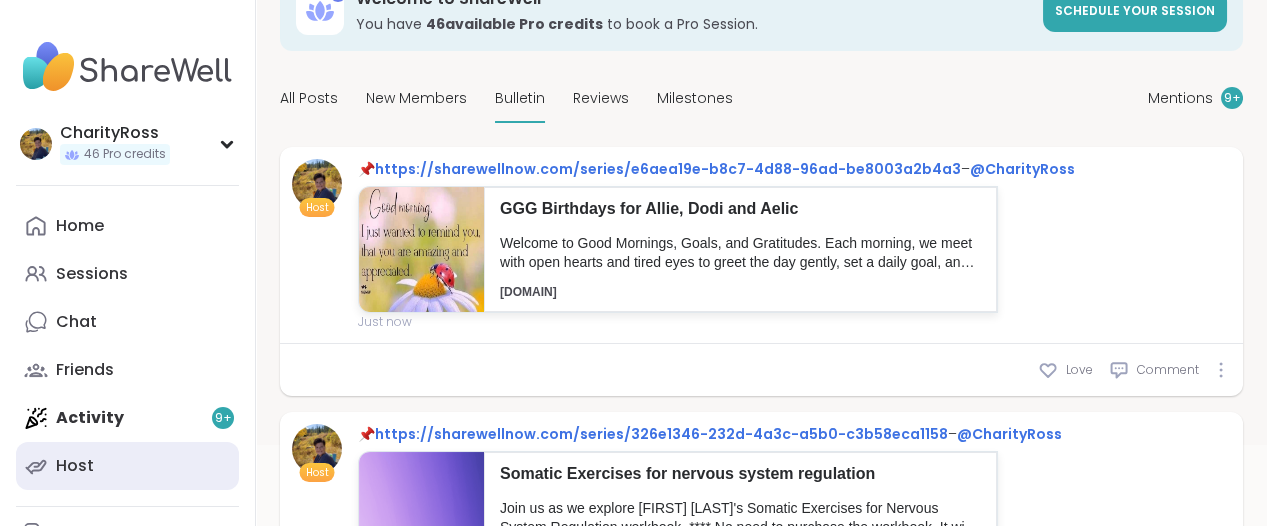 click on "Host" at bounding box center [75, 466] 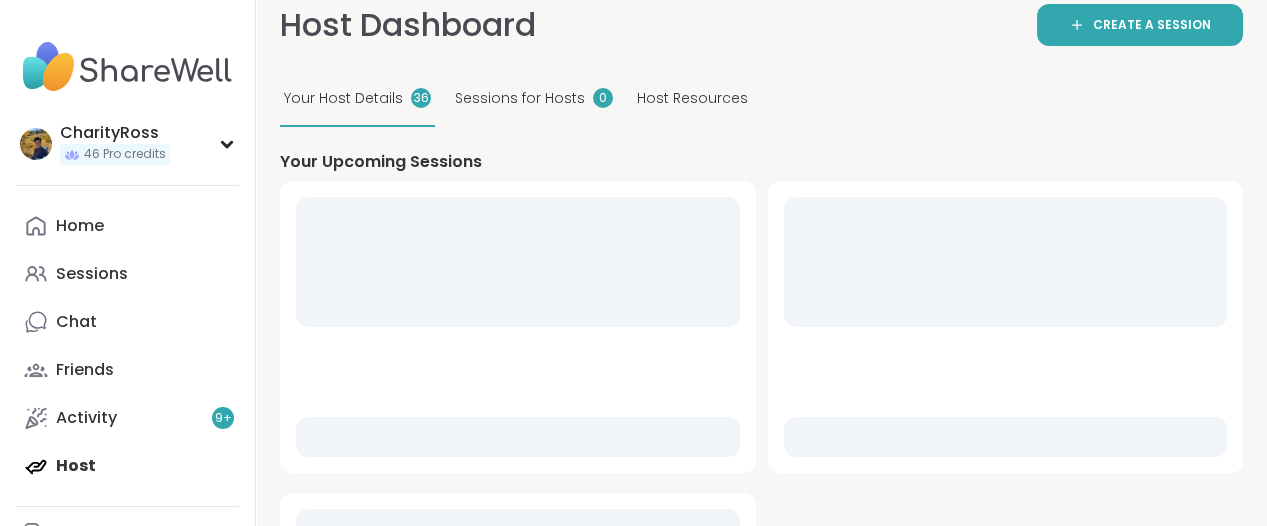 scroll, scrollTop: 0, scrollLeft: 0, axis: both 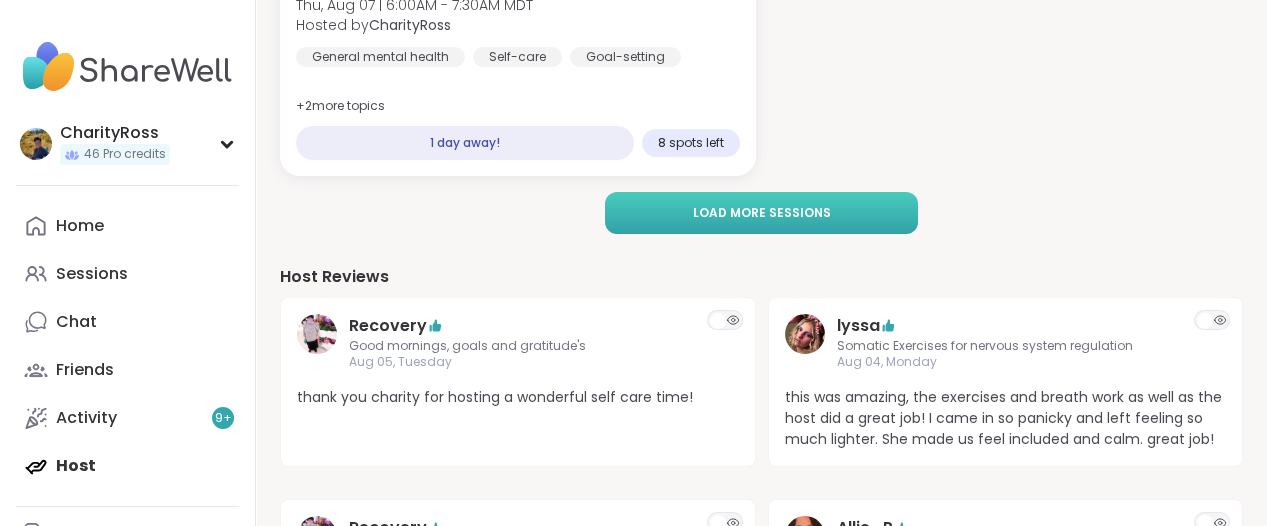 click on "Load more sessions" at bounding box center [762, 213] 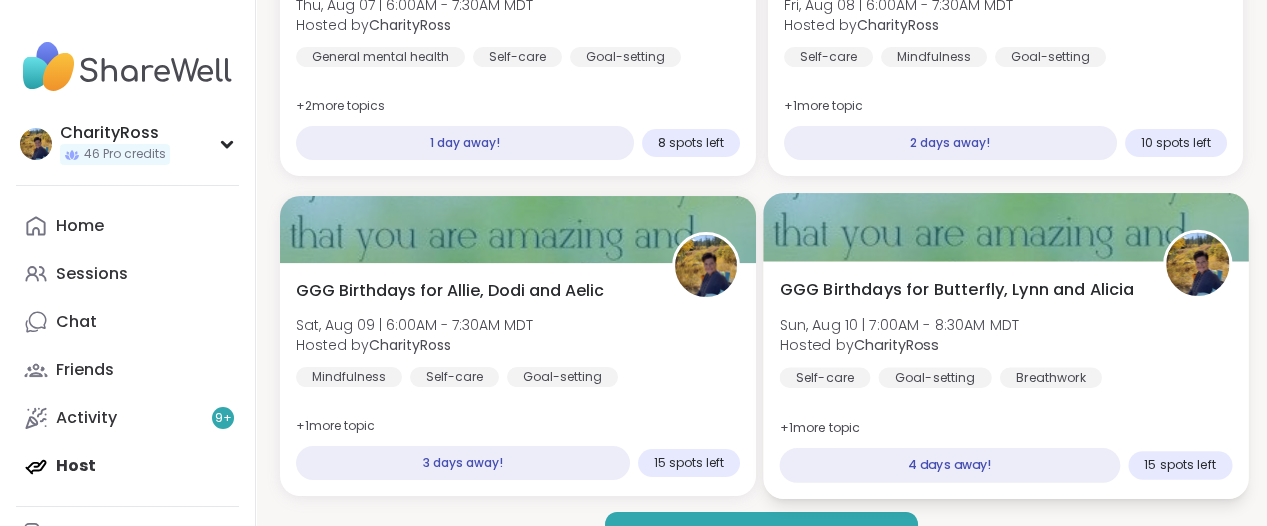 click on "CharityRoss" at bounding box center [896, 345] 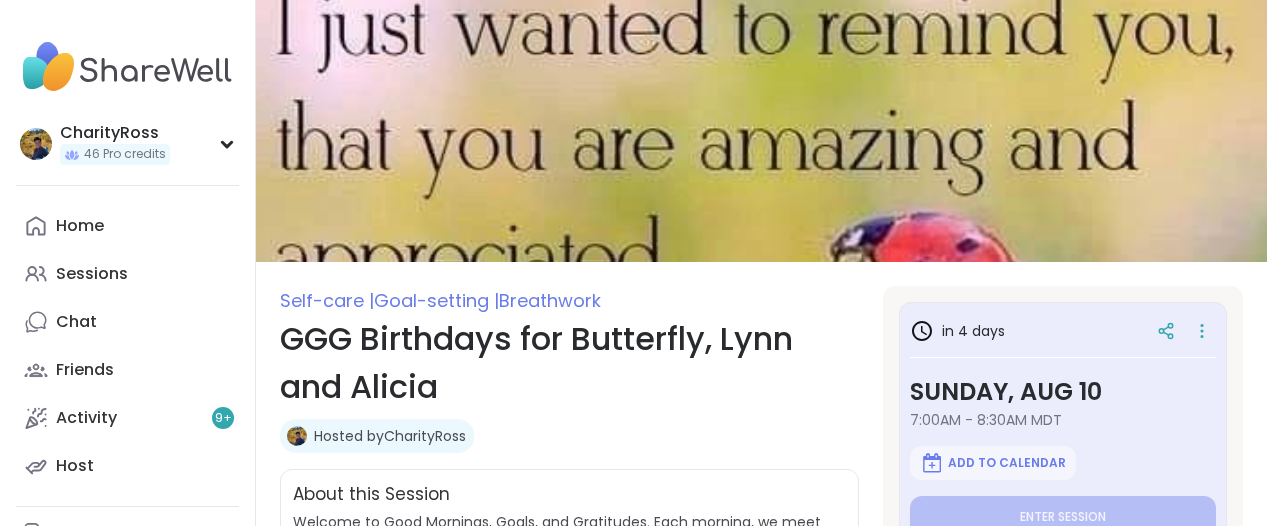 scroll, scrollTop: 0, scrollLeft: 0, axis: both 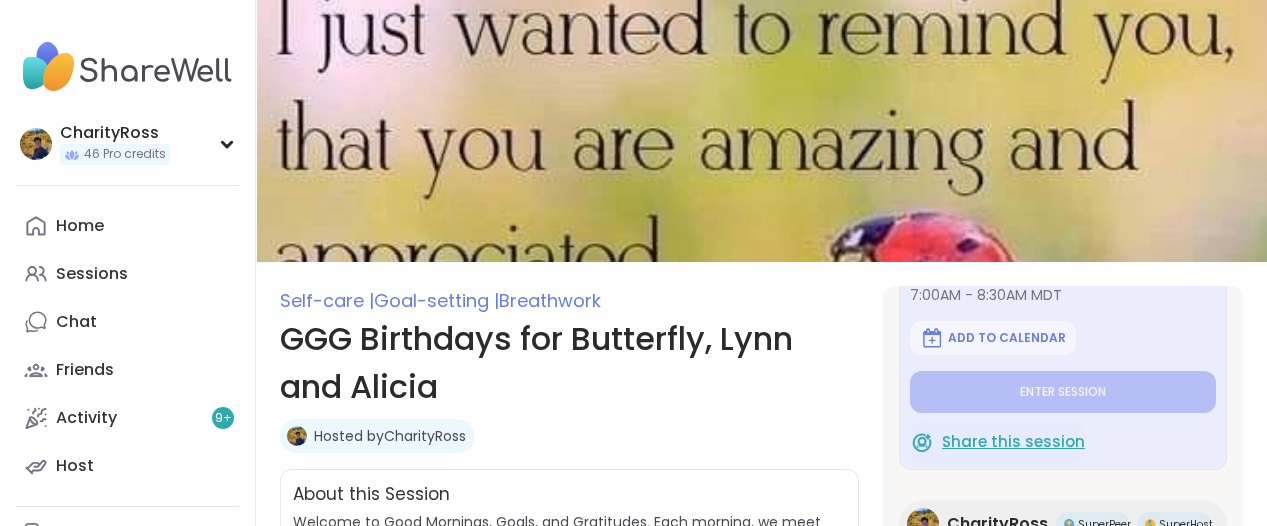click on "Share this session" at bounding box center [1013, 442] 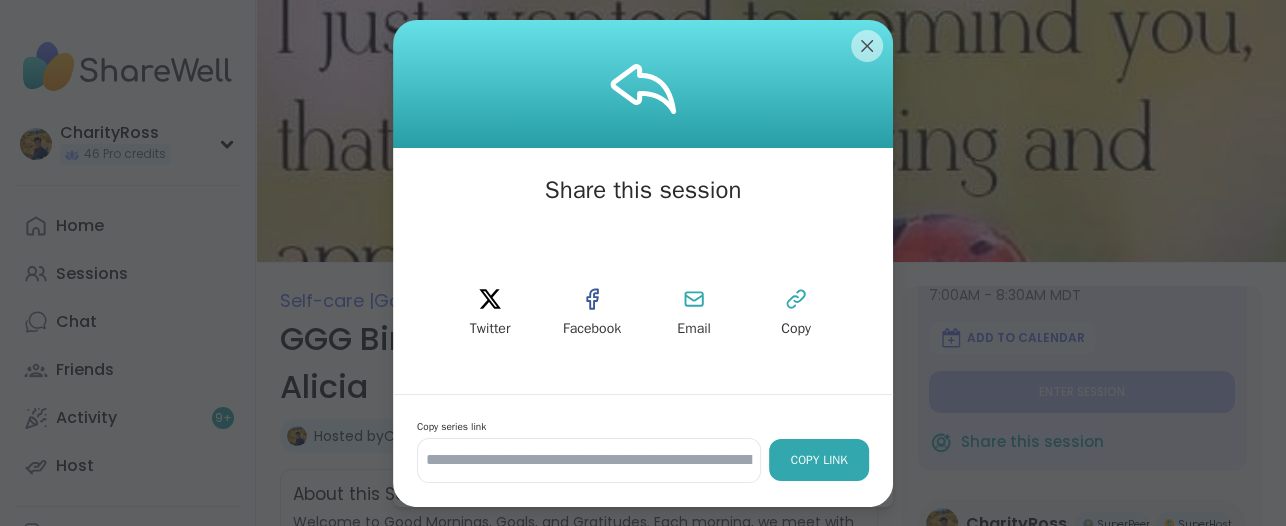 click on "Copy Link" at bounding box center [819, 460] 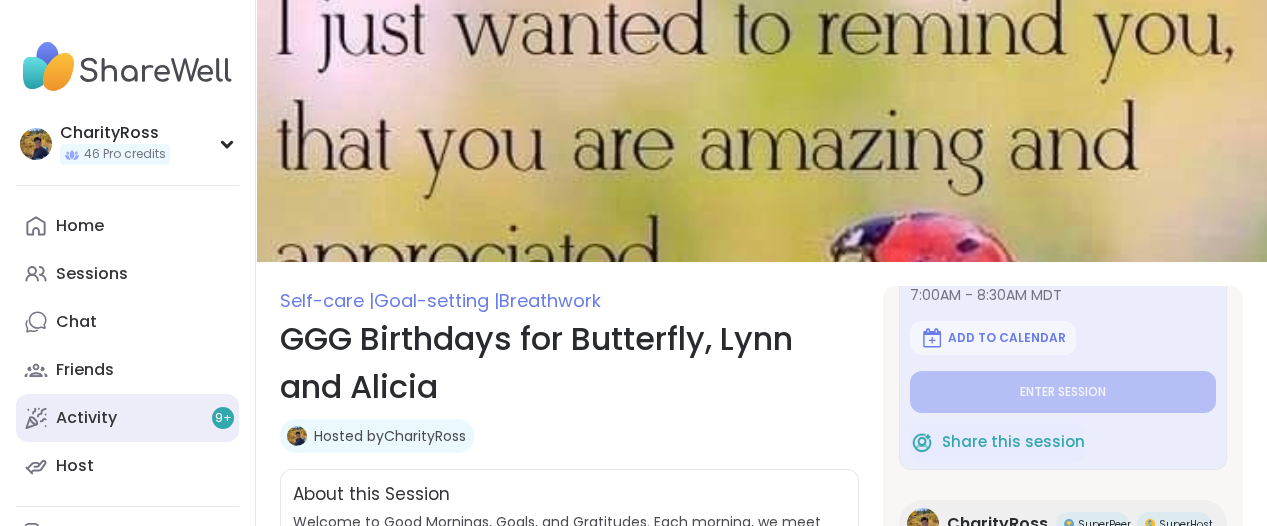 click on "Activity 9 +" at bounding box center (86, 418) 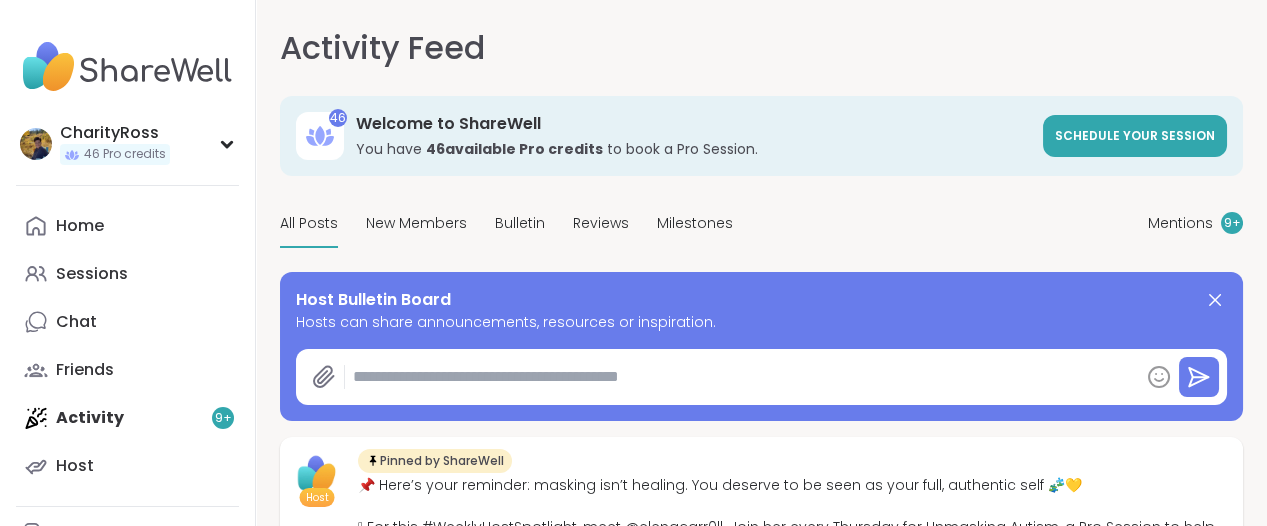 click at bounding box center [742, 377] 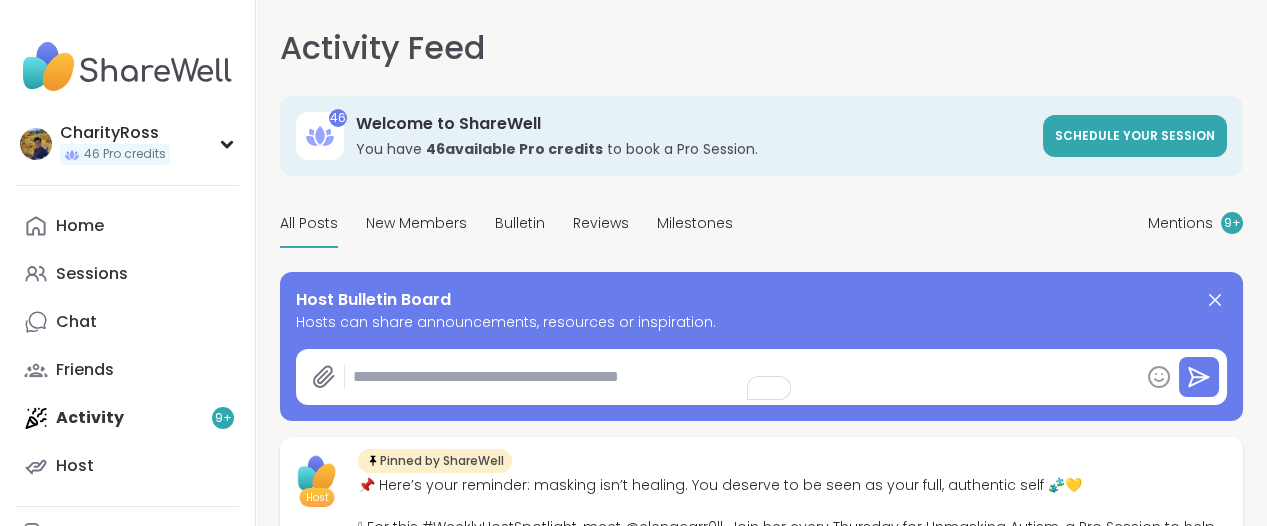 drag, startPoint x: 355, startPoint y: 390, endPoint x: 734, endPoint y: 219, distance: 415.7908 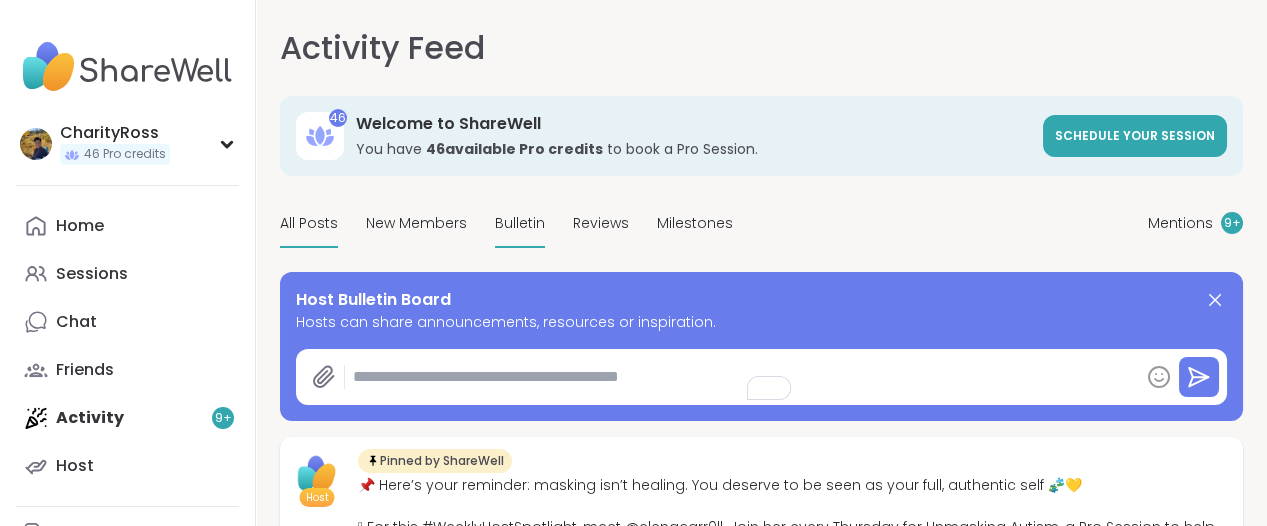 click on "Bulletin" at bounding box center [520, 223] 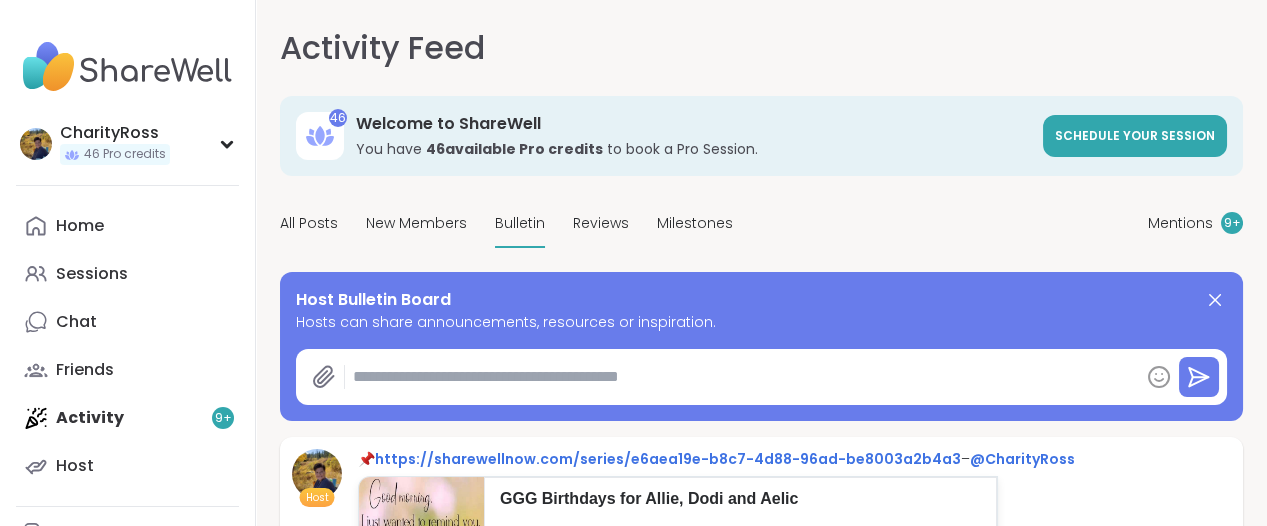click at bounding box center (742, 377) 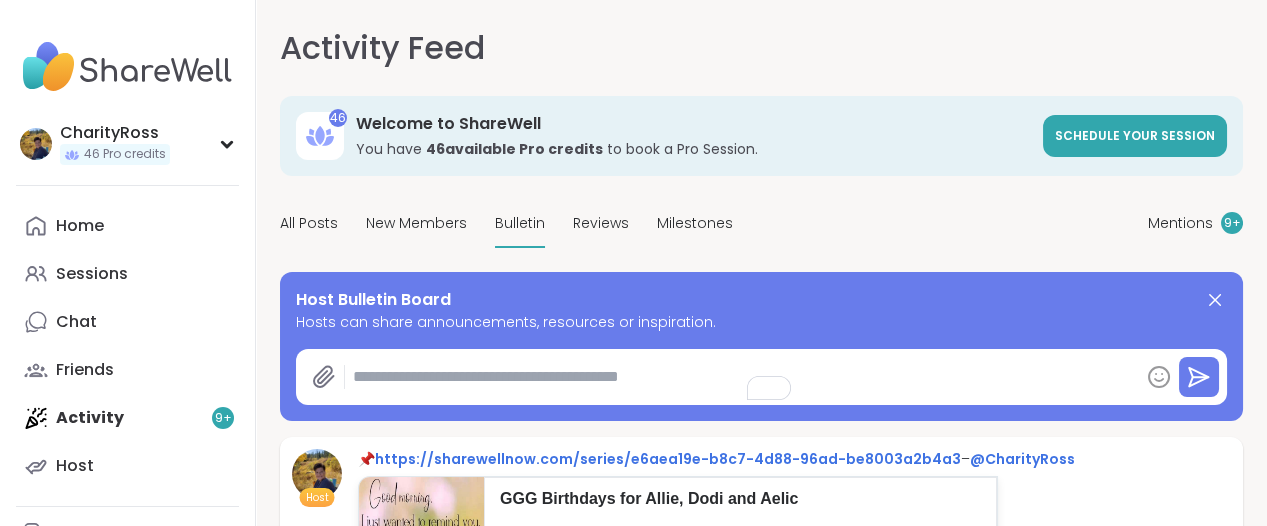 paste on "**********" 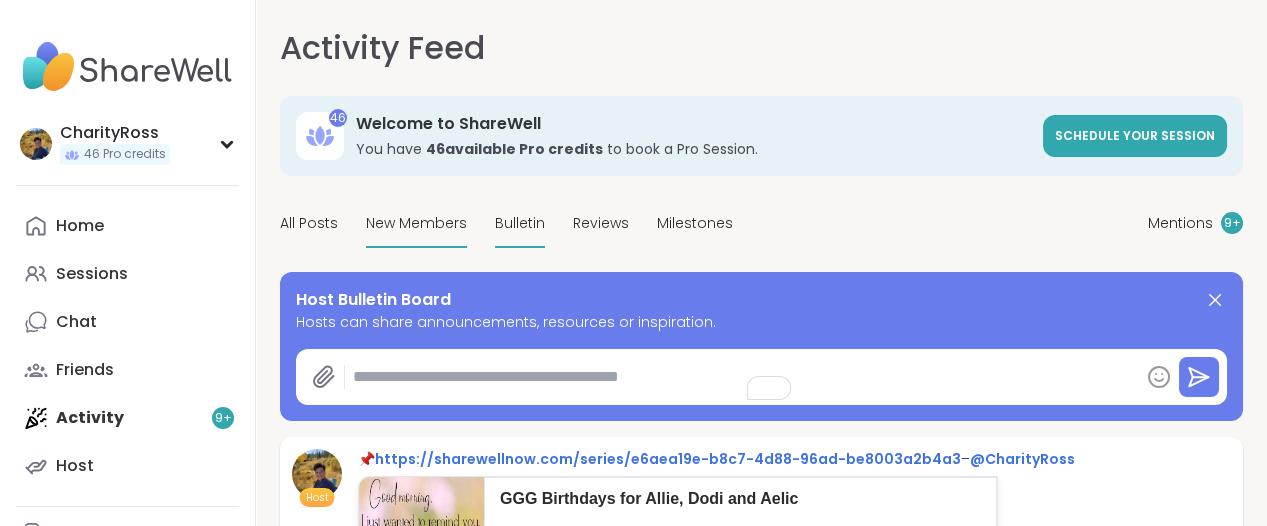 type on "*" 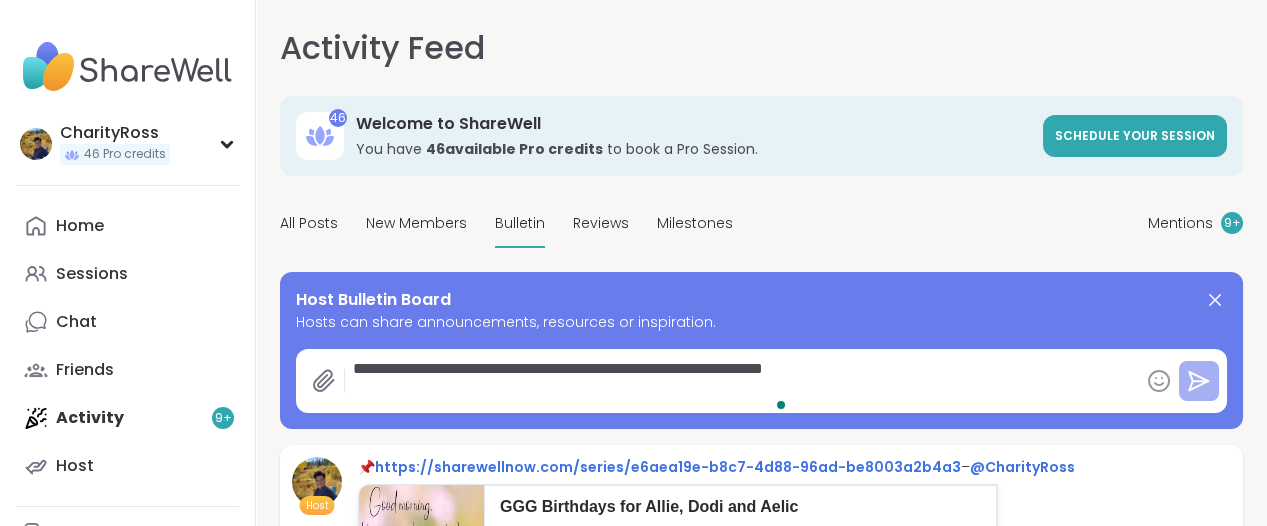 type on "**********" 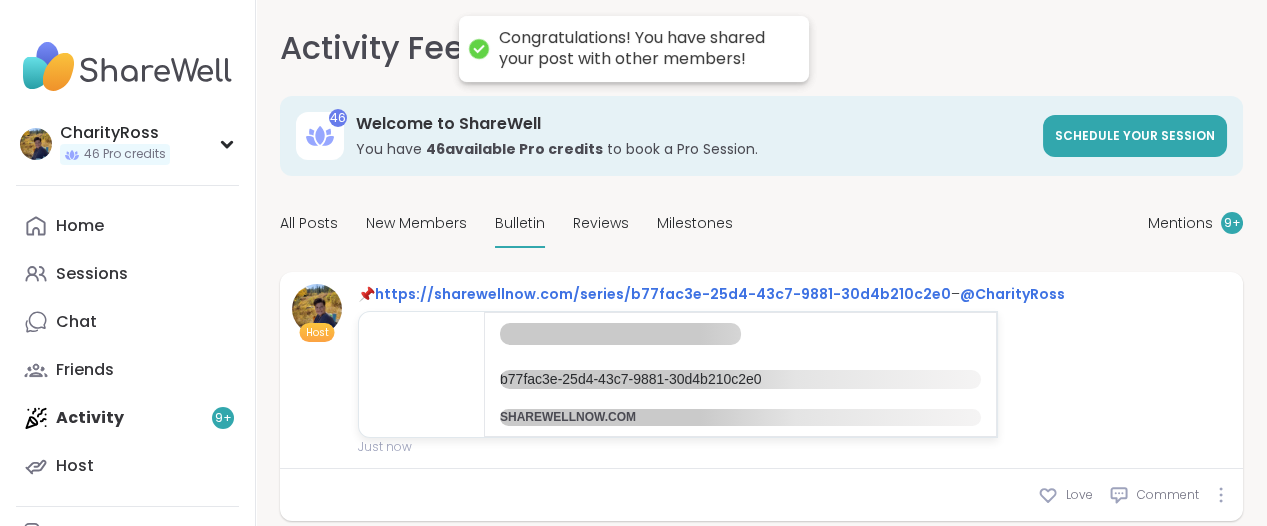 type on "*" 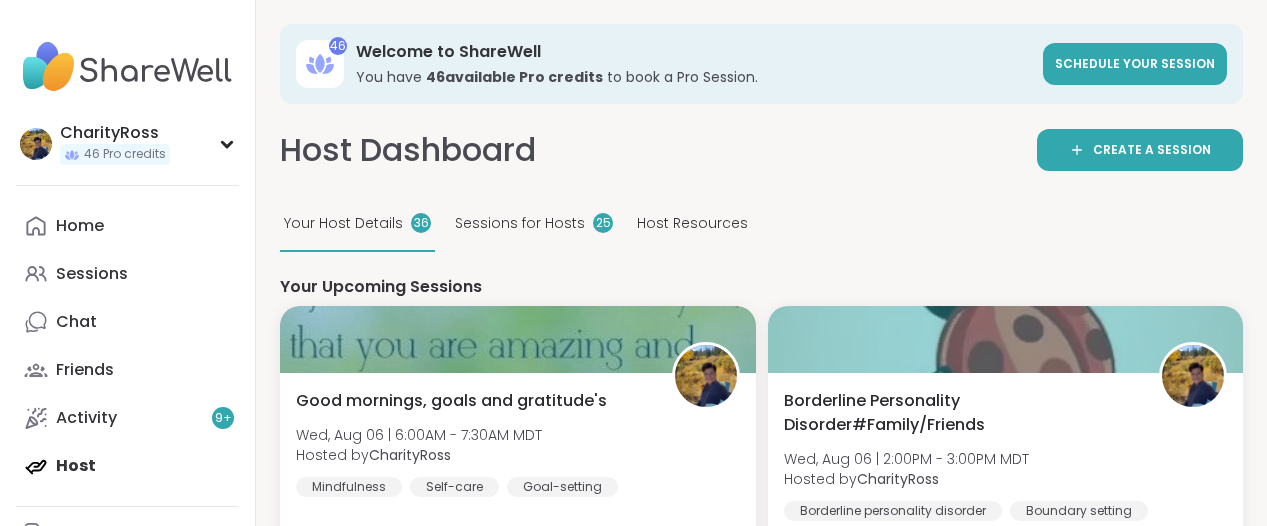 scroll, scrollTop: 750, scrollLeft: 0, axis: vertical 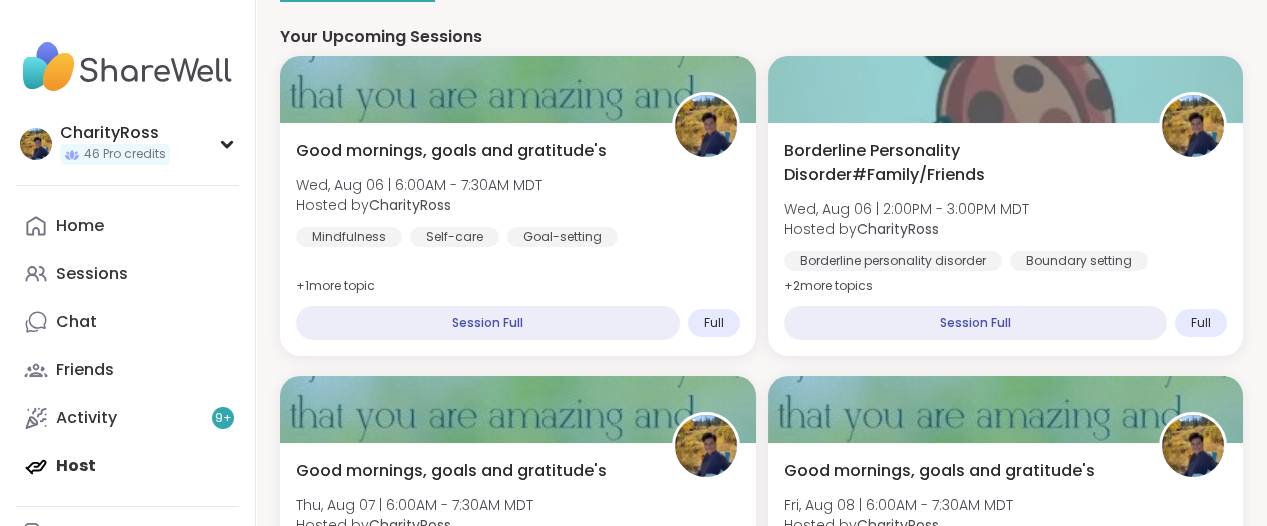 click at bounding box center (1006, 3111) 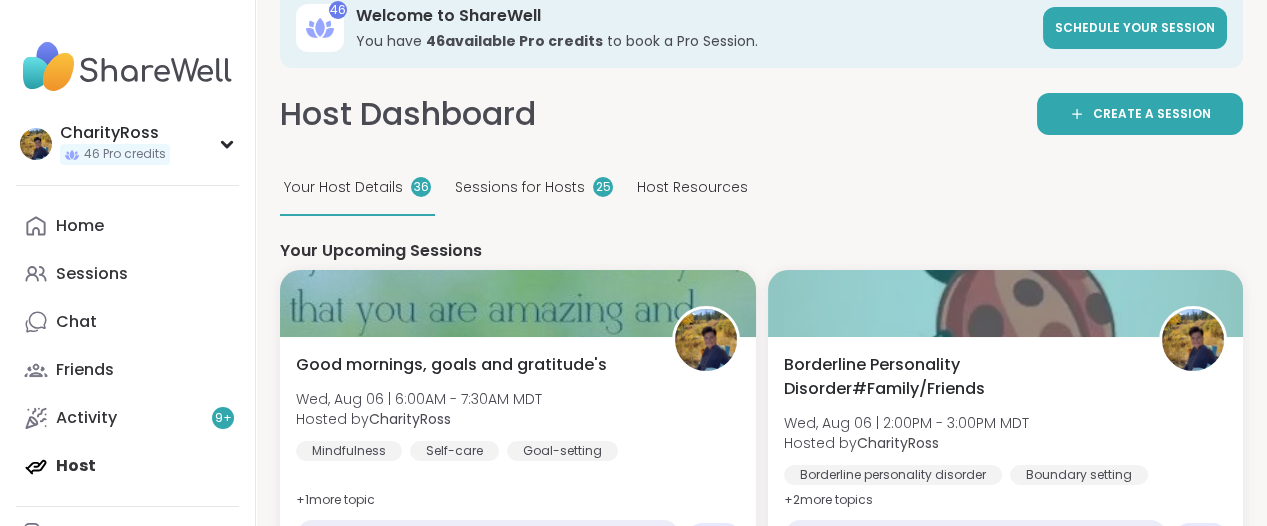 scroll, scrollTop: 0, scrollLeft: 0, axis: both 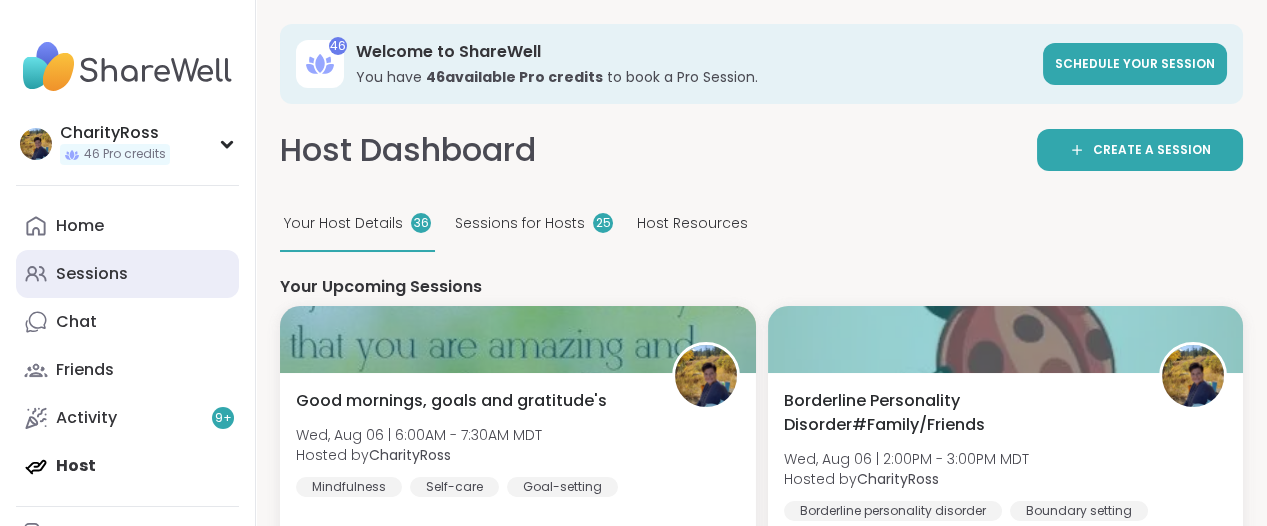 click on "Sessions" at bounding box center [127, 274] 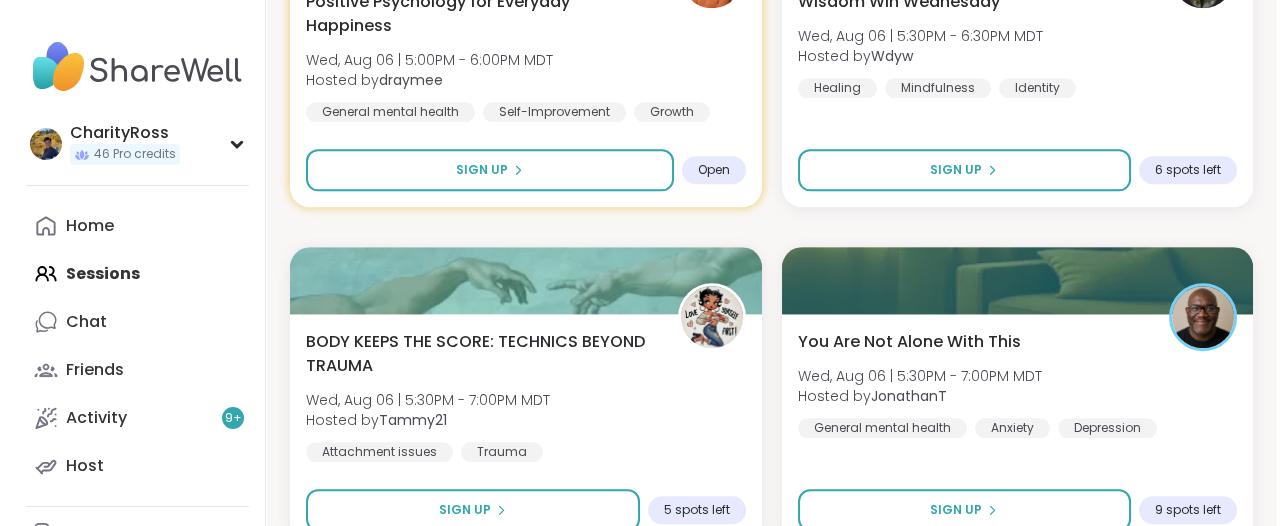 scroll, scrollTop: 4625, scrollLeft: 0, axis: vertical 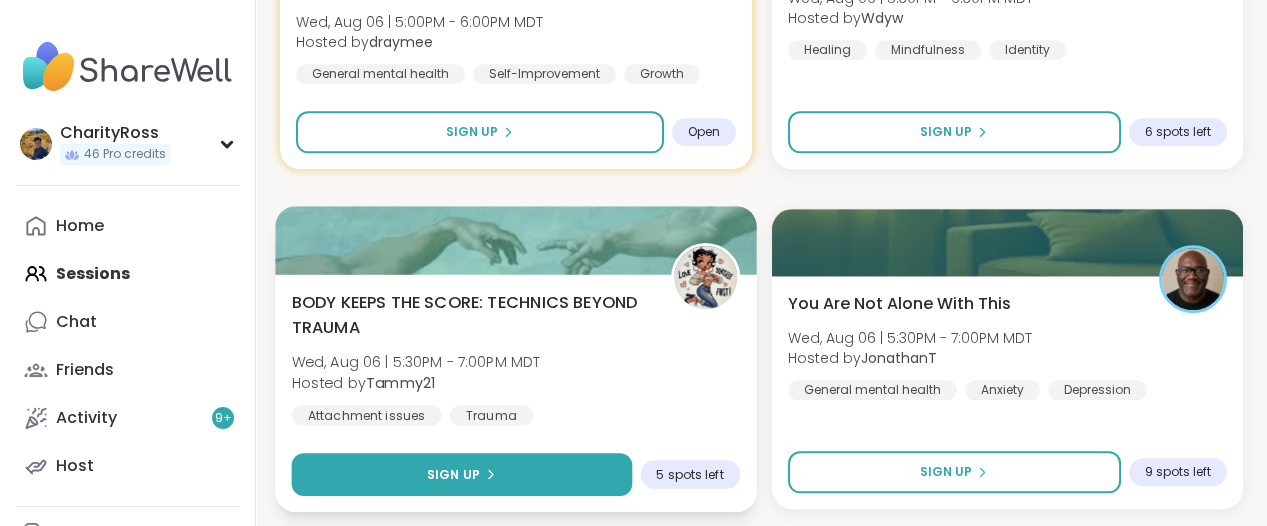 click on "Sign Up" at bounding box center (462, 474) 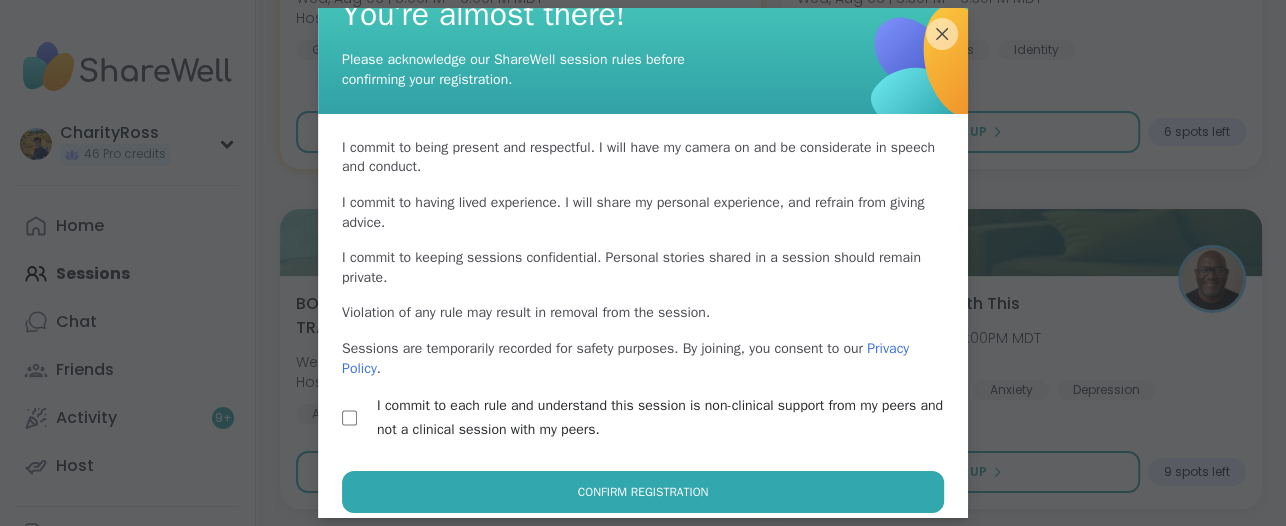 scroll, scrollTop: 58, scrollLeft: 0, axis: vertical 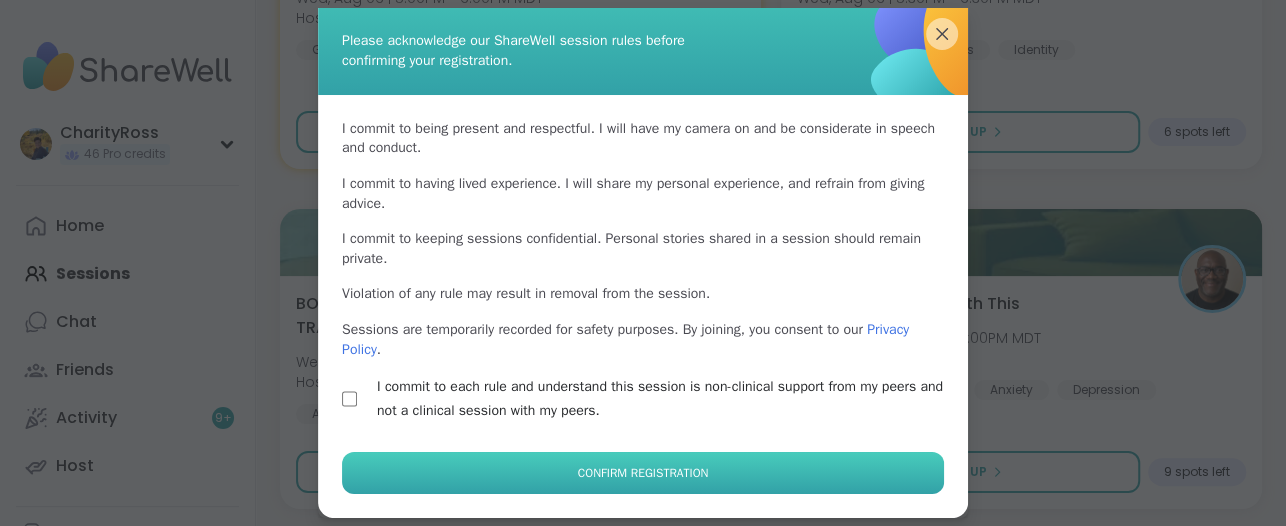 click on "Confirm Registration" at bounding box center (643, 473) 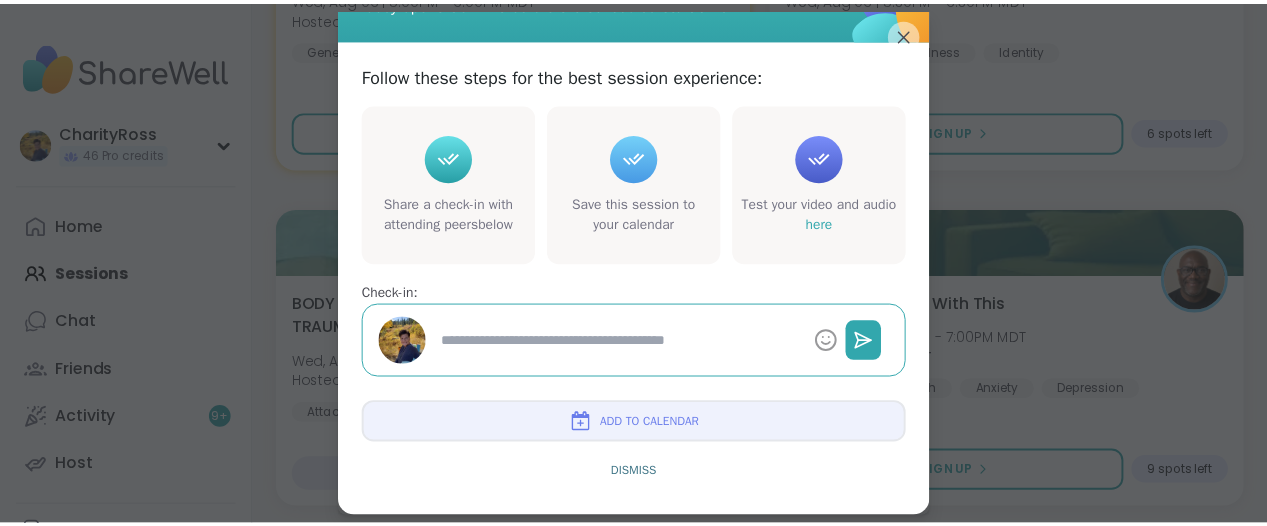 scroll, scrollTop: 145, scrollLeft: 0, axis: vertical 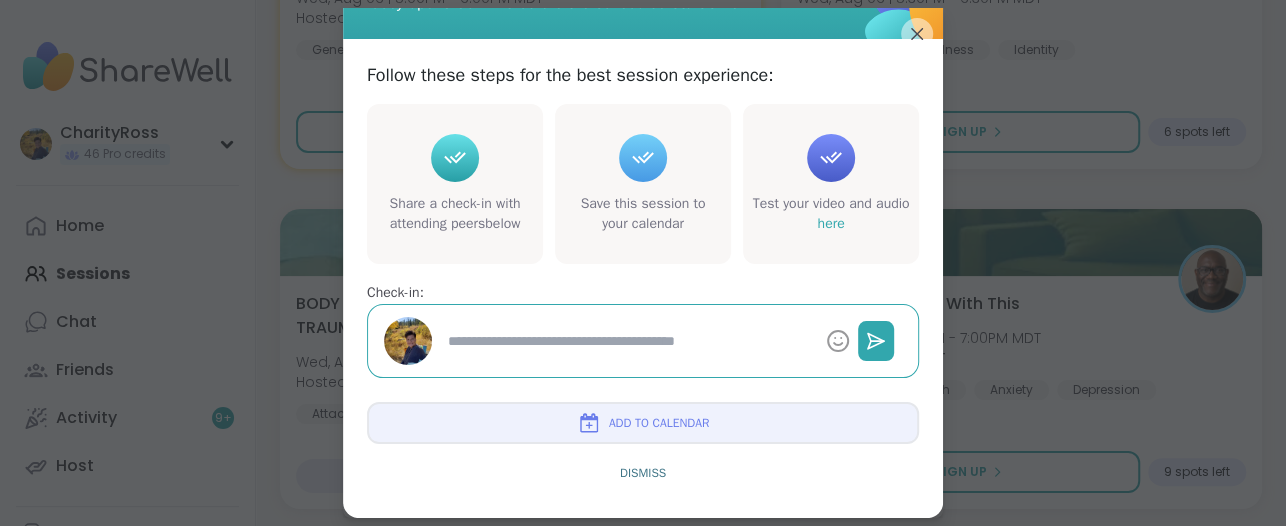 click on "Add to Calendar" at bounding box center (643, 423) 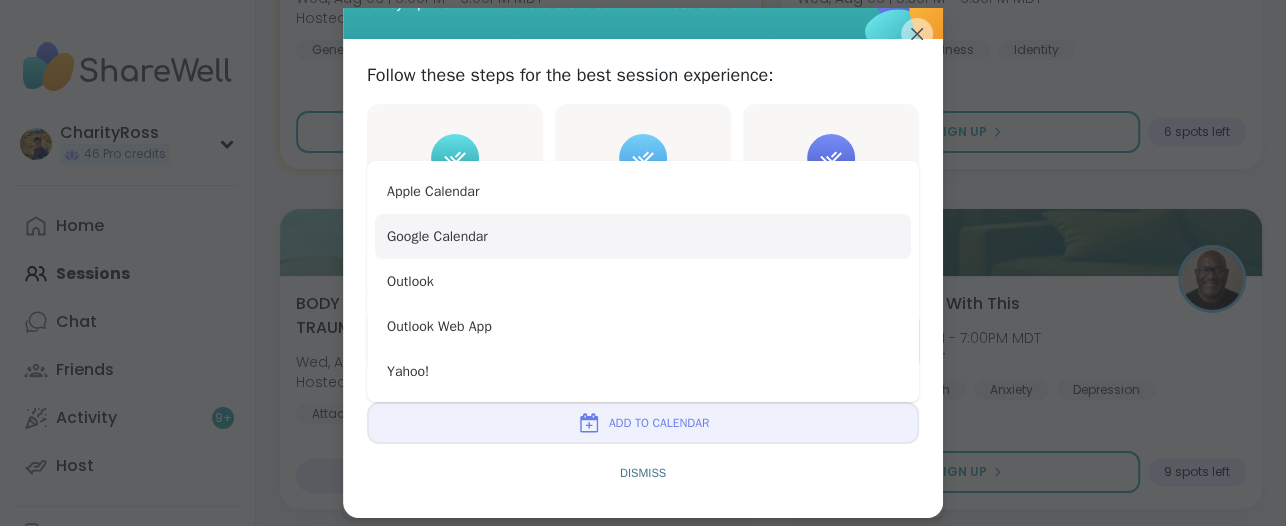 click on "Google Calendar" at bounding box center [643, 236] 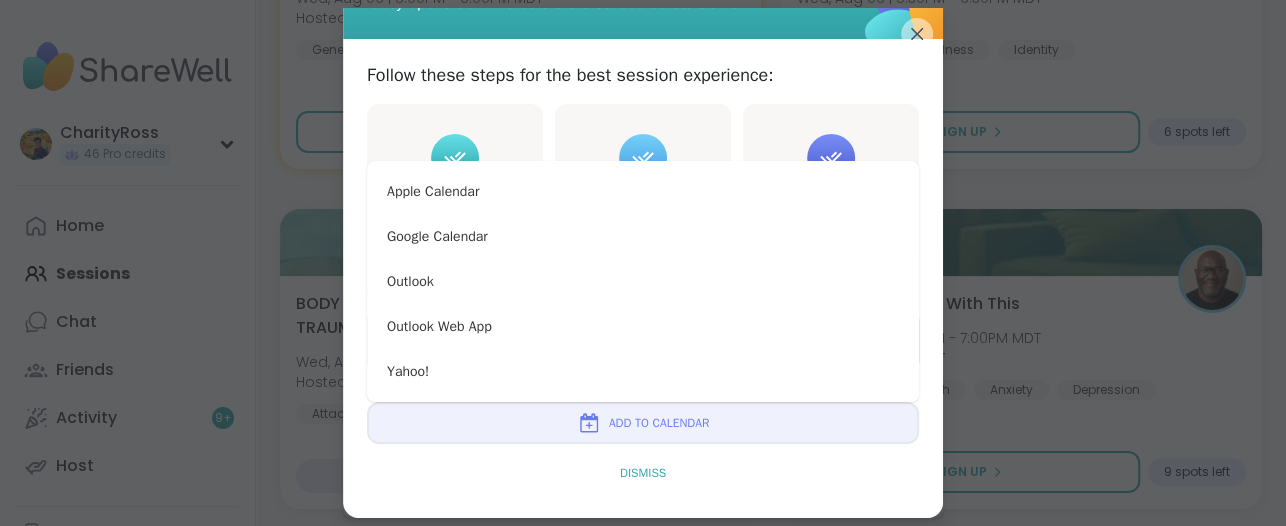 click on "Dismiss" at bounding box center [643, 473] 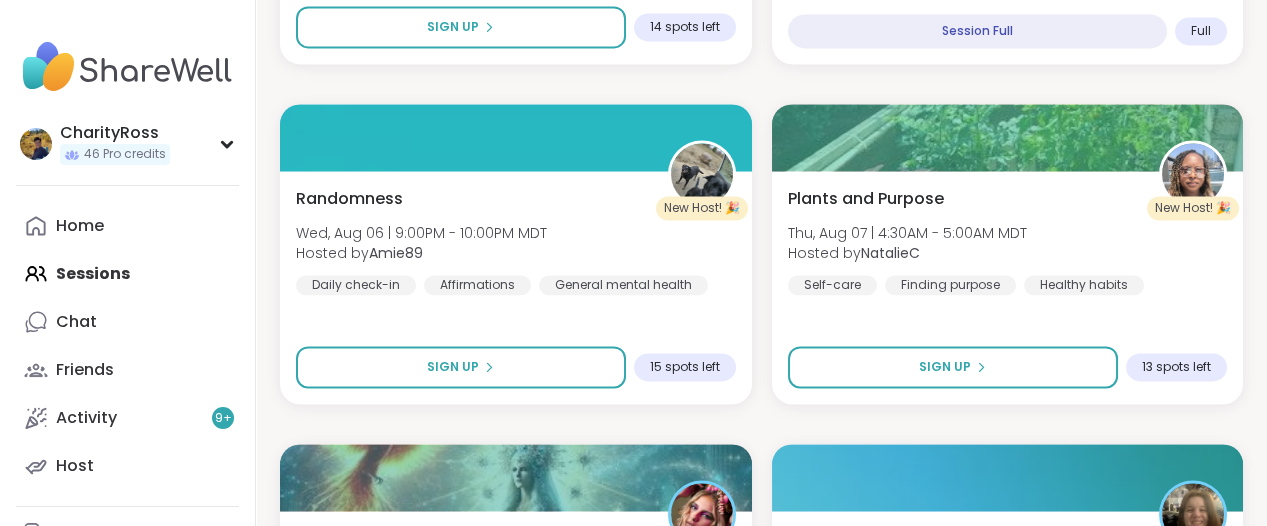 scroll, scrollTop: 5875, scrollLeft: 0, axis: vertical 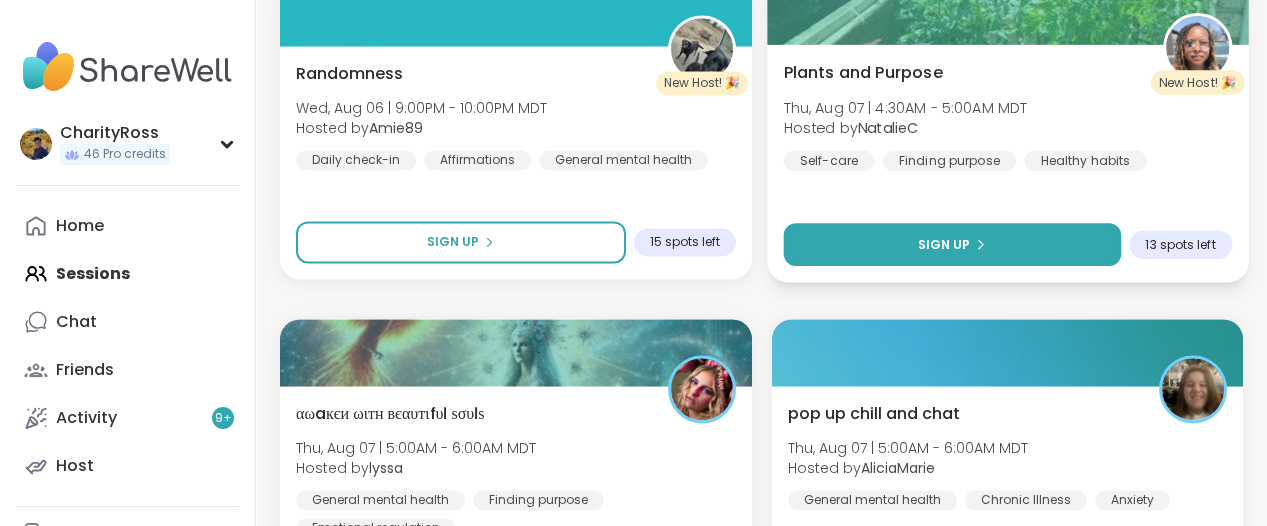click on "Sign Up" at bounding box center (951, 244) 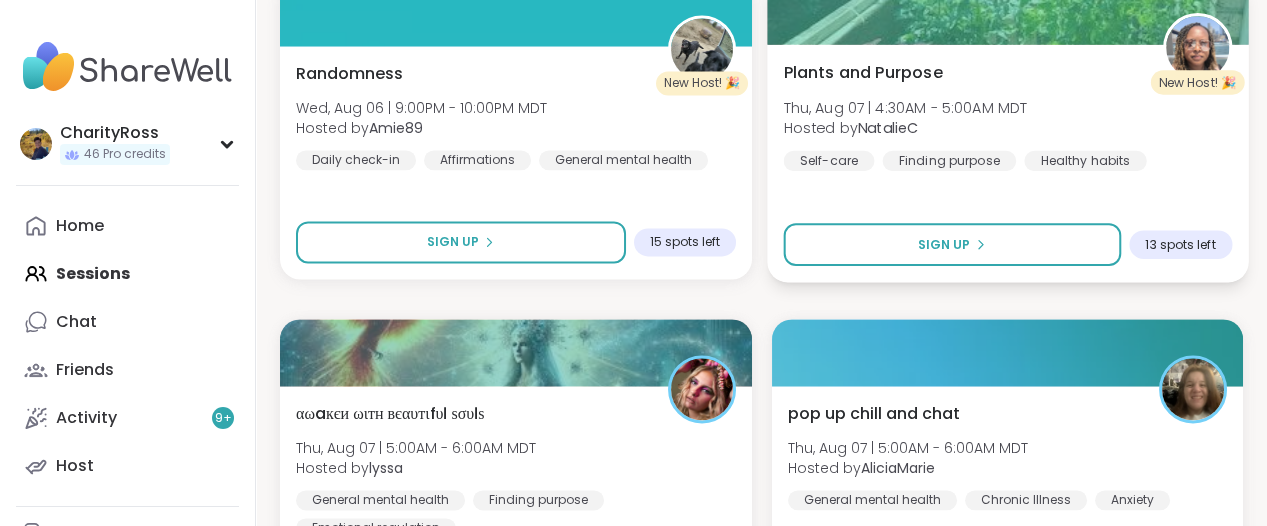 click on "Thu, Aug 07 | 4:30AM - 5:00AM MDT" at bounding box center (905, 107) 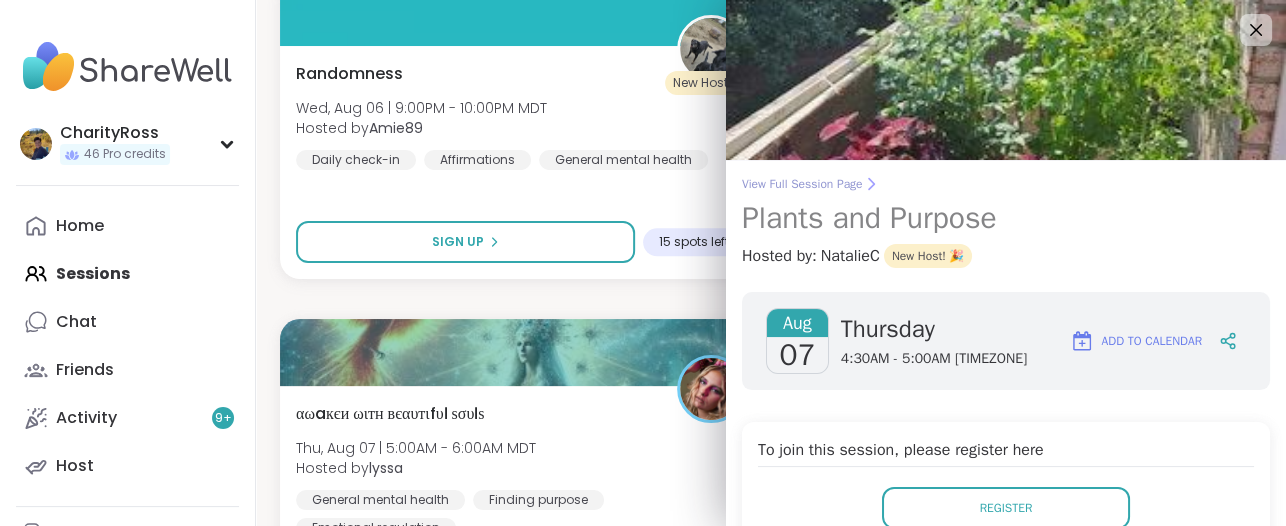 click on "View Full Session Page" at bounding box center [1006, 184] 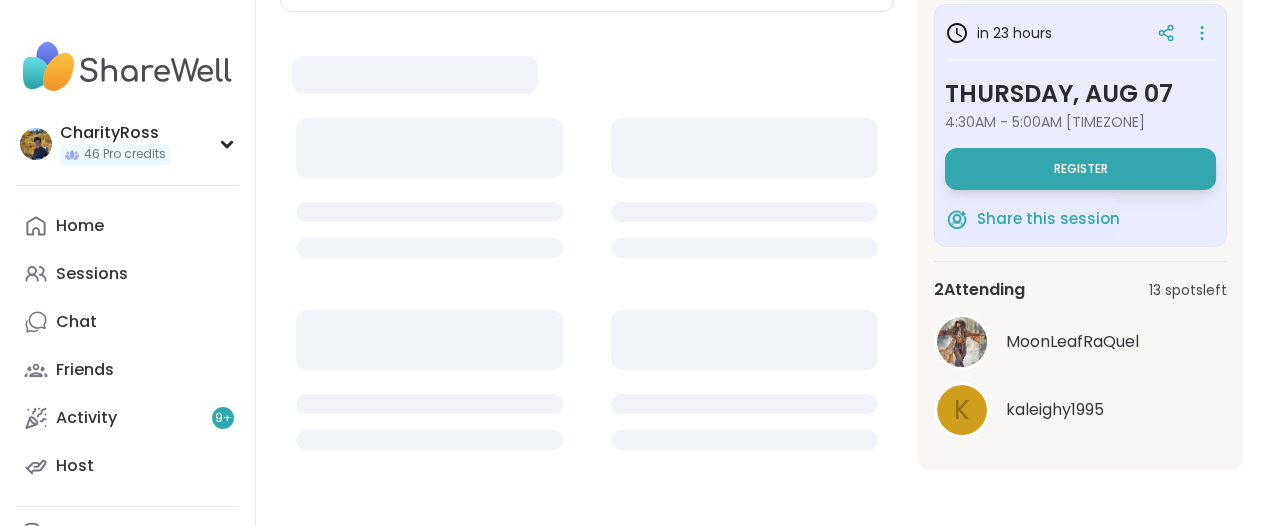 scroll, scrollTop: 0, scrollLeft: 0, axis: both 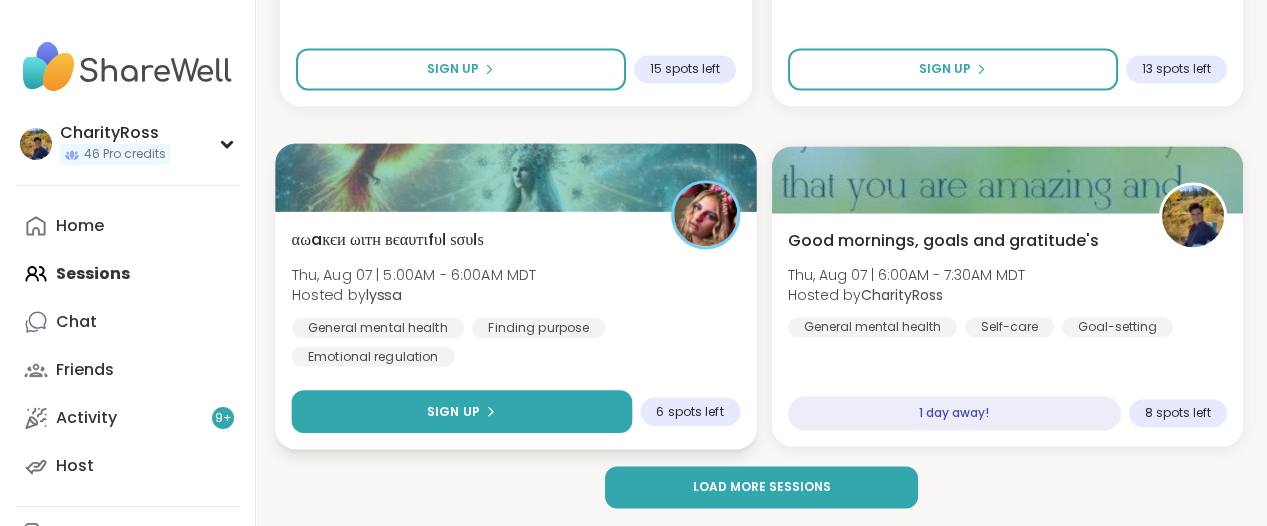 click on "Sign Up" at bounding box center (462, 411) 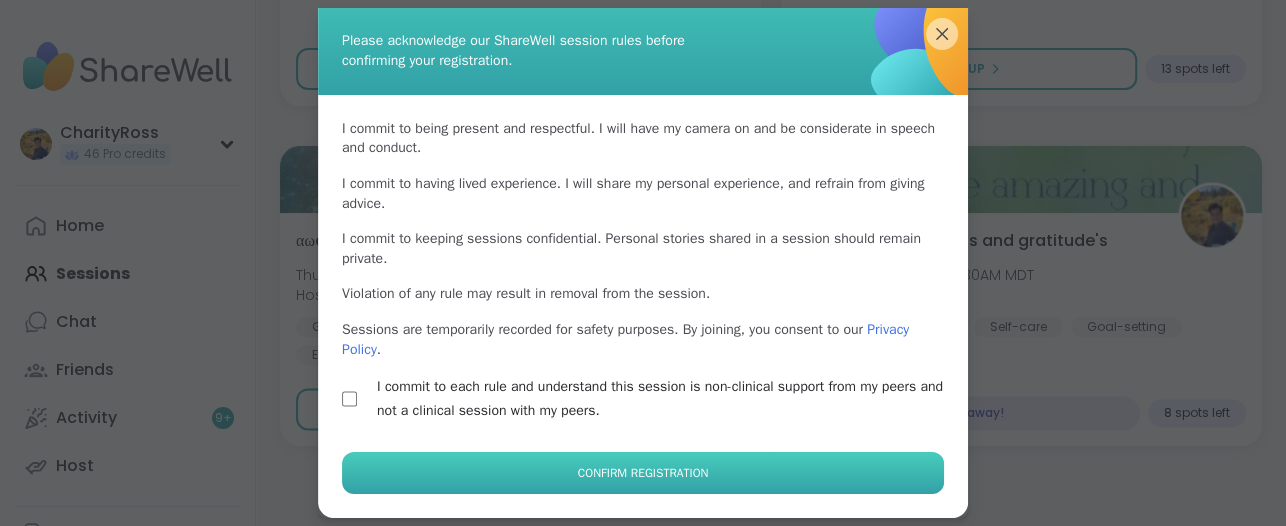 click on "Confirm Registration" at bounding box center (643, 473) 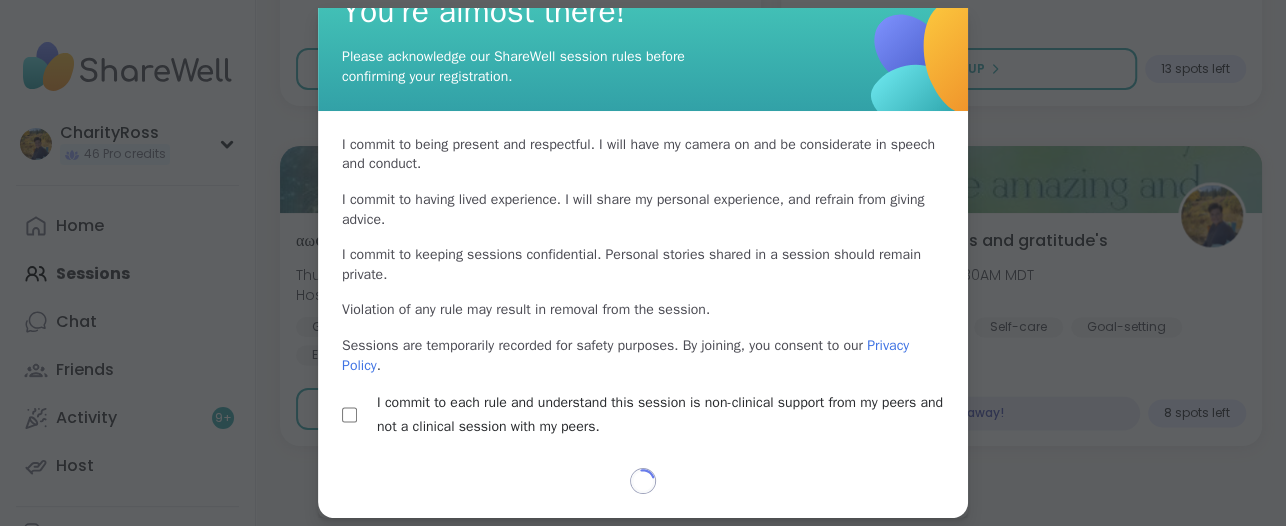 scroll, scrollTop: 41, scrollLeft: 0, axis: vertical 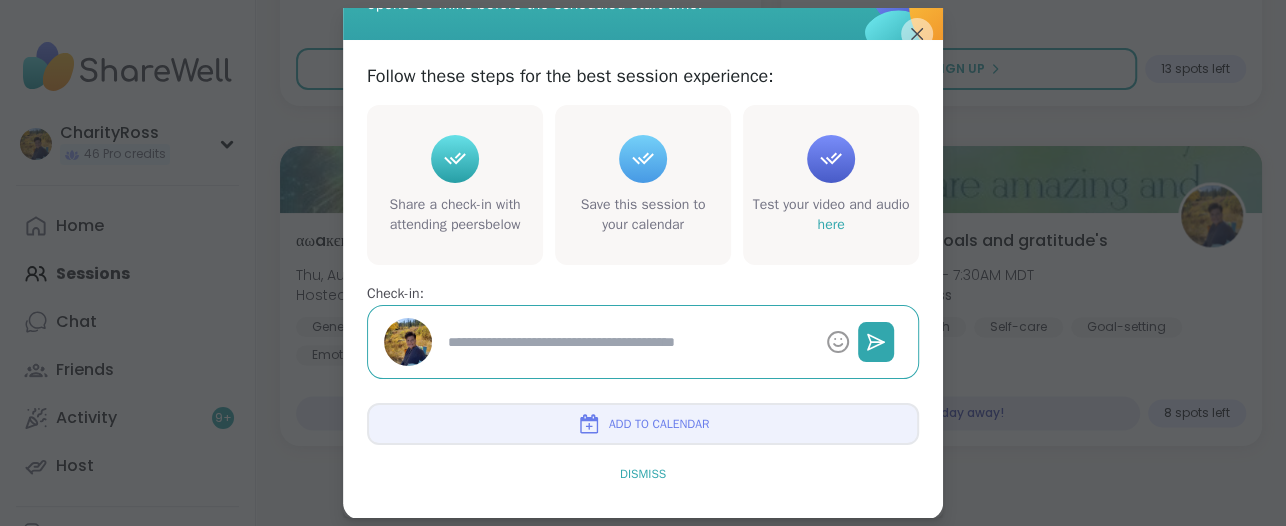 click on "Dismiss" at bounding box center [643, 474] 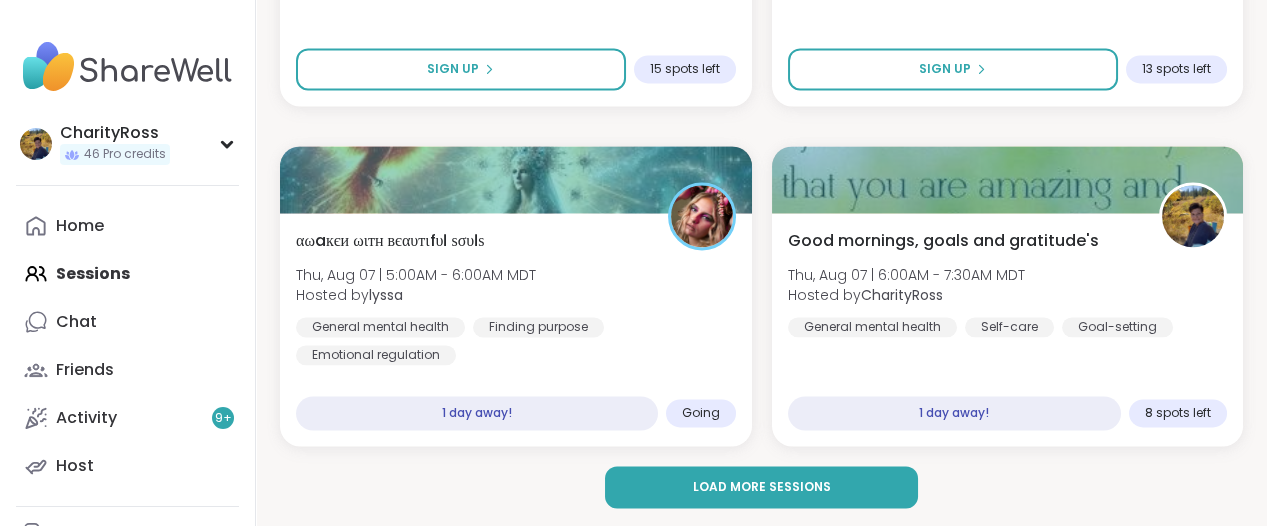 click on "Load more sessions" at bounding box center [761, 487] 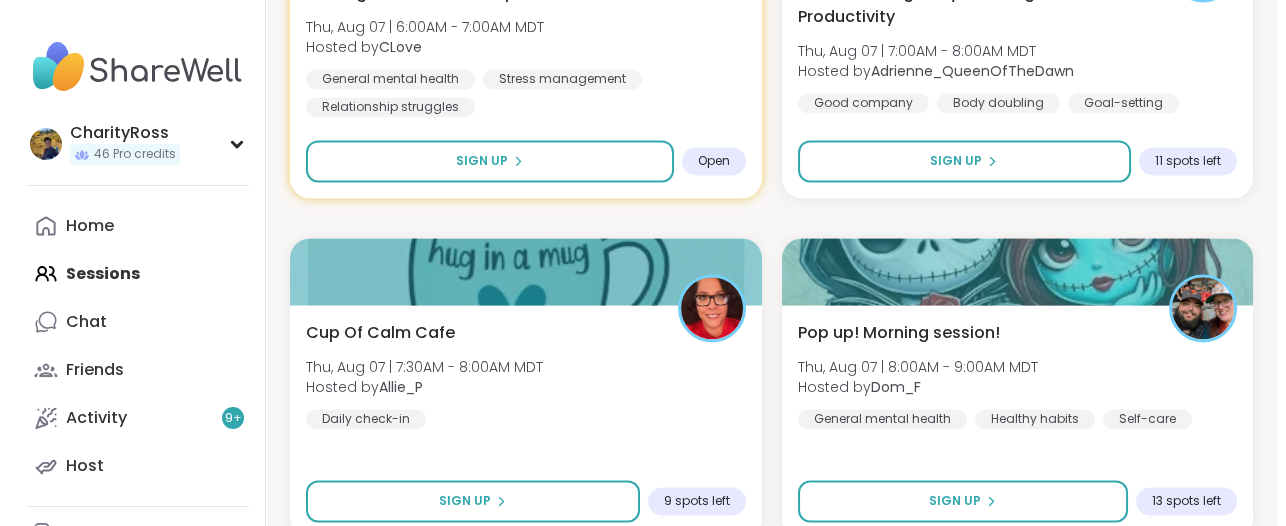 scroll, scrollTop: 6673, scrollLeft: 0, axis: vertical 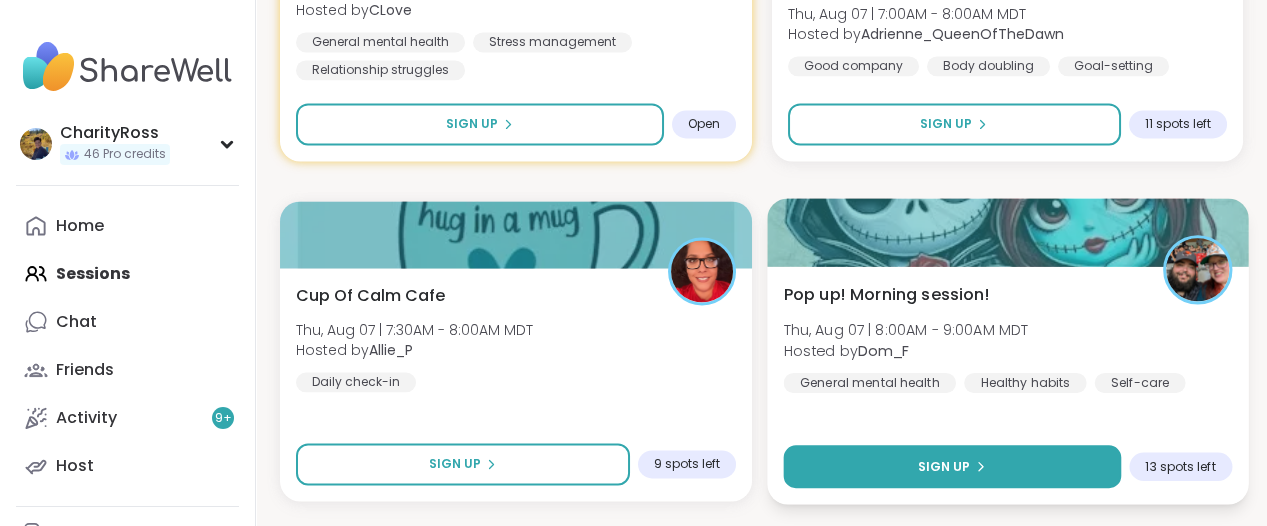 click on "Sign Up" at bounding box center (951, 466) 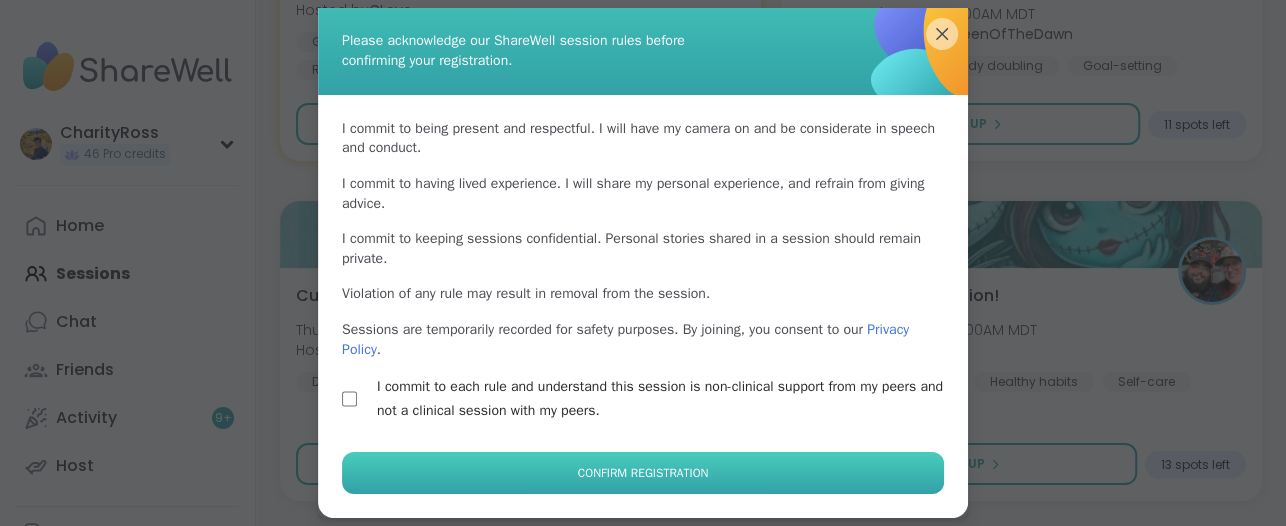 click on "Confirm Registration" at bounding box center (643, 473) 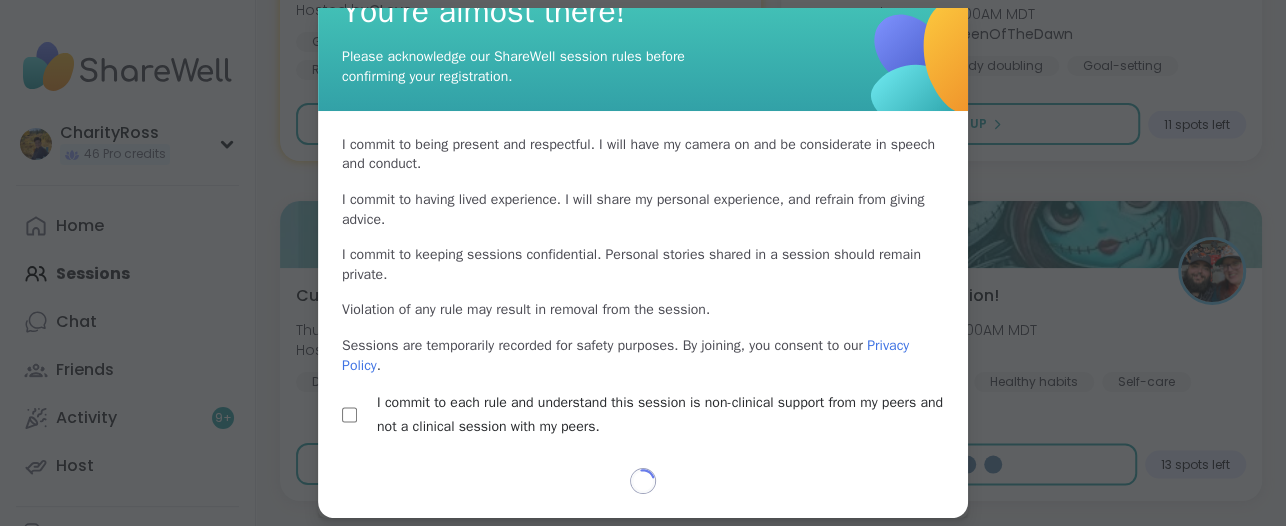 scroll, scrollTop: 41, scrollLeft: 0, axis: vertical 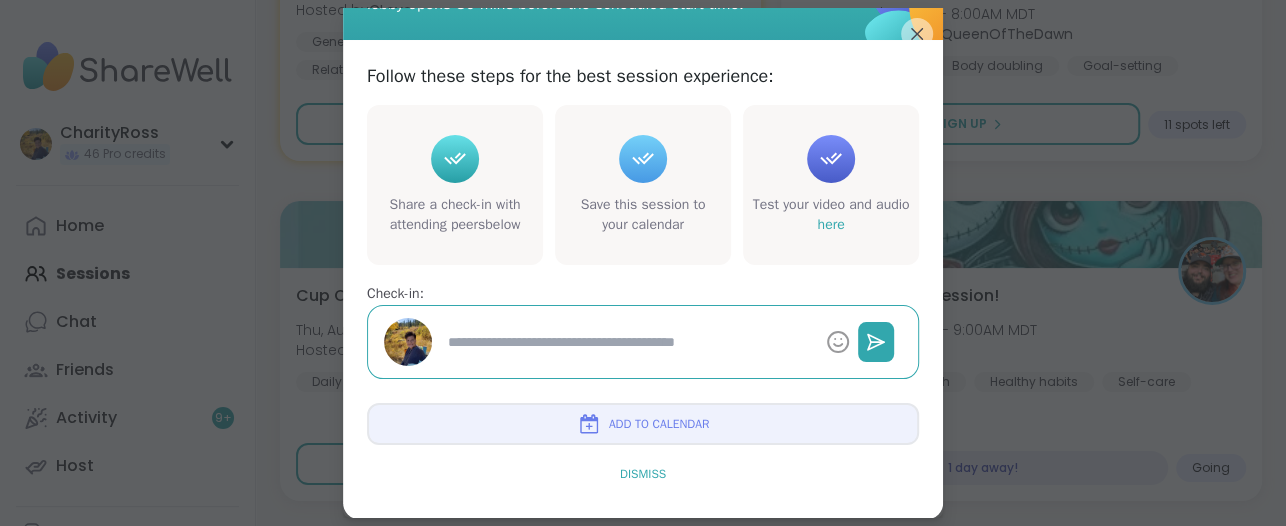 click on "Dismiss" at bounding box center (643, 474) 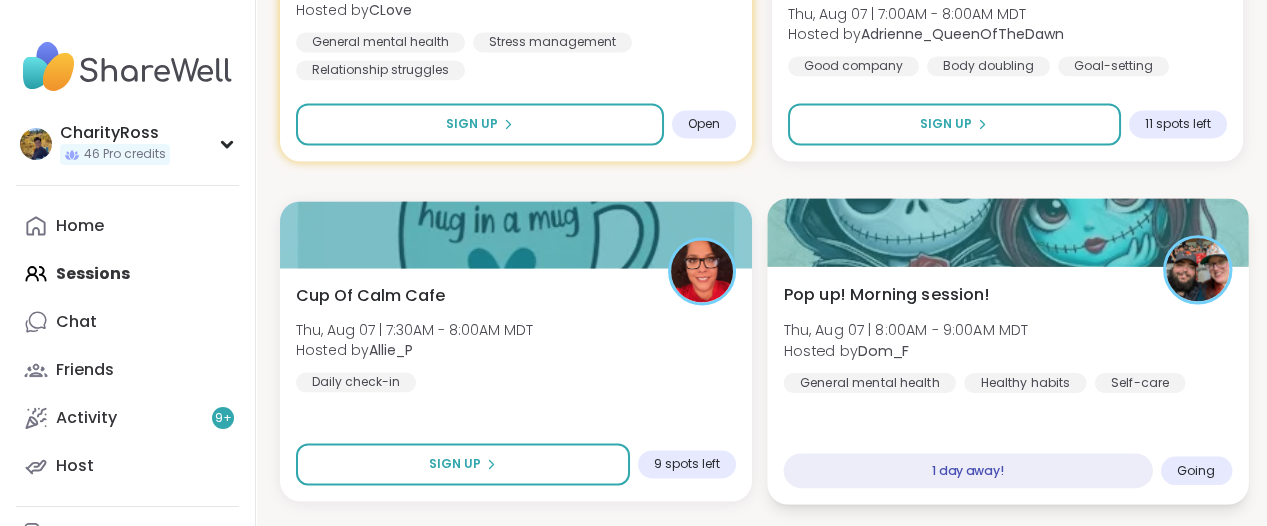 click on "Pop up! Morning session! Thu, Aug 07 | 8:00AM - 9:00AM MDT Hosted by  Dom_F General mental health Healthy habits Self-care 1 day away! Going" at bounding box center (1007, 385) 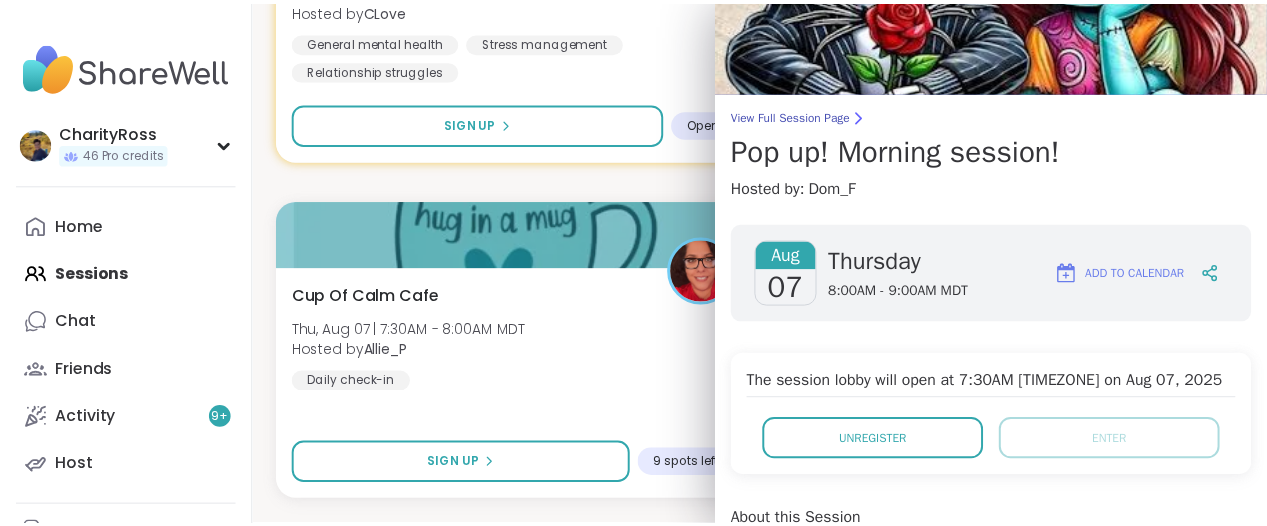 scroll, scrollTop: 125, scrollLeft: 0, axis: vertical 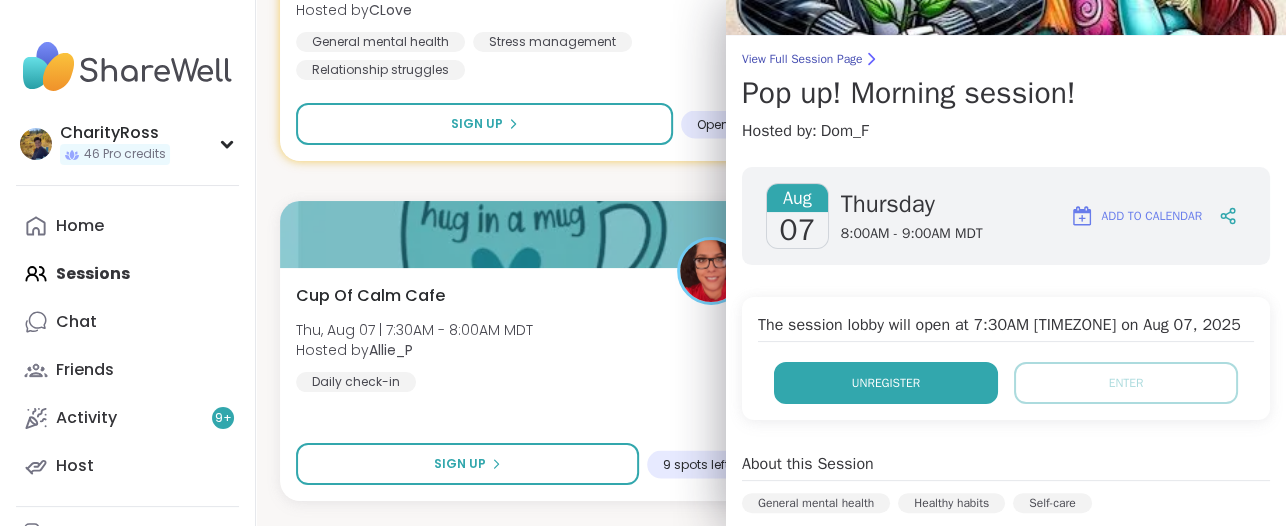 click on "Unregister" at bounding box center [886, 383] 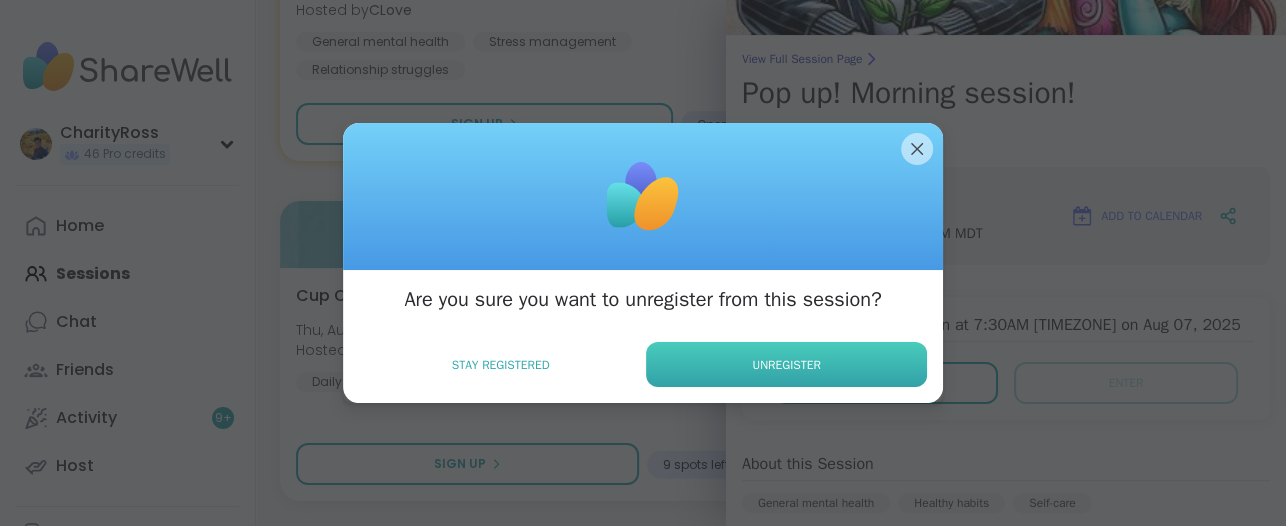 click on "Unregister" at bounding box center (786, 364) 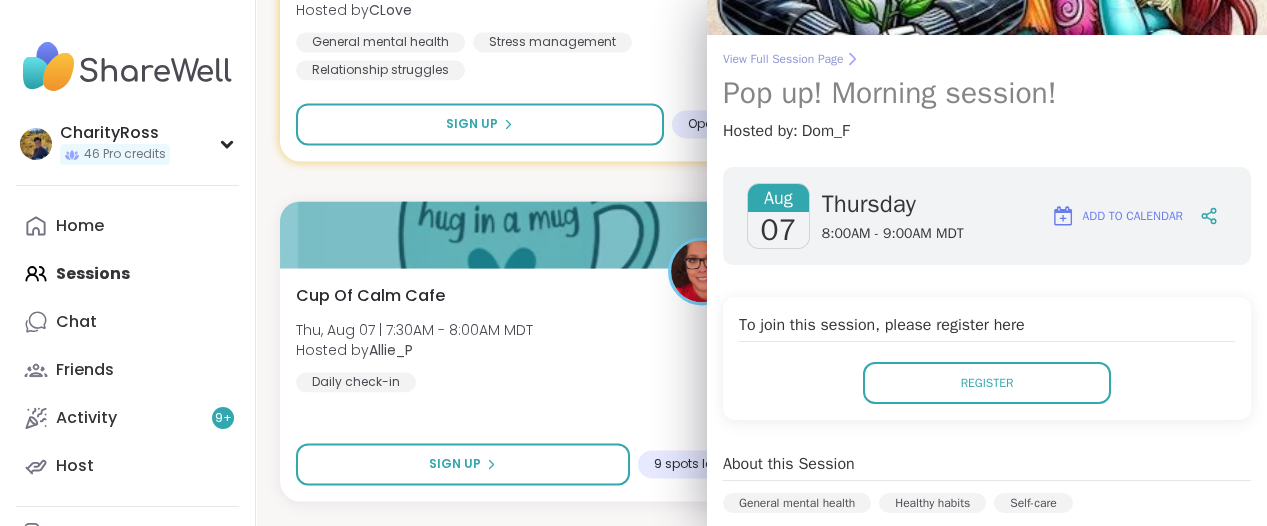 scroll, scrollTop: 0, scrollLeft: 0, axis: both 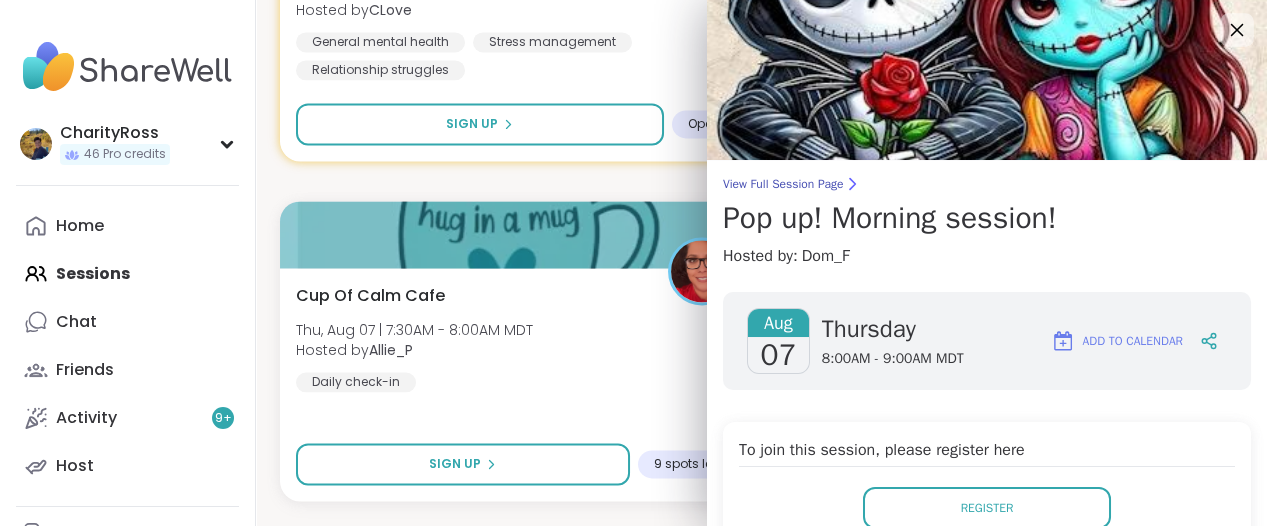 click 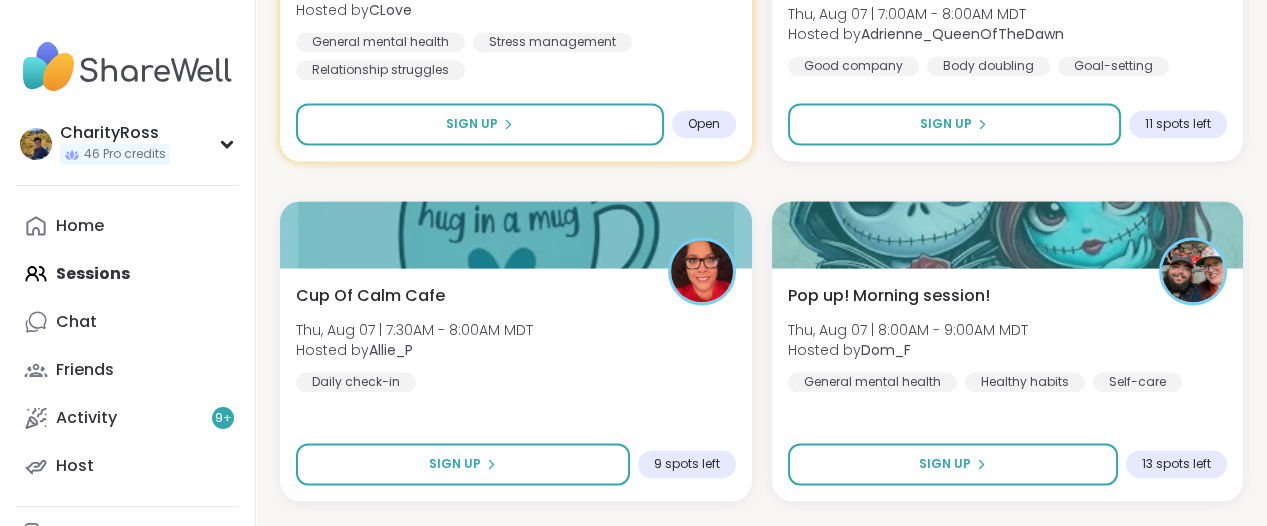 click on "Home Sessions Chat Friends Activity 9 + Host" at bounding box center (127, 346) 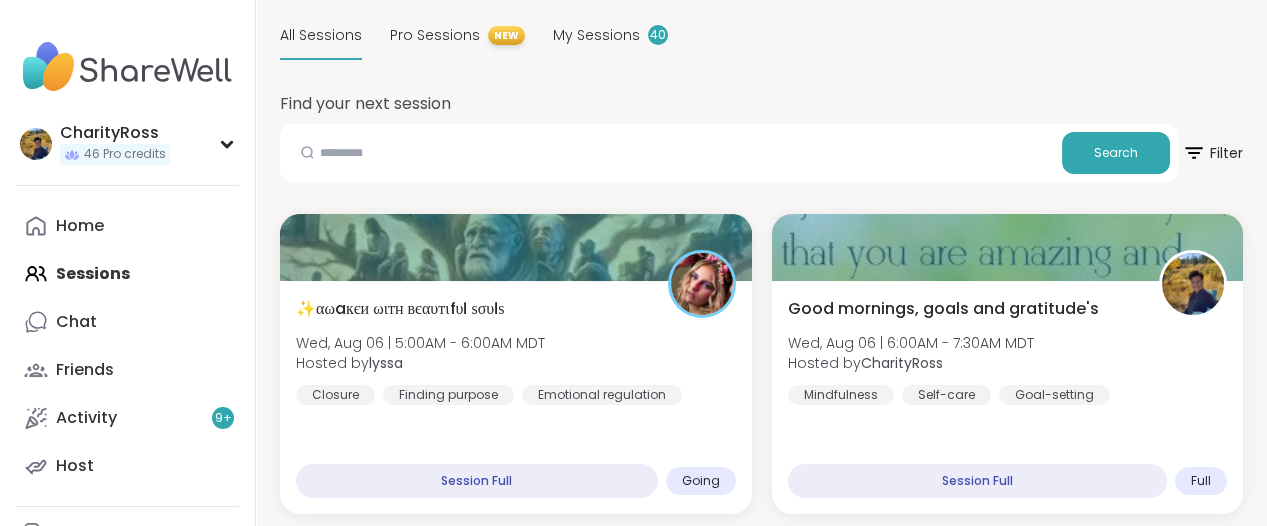 scroll, scrollTop: 0, scrollLeft: 0, axis: both 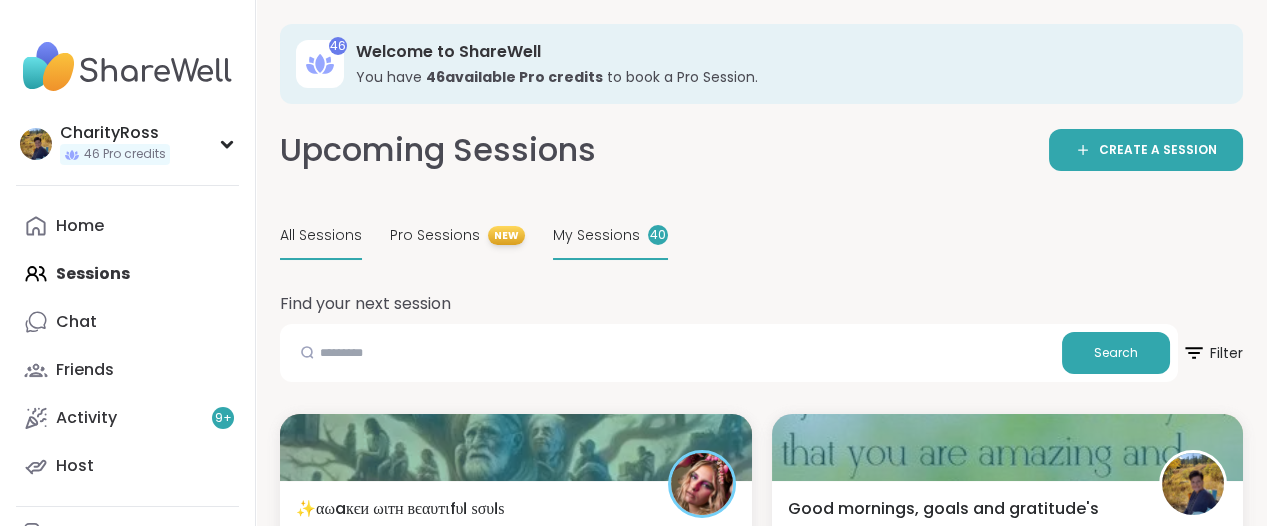 click on "My Sessions 40" at bounding box center (610, 236) 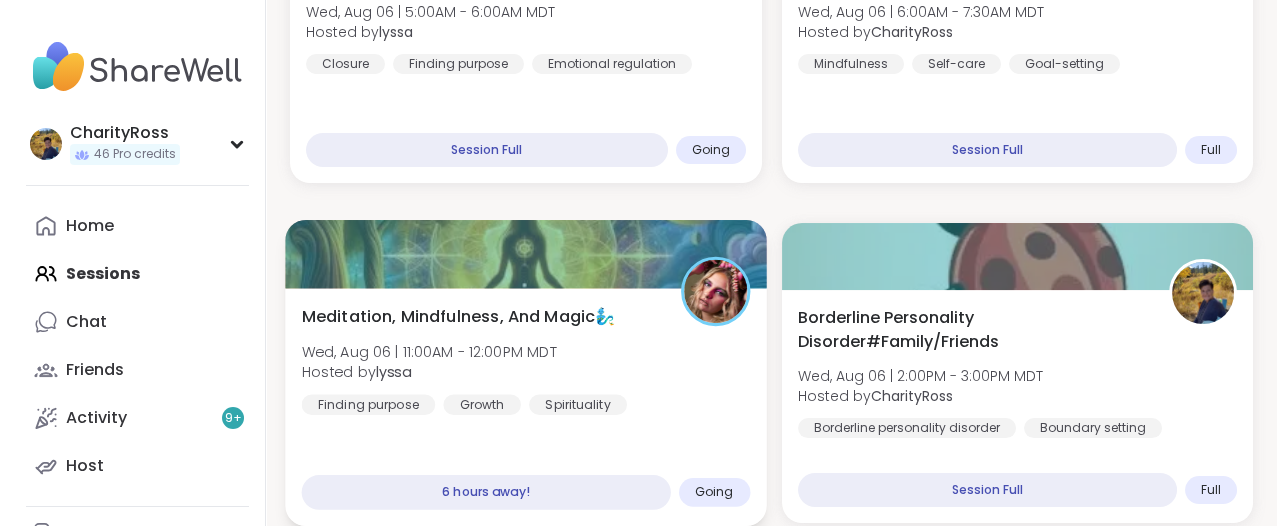 scroll, scrollTop: 500, scrollLeft: 0, axis: vertical 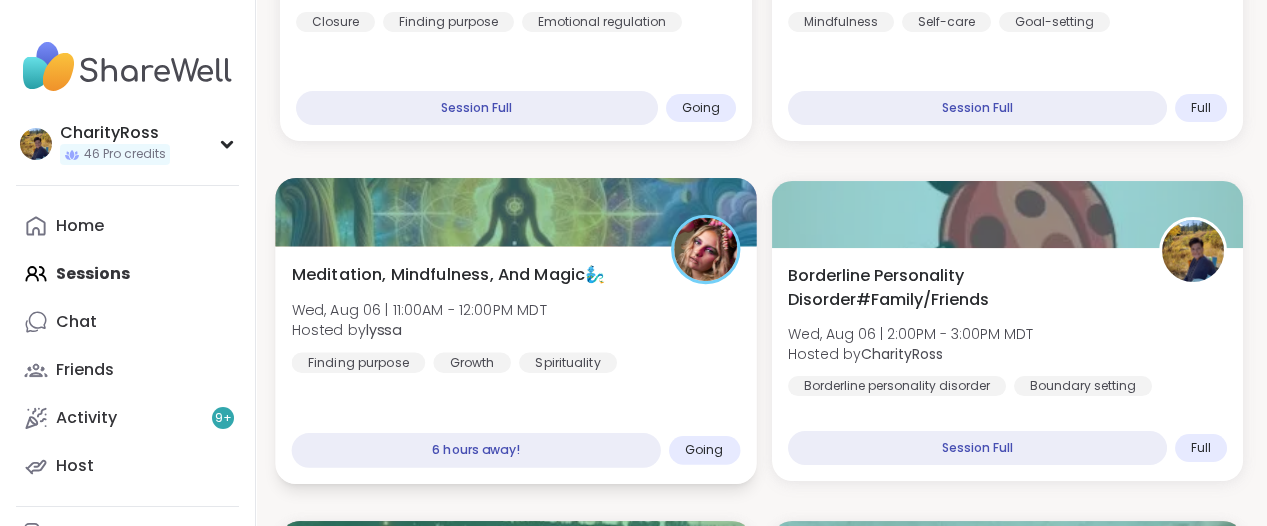 click on "Meditation, Mindfulness, And Magic🧞‍♂️ Wed, Aug 06 | 11:00AM - 12:00PM MDT Hosted by  lyssa Finding purpose Growth Spirituality 6 hours away! Going" at bounding box center (515, 365) 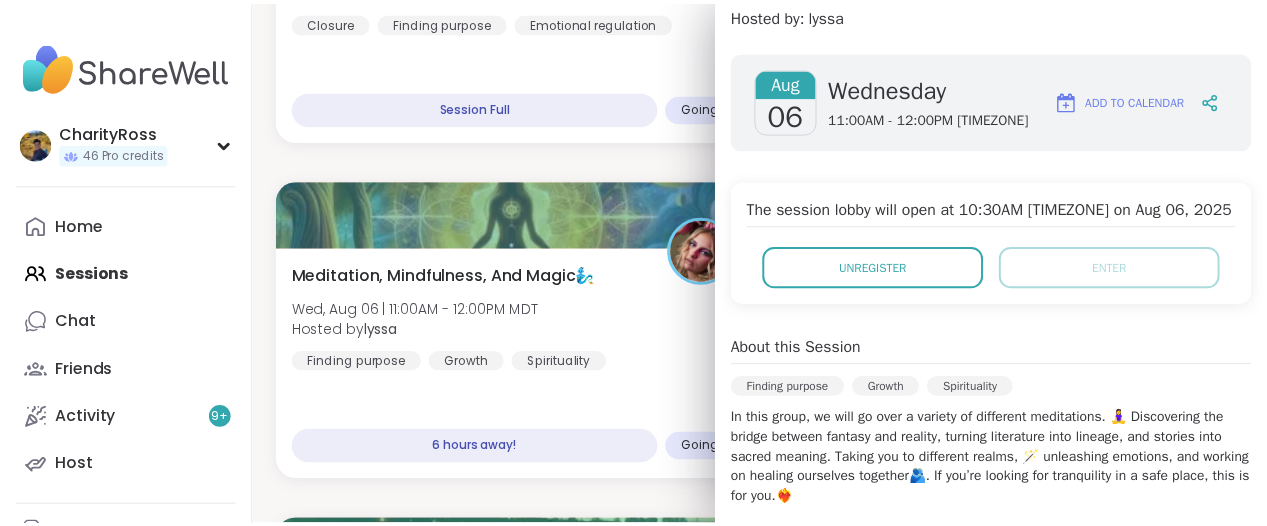 scroll, scrollTop: 250, scrollLeft: 0, axis: vertical 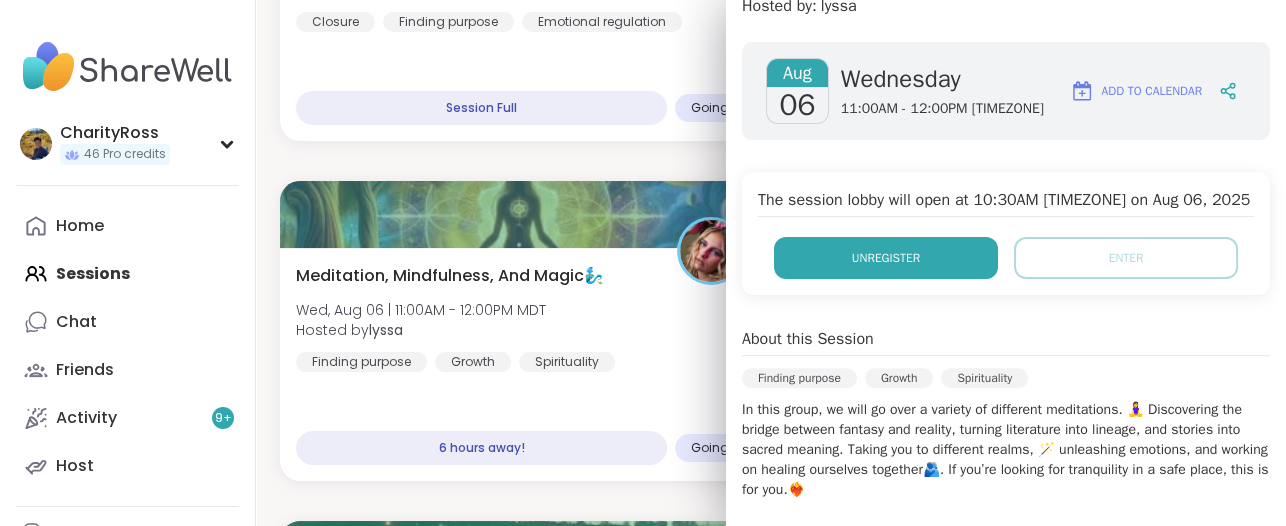 click on "Unregister" at bounding box center (886, 258) 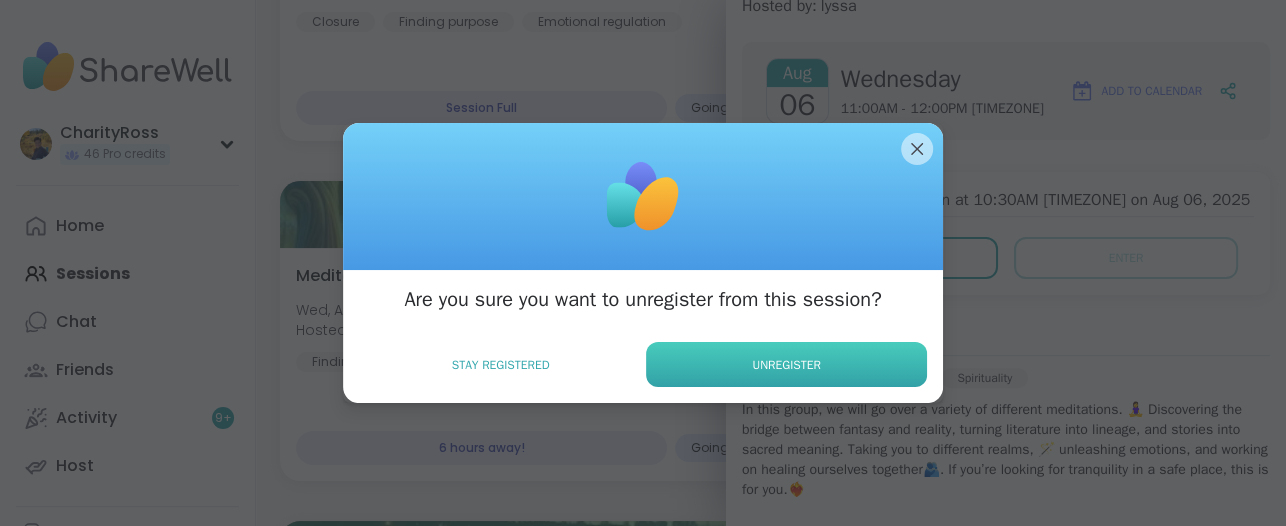 click on "Unregister" at bounding box center (786, 365) 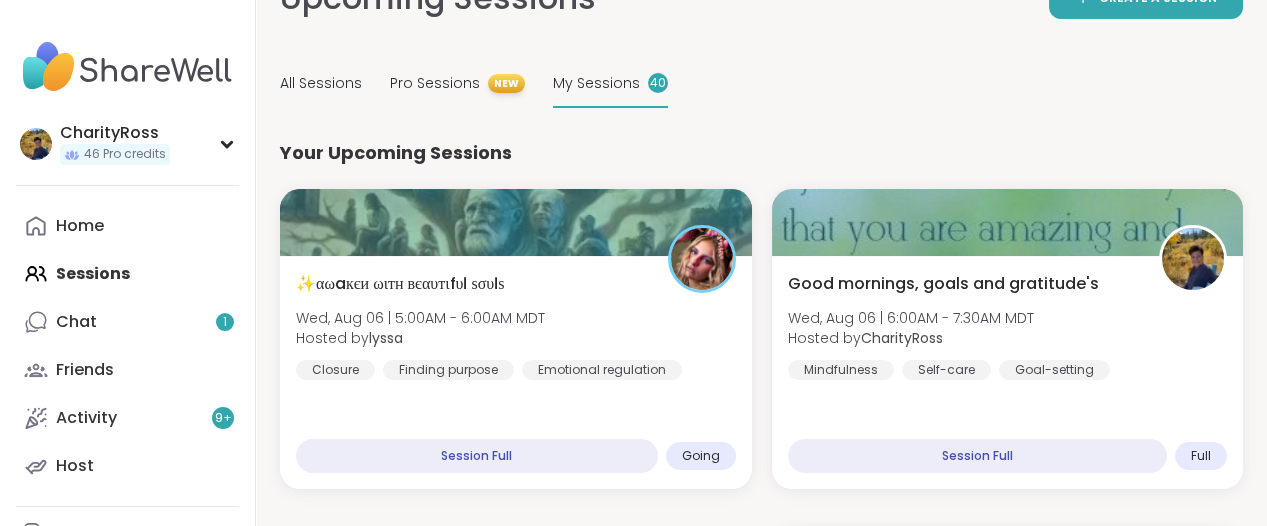 scroll, scrollTop: 0, scrollLeft: 0, axis: both 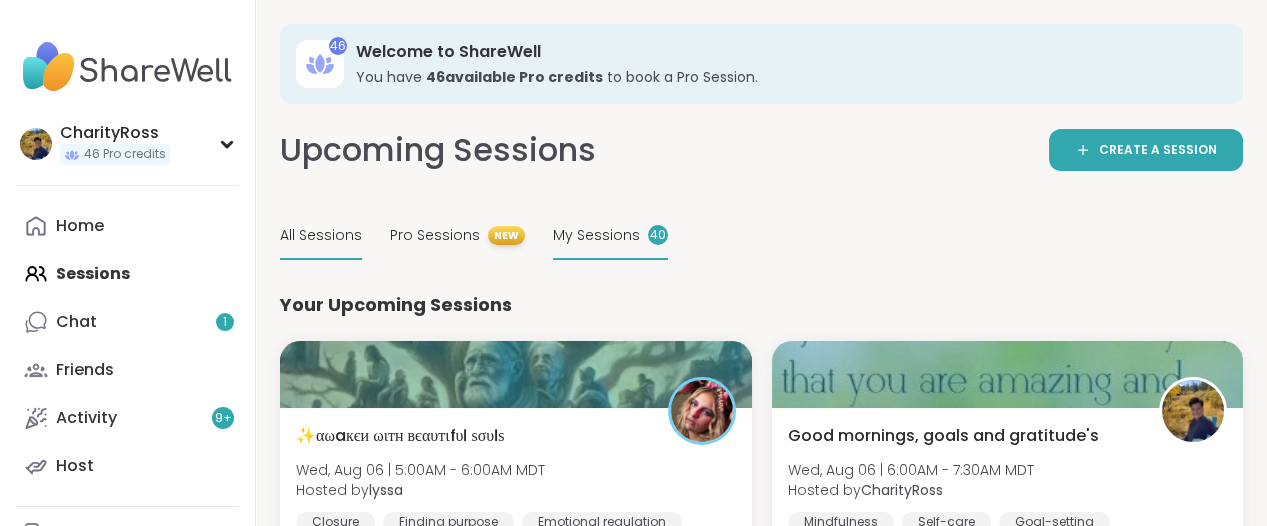 click on "All Sessions" at bounding box center [321, 235] 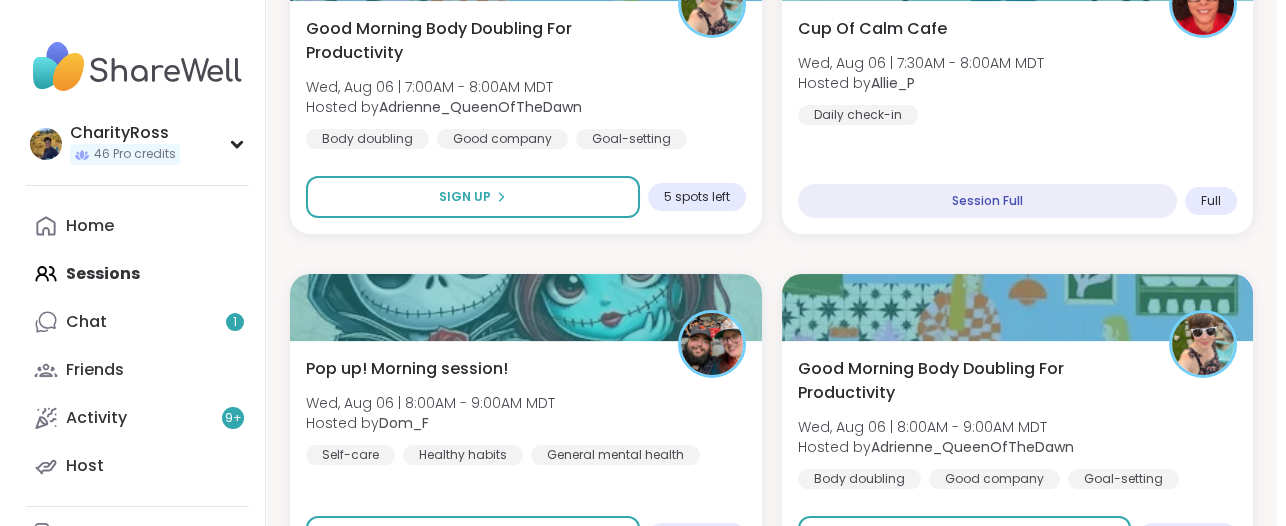 scroll, scrollTop: 875, scrollLeft: 0, axis: vertical 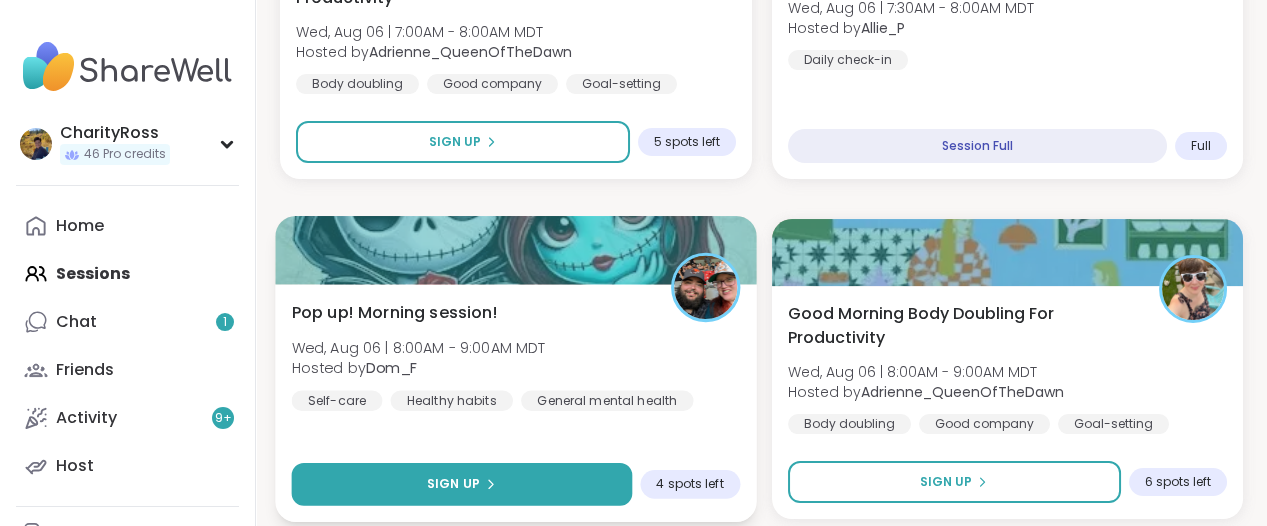 click on "Sign Up" at bounding box center [462, 484] 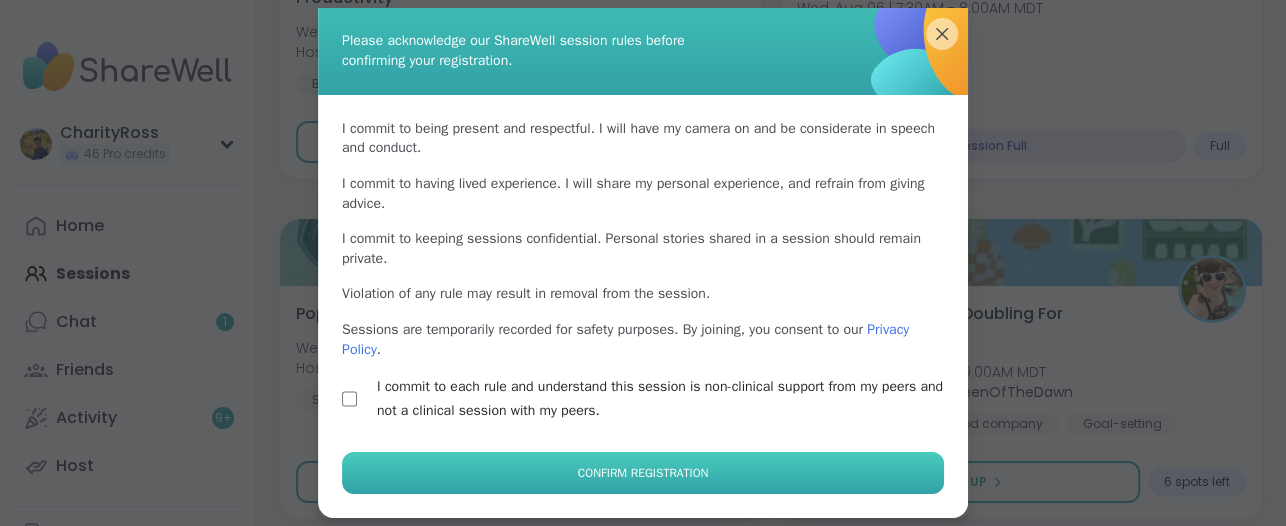 click on "Confirm Registration" at bounding box center [643, 473] 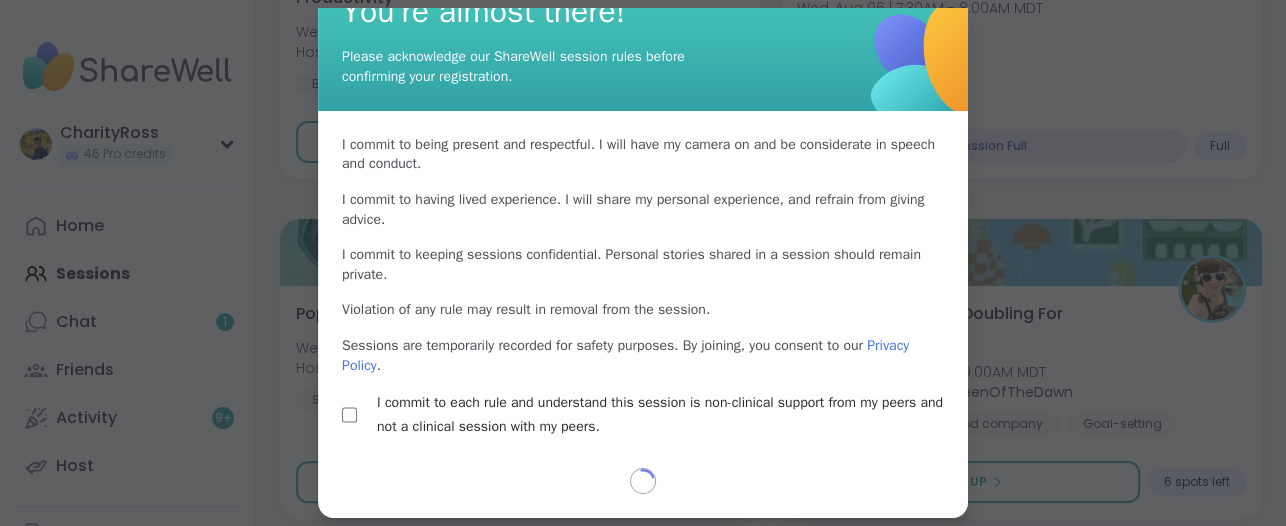 scroll, scrollTop: 41, scrollLeft: 0, axis: vertical 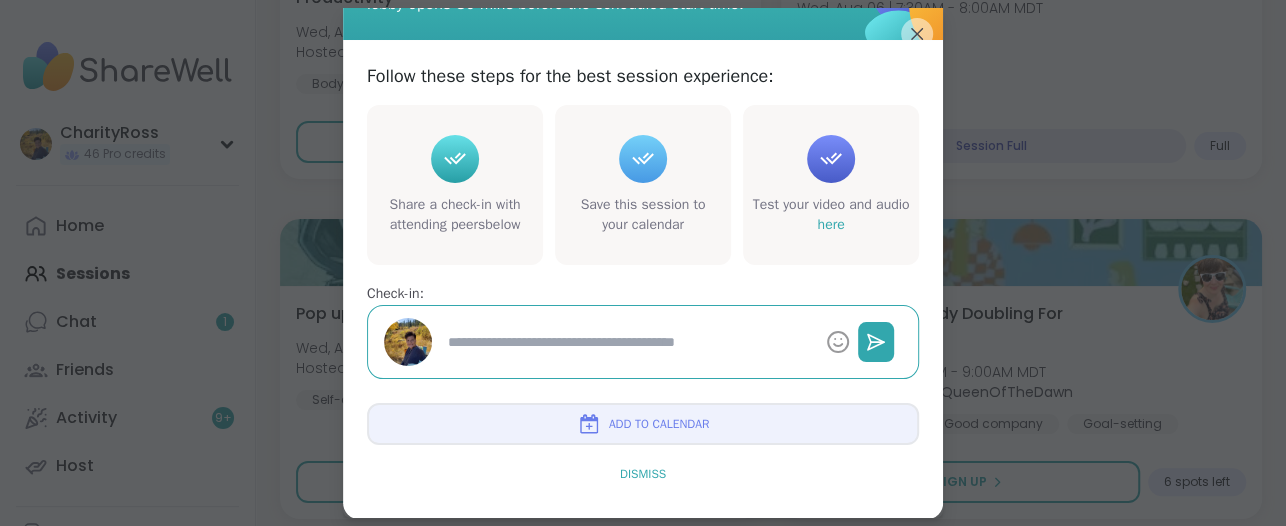 click on "Dismiss" at bounding box center [643, 474] 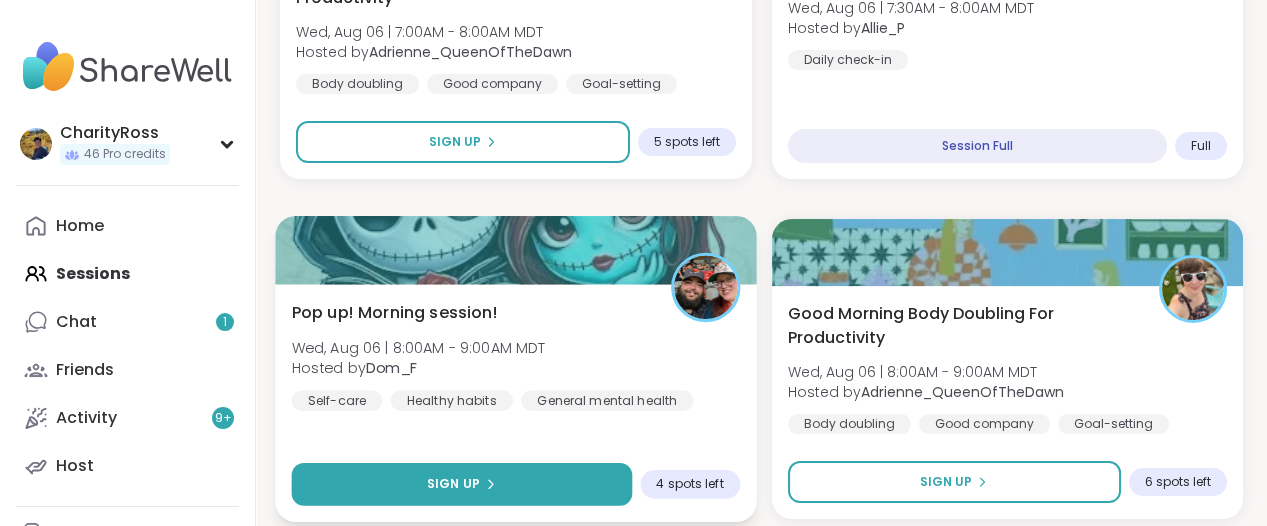 click on "Sign Up" at bounding box center (462, 484) 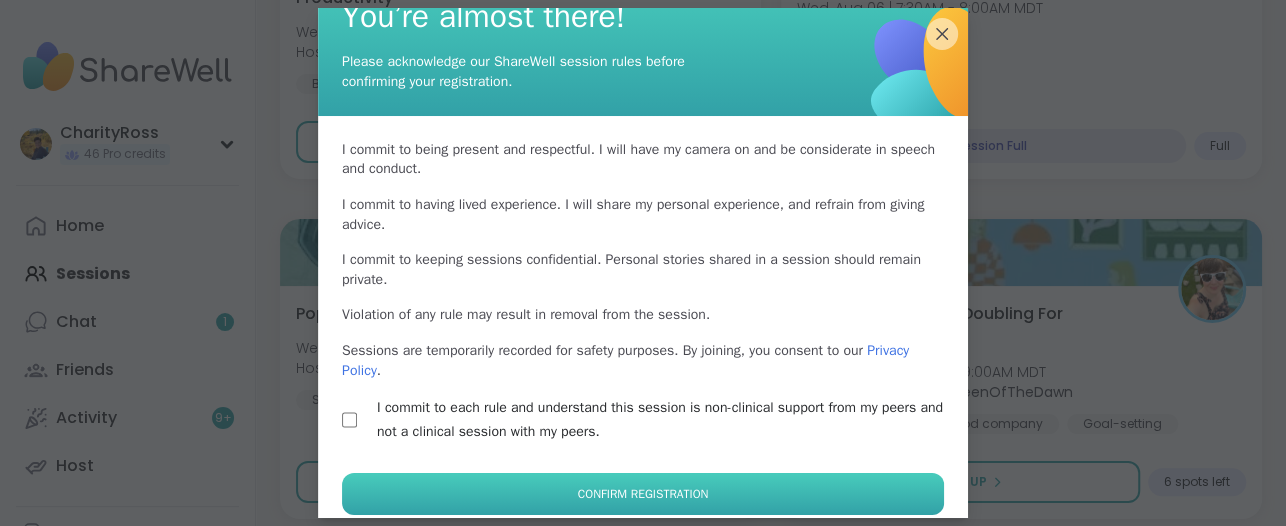 scroll, scrollTop: 58, scrollLeft: 0, axis: vertical 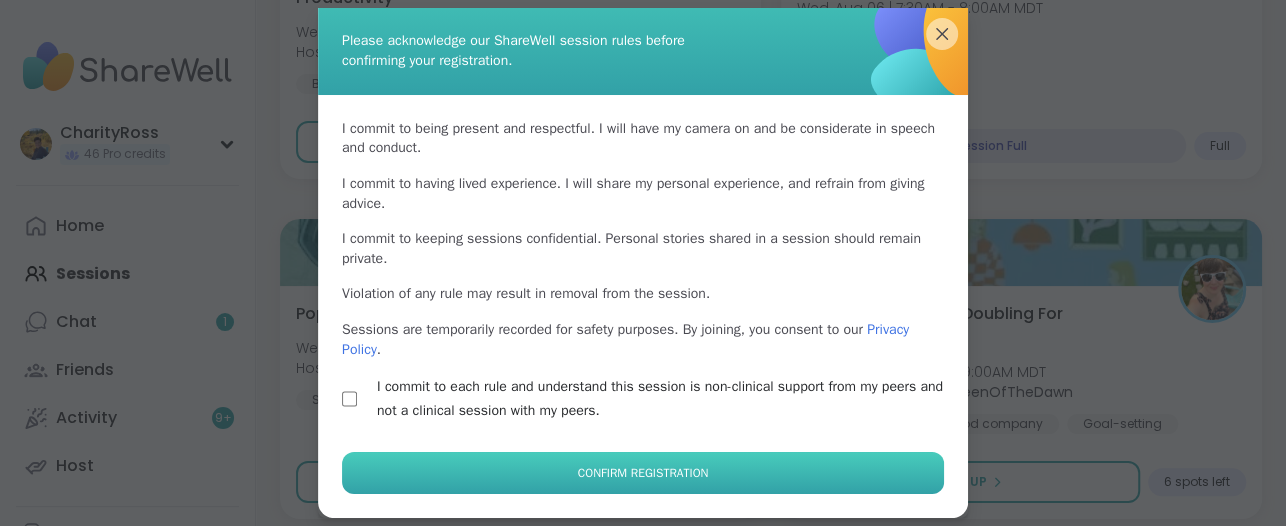 click on "Confirm Registration" at bounding box center [643, 473] 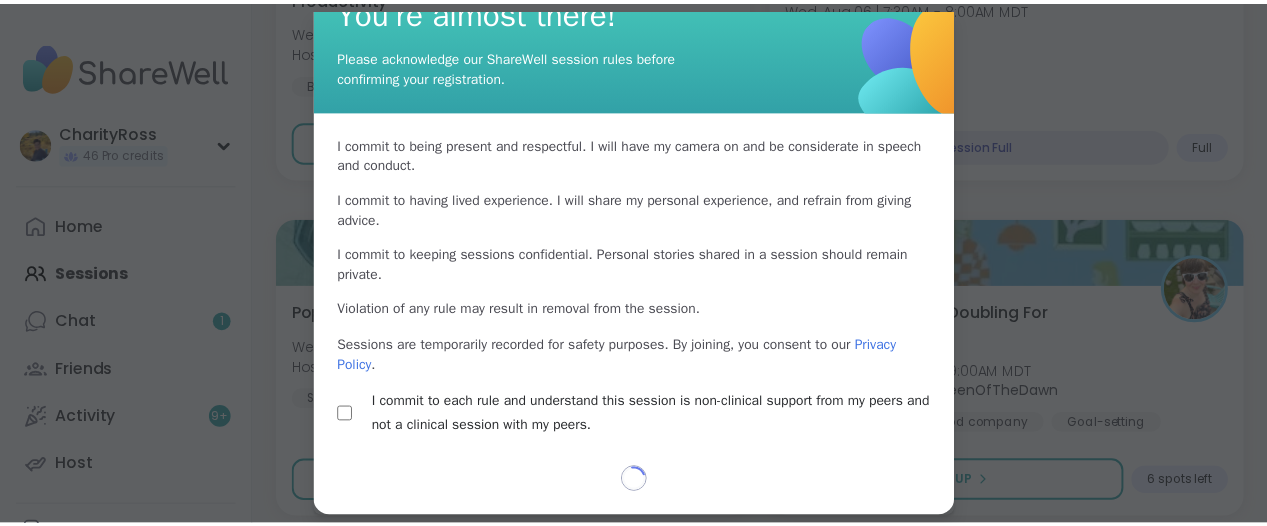 scroll, scrollTop: 41, scrollLeft: 0, axis: vertical 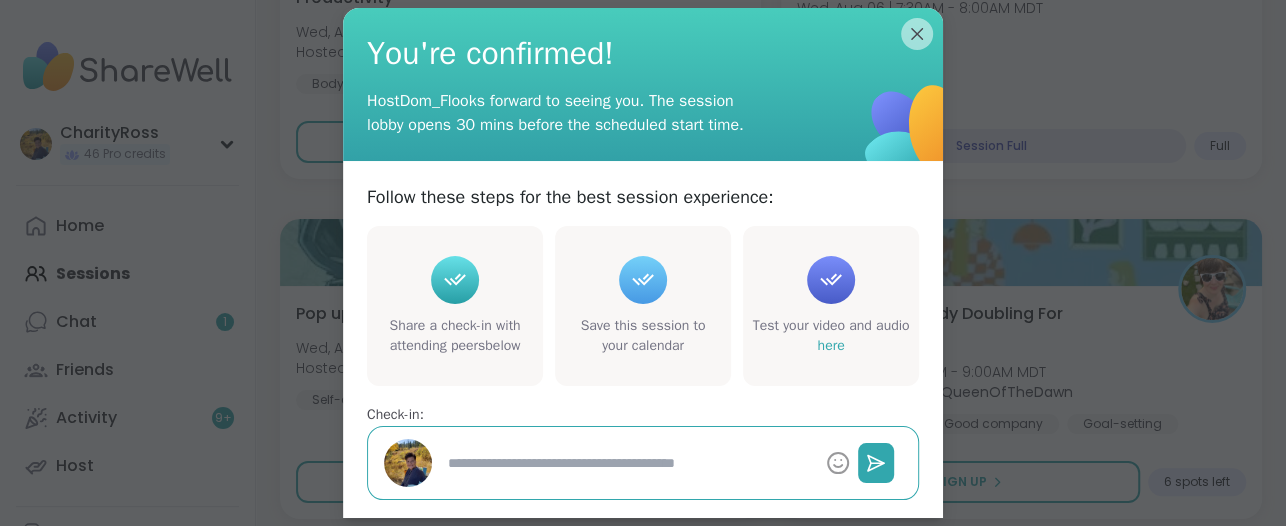 type on "*" 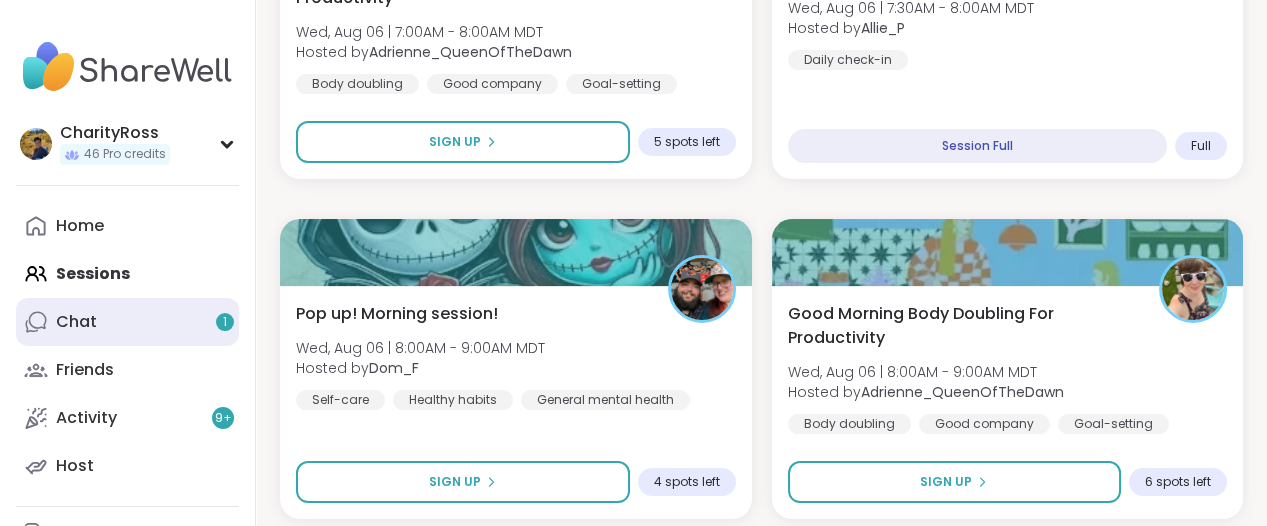 click on "Chat 1" at bounding box center [127, 322] 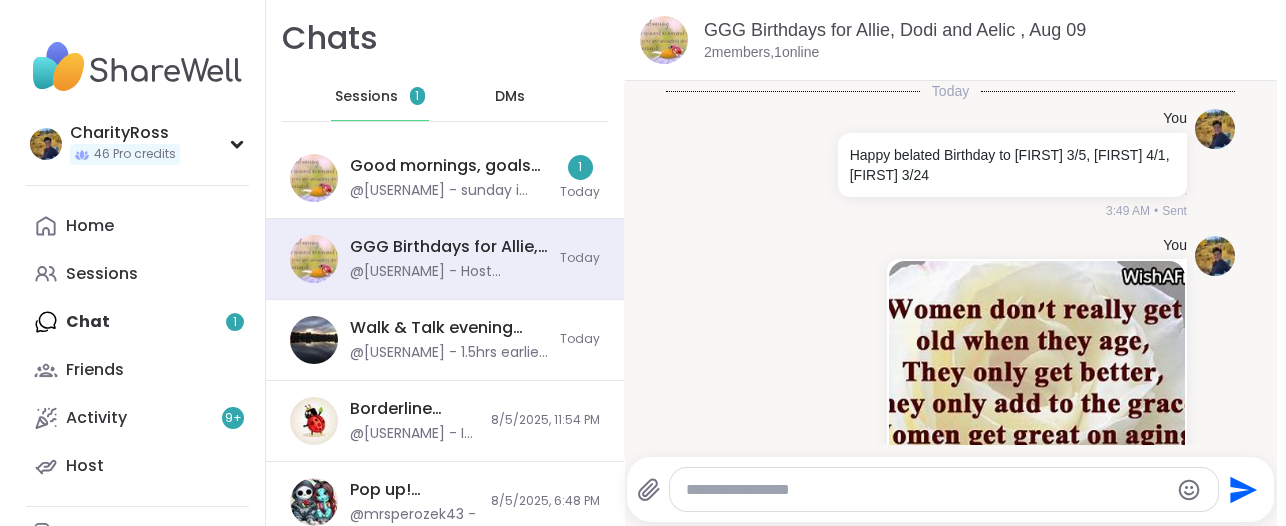 scroll, scrollTop: 0, scrollLeft: 0, axis: both 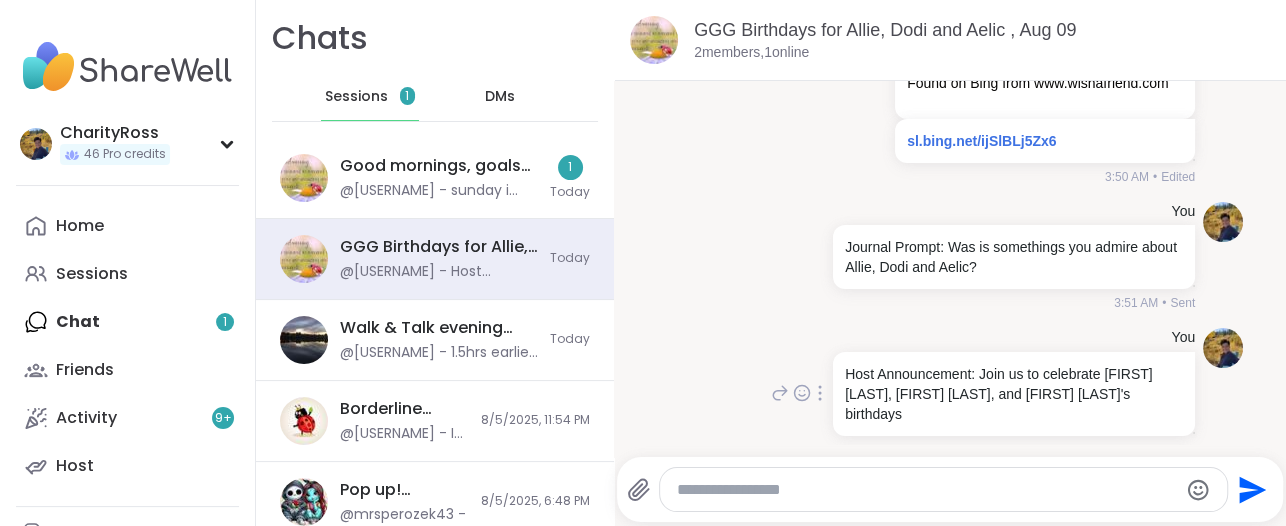 click 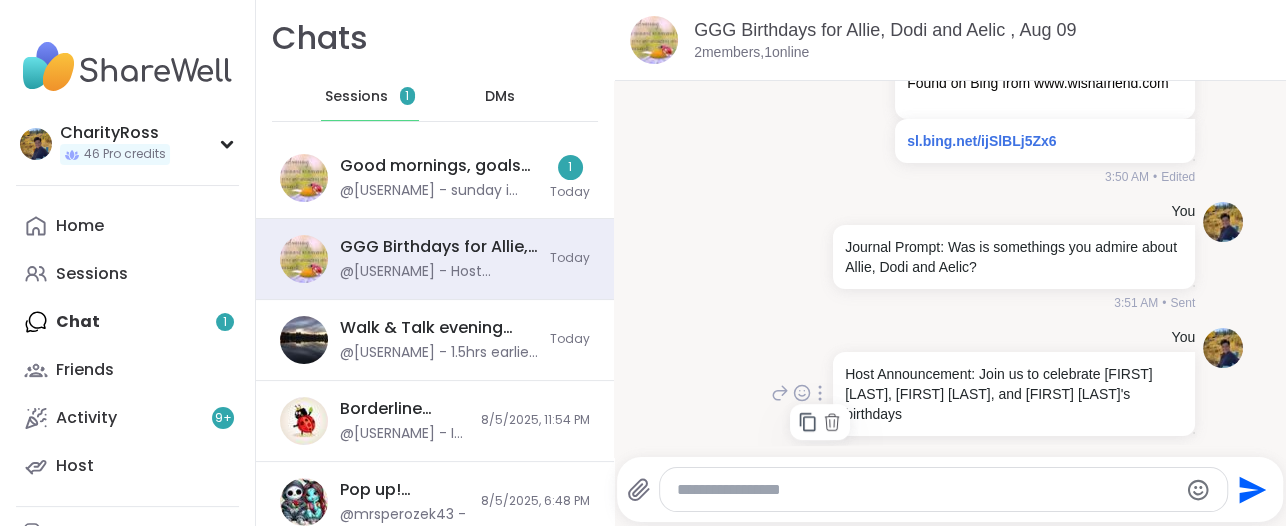 click at bounding box center [820, 393] 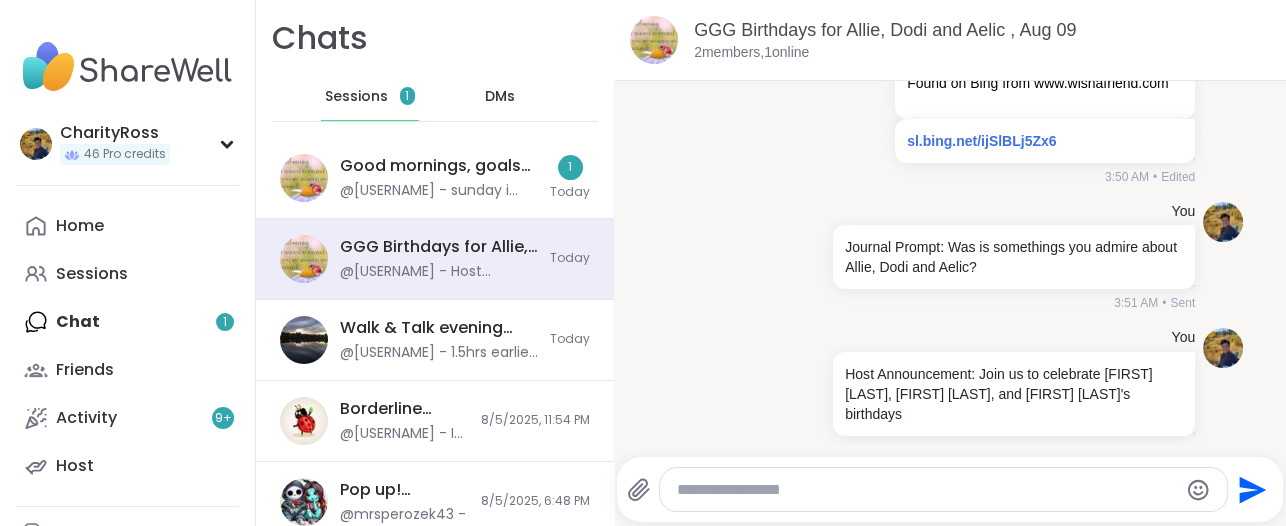 click at bounding box center [926, 490] 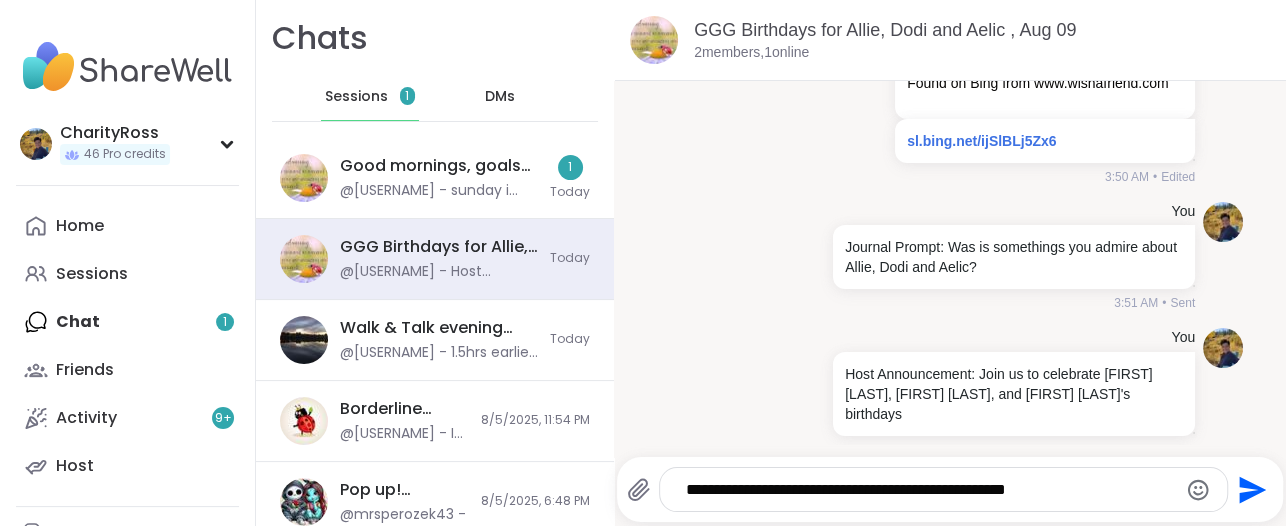 type on "**********" 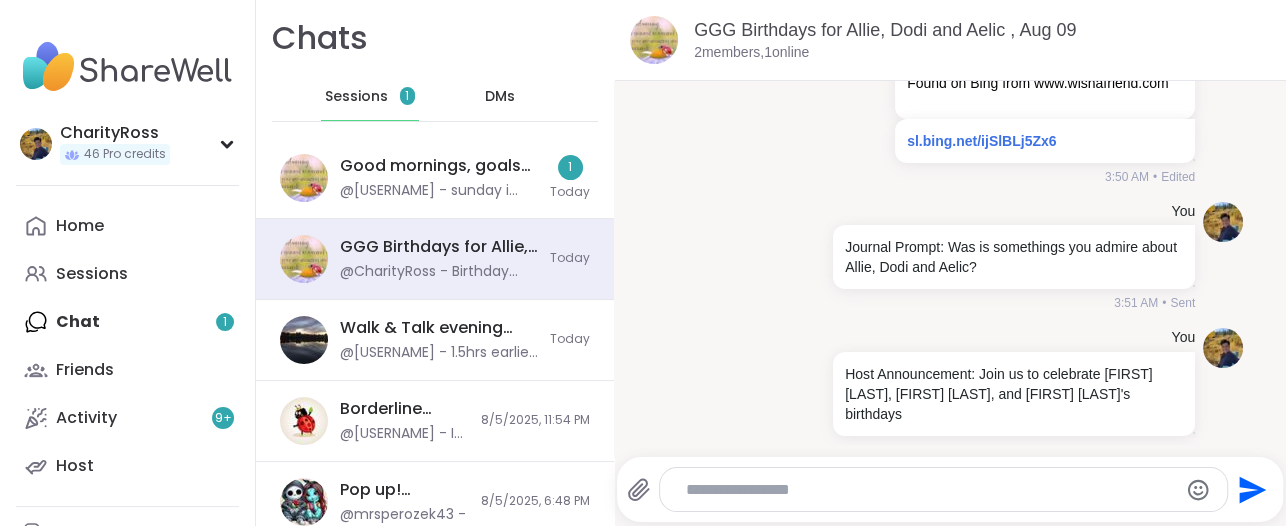 scroll, scrollTop: 613, scrollLeft: 0, axis: vertical 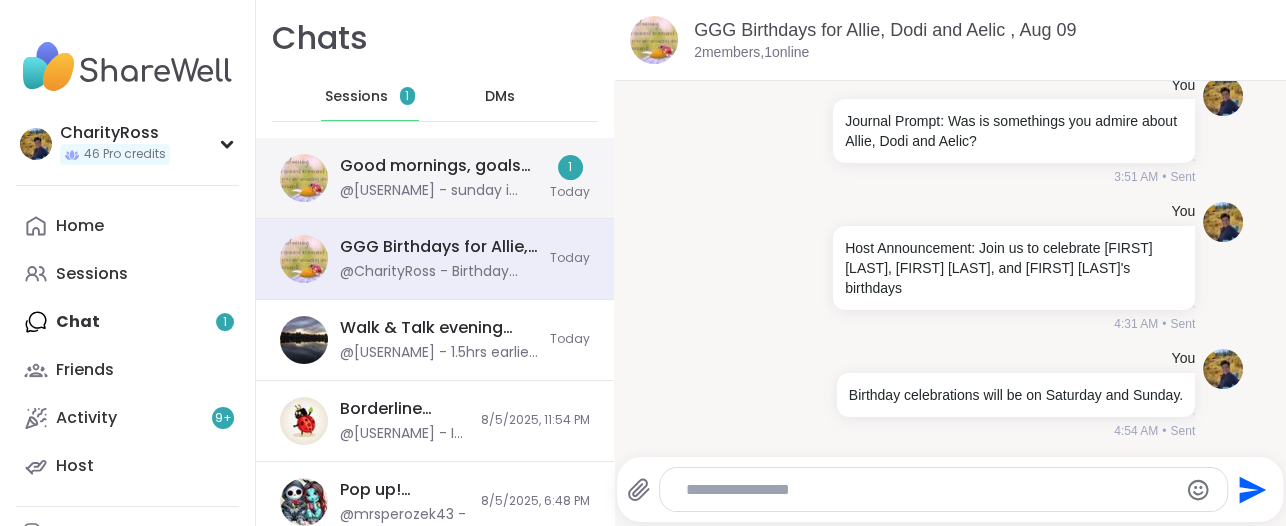 click on "Good mornings, goals and gratitude's, Aug 06 @AliciaMarie - sunday i can’t come i have work" at bounding box center [439, 178] 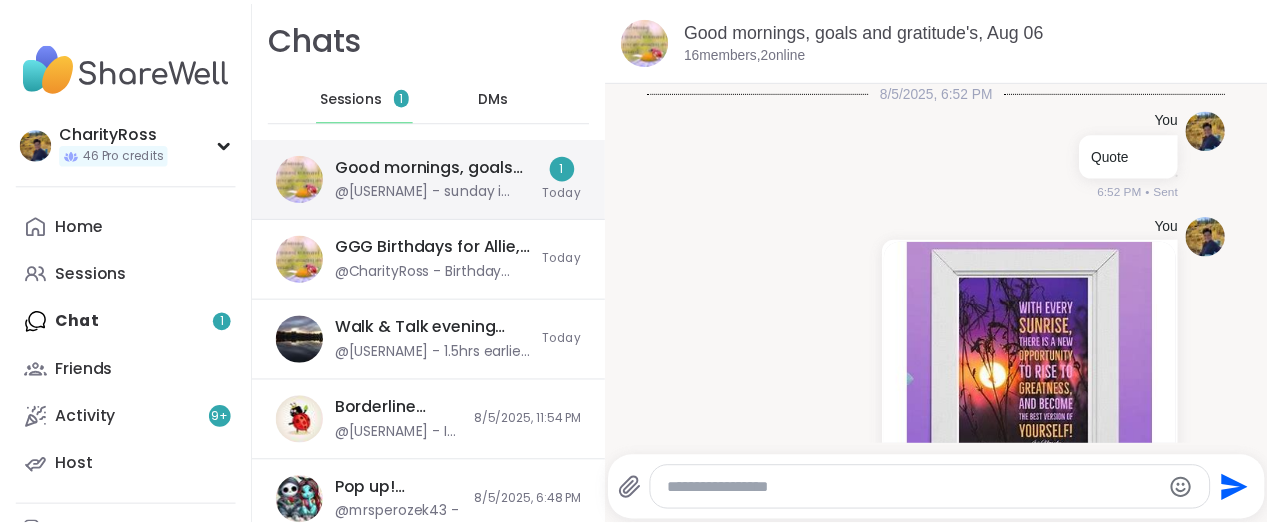 scroll, scrollTop: 515, scrollLeft: 0, axis: vertical 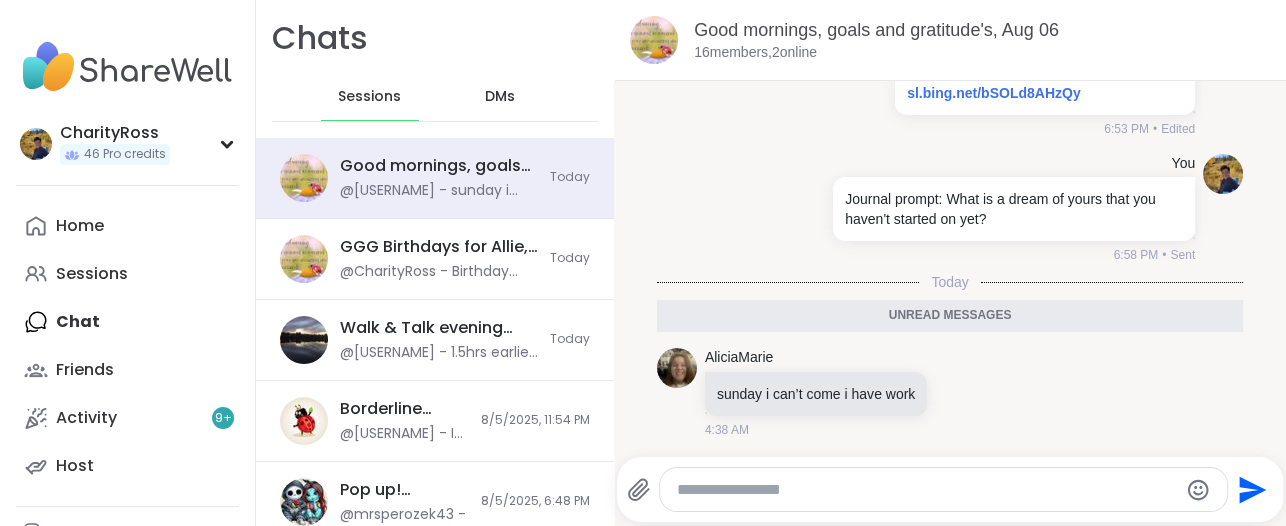 click at bounding box center (926, 490) 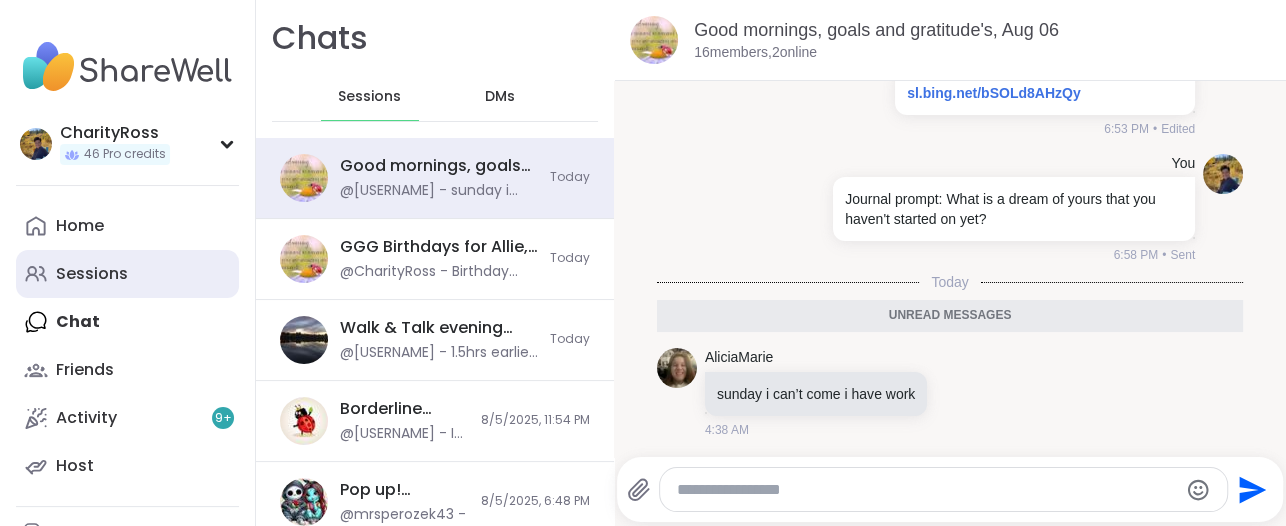 click on "Sessions" at bounding box center [127, 274] 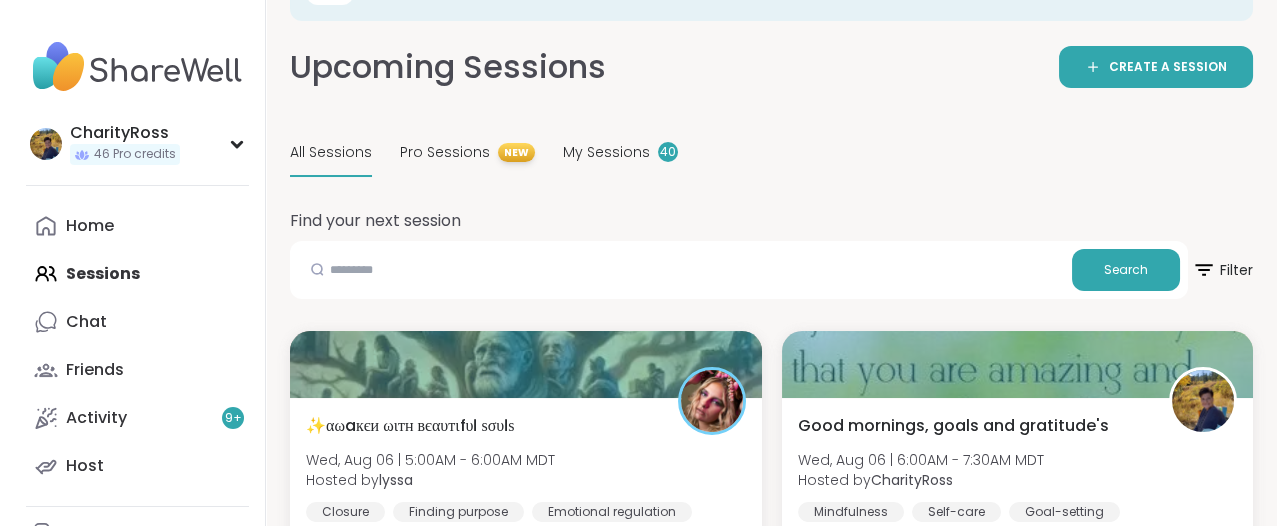 scroll, scrollTop: 125, scrollLeft: 0, axis: vertical 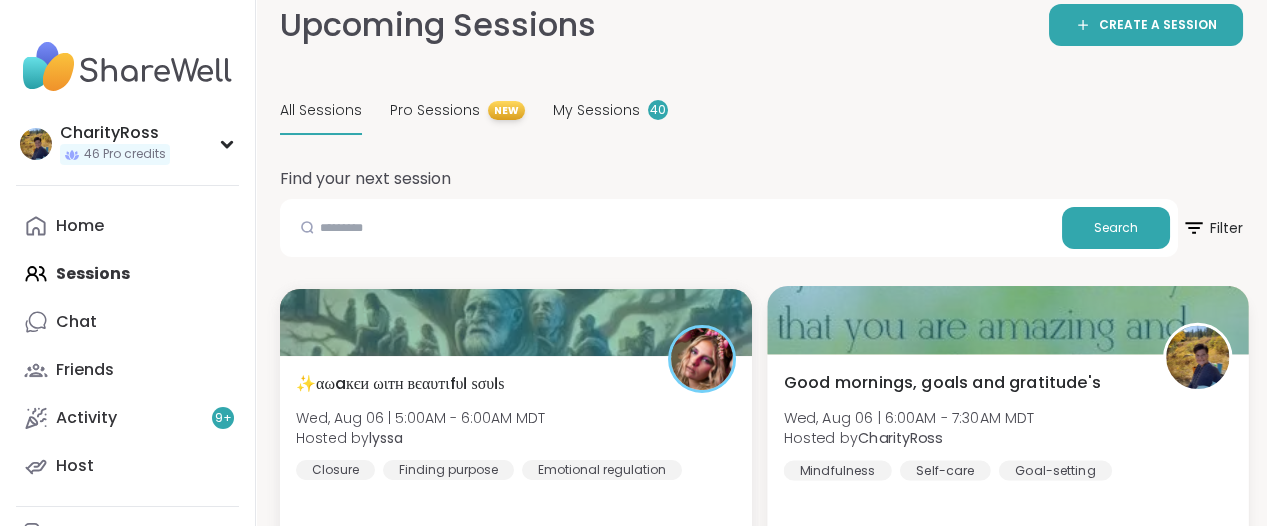 click on "Wed, Aug 06 | 6:00AM - 7:30AM MDT" at bounding box center (908, 417) 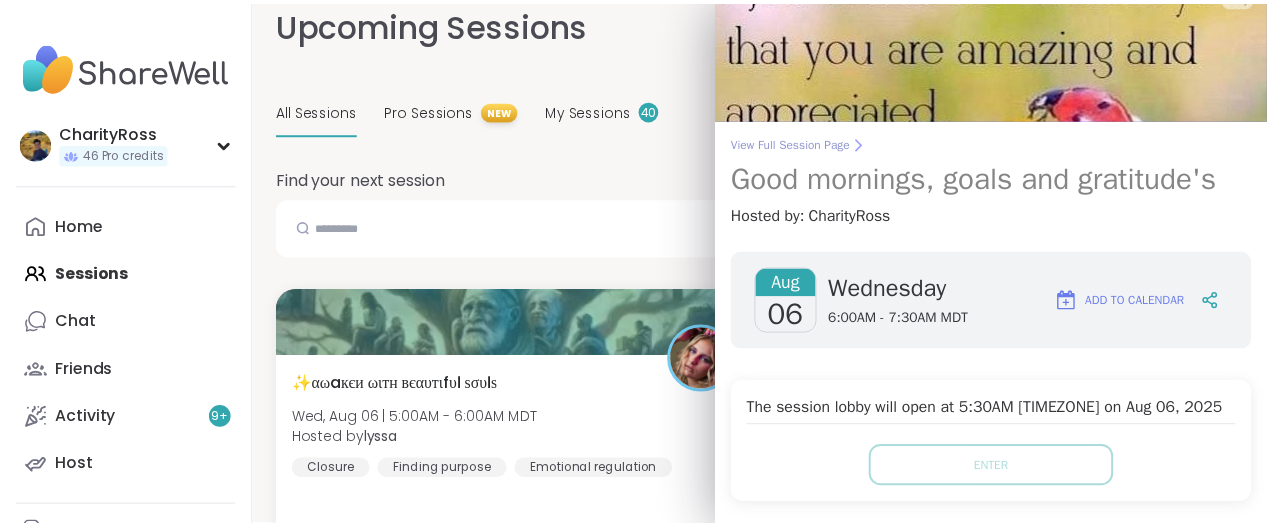 scroll, scrollTop: 0, scrollLeft: 0, axis: both 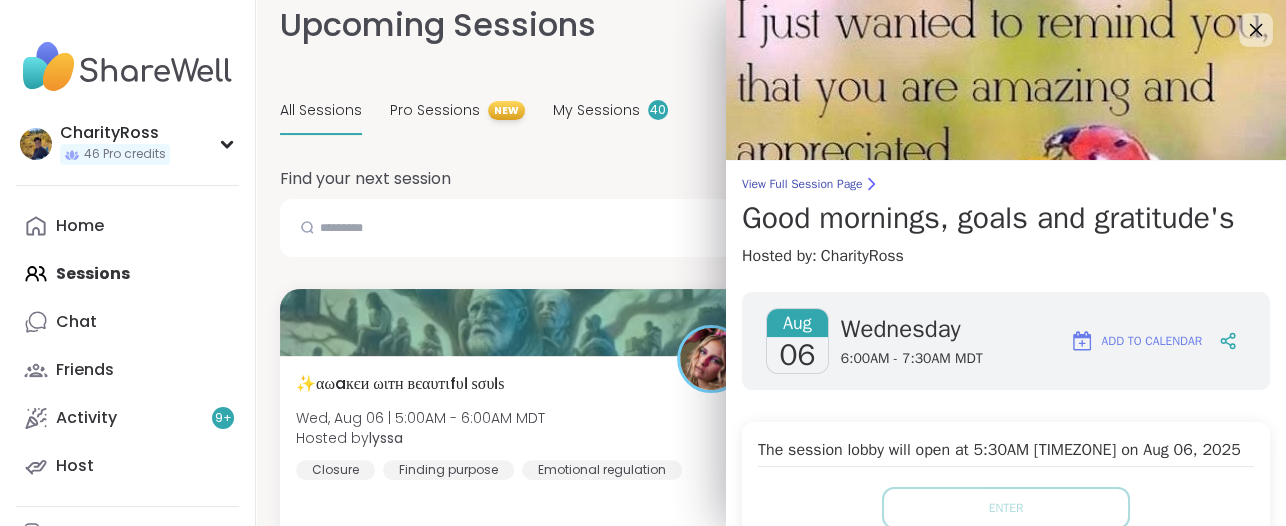 click 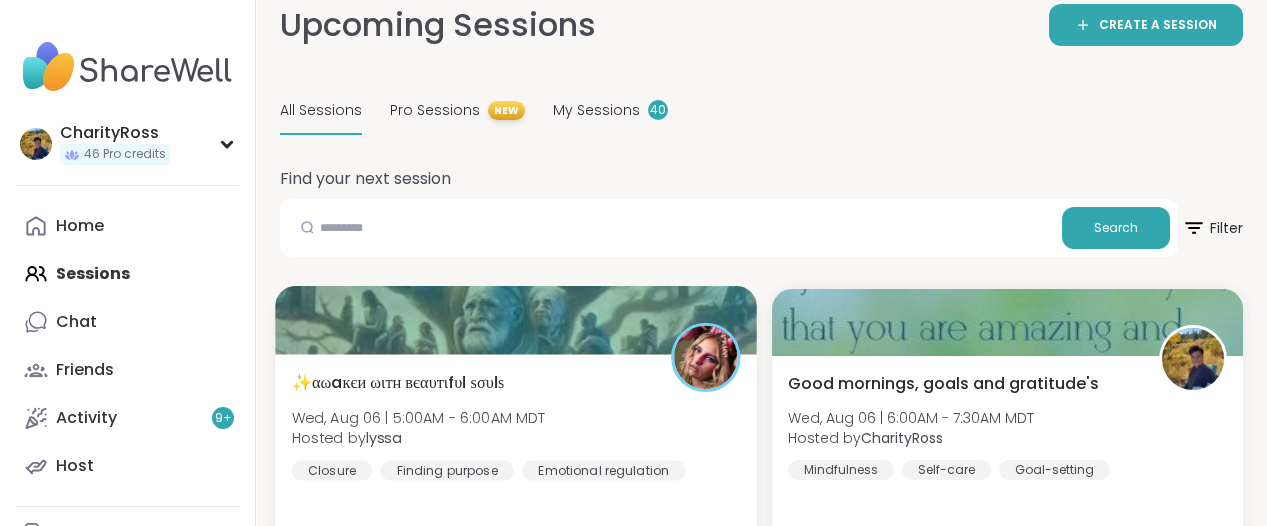 click at bounding box center (515, 320) 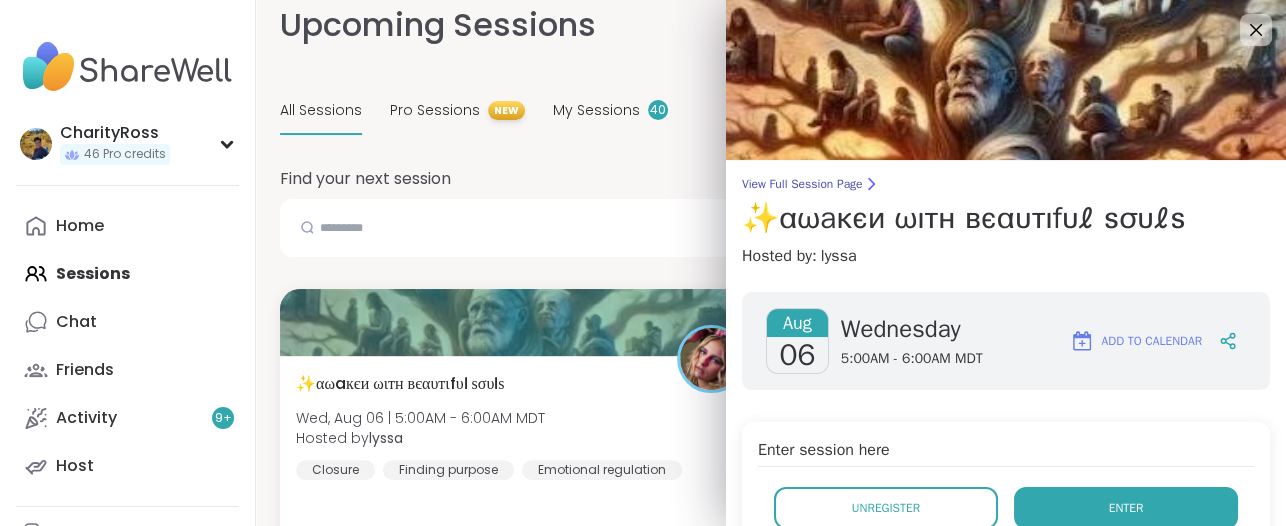 click on "Enter" at bounding box center [1126, 508] 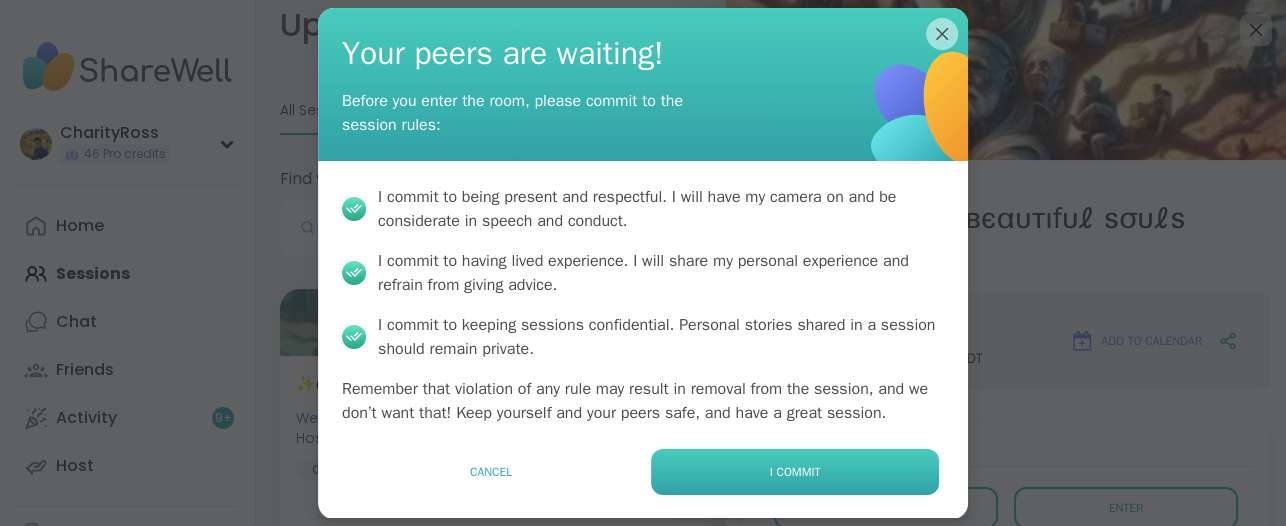 click on "I commit" at bounding box center [795, 472] 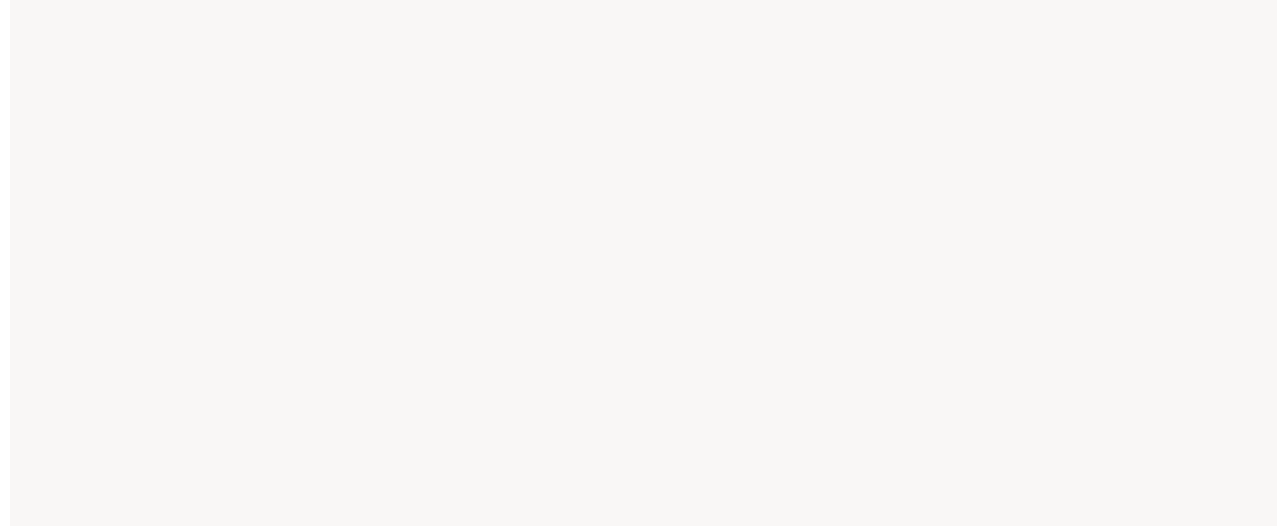 scroll, scrollTop: 0, scrollLeft: 0, axis: both 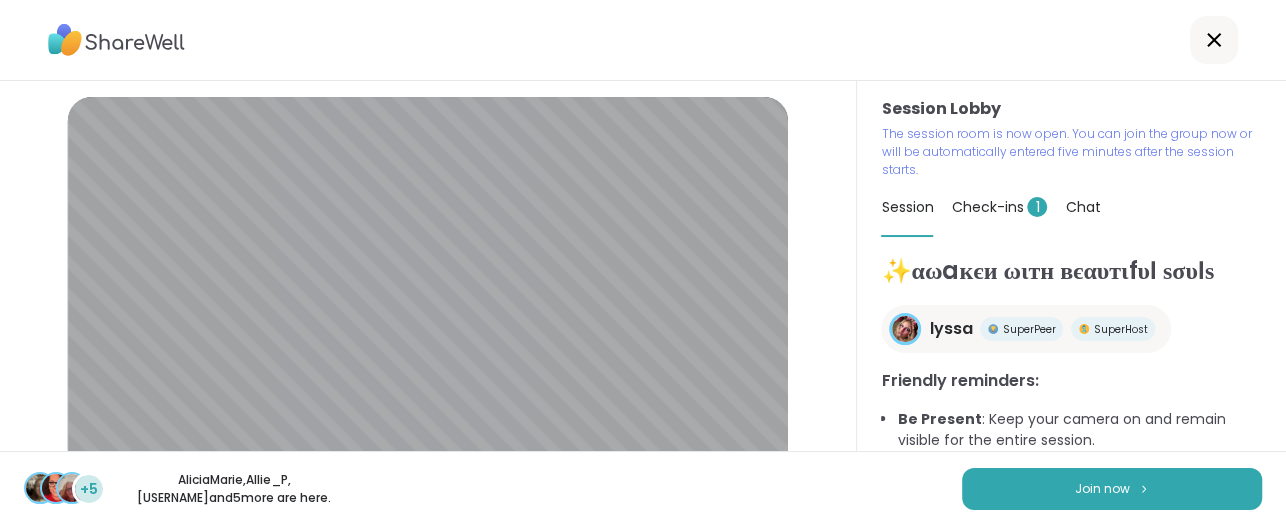 click on "Join now" at bounding box center (1112, 489) 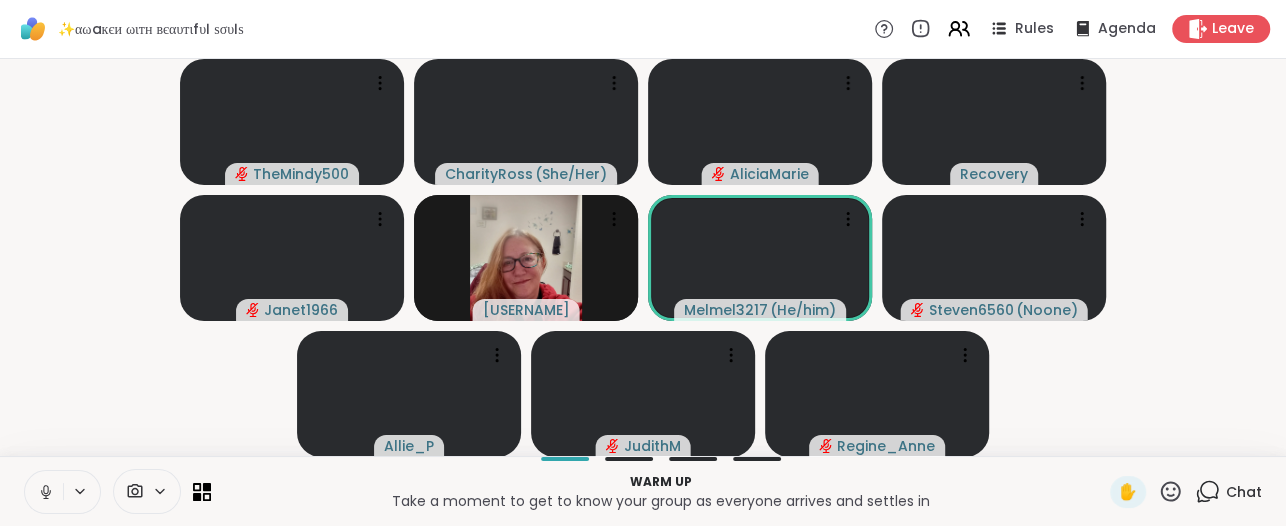 click on "TheMindy500 CharityRoss ( She/Her ) AliciaMarie Recovery Janet1966 dodi Melmel3217 ( He/him ) Steven6560 ( Noone ) Allie_P JudithM Regine_Anne" at bounding box center [643, 257] 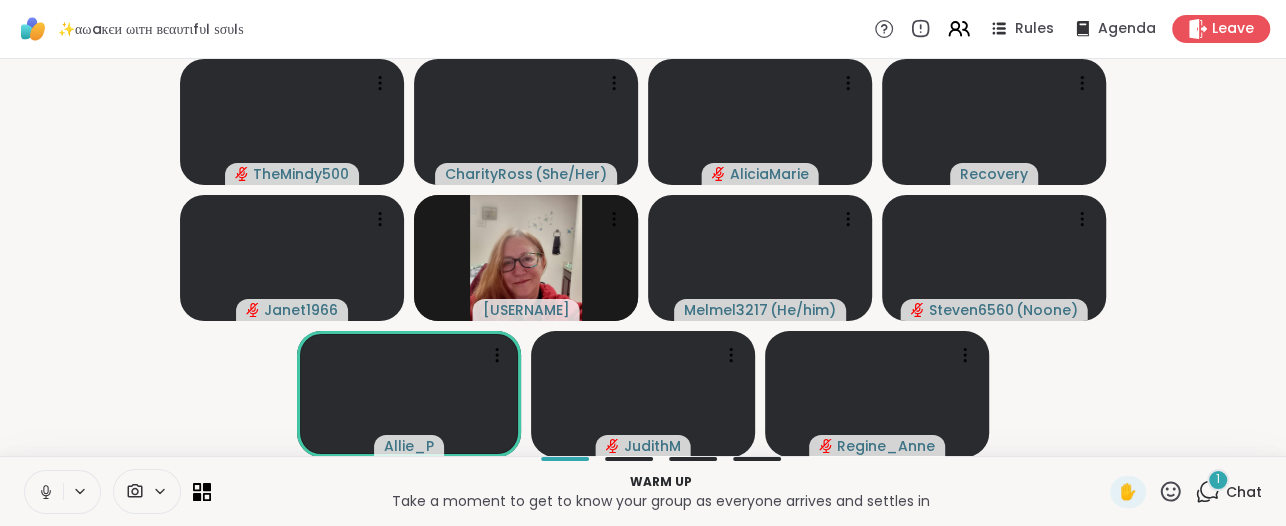 click on "TheMindy500 CharityRoss ( She/Her ) AliciaMarie Recovery Janet1966 dodi Melmel3217 ( He/him ) Steven6560 ( Noone ) Allie_P JudithM Regine_Anne" at bounding box center [643, 257] 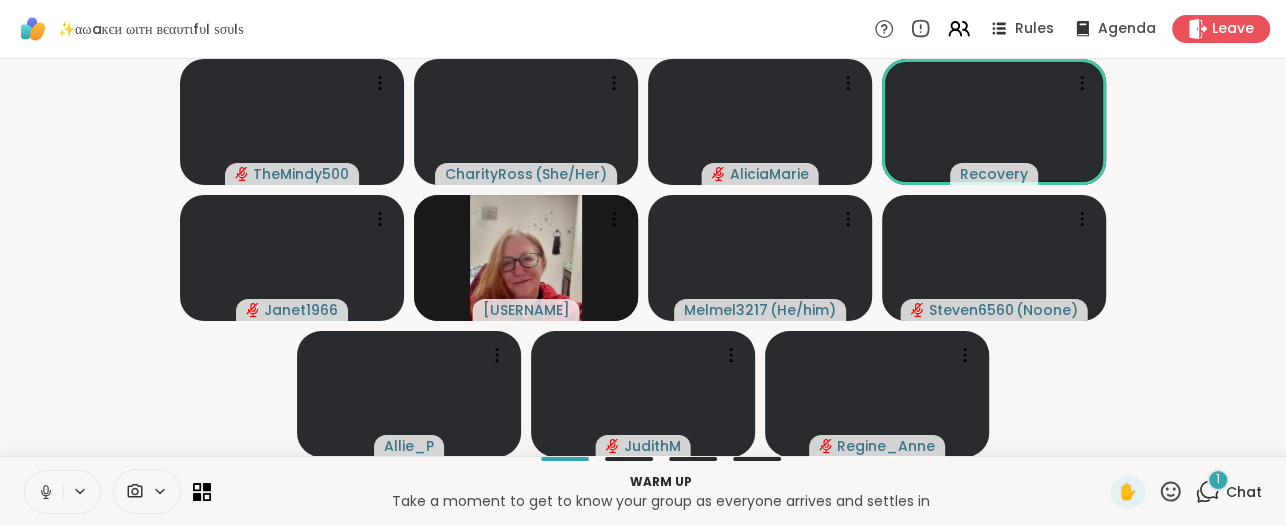 click 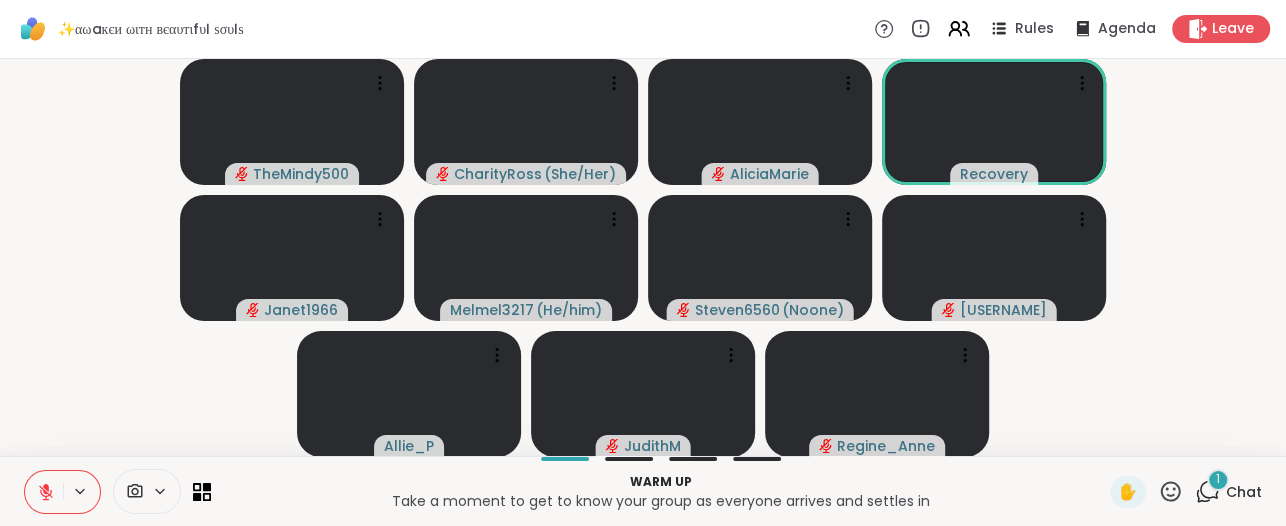 click 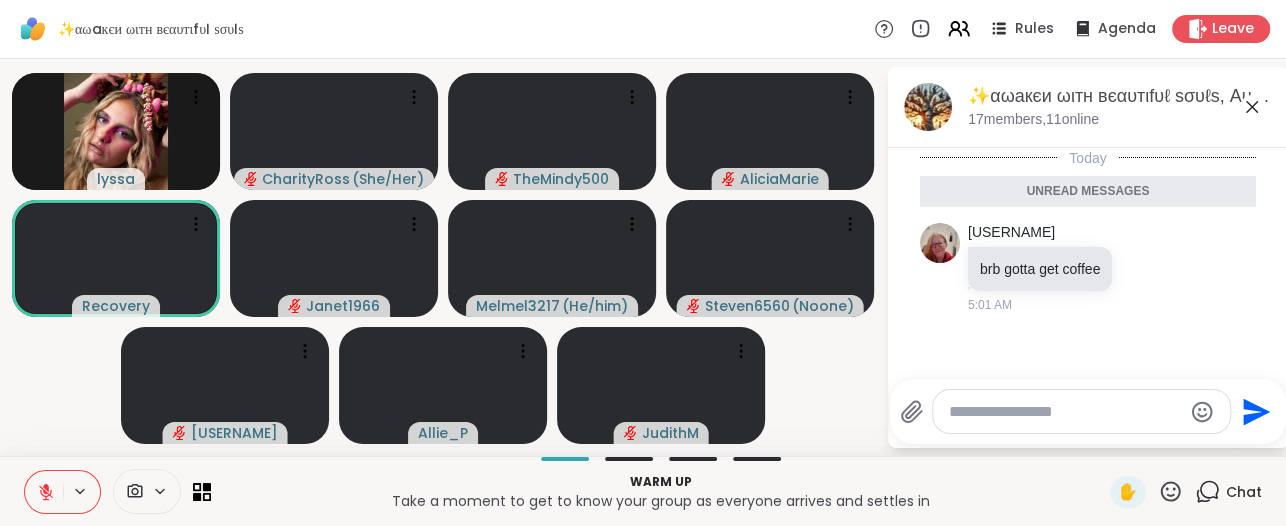 click 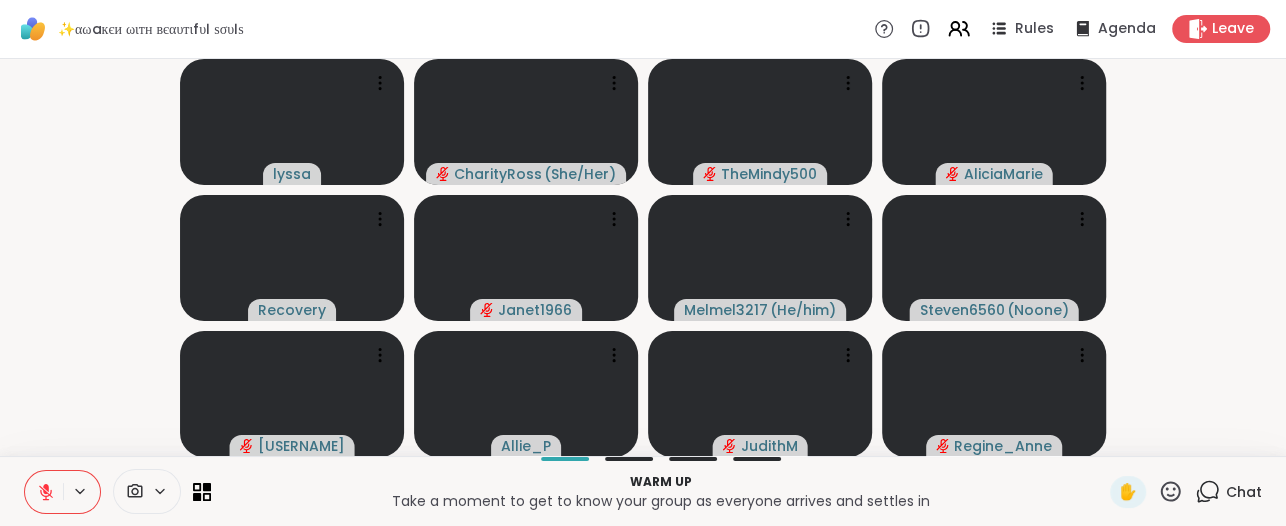 click 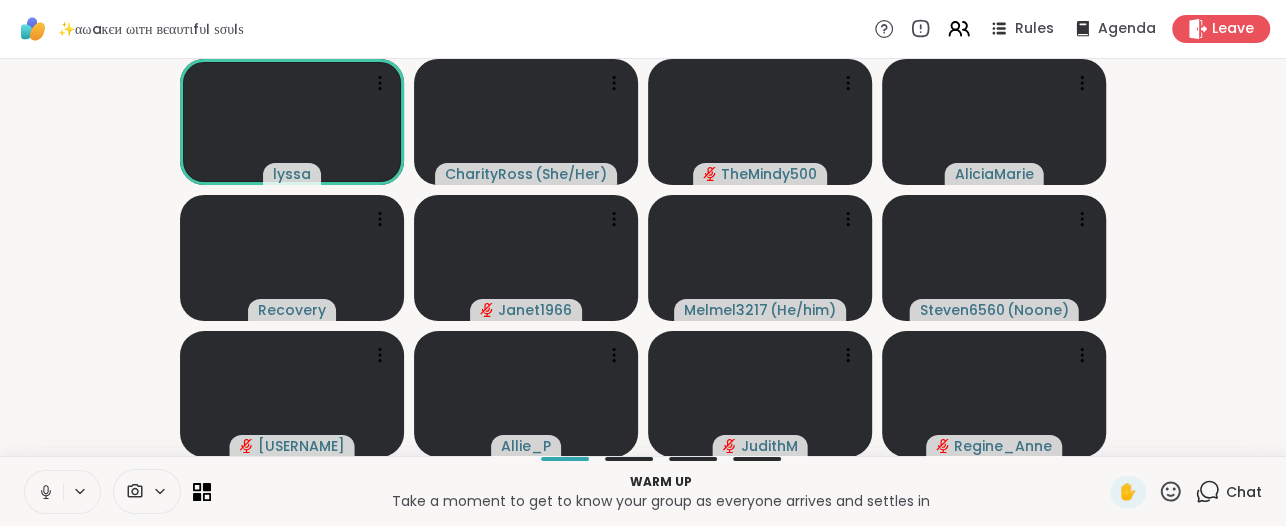 click 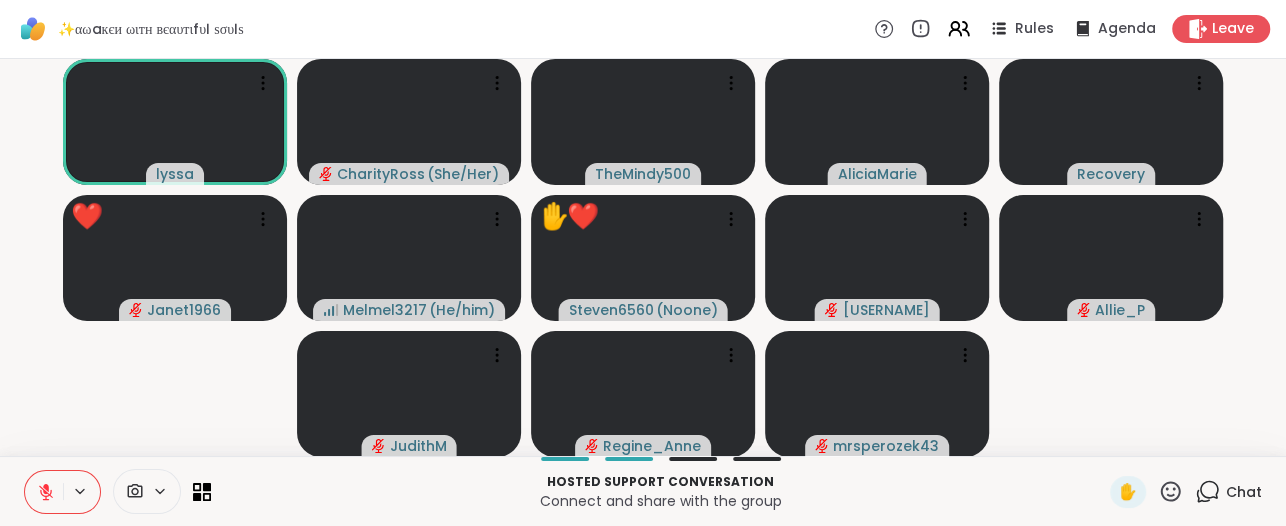 click 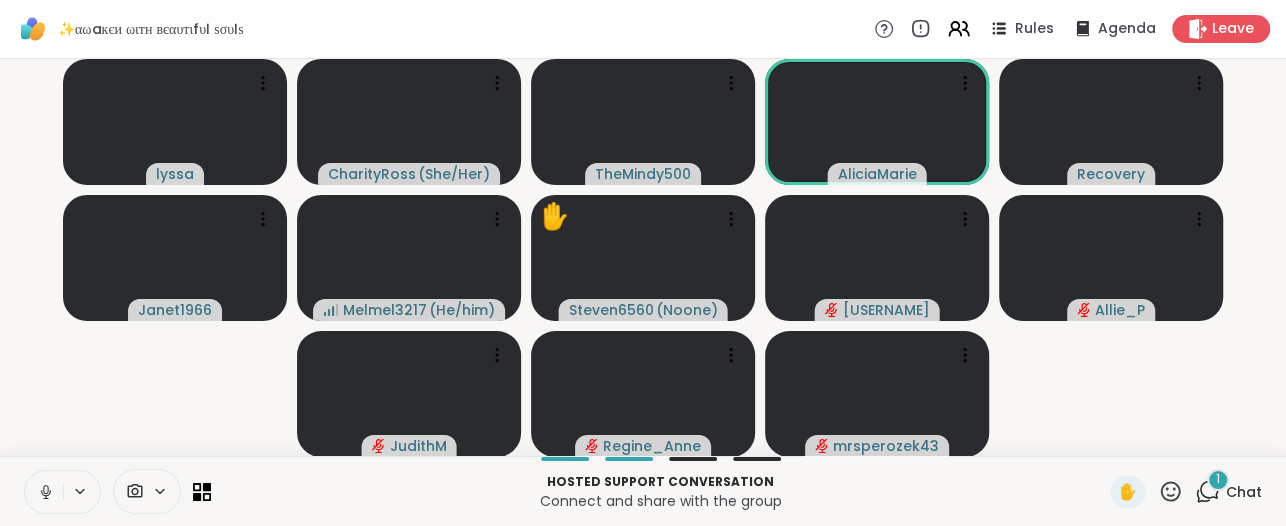 click 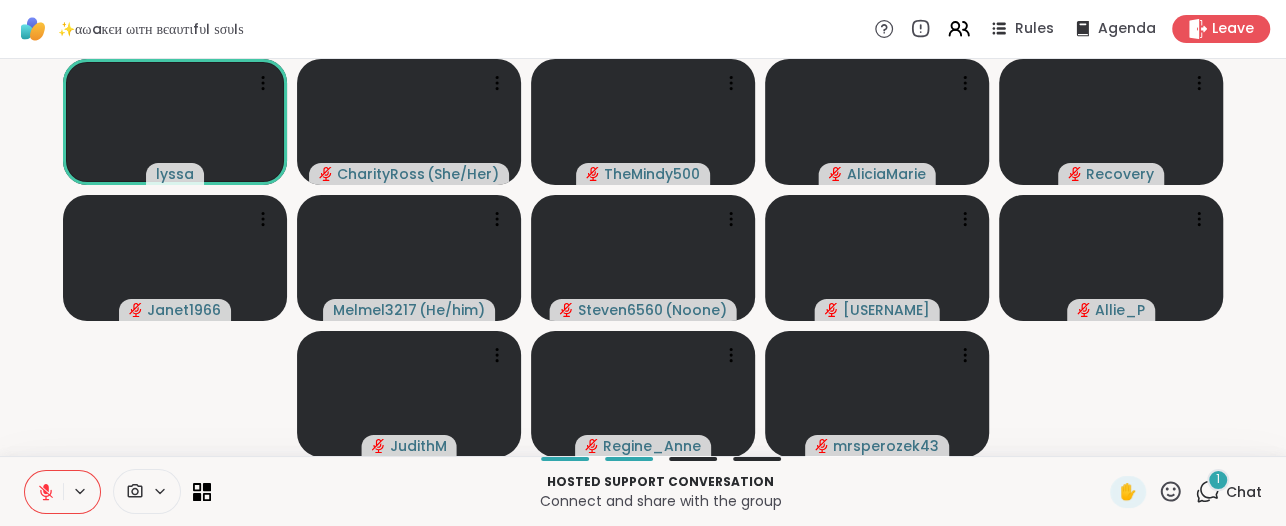 drag, startPoint x: 1166, startPoint y: 486, endPoint x: 1152, endPoint y: 494, distance: 16.124516 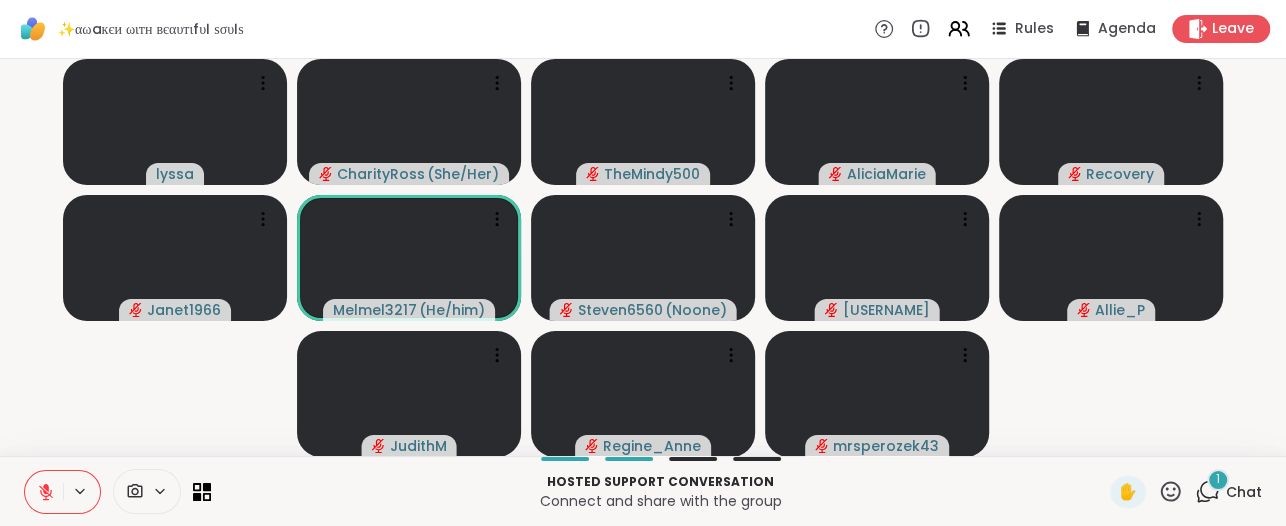 click 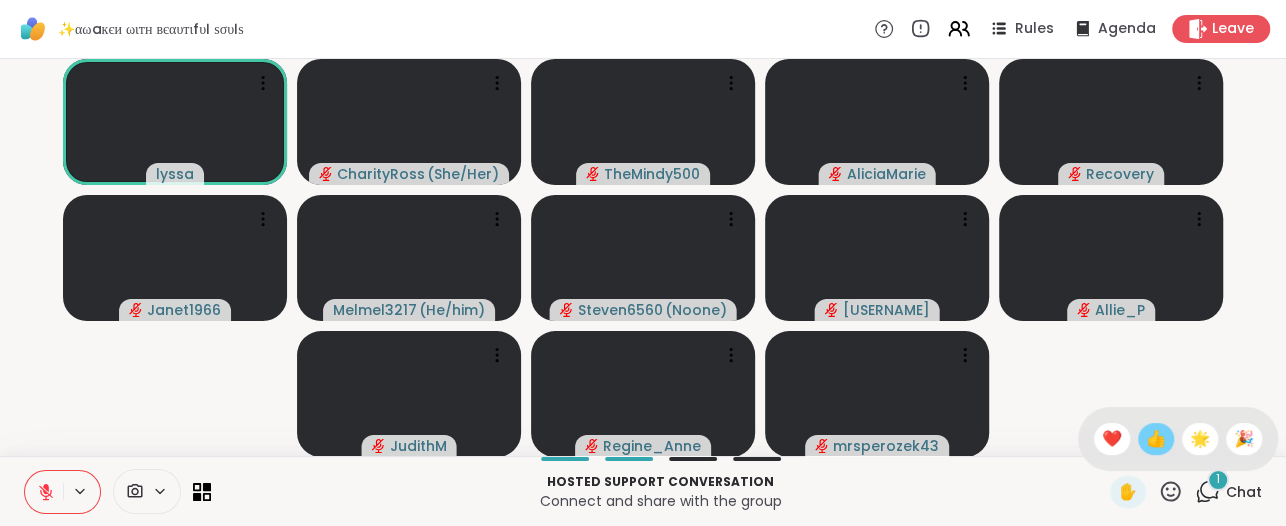 click on "👍" at bounding box center (1156, 439) 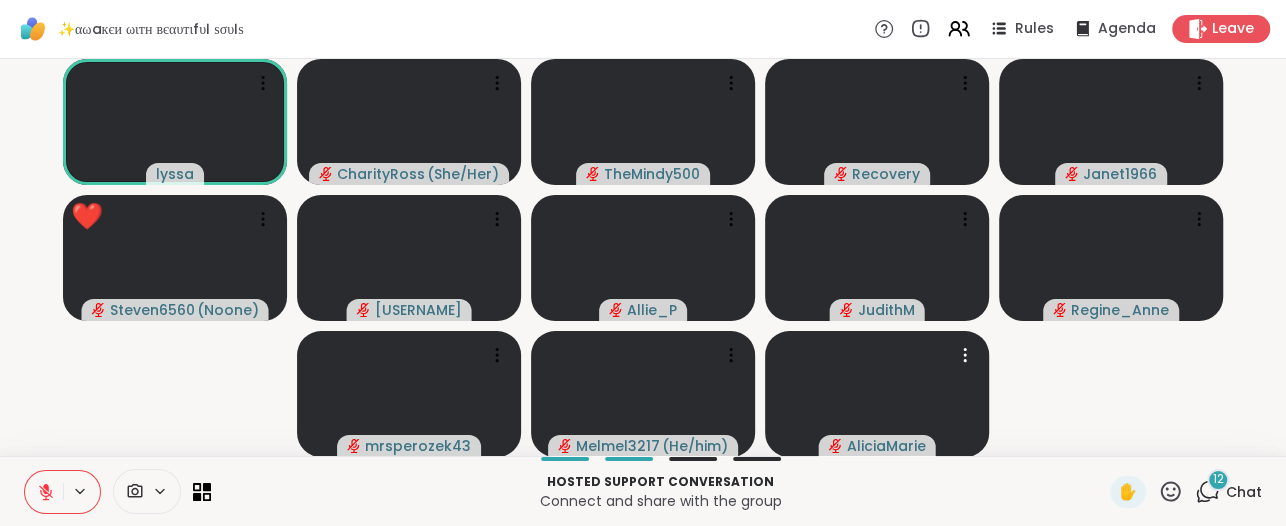 click 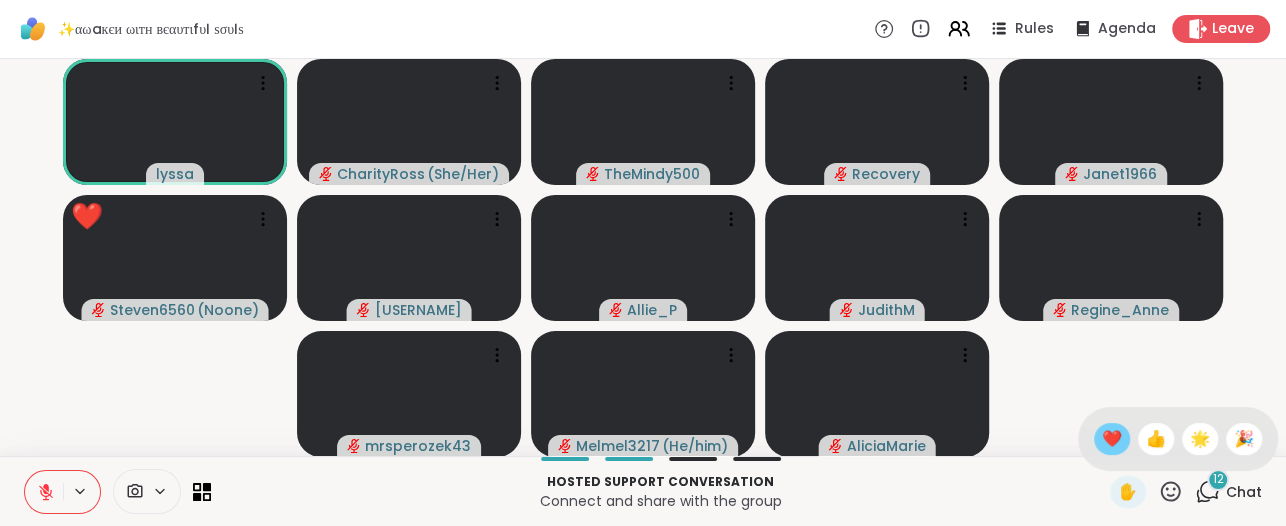 click on "❤️" at bounding box center [1112, 439] 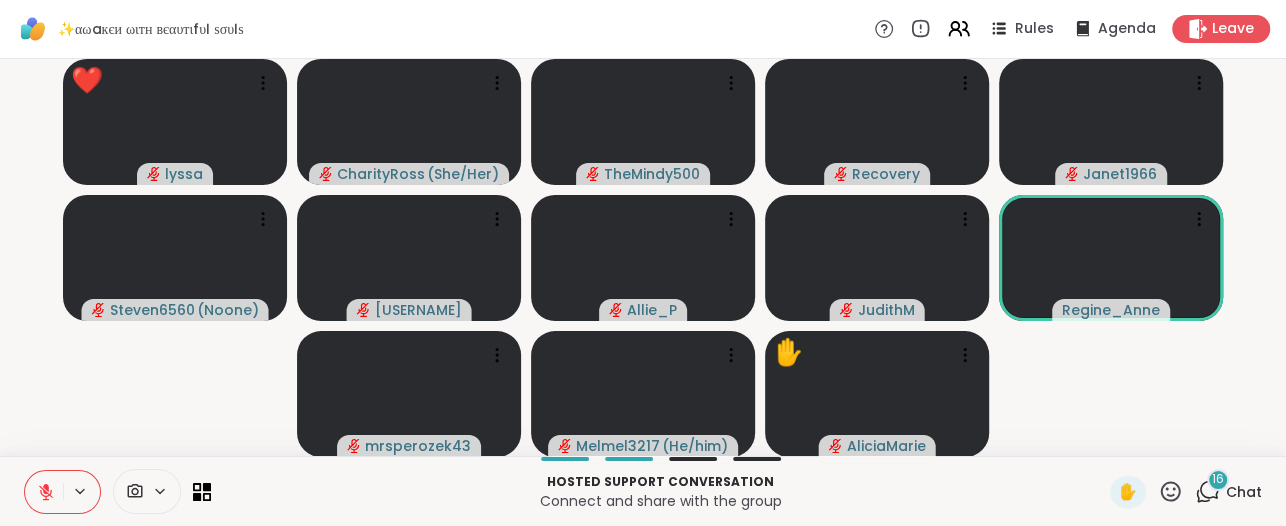 click 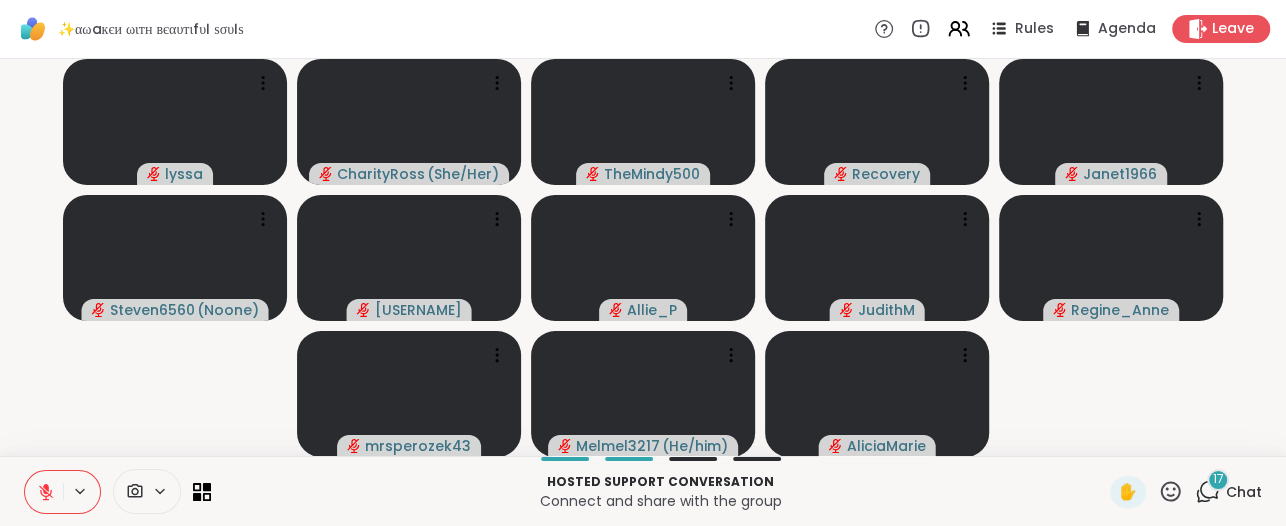 click 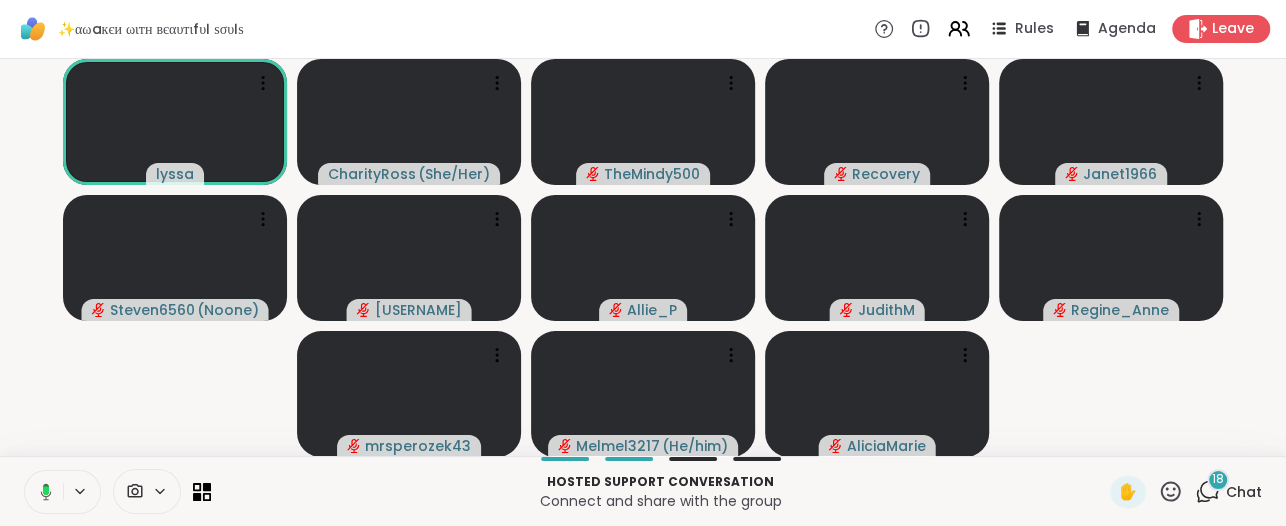 click 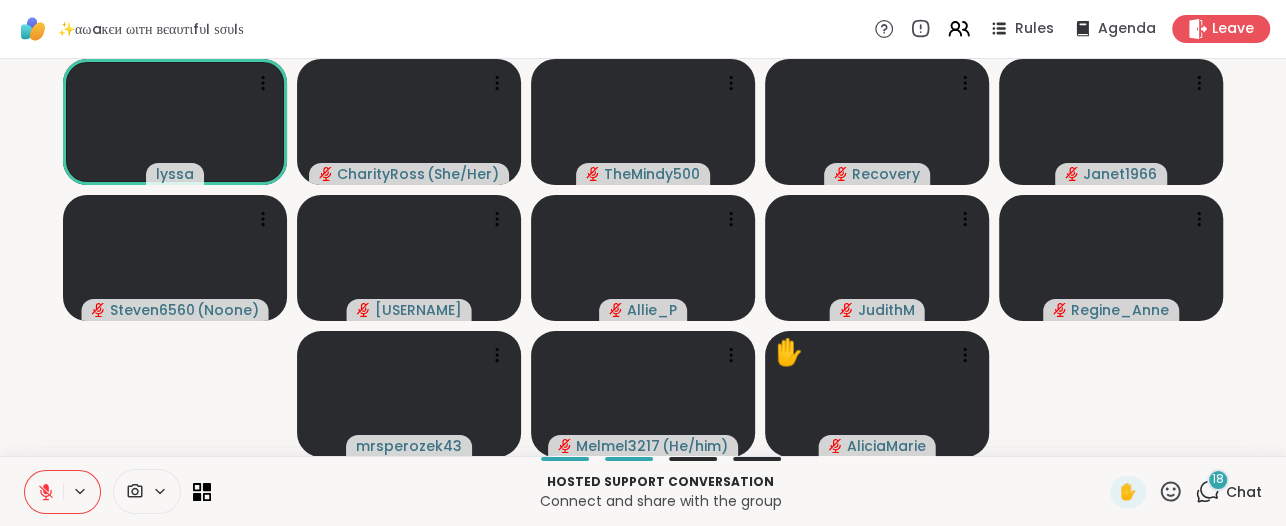 click 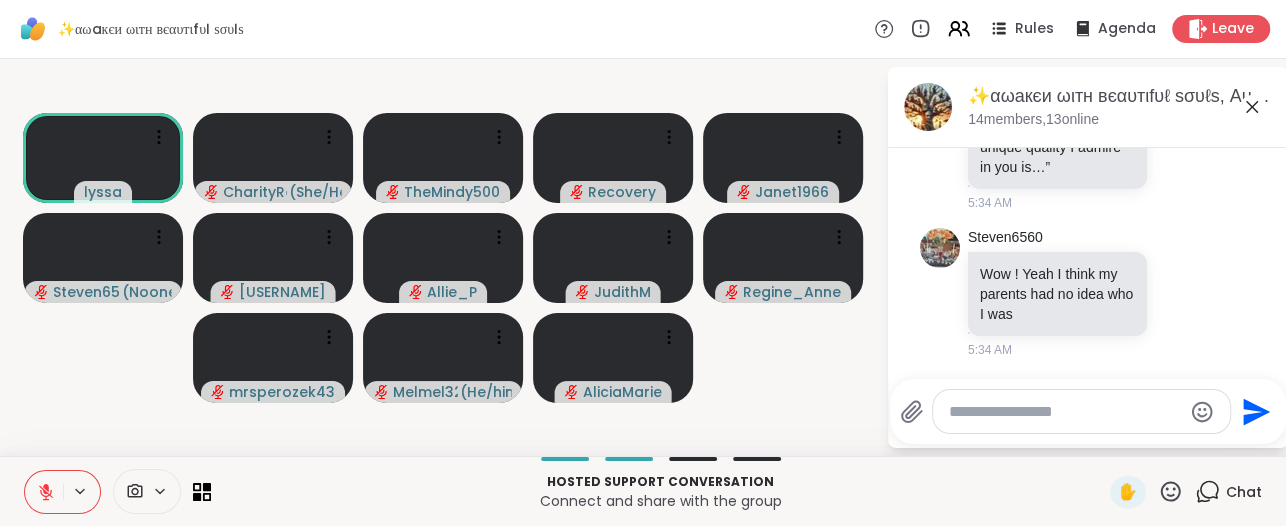 scroll, scrollTop: 6768, scrollLeft: 0, axis: vertical 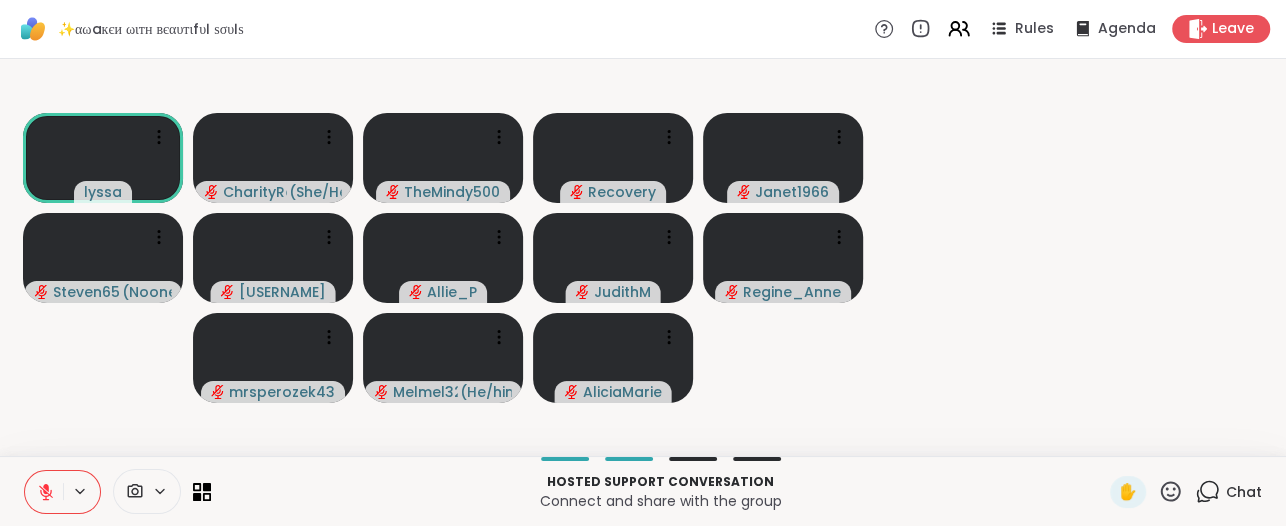 click 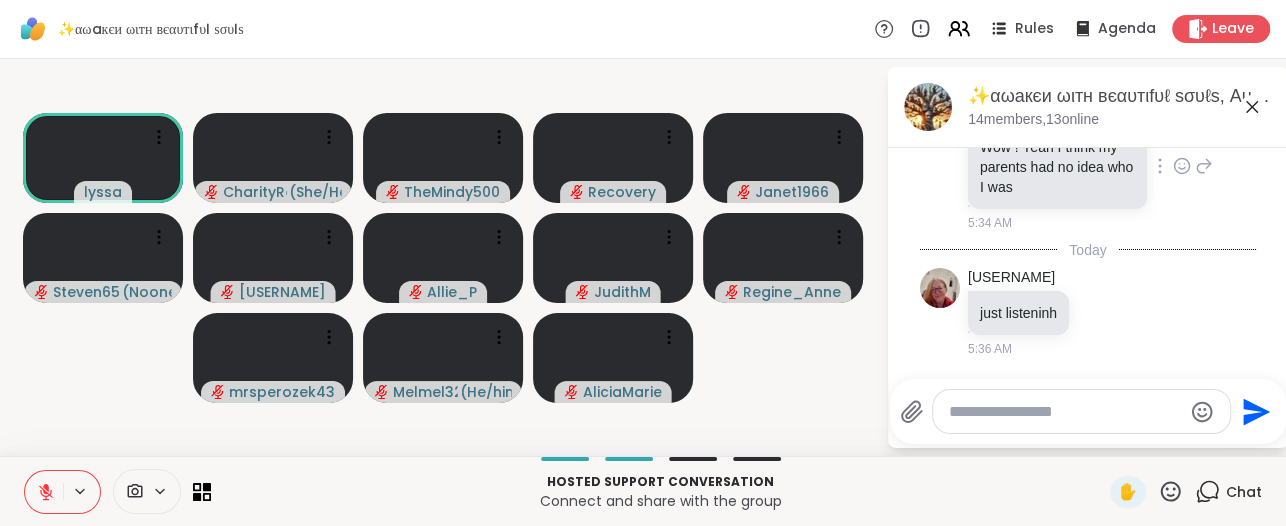 scroll, scrollTop: 6875, scrollLeft: 0, axis: vertical 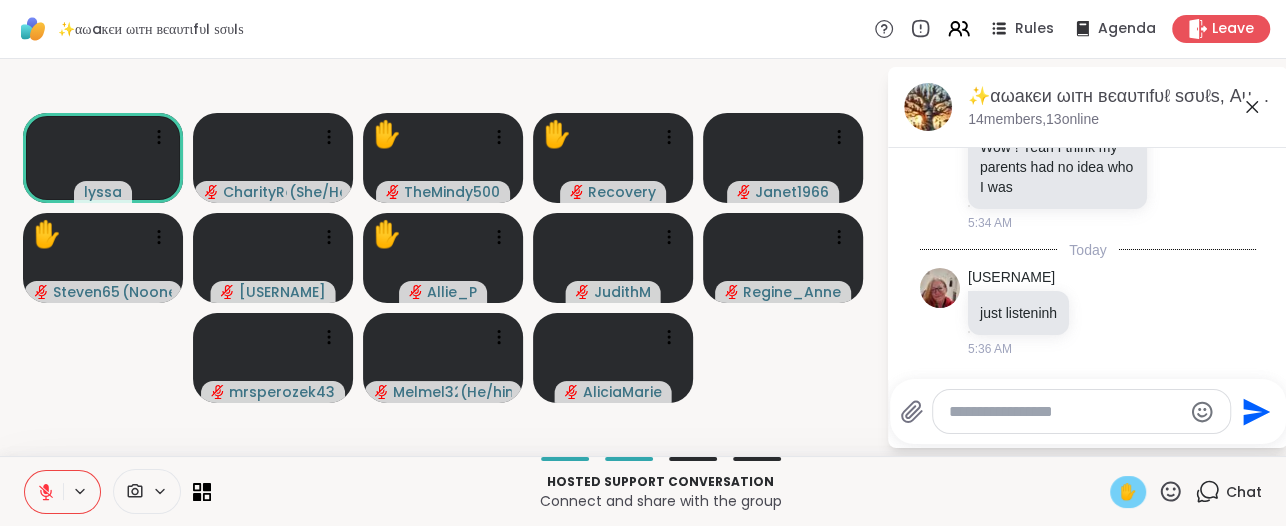 click on "✋" at bounding box center [1128, 492] 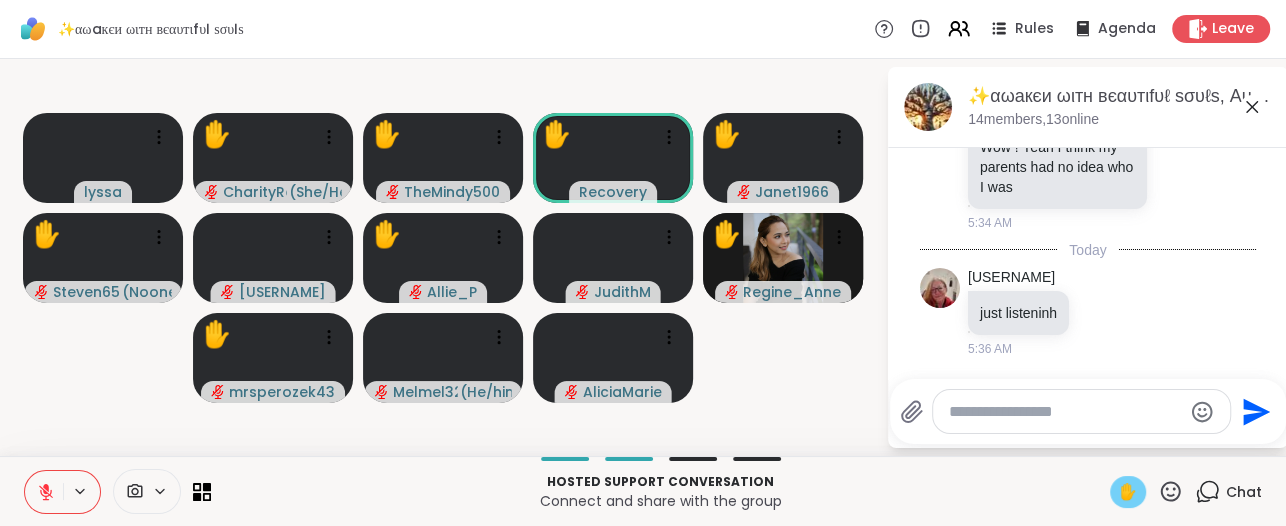 scroll, scrollTop: 6034, scrollLeft: 0, axis: vertical 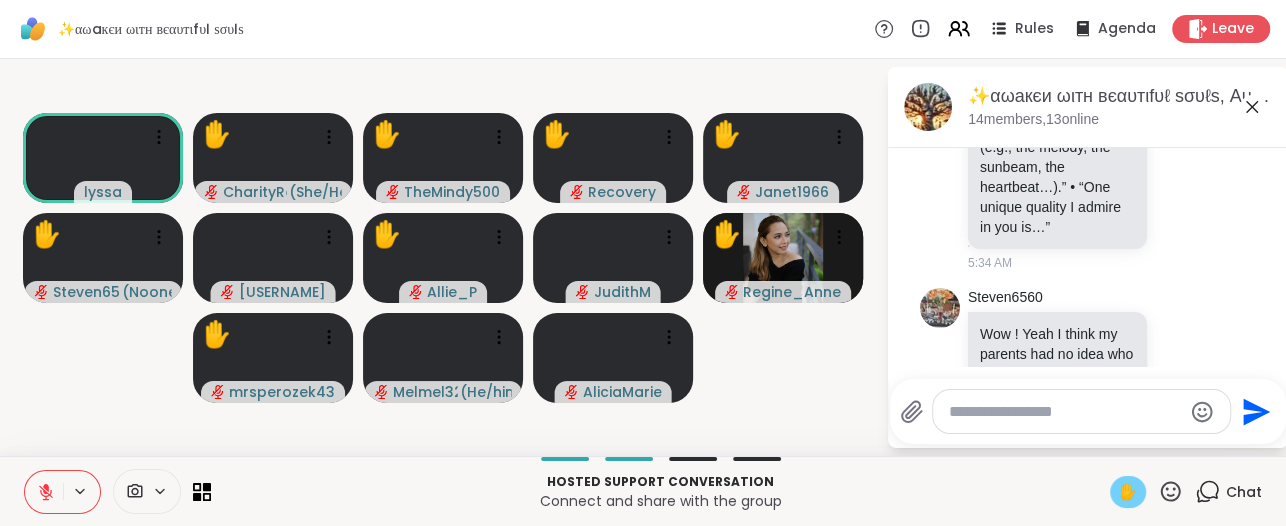 click 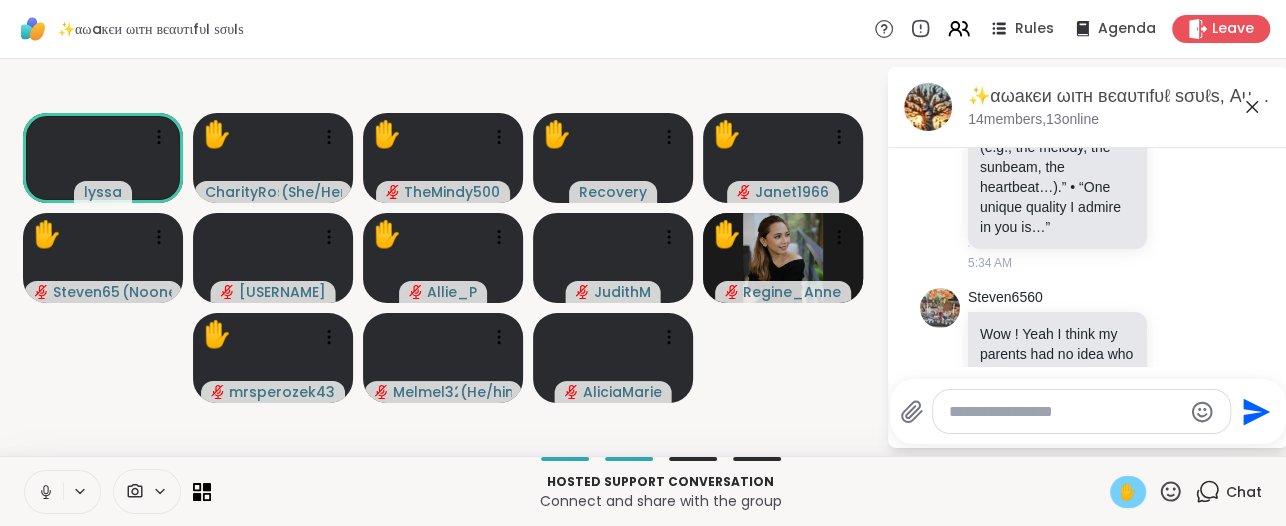 click 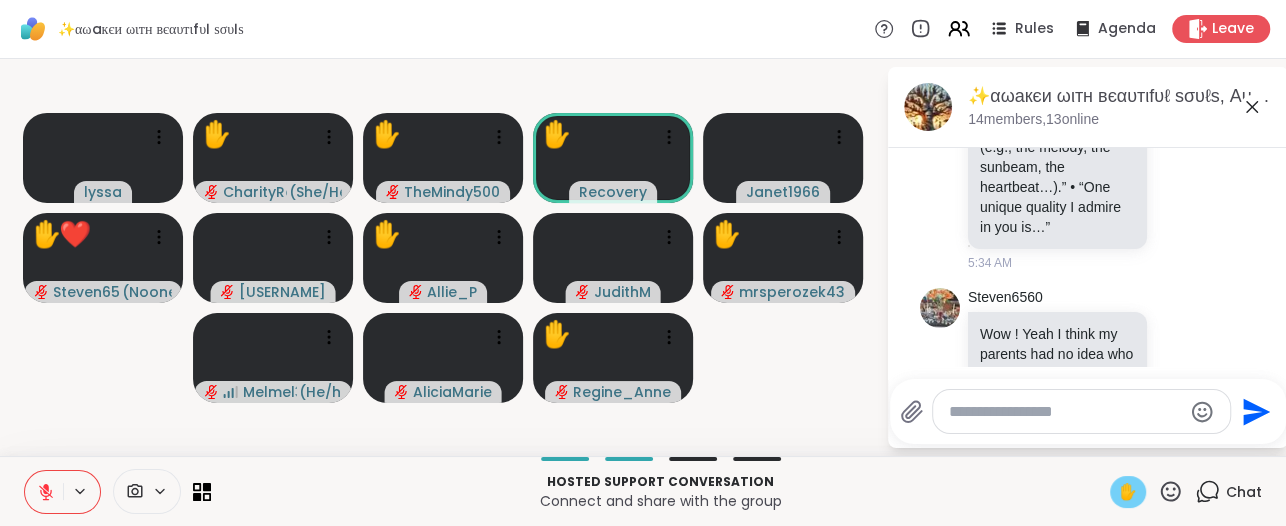 click 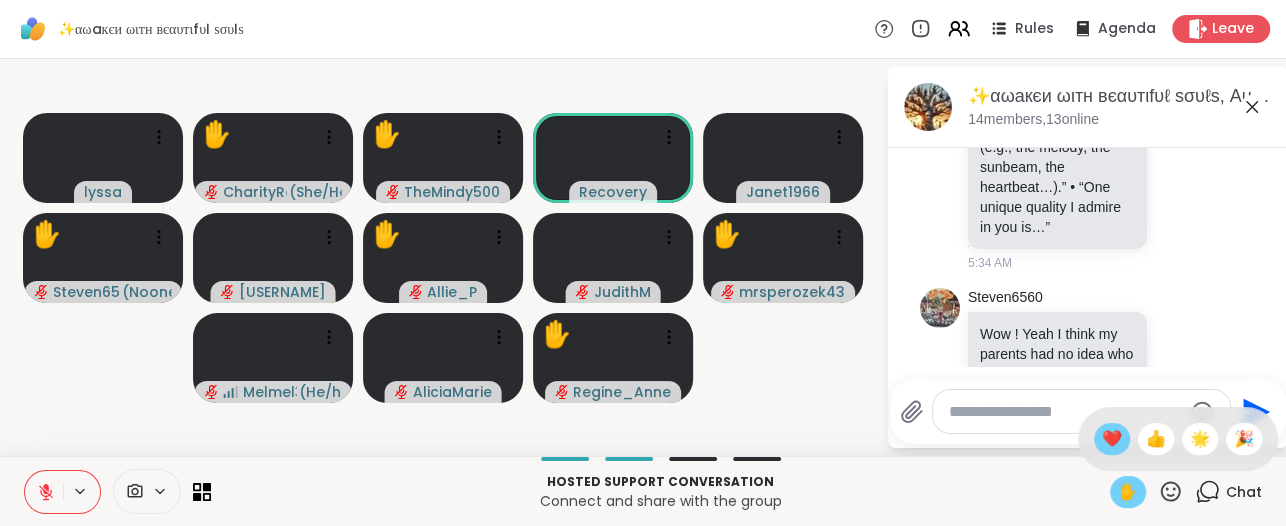 click on "❤️" at bounding box center [1112, 439] 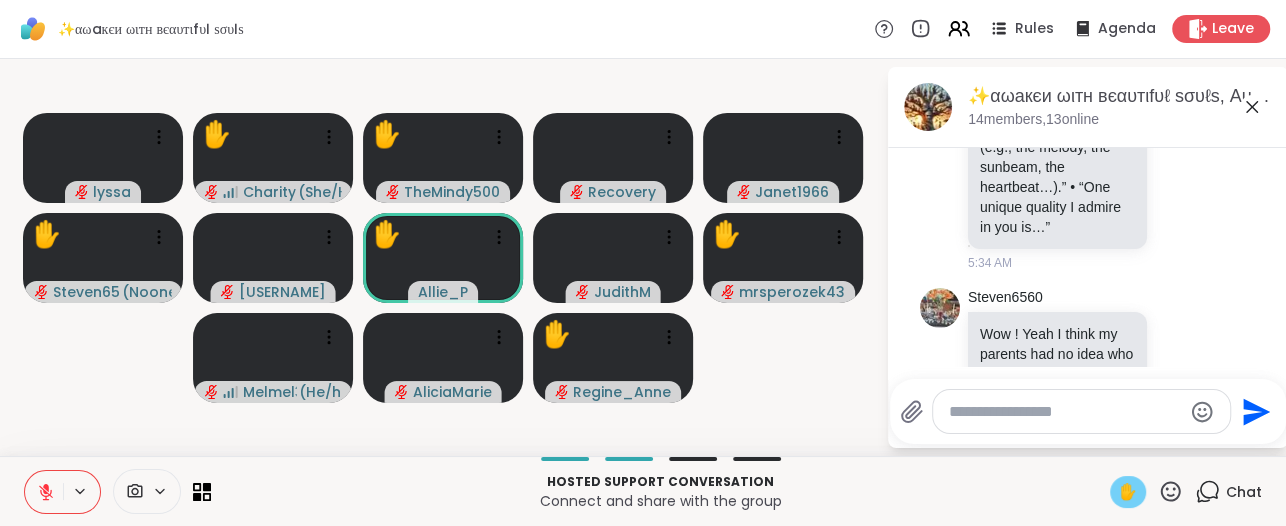click 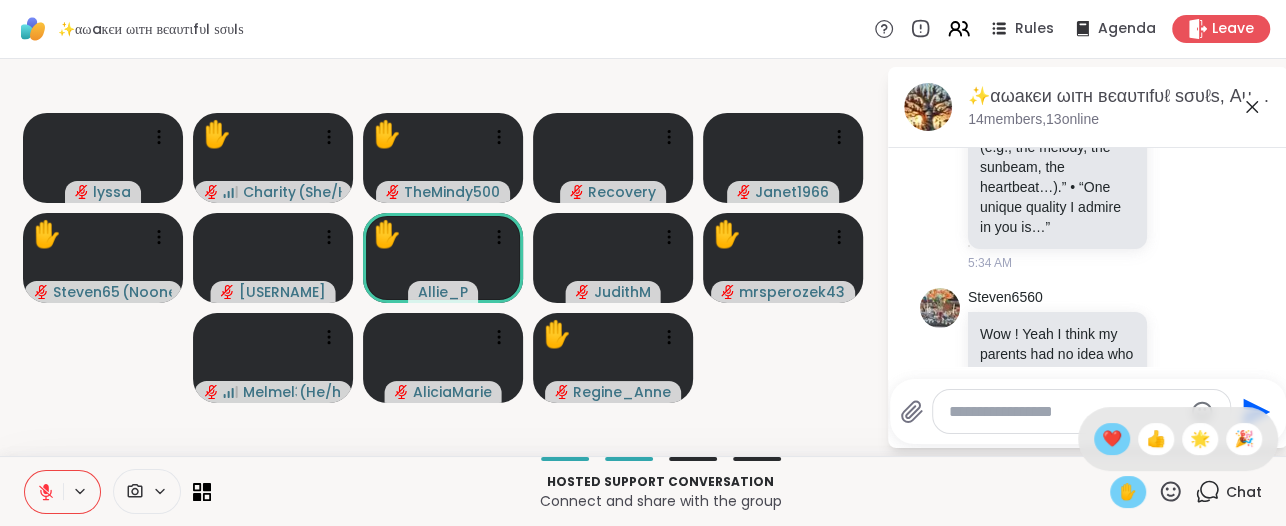 click on "❤️" at bounding box center [1112, 439] 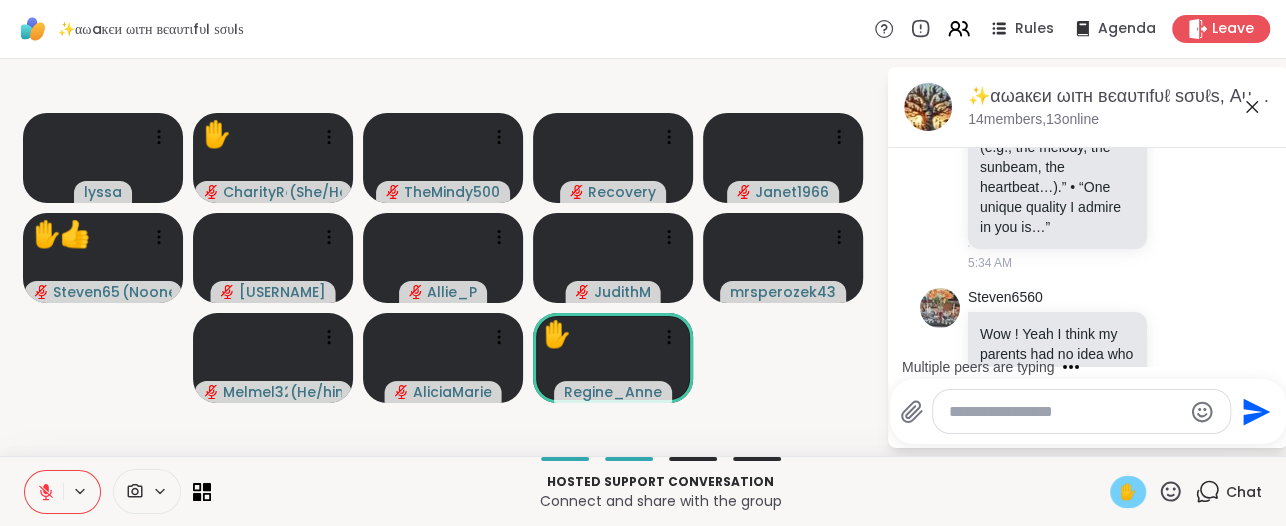 click 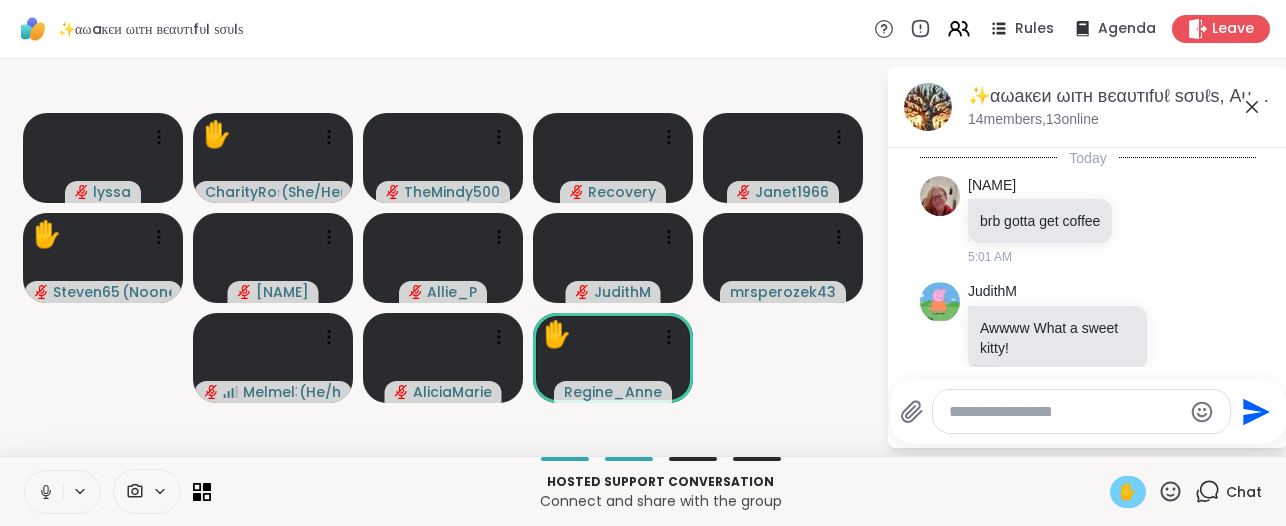 scroll, scrollTop: 0, scrollLeft: 0, axis: both 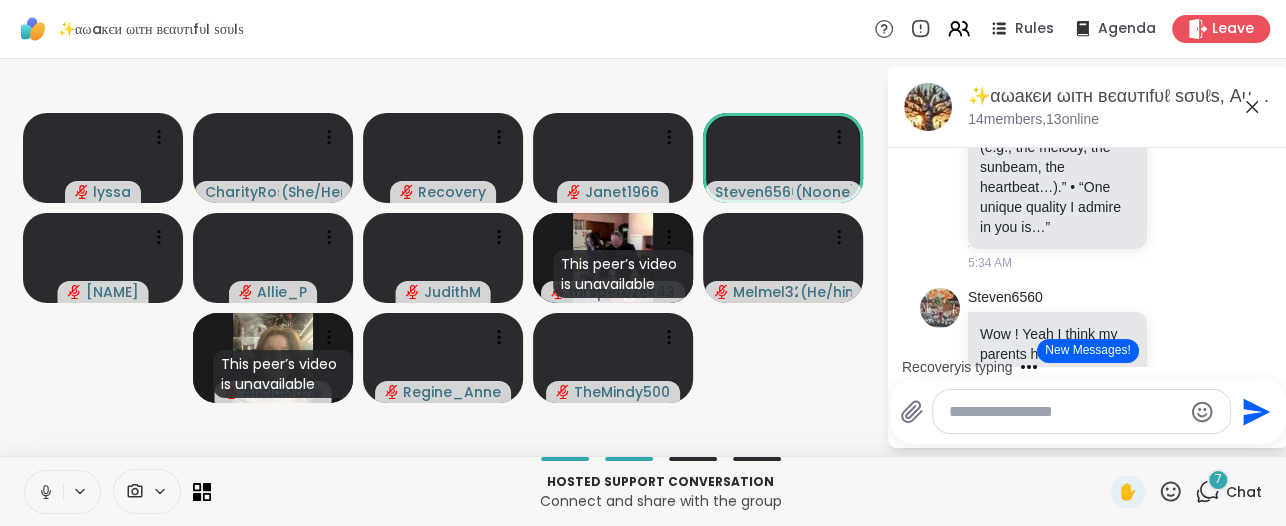click on "New Messages!" at bounding box center (1087, 351) 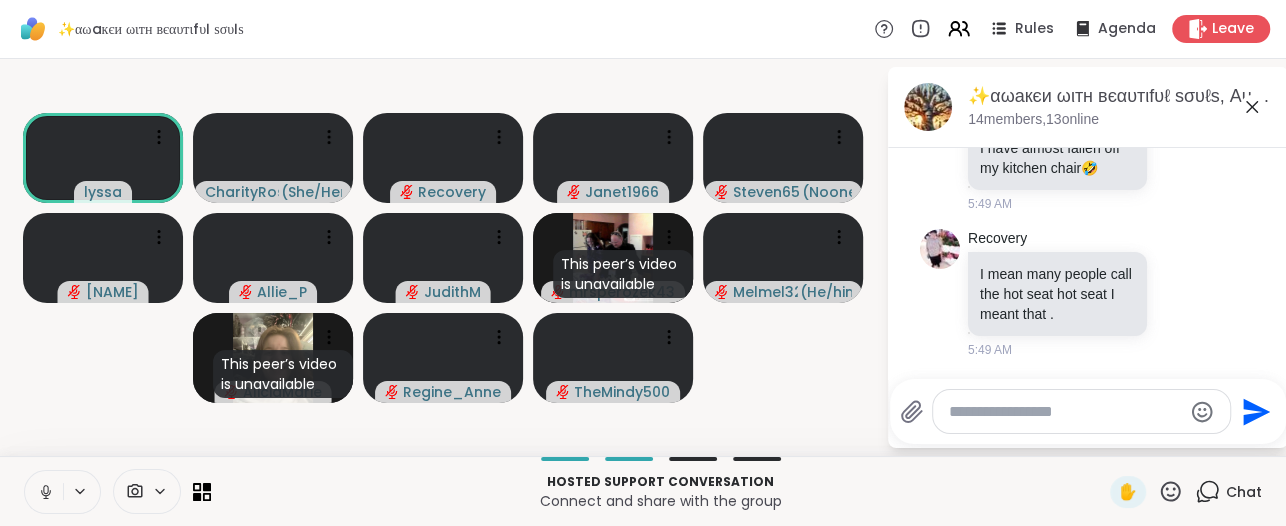 scroll, scrollTop: 8741, scrollLeft: 0, axis: vertical 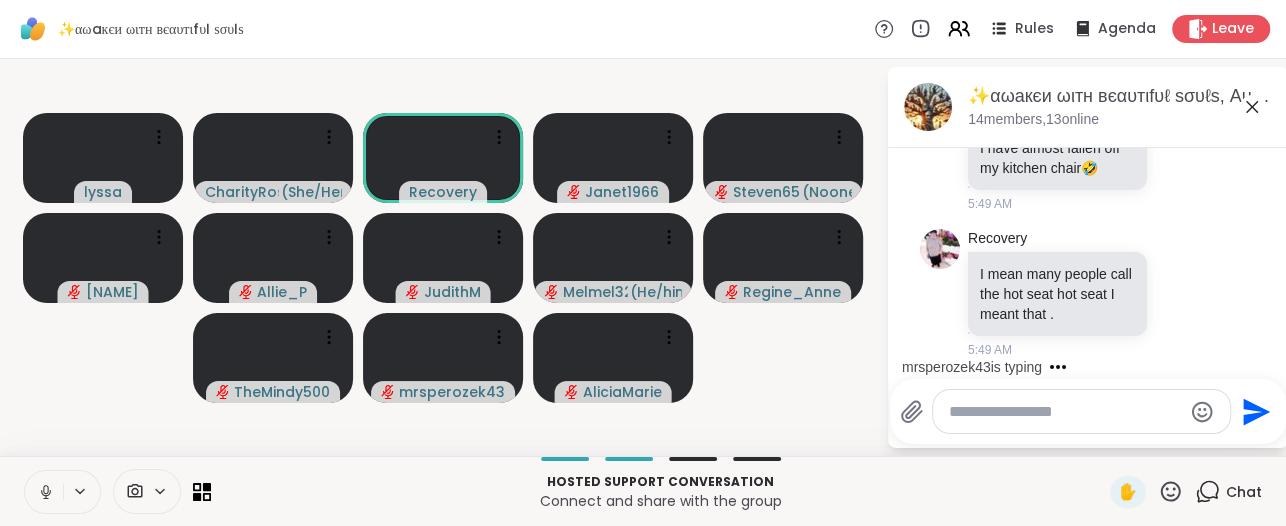 click 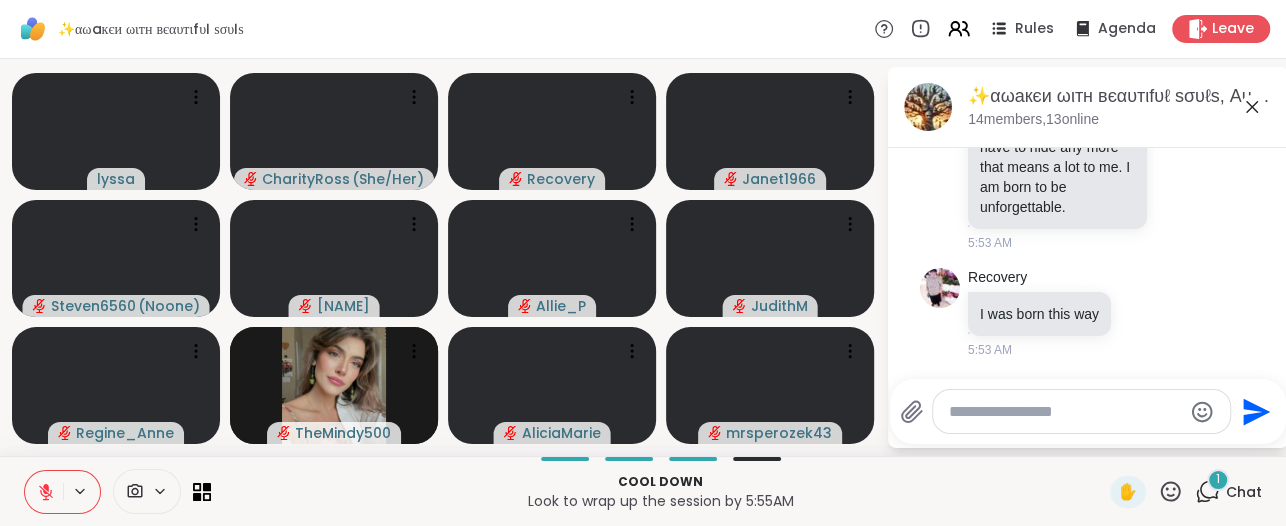scroll, scrollTop: 9160, scrollLeft: 0, axis: vertical 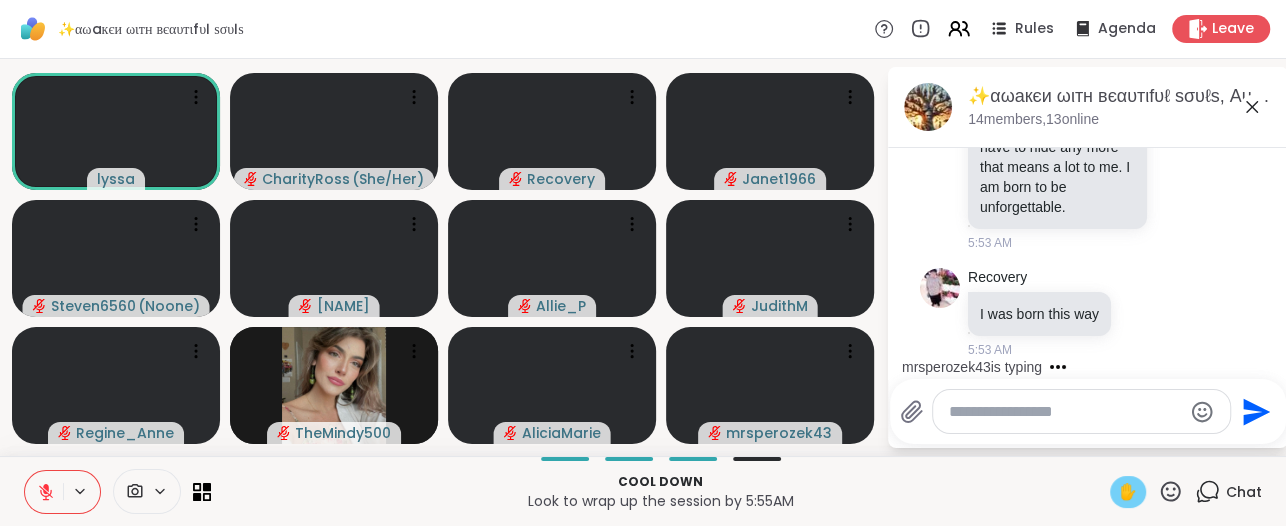 click on "✋" at bounding box center [1128, 492] 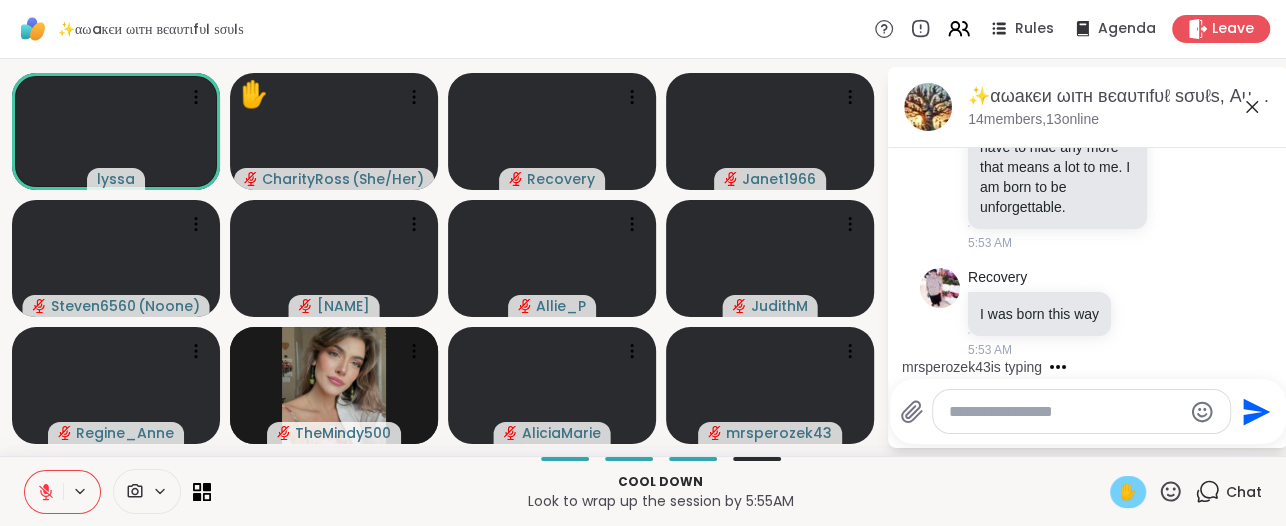 click 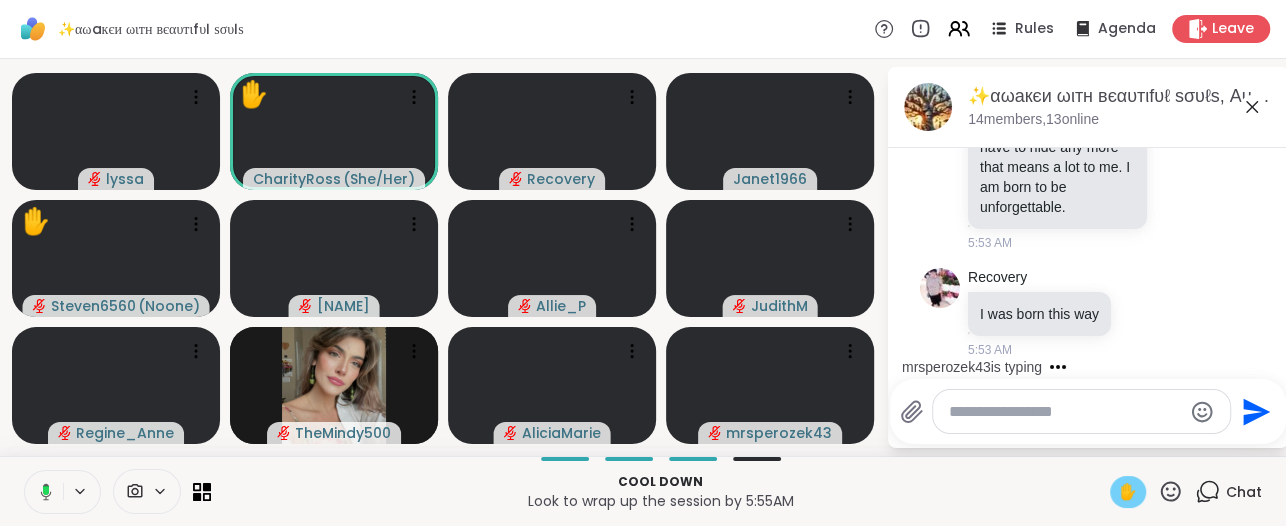 click at bounding box center [42, 492] 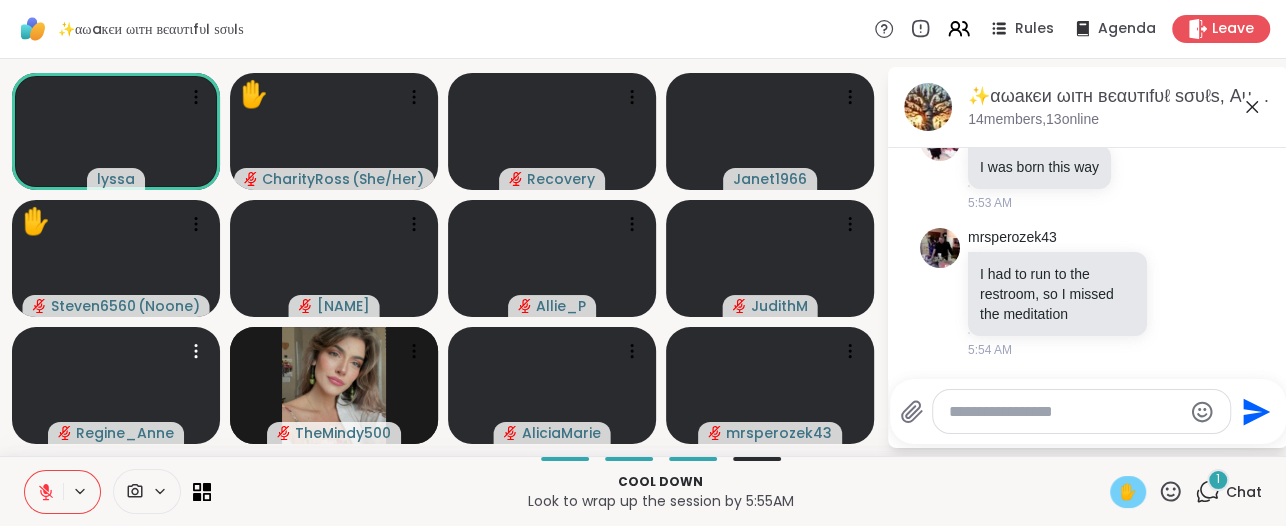click 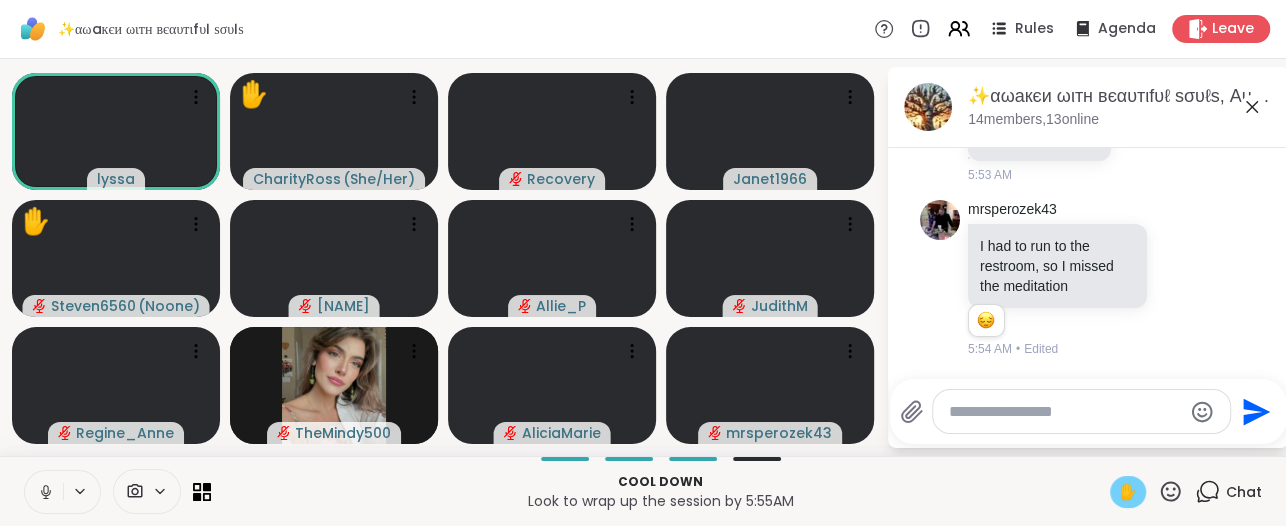 scroll, scrollTop: 9356, scrollLeft: 0, axis: vertical 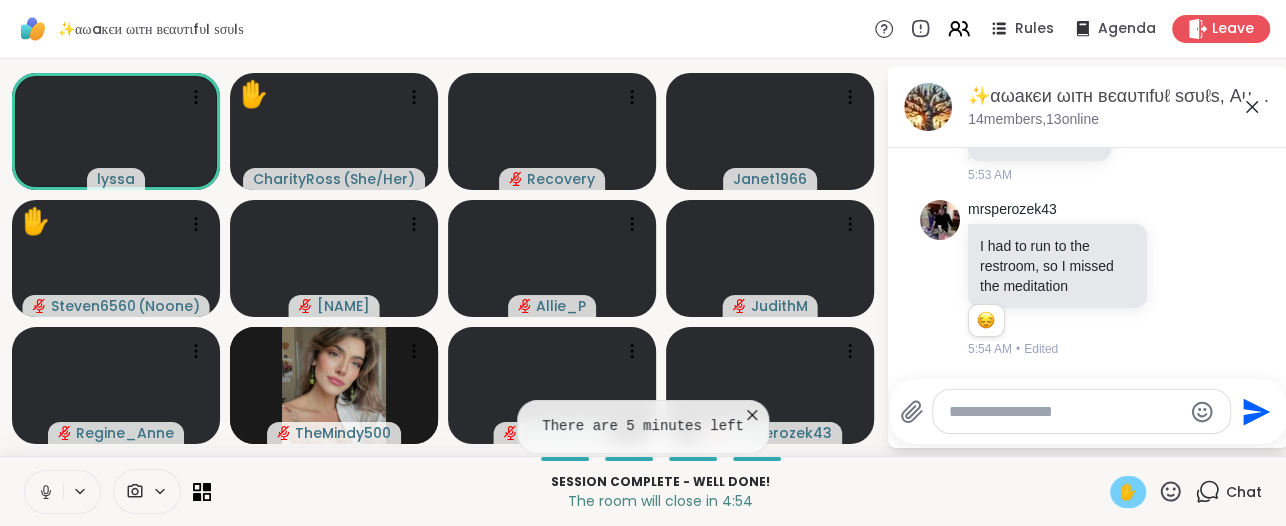 click 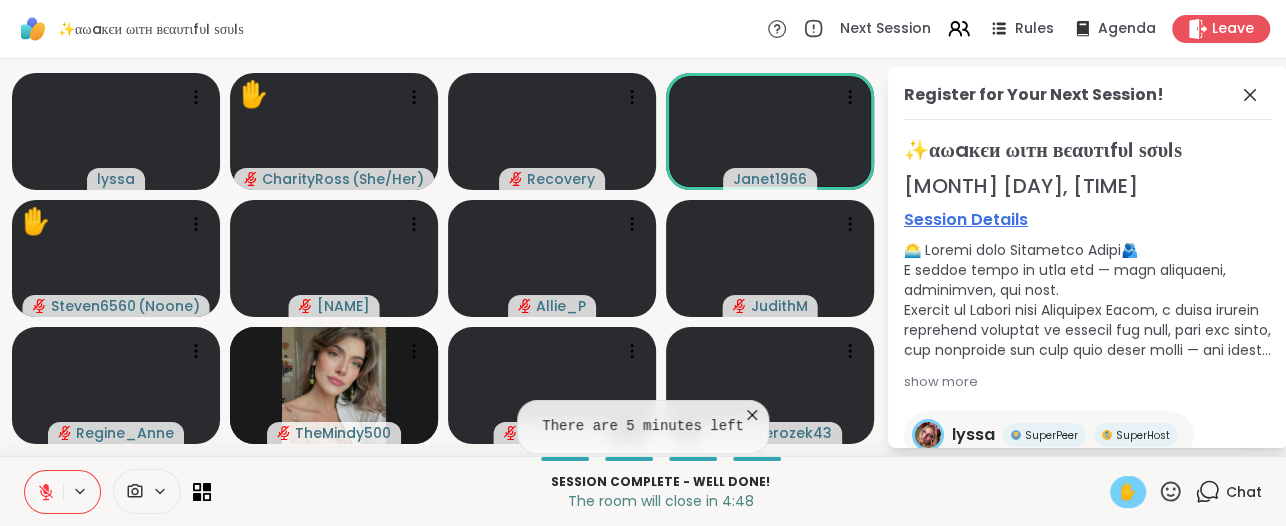 click 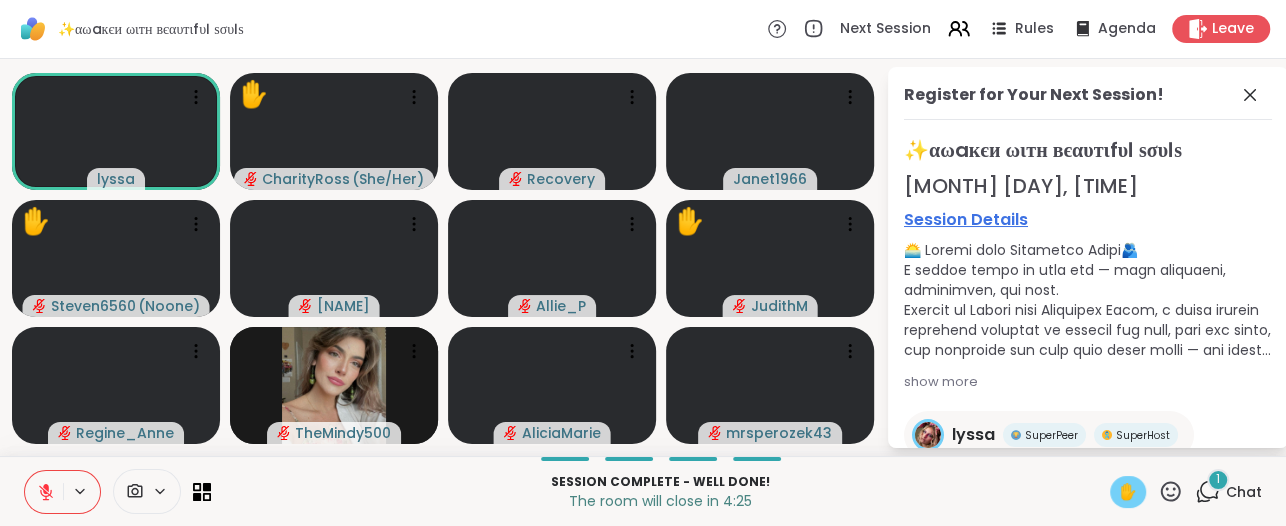 click 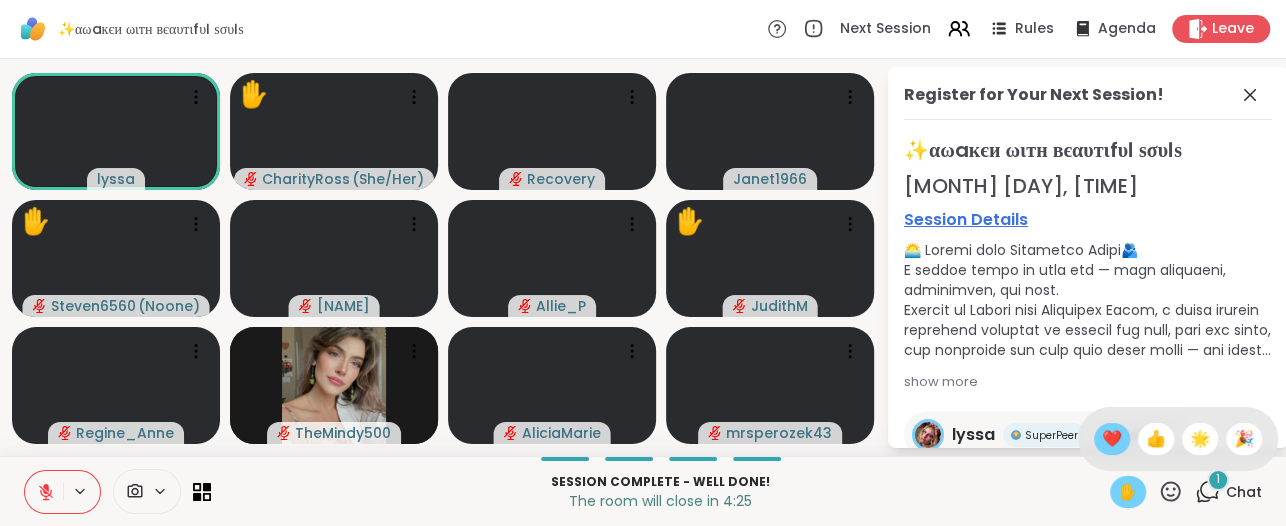 click on "❤️" at bounding box center (1112, 439) 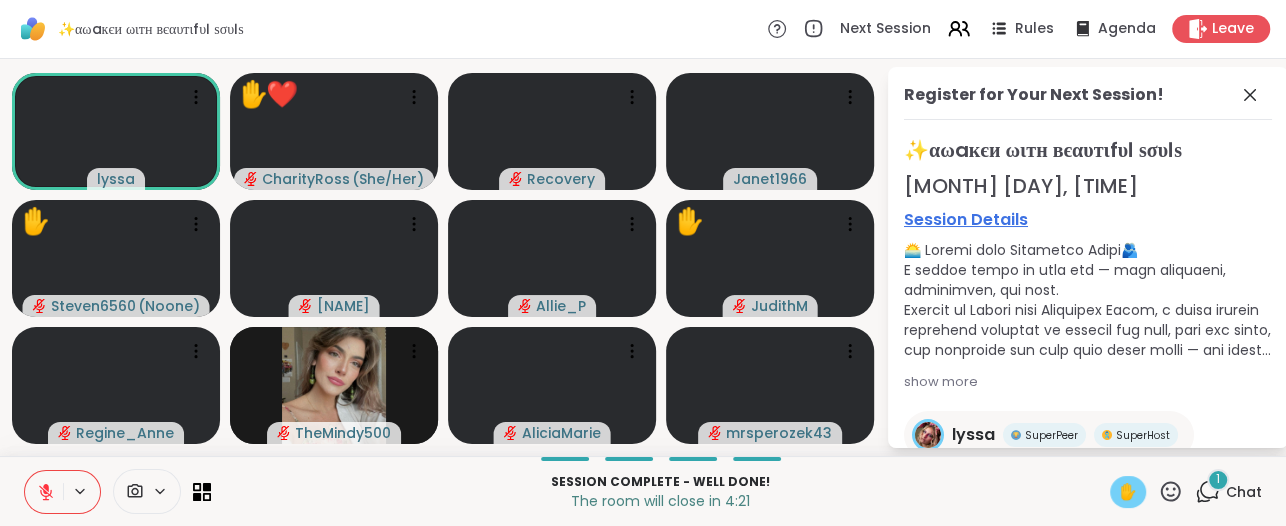 click on "✋" at bounding box center [1128, 492] 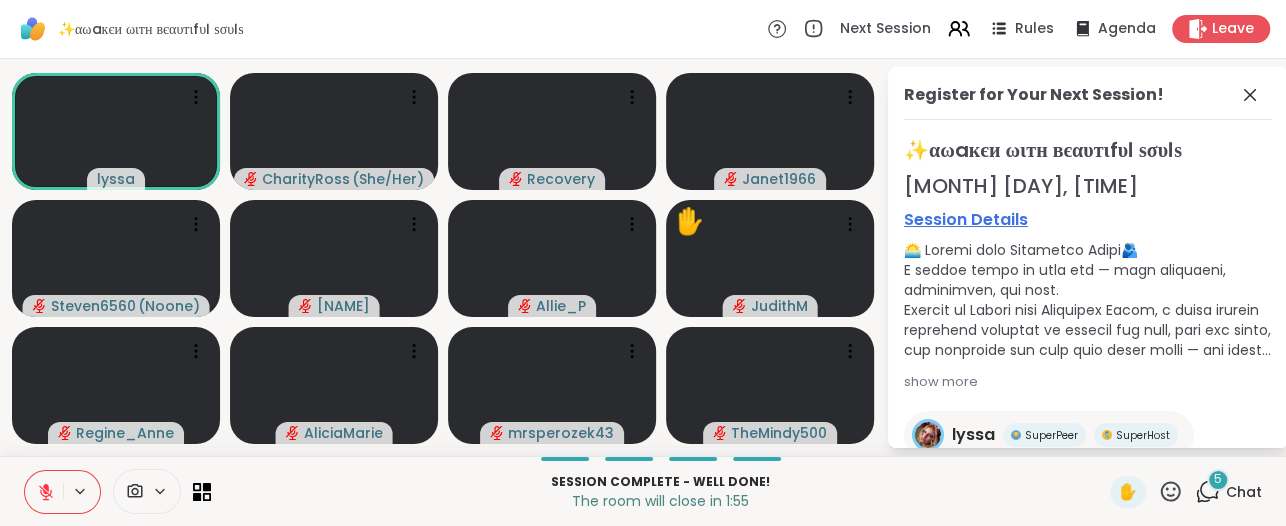 click on "5" at bounding box center [1218, 480] 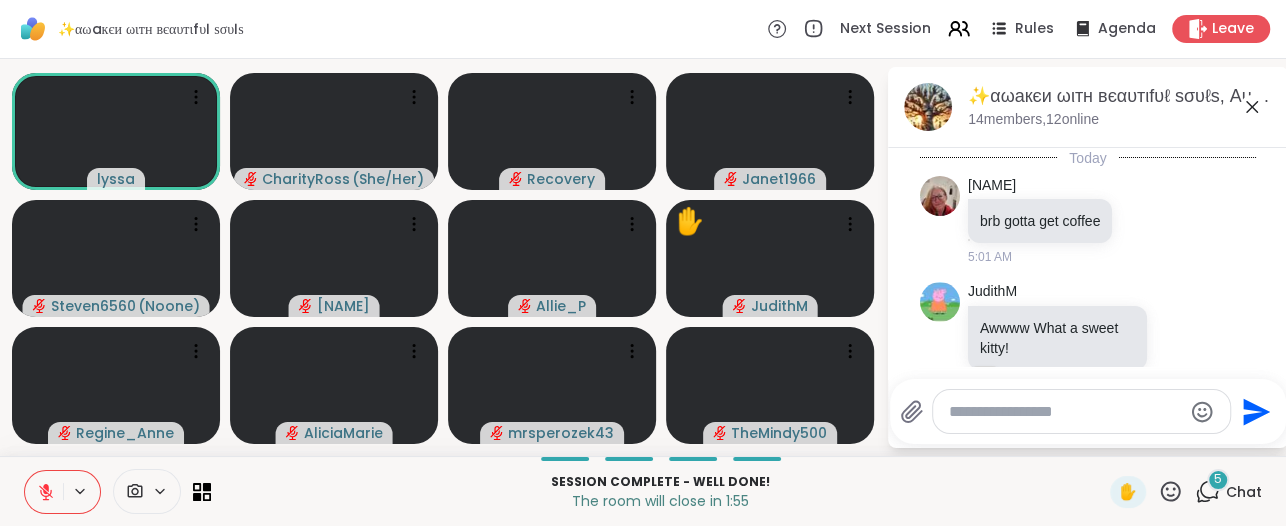 click at bounding box center [1065, 412] 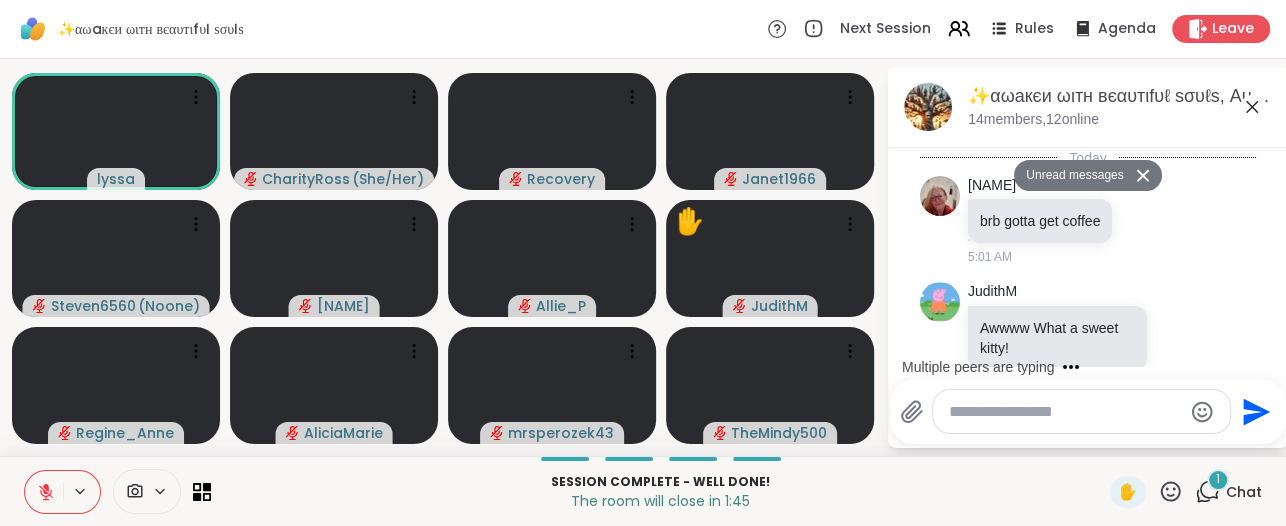 click on "Unread messages" at bounding box center [1071, 176] 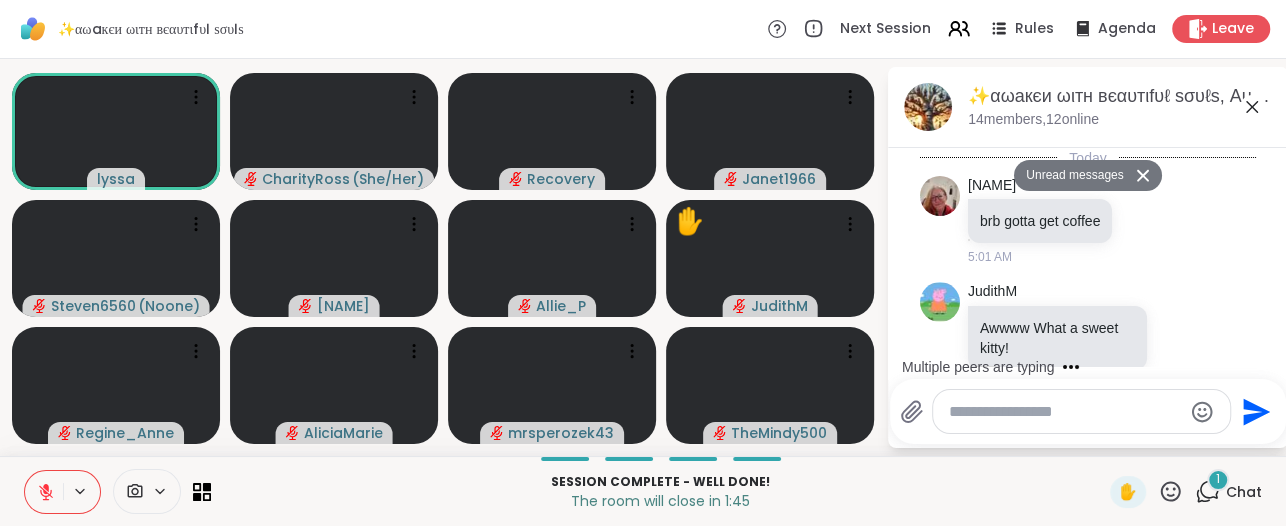 click at bounding box center (1065, 412) 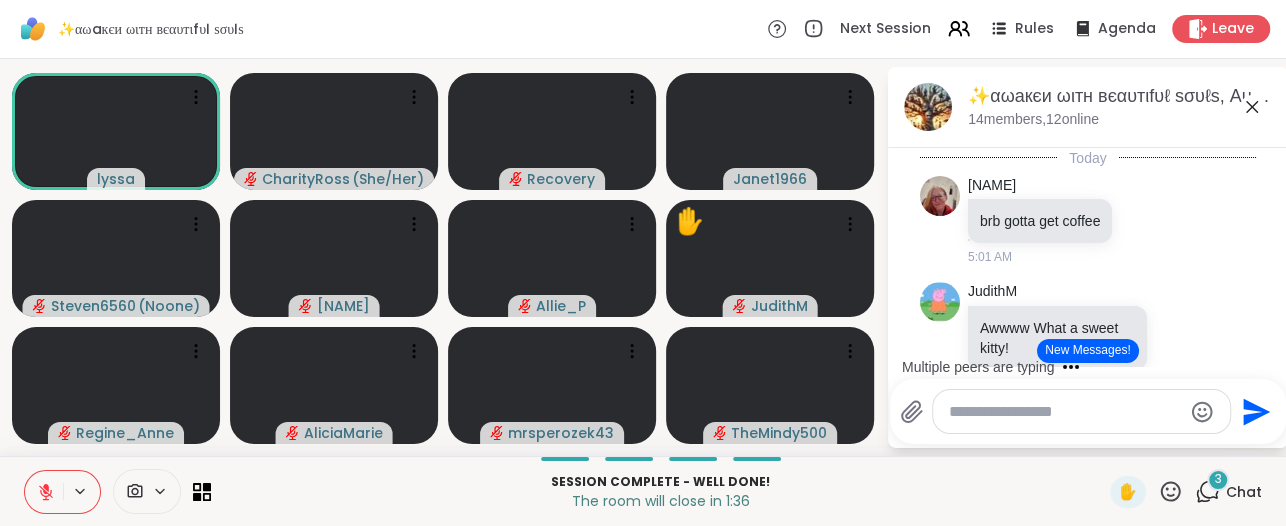 scroll, scrollTop: 9549, scrollLeft: 0, axis: vertical 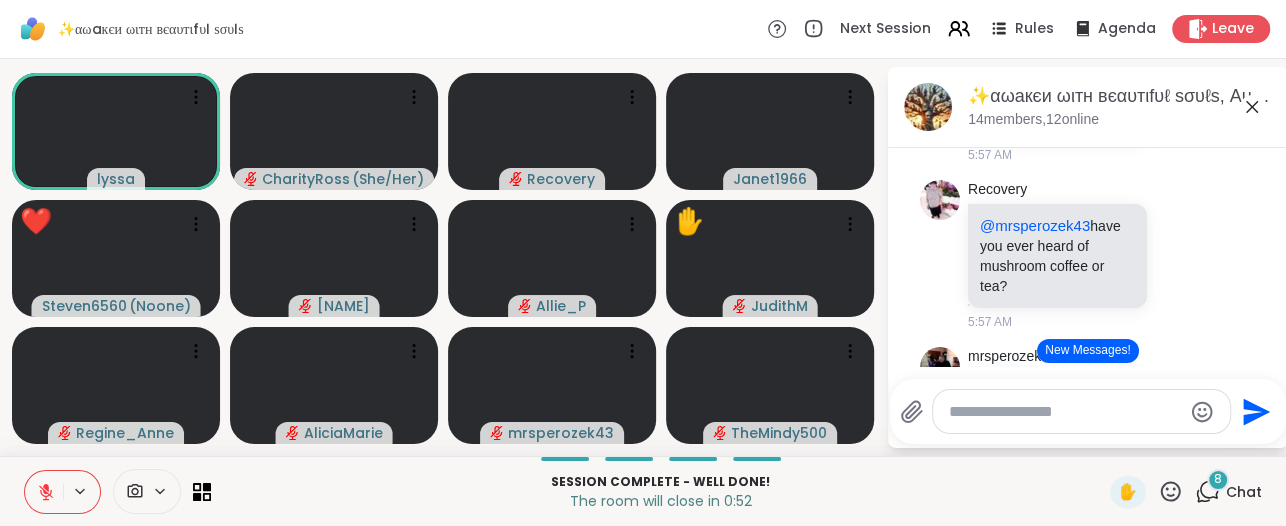 click on "New Messages!" at bounding box center [1087, 351] 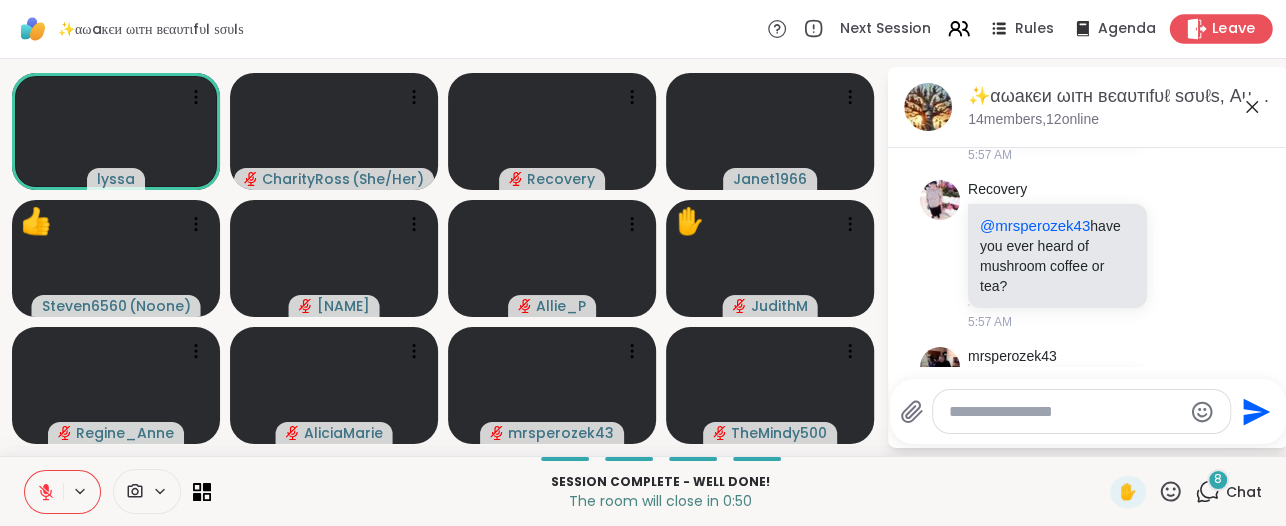 scroll, scrollTop: 11673, scrollLeft: 0, axis: vertical 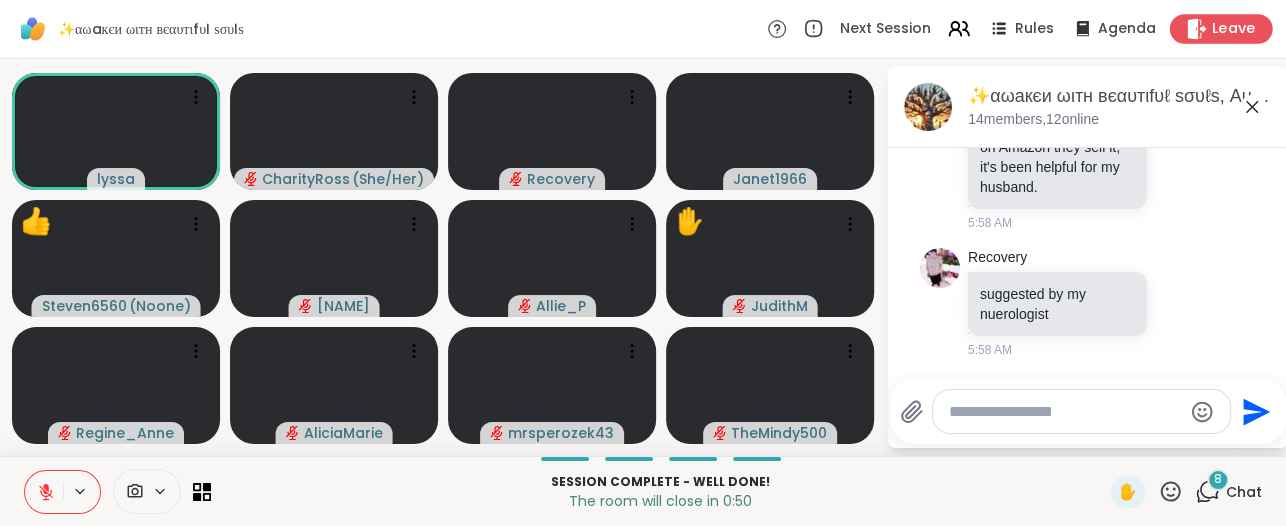 click on "Leave" at bounding box center [1234, 29] 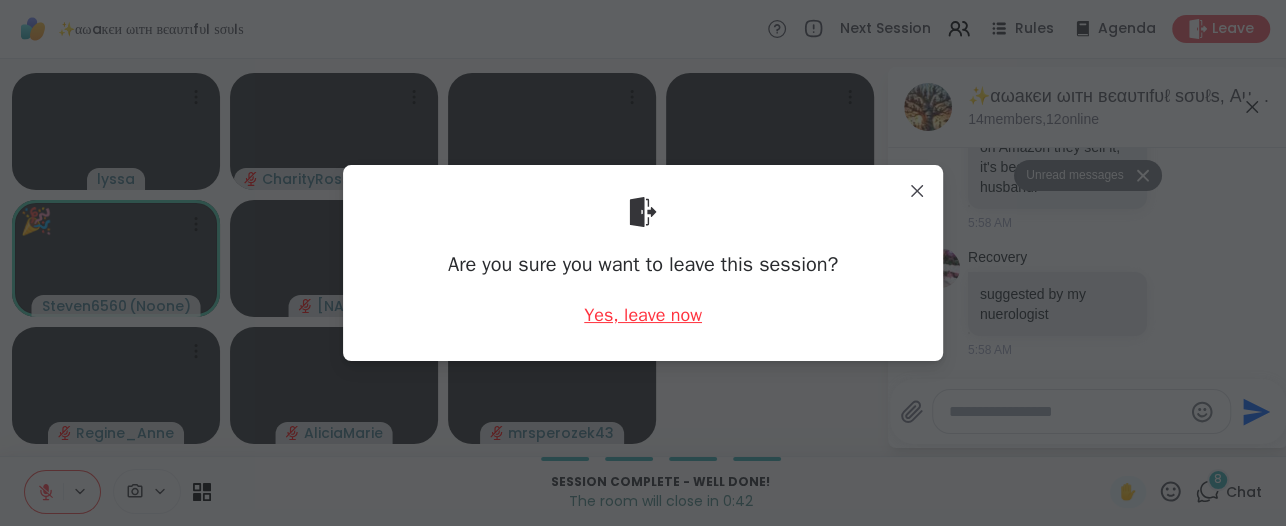 click on "Yes, leave now" at bounding box center [643, 315] 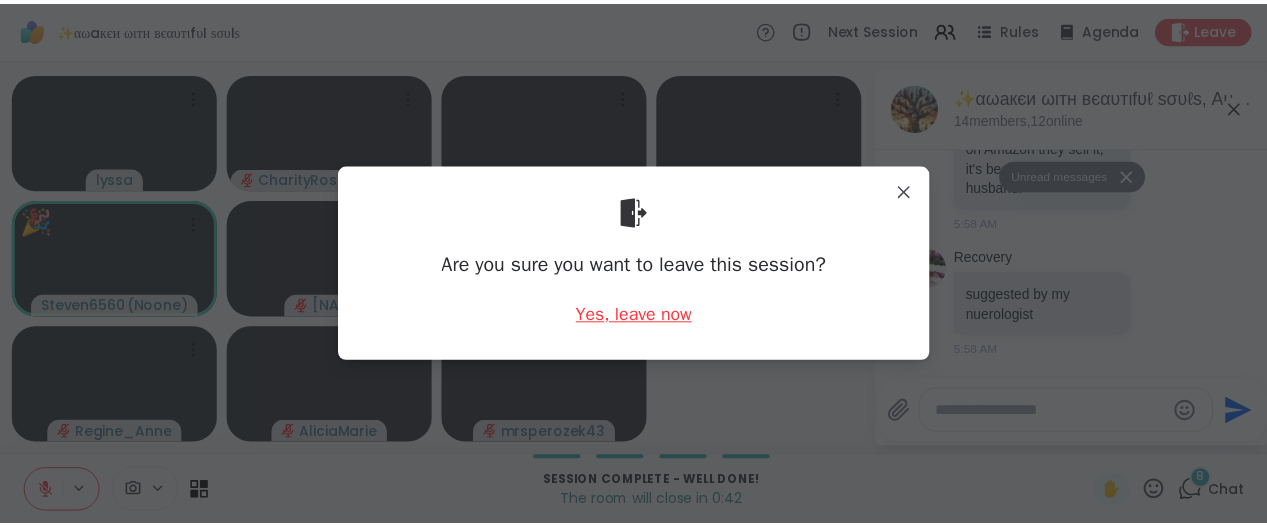 scroll, scrollTop: 11626, scrollLeft: 0, axis: vertical 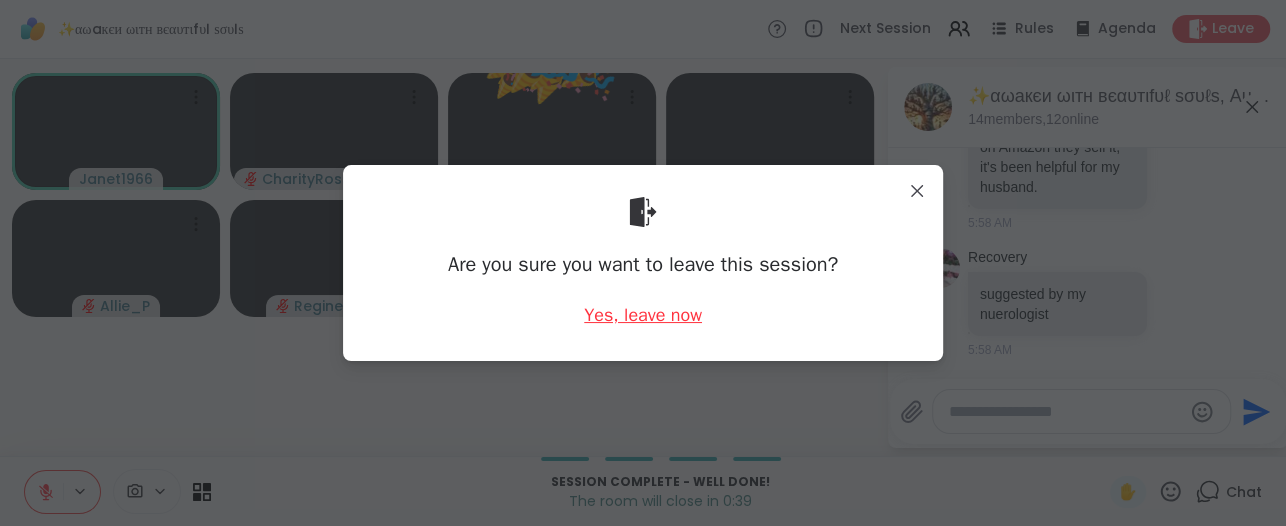 click on "Yes, leave now" at bounding box center (643, 315) 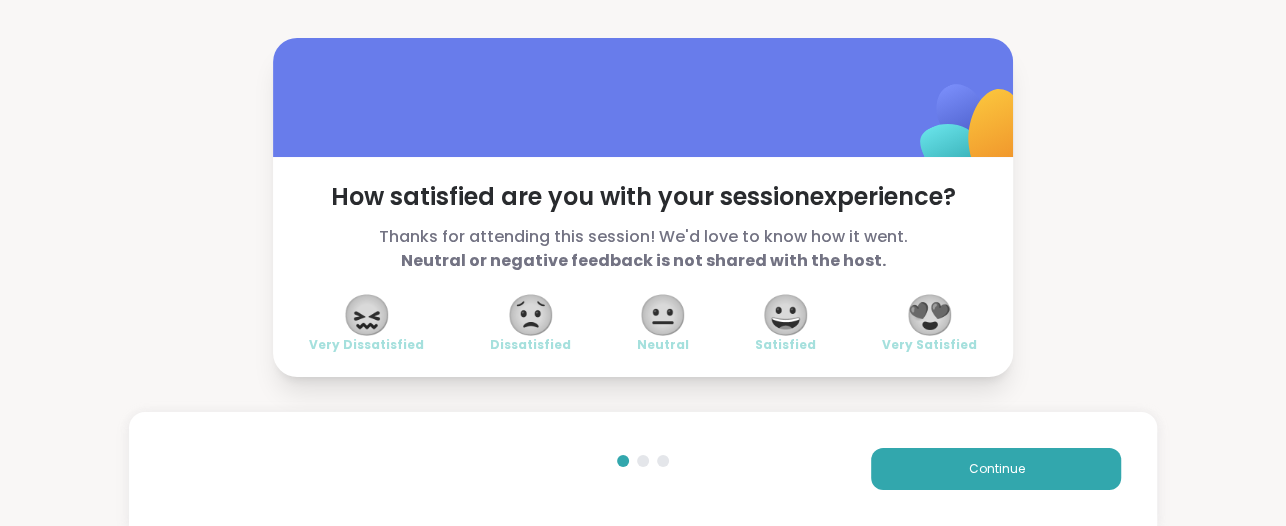 click on "😍" at bounding box center (930, 315) 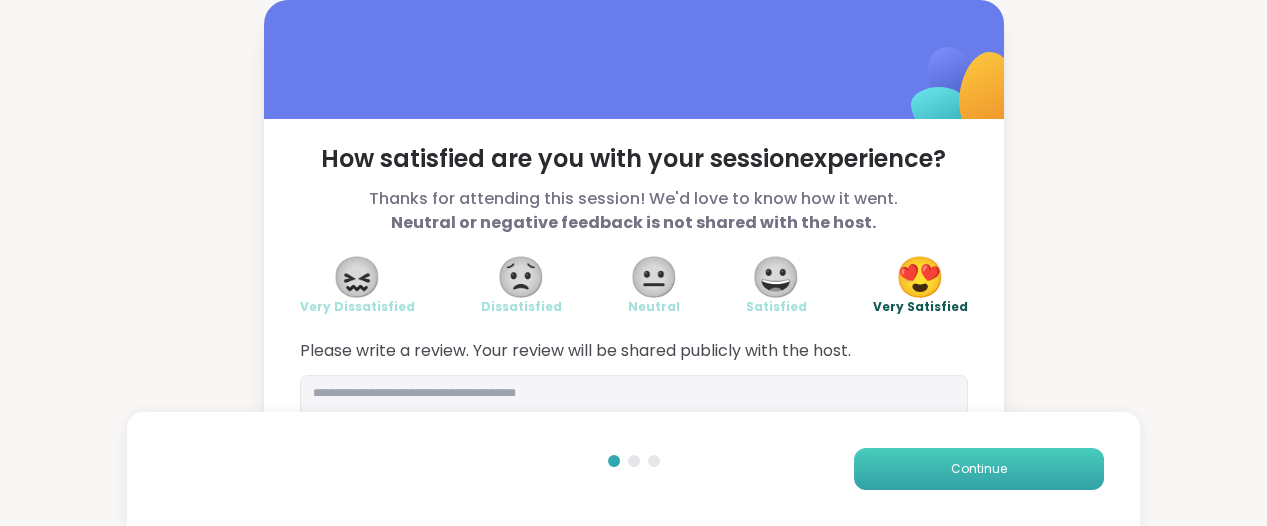 click on "Continue" at bounding box center [979, 469] 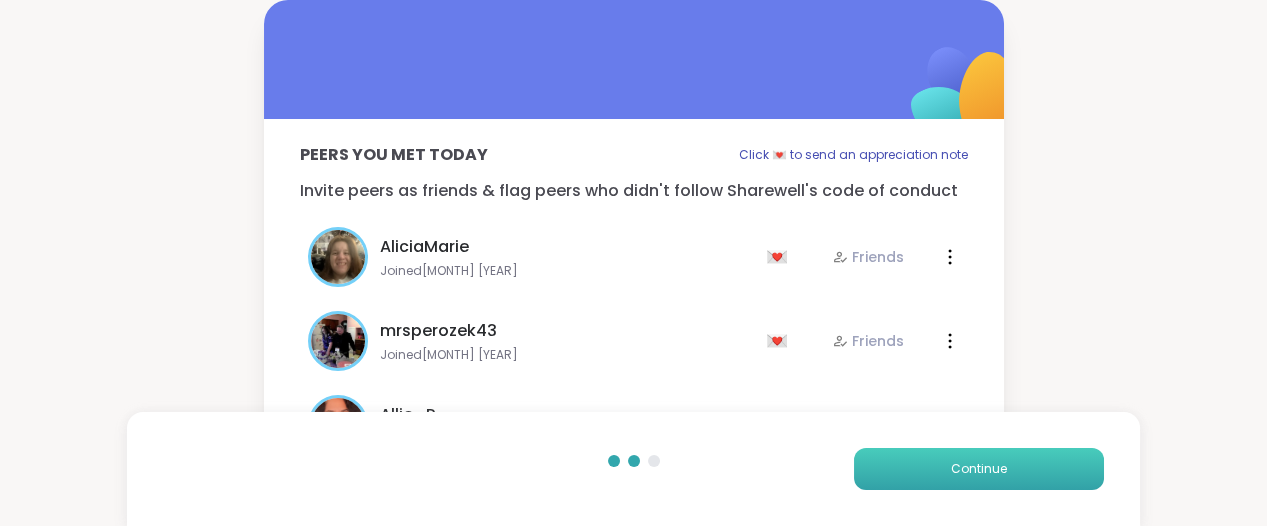click on "Continue" at bounding box center (979, 469) 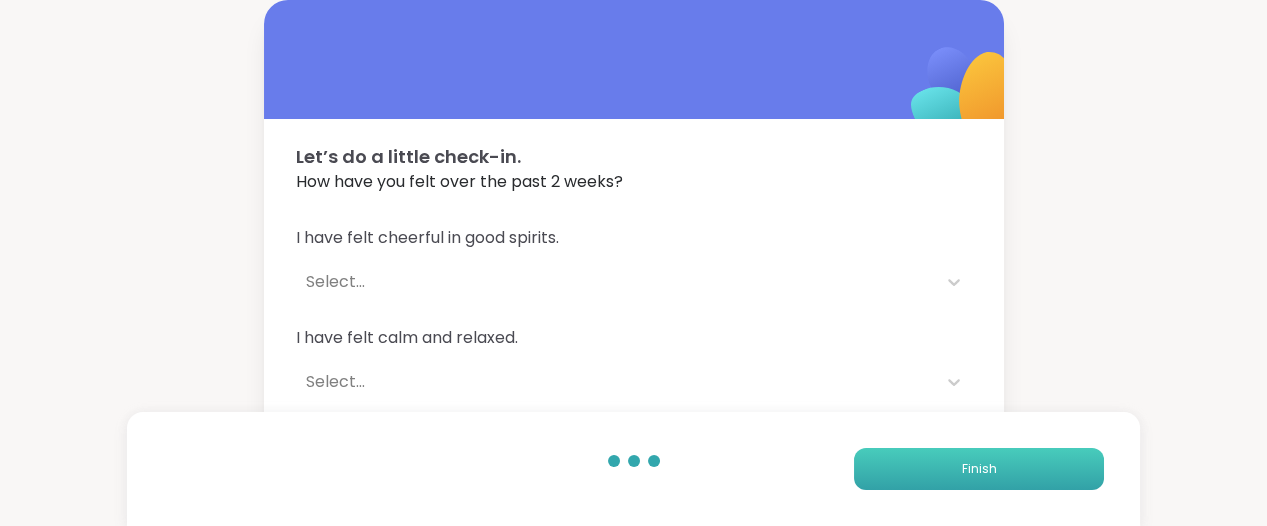 click on "Finish" at bounding box center [979, 469] 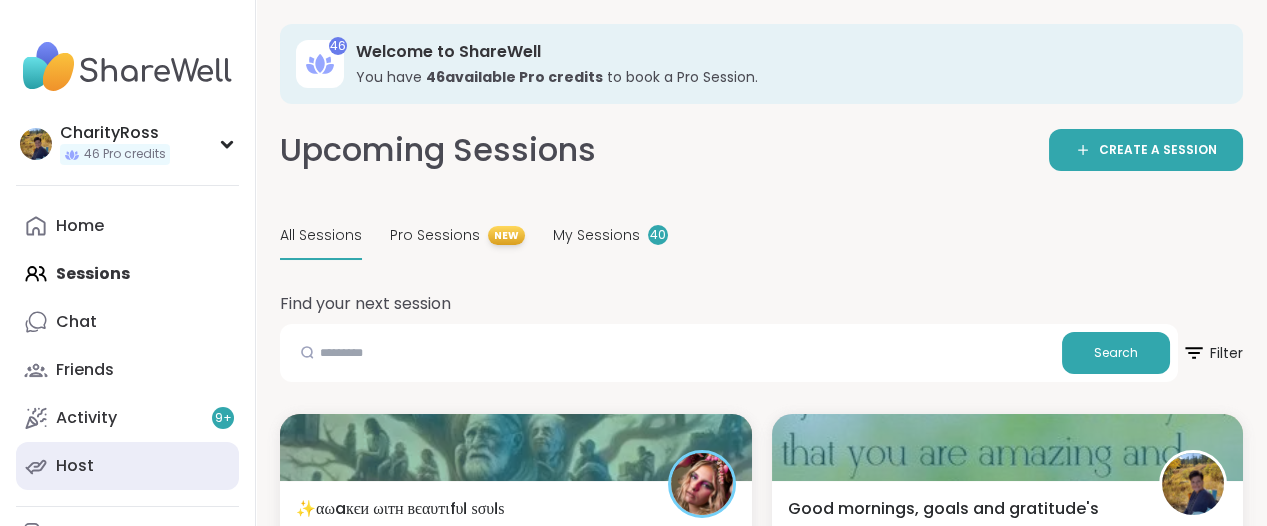 click on "Host" at bounding box center [127, 466] 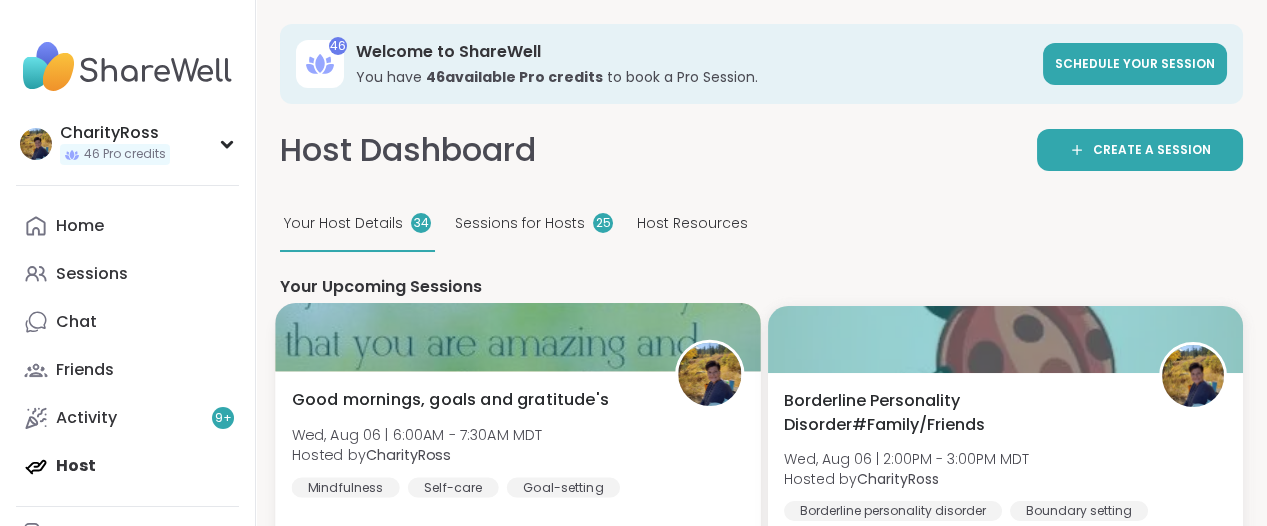 drag, startPoint x: 309, startPoint y: 451, endPoint x: 331, endPoint y: 449, distance: 22.090721 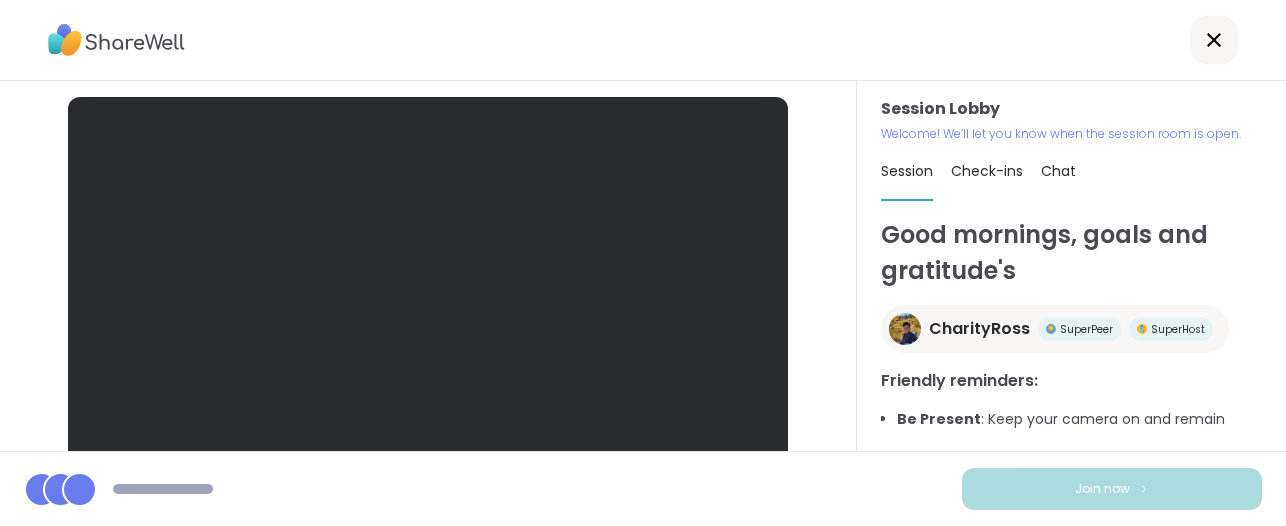 scroll, scrollTop: 0, scrollLeft: 0, axis: both 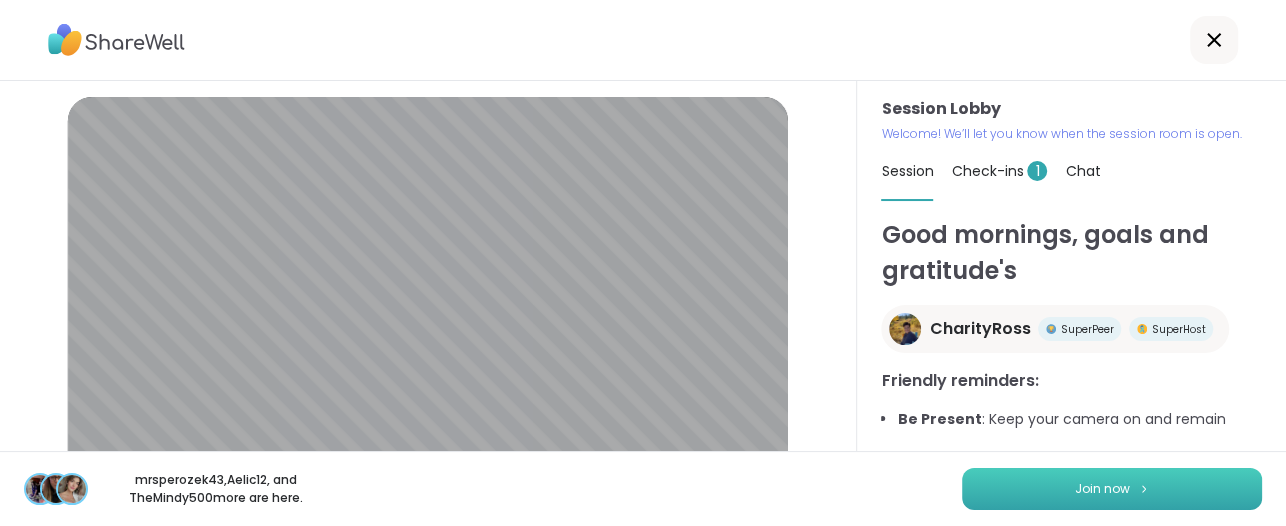 click on "Join now" at bounding box center (1112, 489) 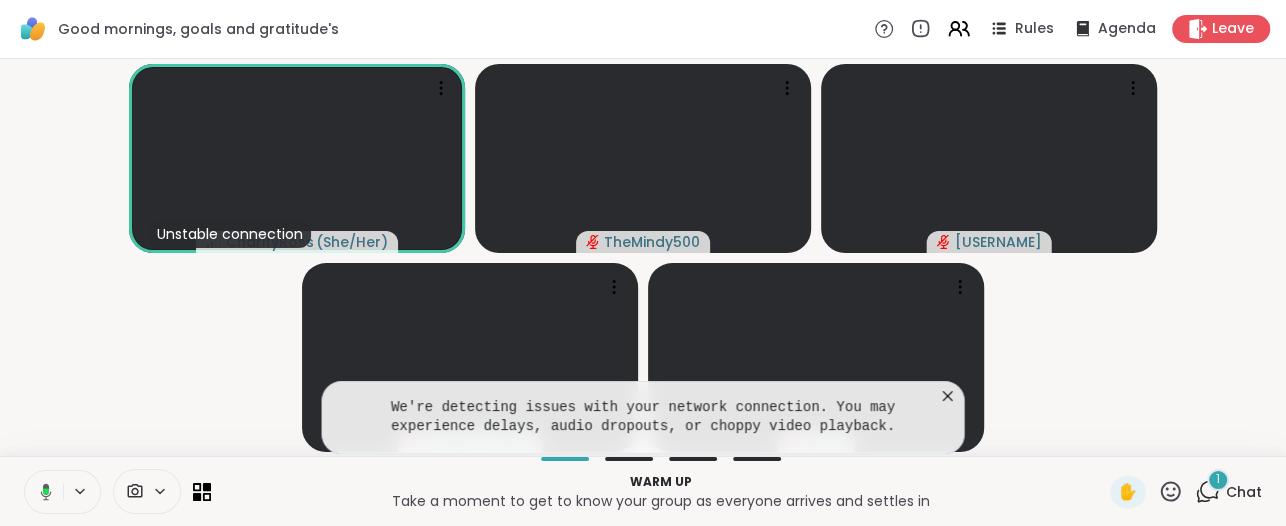 click on "Unstable connection [NAME] ( She/Her ) [USERNAME] [USERNAME] [USERNAME]" at bounding box center (643, 257) 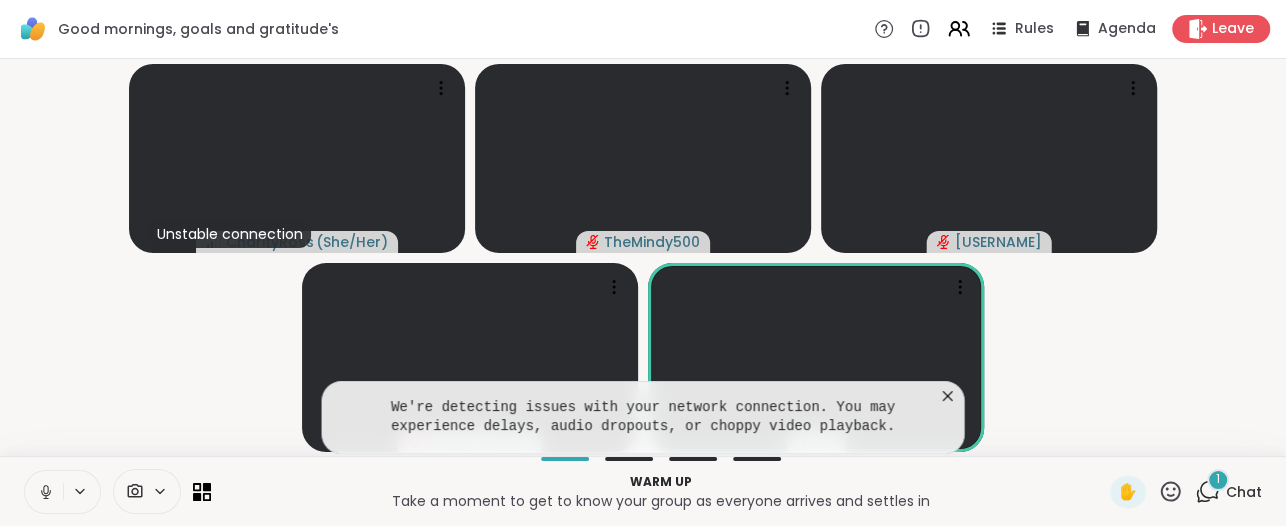 click 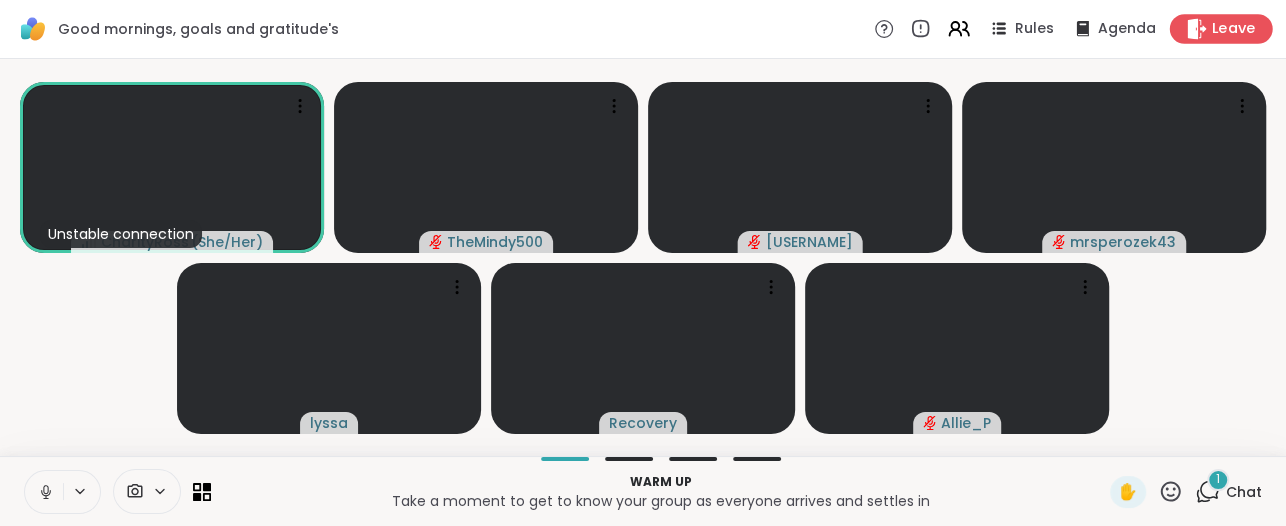 click on "Leave" at bounding box center [1234, 29] 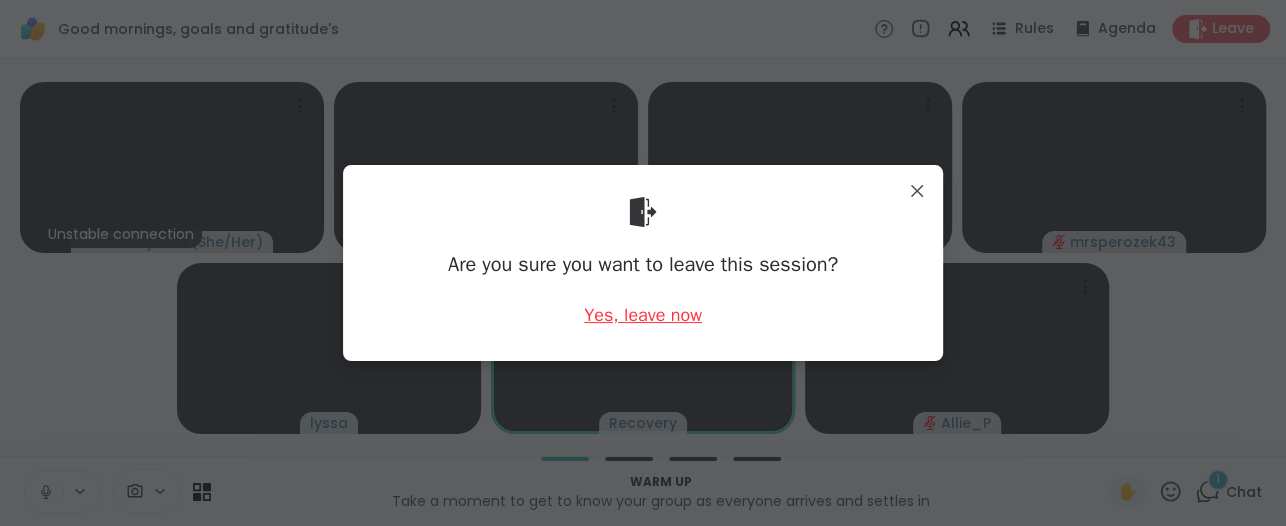 click on "Yes, leave now" at bounding box center [643, 315] 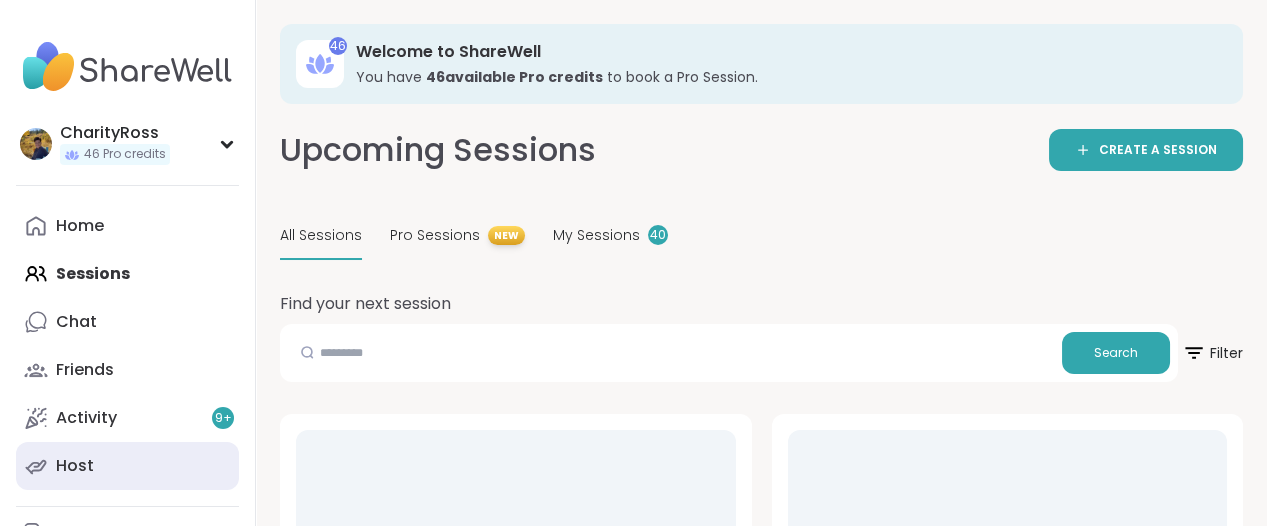 click 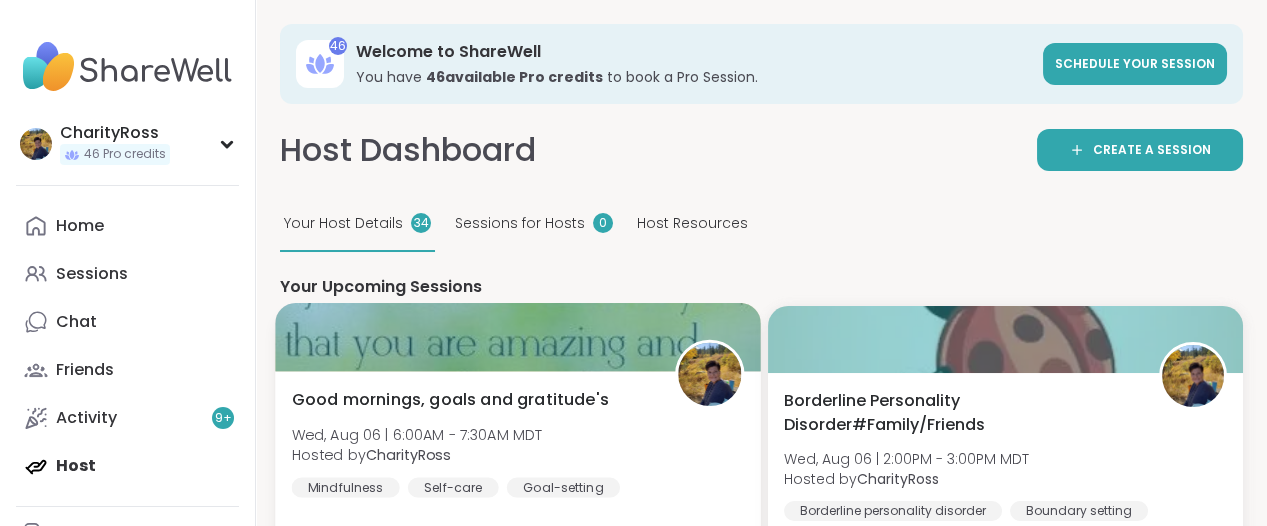 click on "Good mornings, goals and gratitude's" at bounding box center (450, 400) 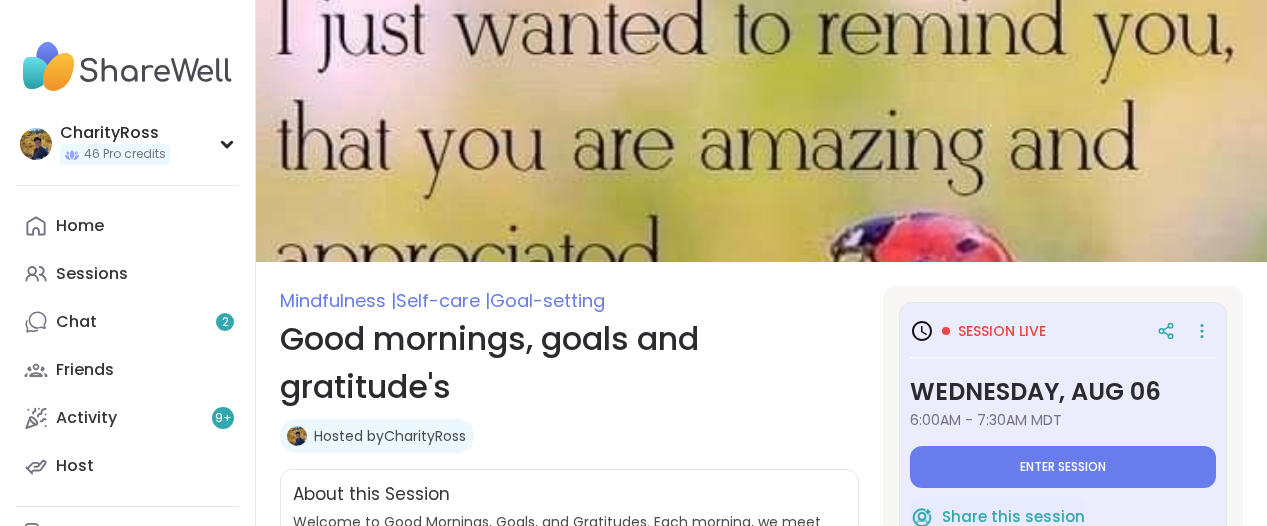 type on "*" 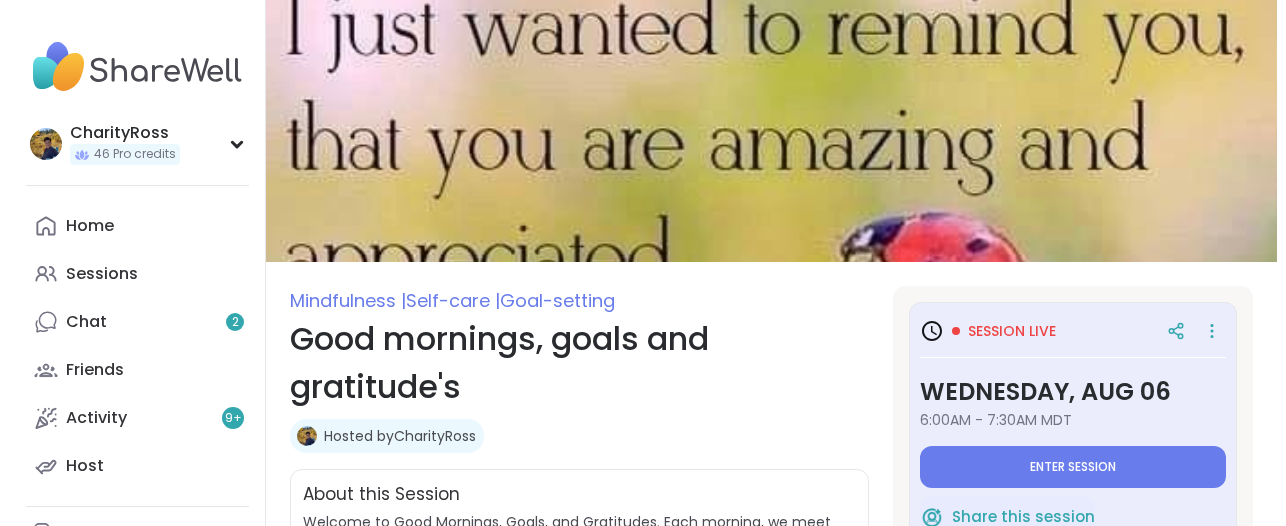scroll, scrollTop: 0, scrollLeft: 0, axis: both 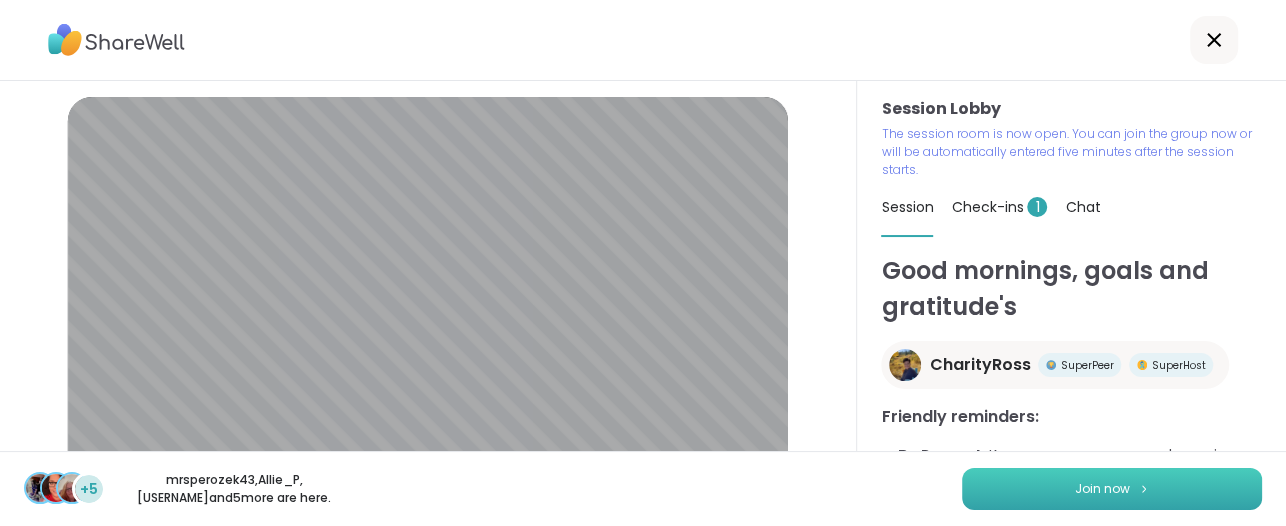 click on "Join now" at bounding box center (1112, 489) 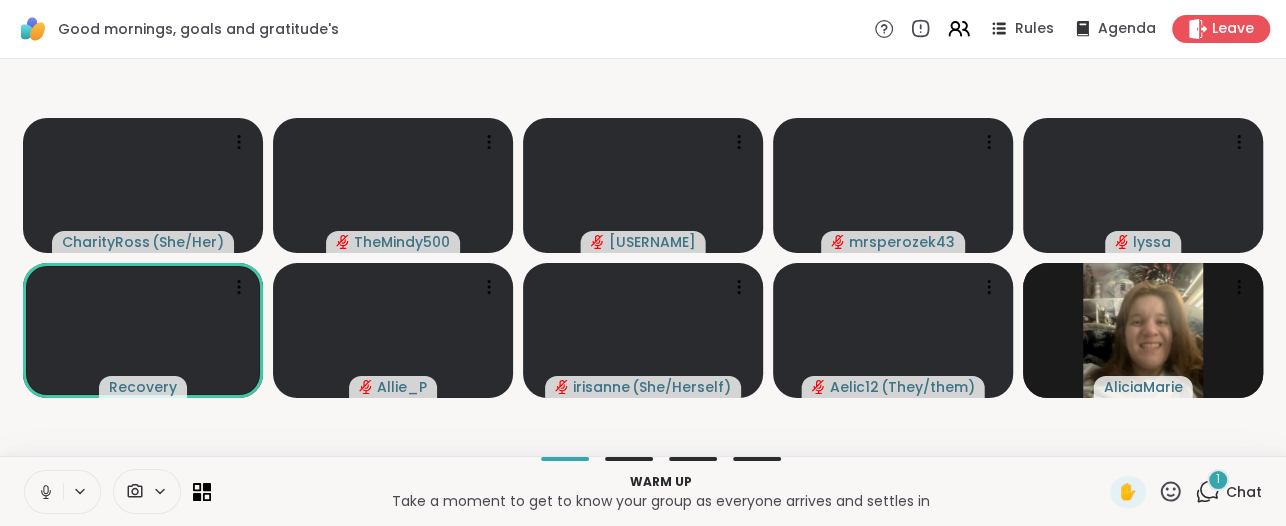 click 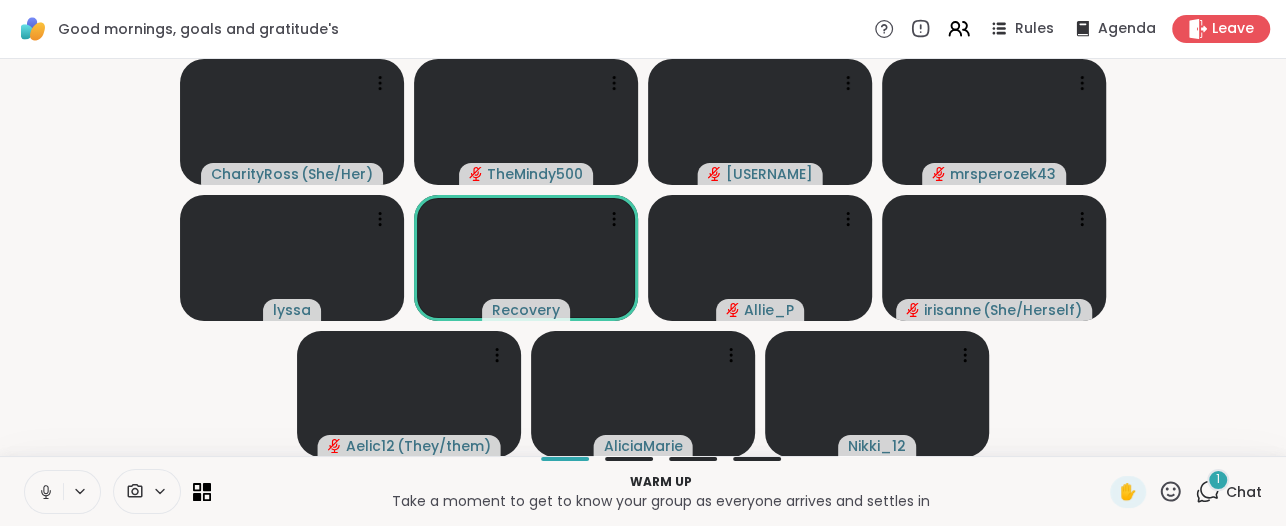 click at bounding box center [62, 492] 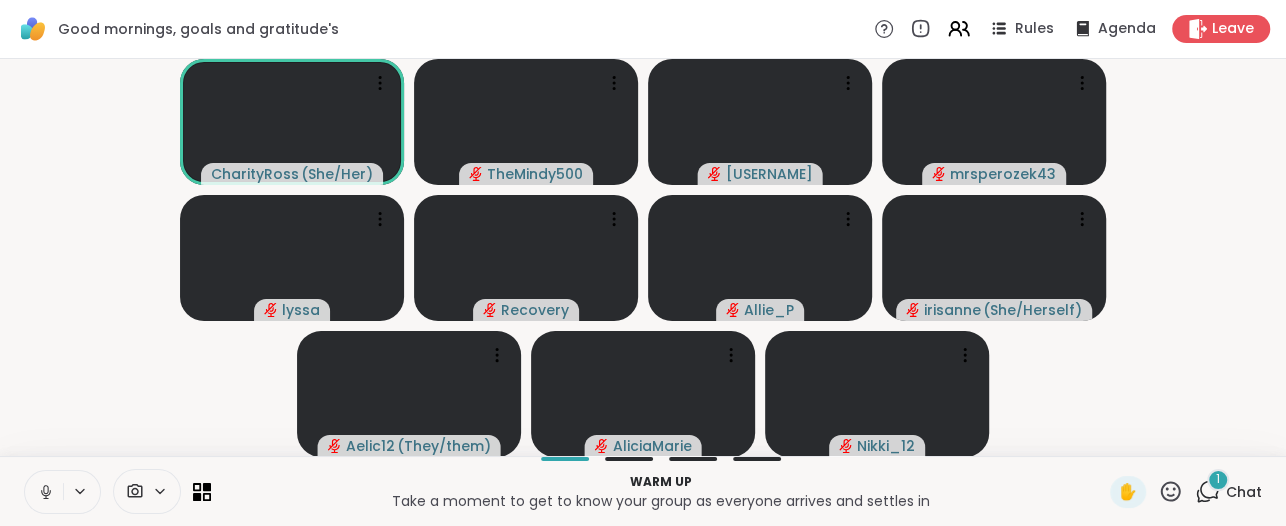 drag, startPoint x: 87, startPoint y: 382, endPoint x: 1184, endPoint y: 489, distance: 1102.2059 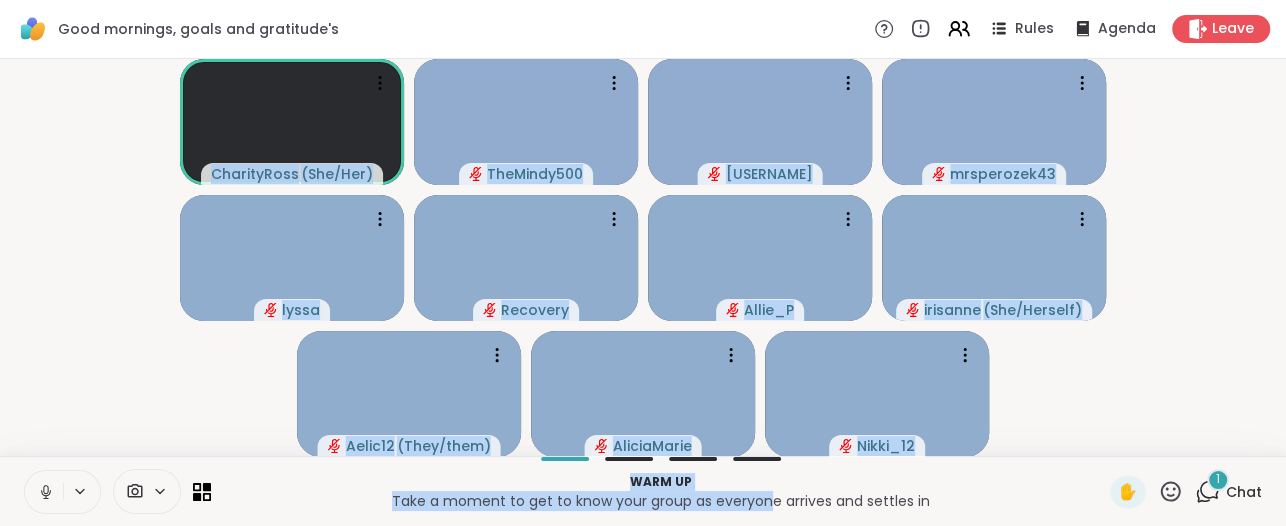 click 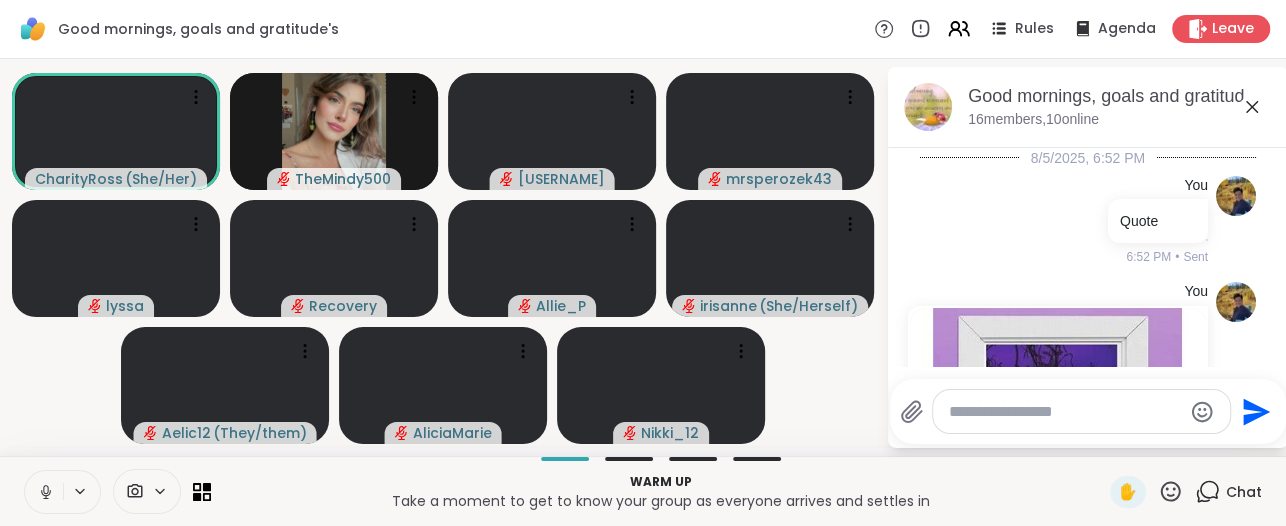 scroll, scrollTop: 866, scrollLeft: 0, axis: vertical 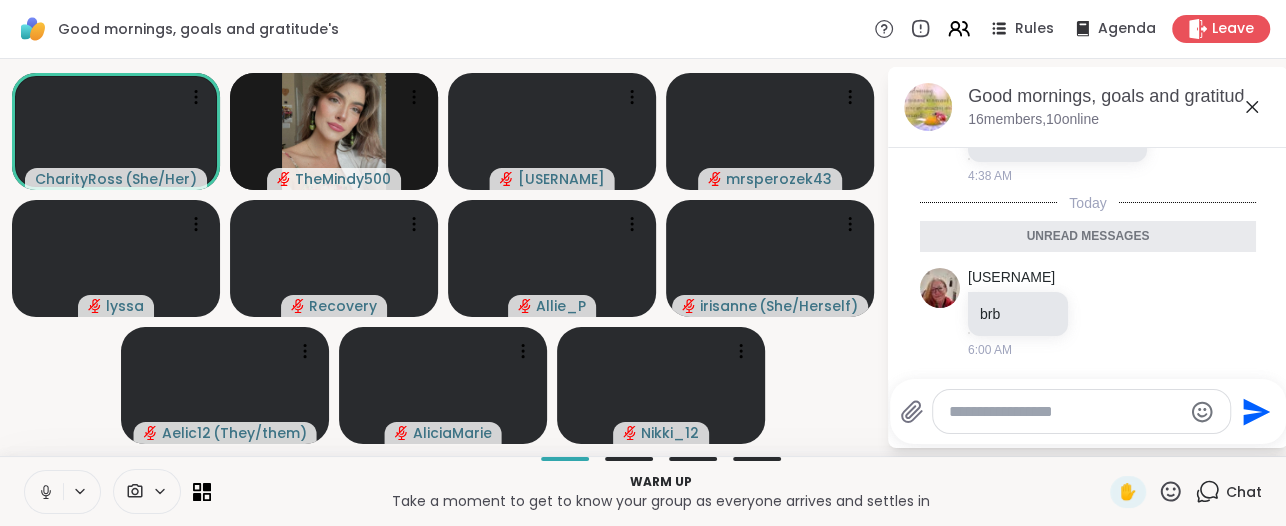 click on "Warm up" at bounding box center (660, 482) 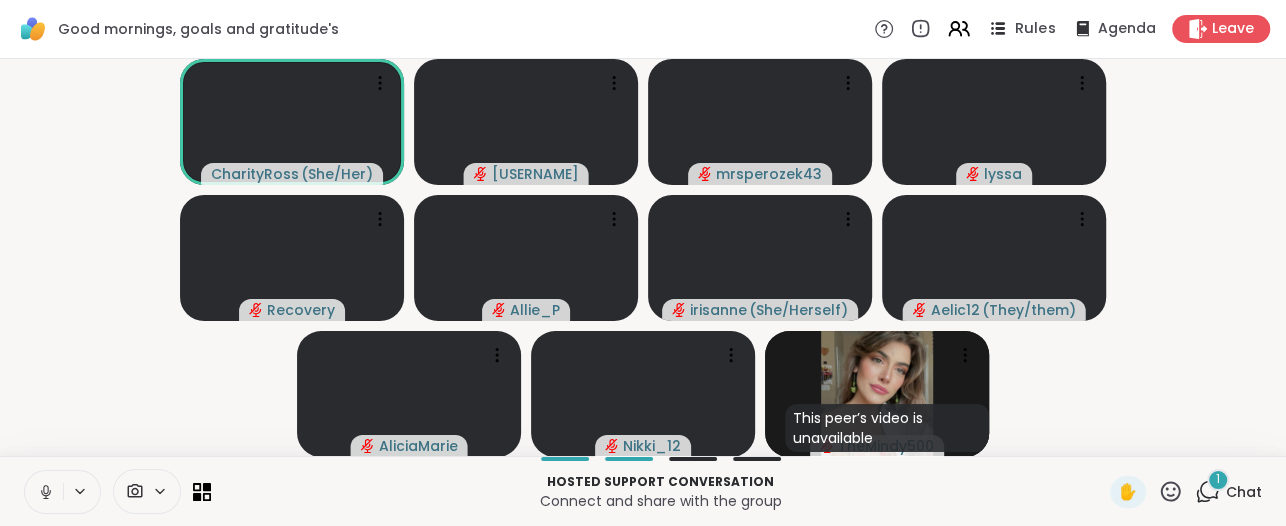 click on "Rules" at bounding box center [1035, 29] 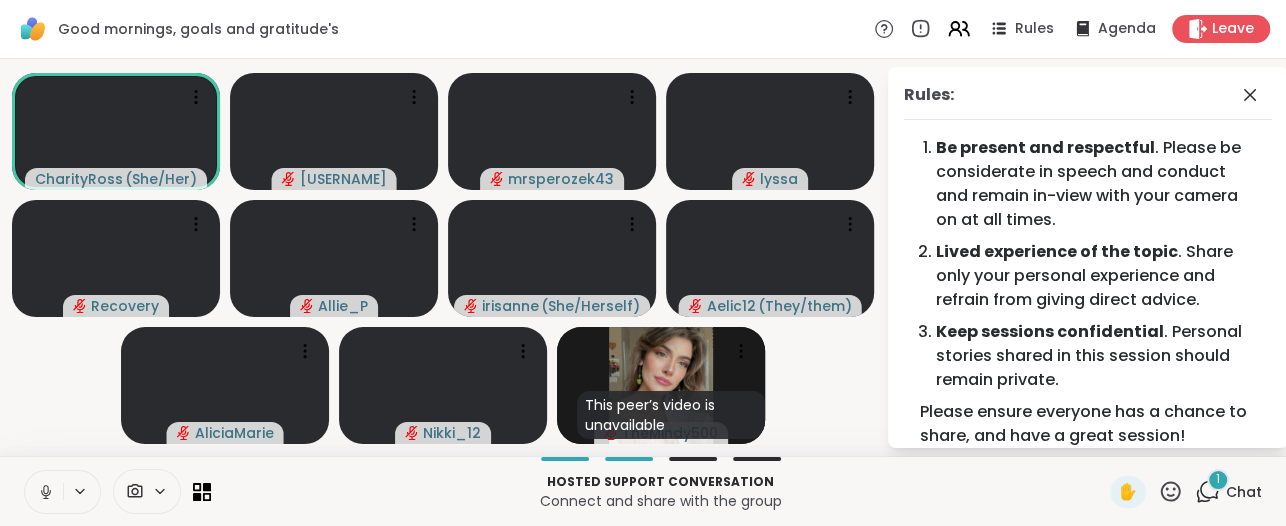 click 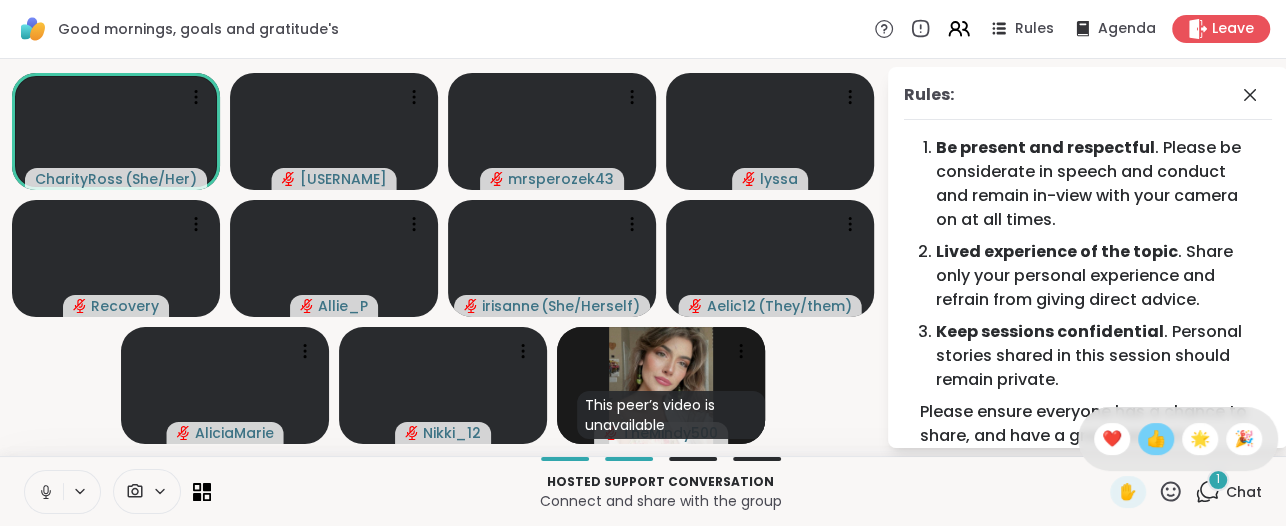 click on "👍" at bounding box center [1156, 439] 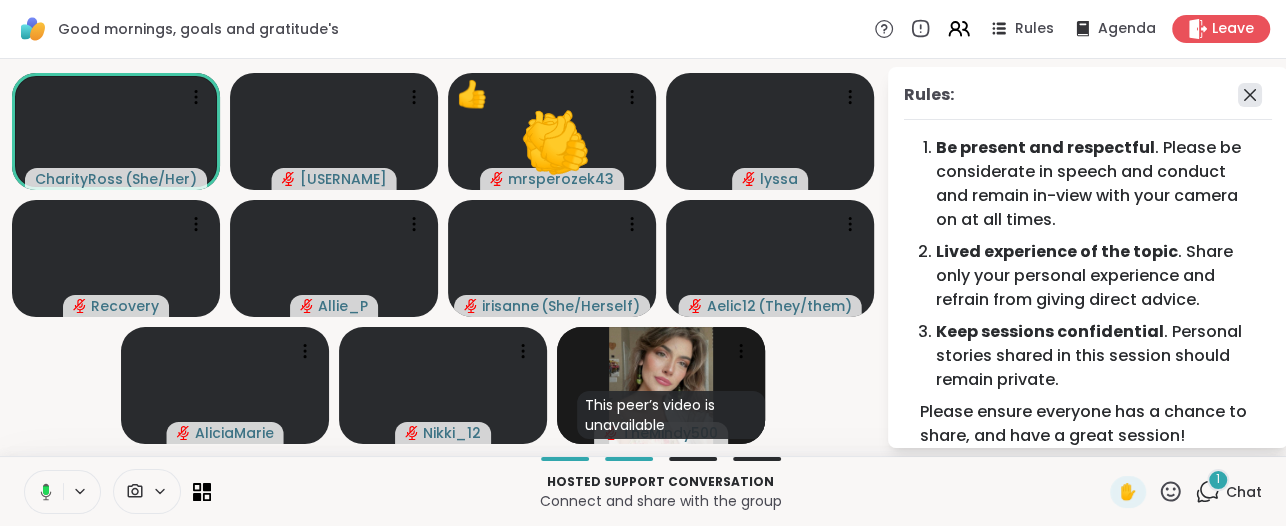 click 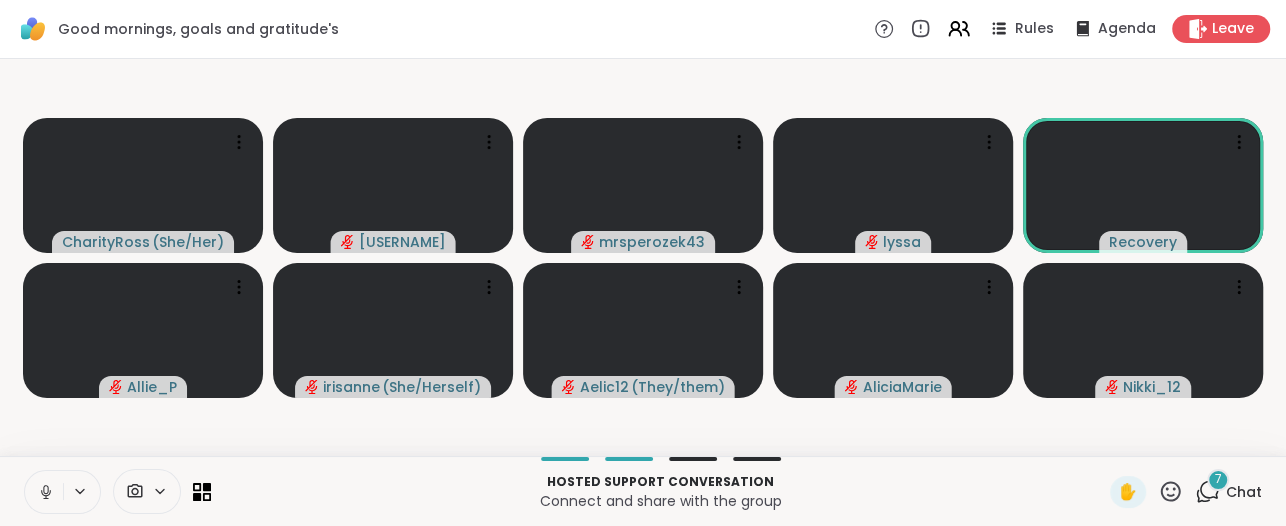 click 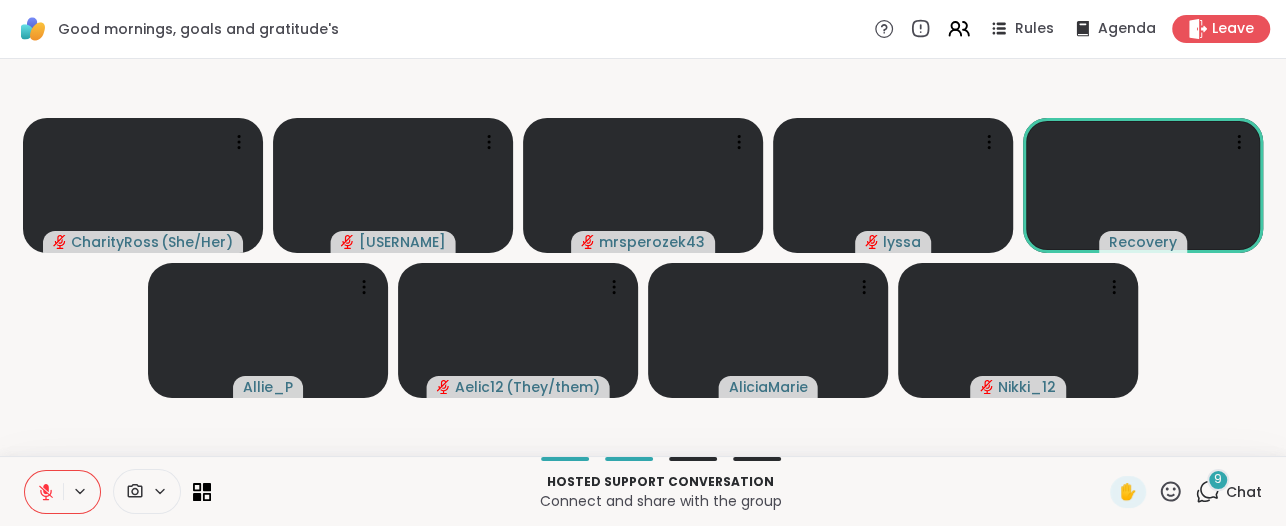 type 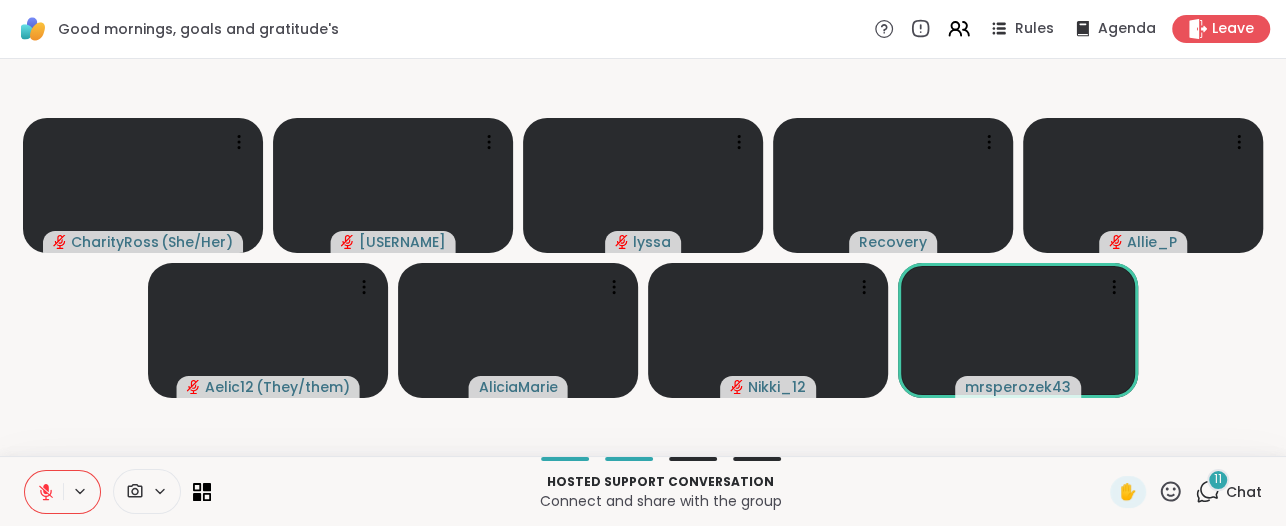 click 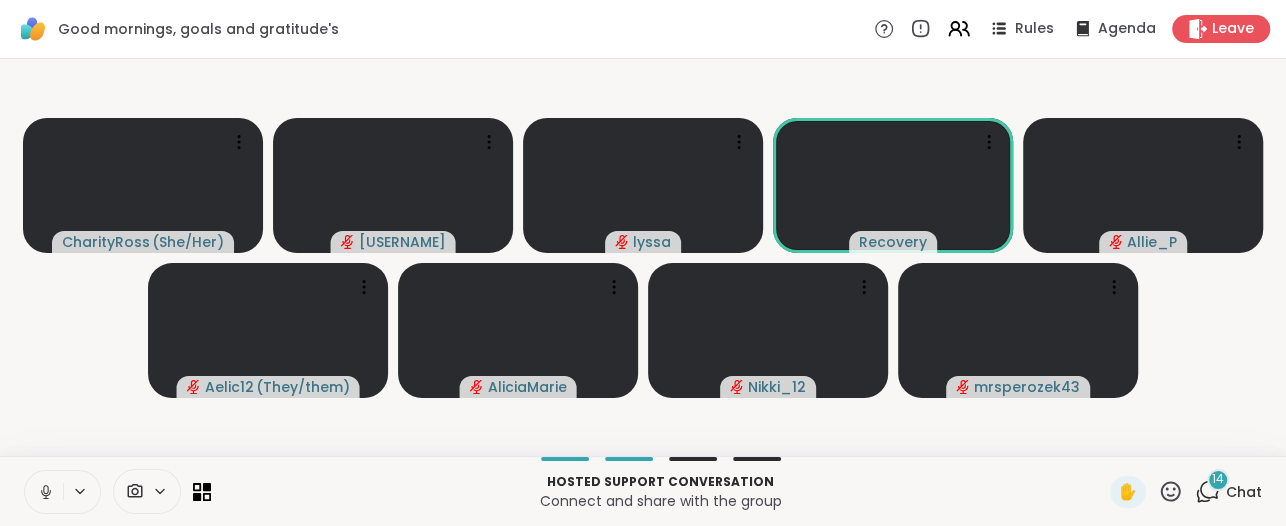click on "14" at bounding box center (1218, 479) 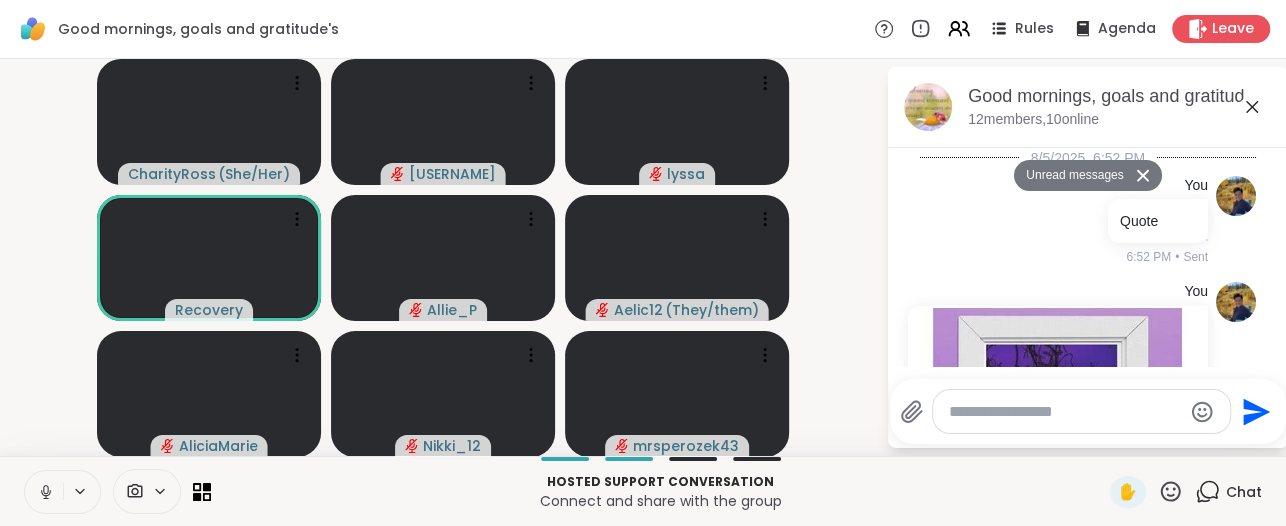 scroll, scrollTop: 3048, scrollLeft: 0, axis: vertical 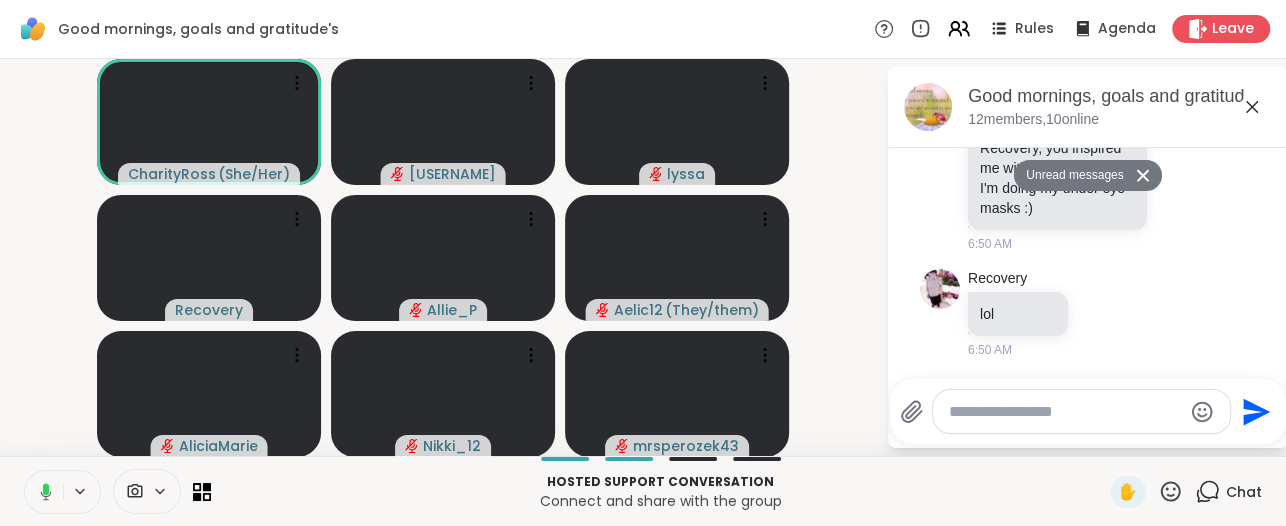 click 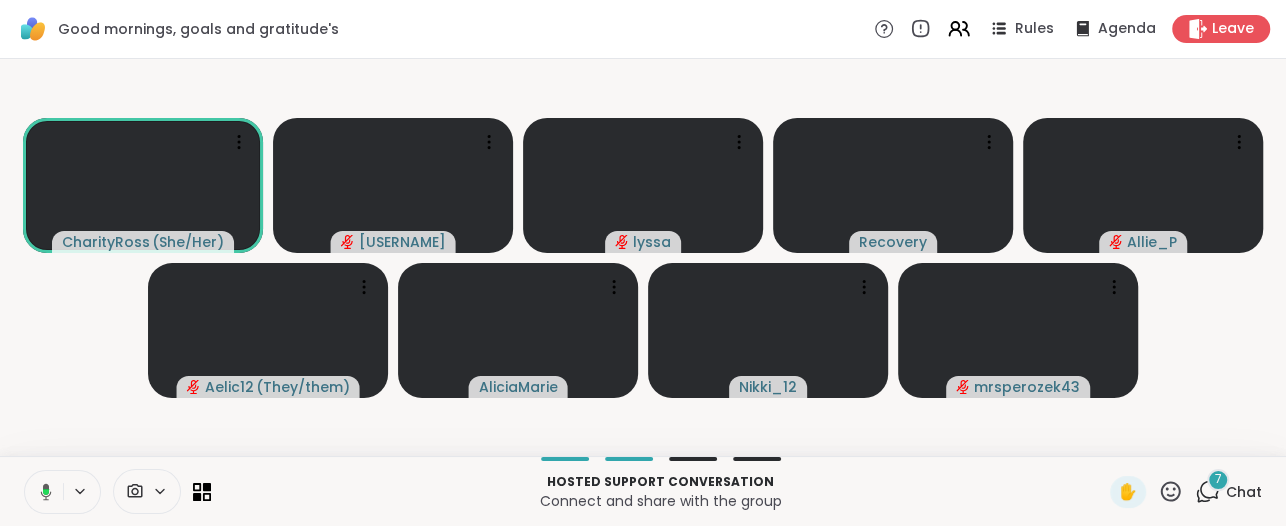 click 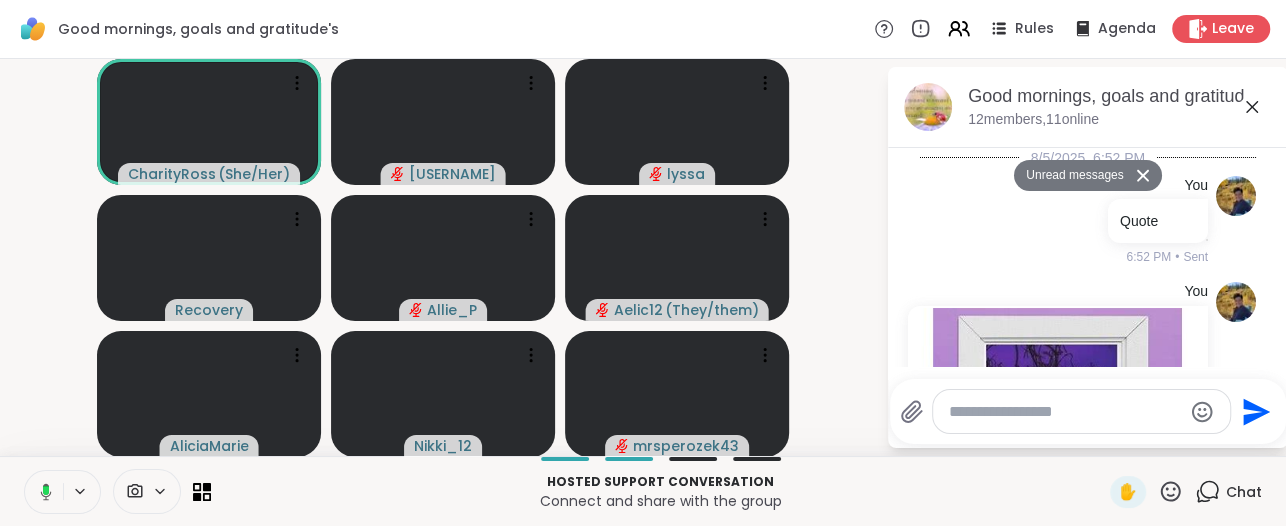 click 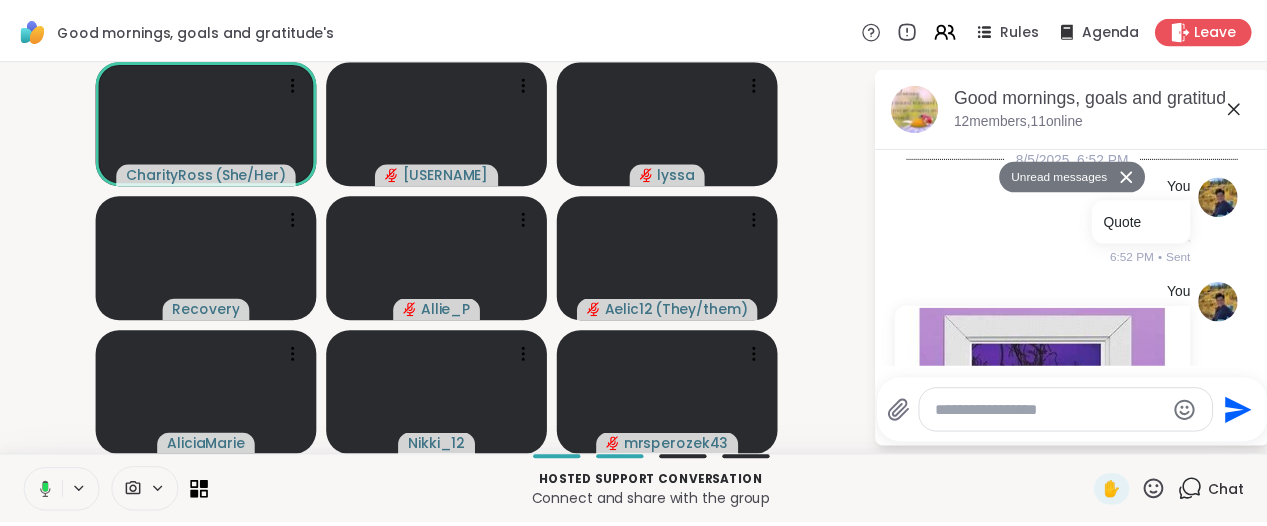 scroll, scrollTop: 0, scrollLeft: 0, axis: both 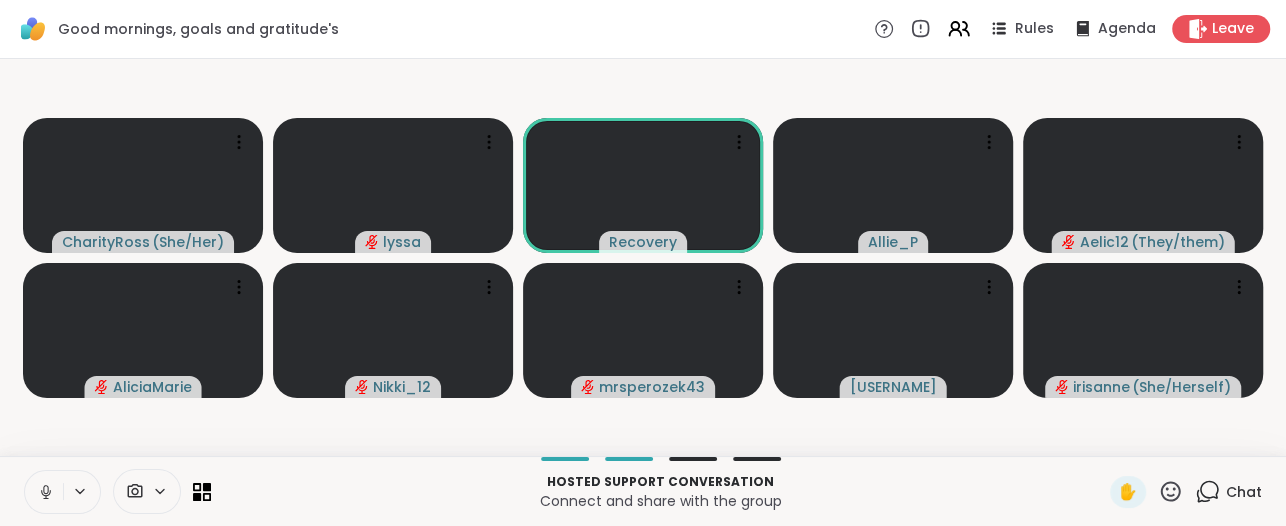 click 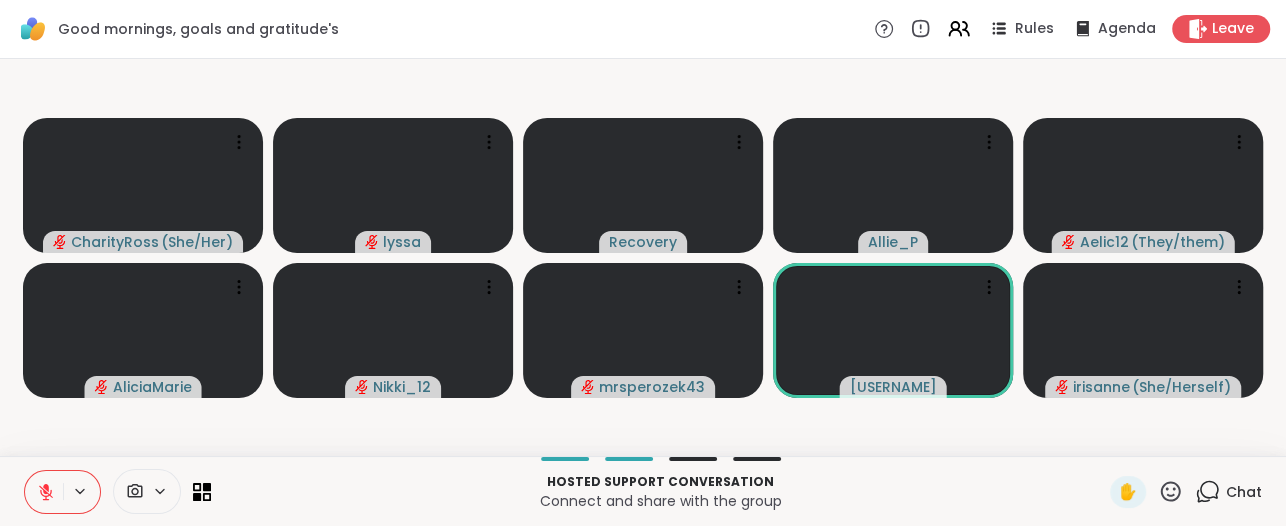 click at bounding box center [44, 492] 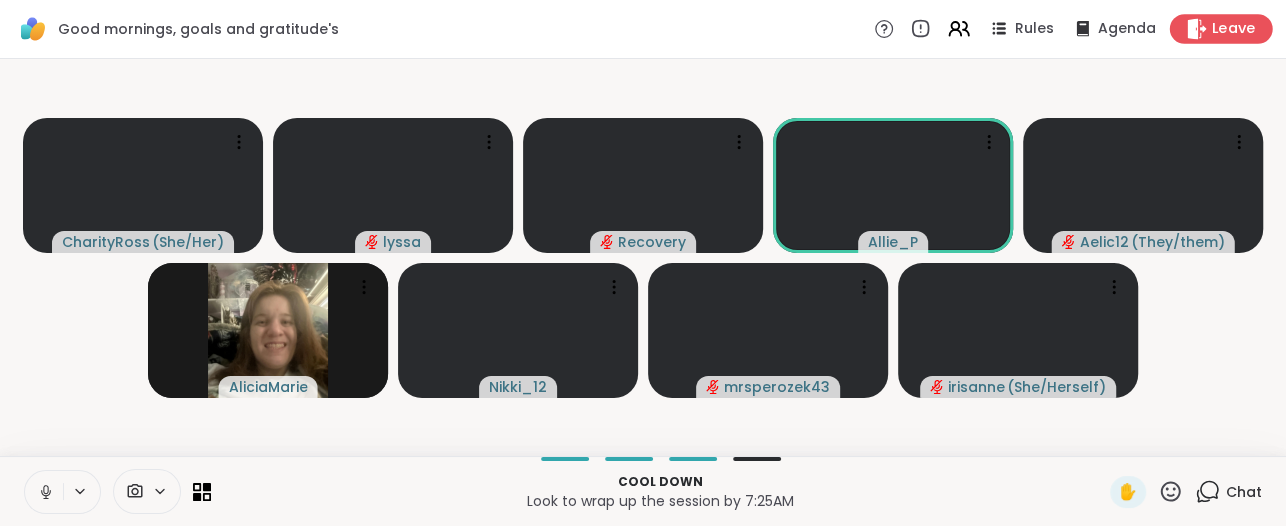 click 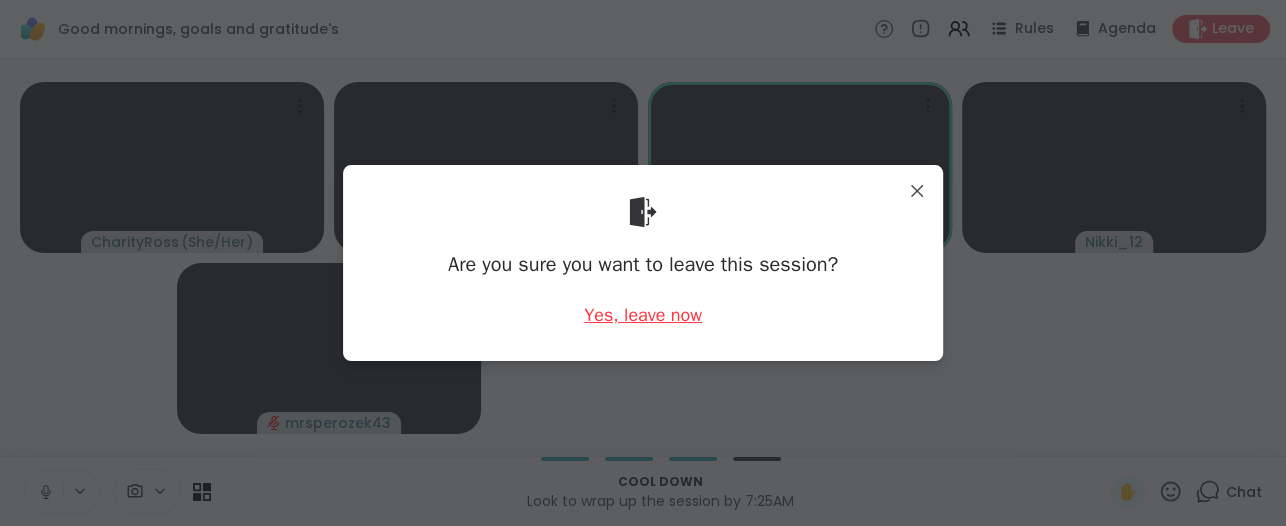 click on "Yes, leave now" at bounding box center [643, 315] 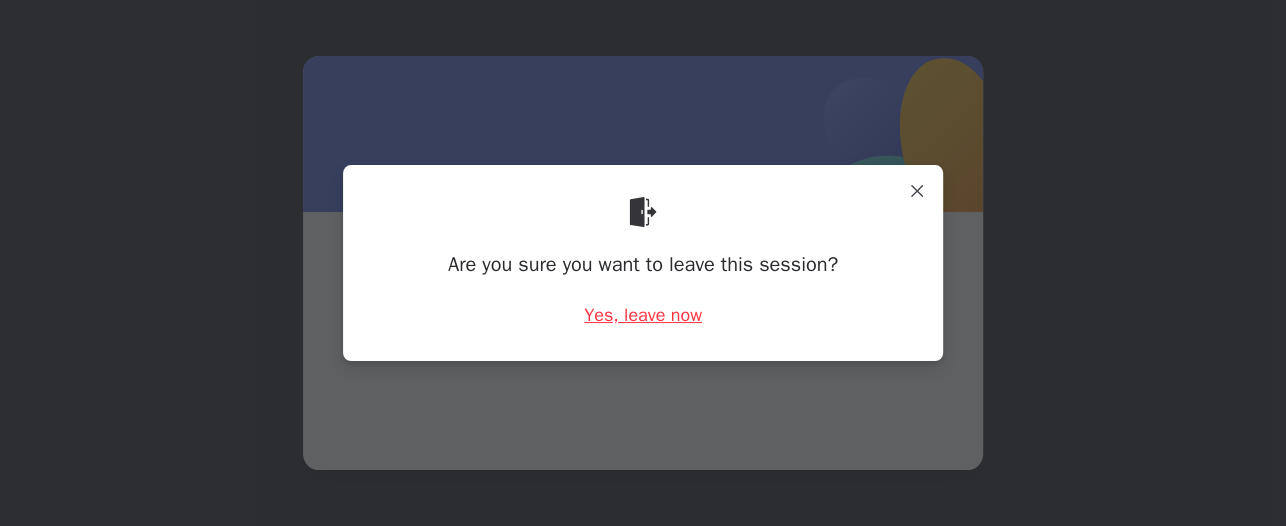 click on "Yes, leave now" at bounding box center (643, 315) 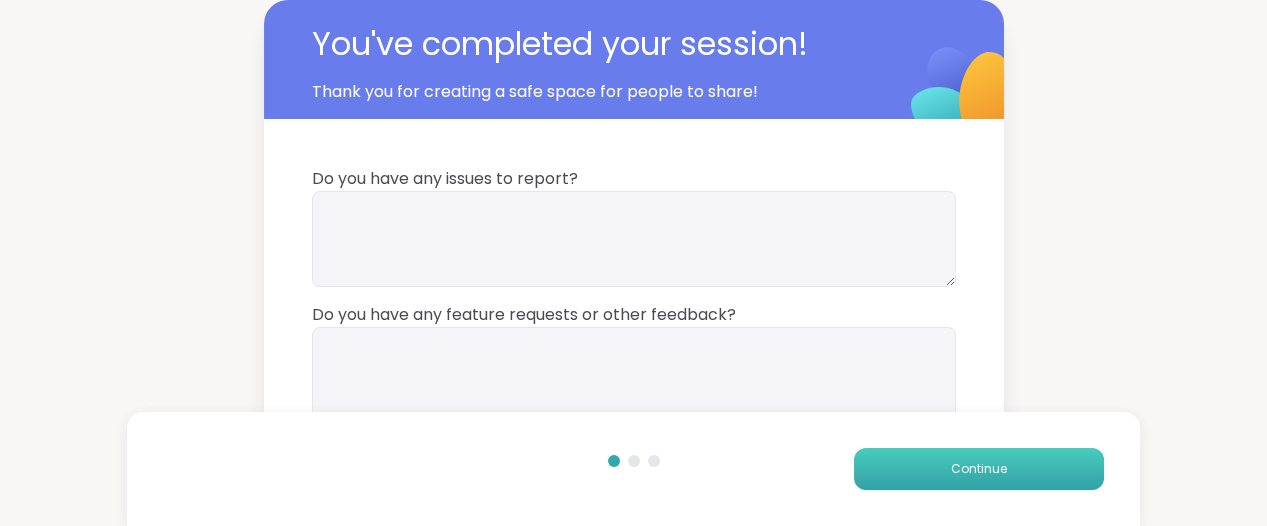 click on "Continue" at bounding box center [979, 469] 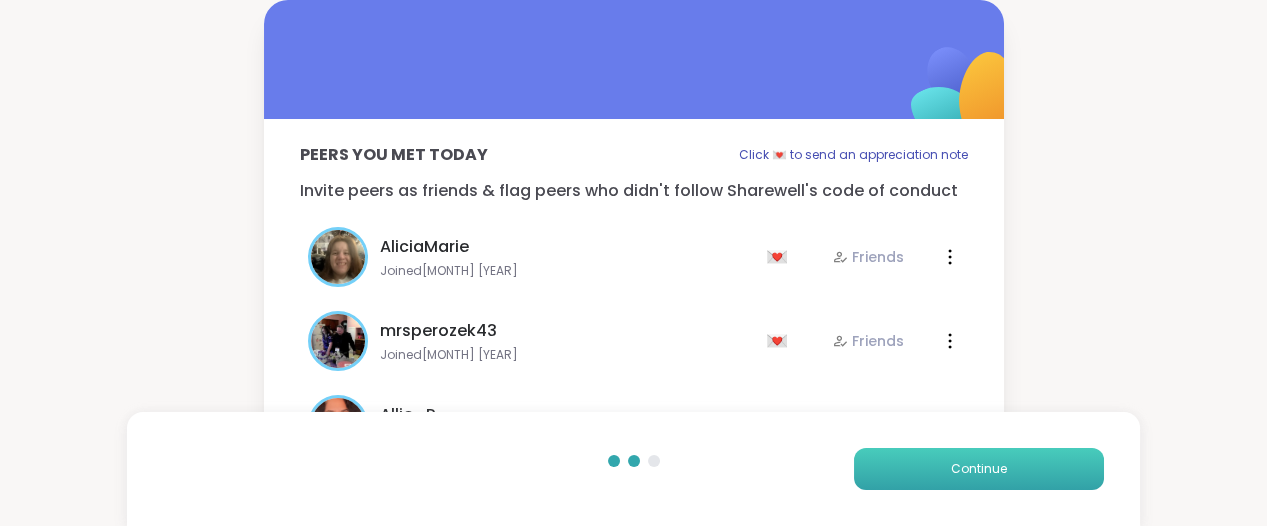 click on "Continue" at bounding box center (979, 469) 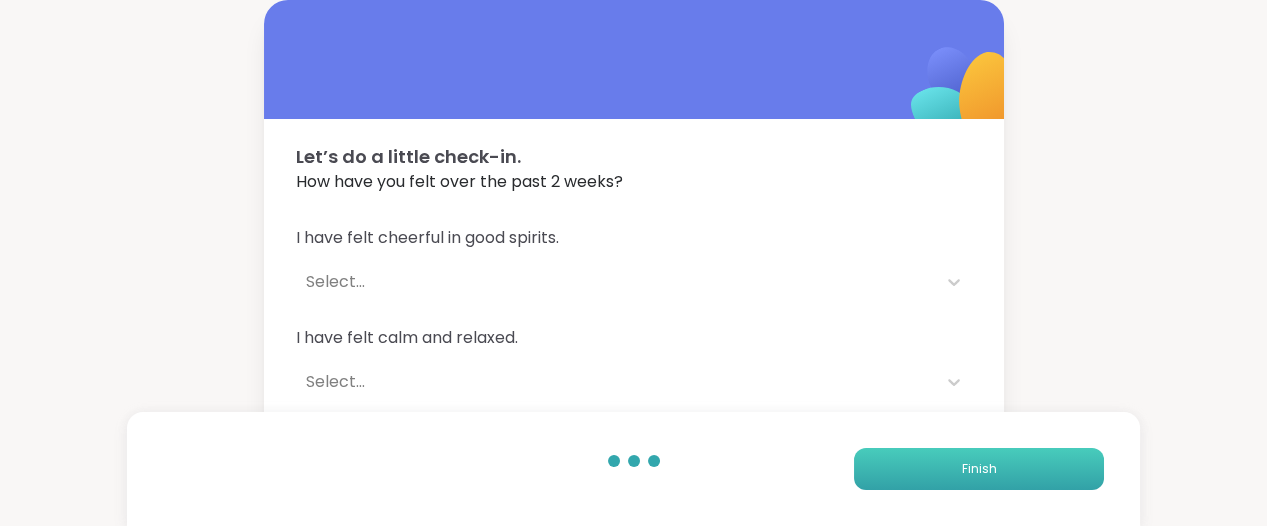 click on "Finish" at bounding box center [979, 469] 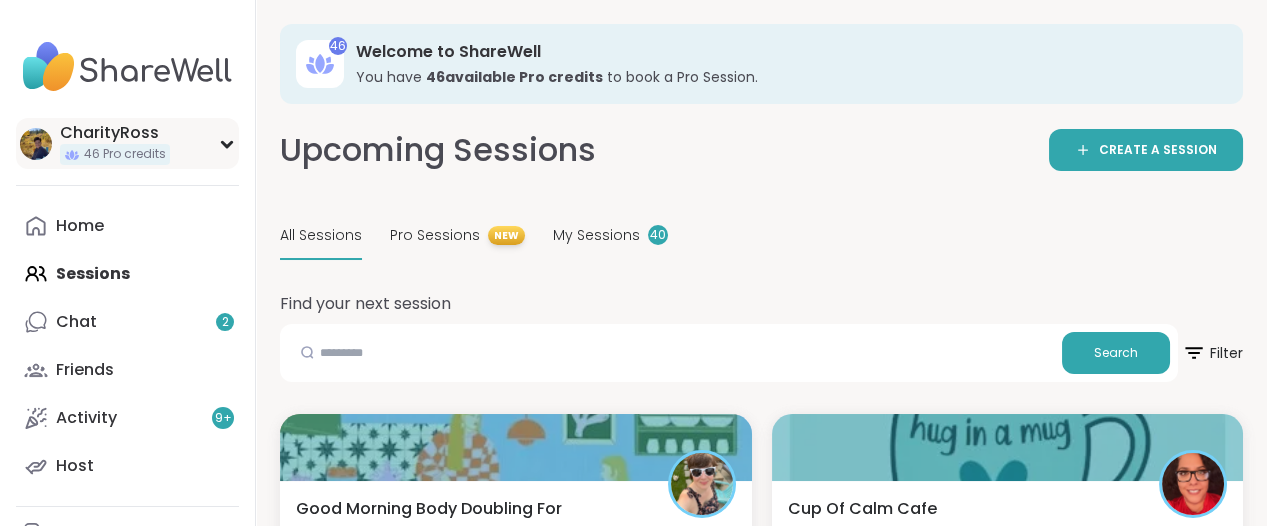 click on "CharityRoss" at bounding box center (115, 133) 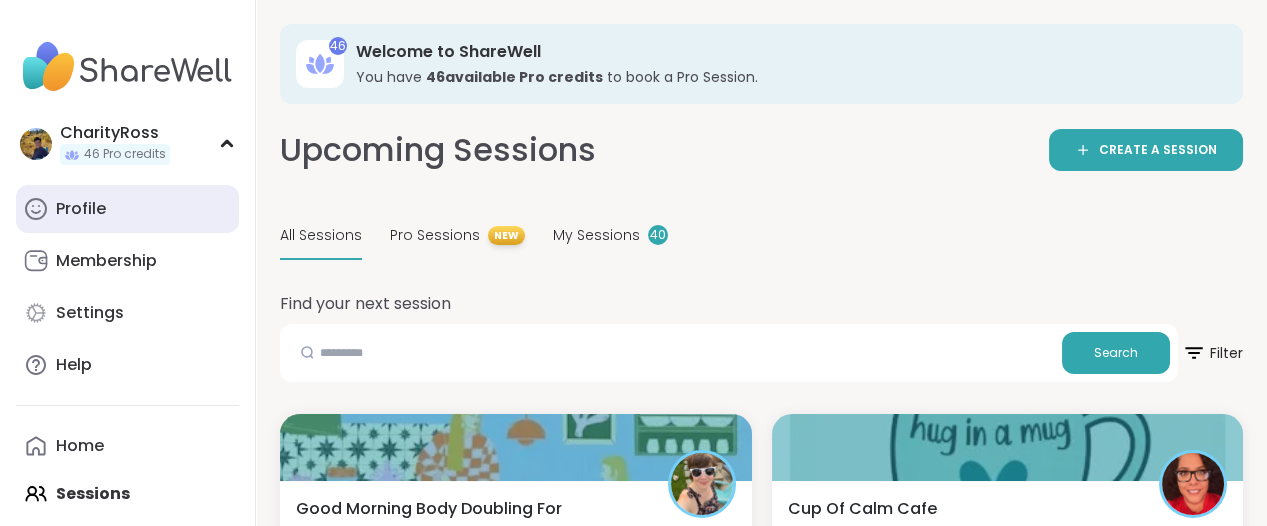 click on "Profile" at bounding box center (127, 209) 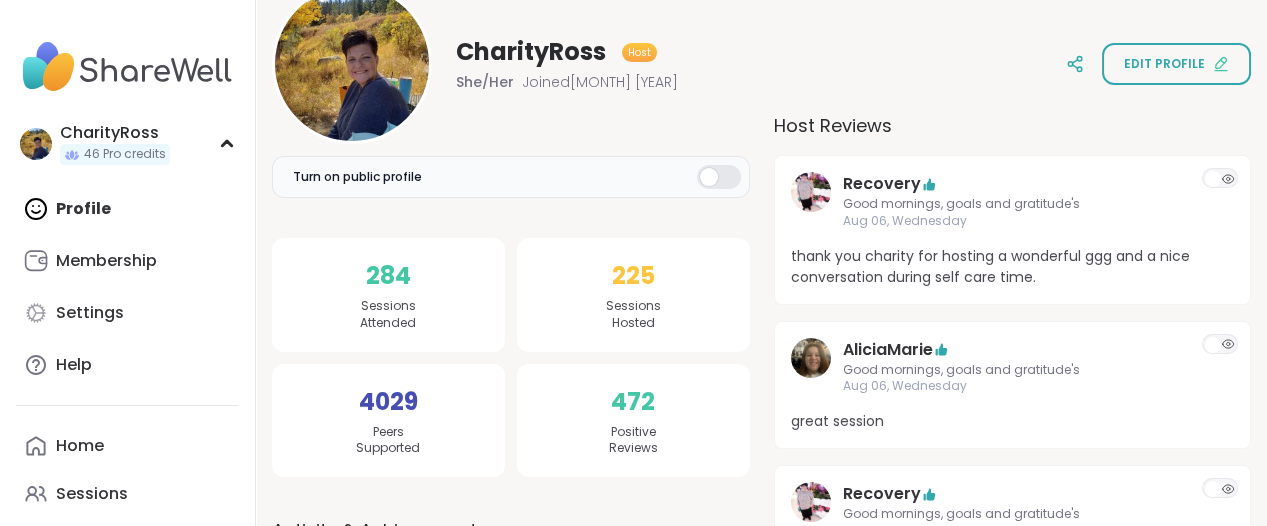 scroll, scrollTop: 375, scrollLeft: 0, axis: vertical 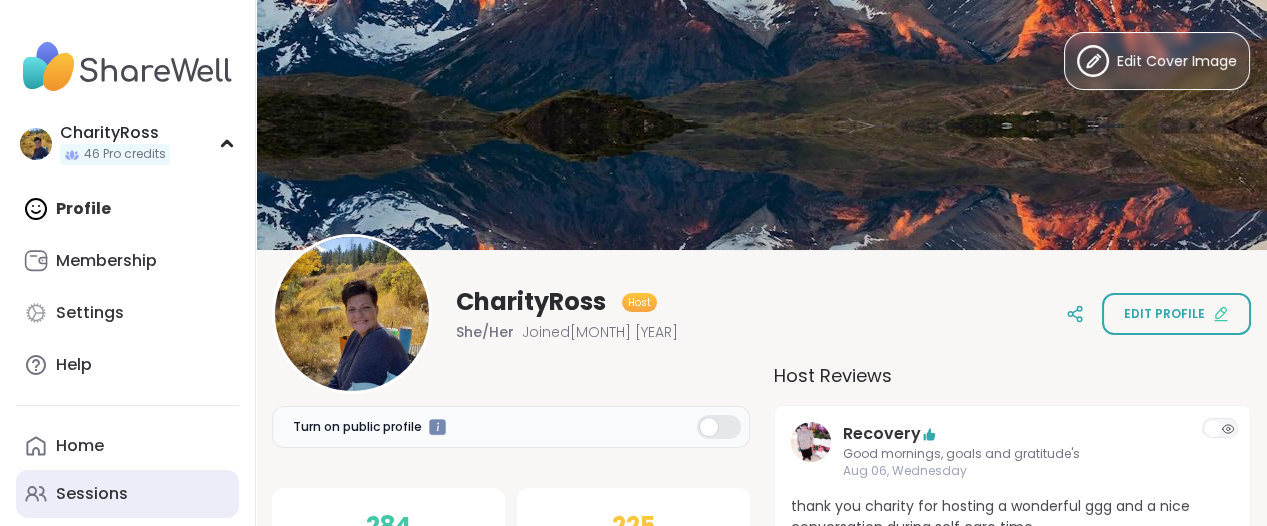 click on "Sessions" at bounding box center (92, 494) 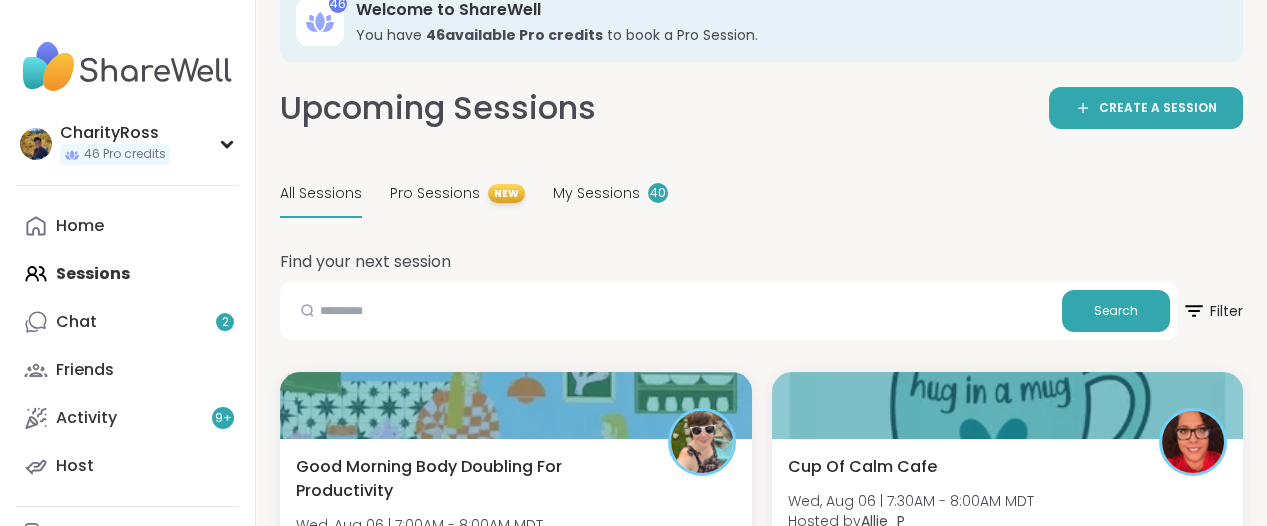 scroll, scrollTop: 0, scrollLeft: 0, axis: both 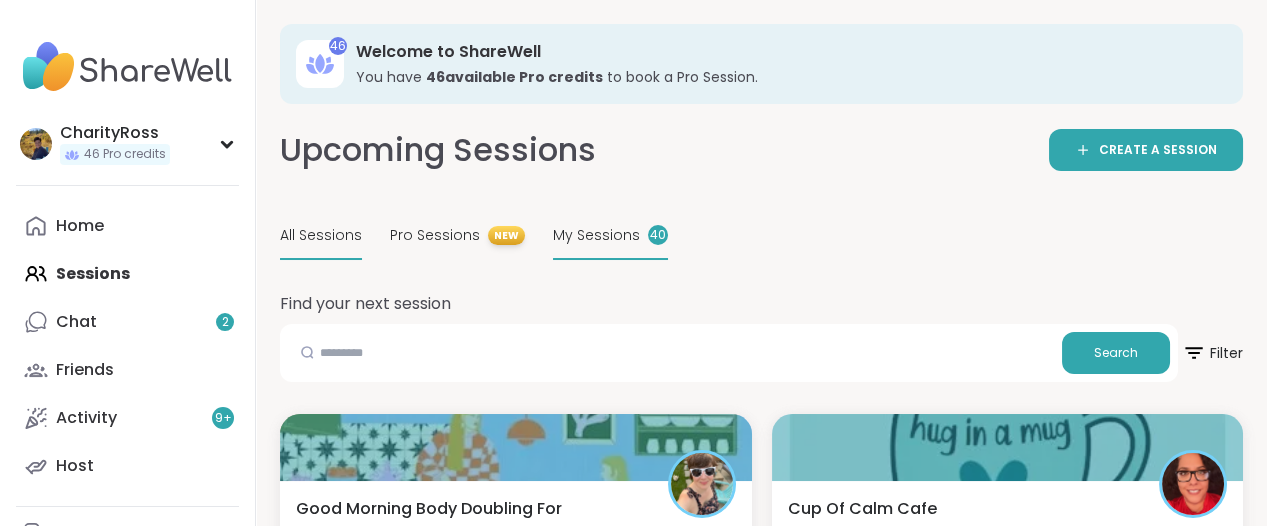 click on "My Sessions" at bounding box center [596, 235] 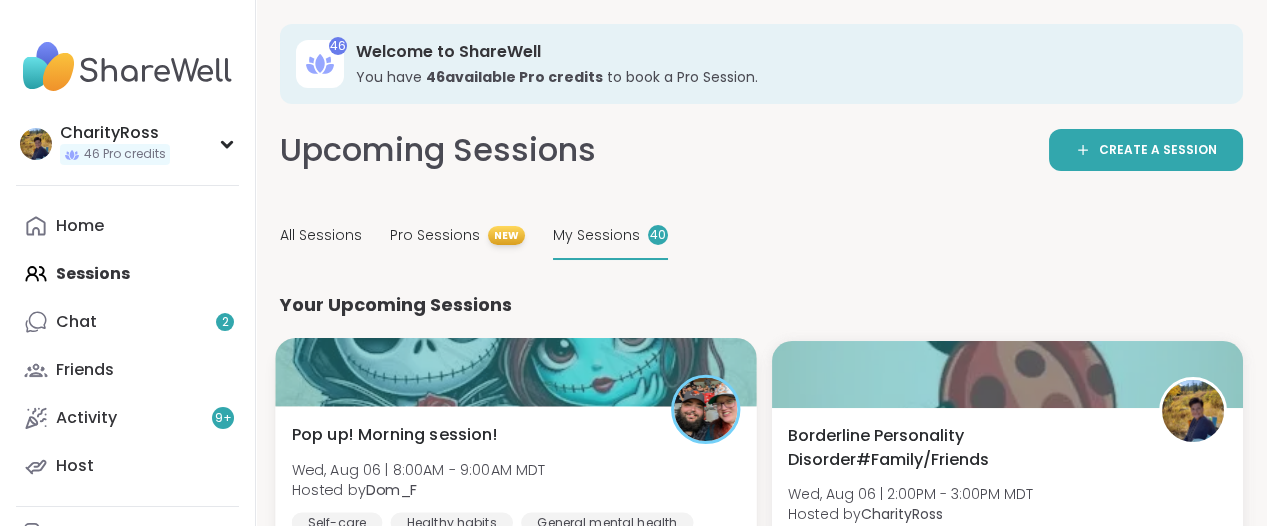 click on "Pop up! Morning session! [DAY], [MONTH] [NUMBER] | [NUMBER]:[NUMBER]AM - [NUMBER]:[NUMBER]AM [TIMEZONE] Hosted by [USERNAME] Self-care Healthy habits General mental health Session Full Going" at bounding box center [515, 525] 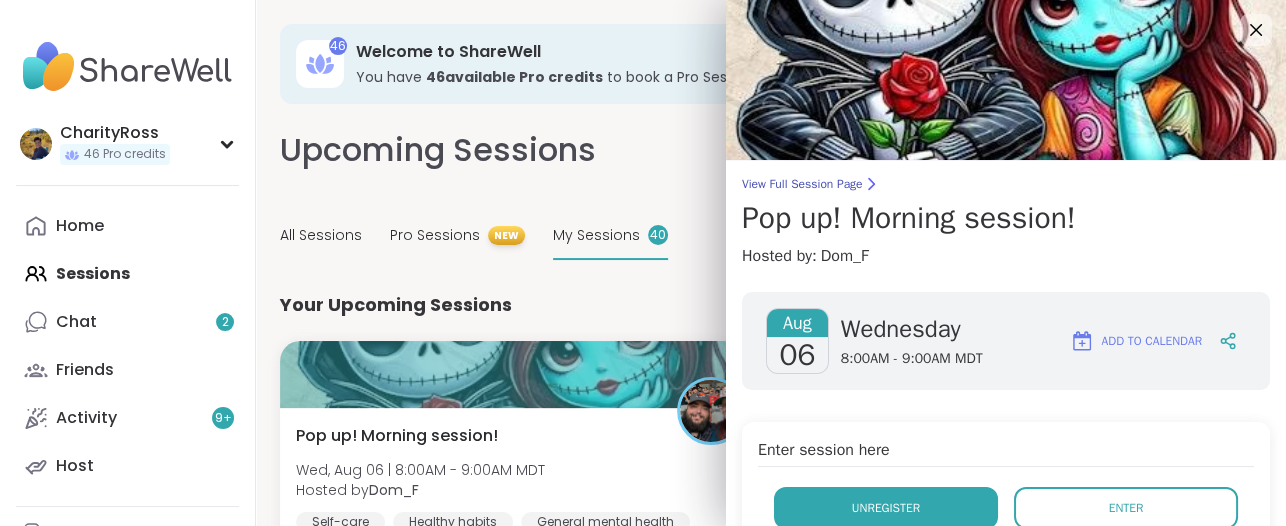click on "Unregister" at bounding box center (886, 508) 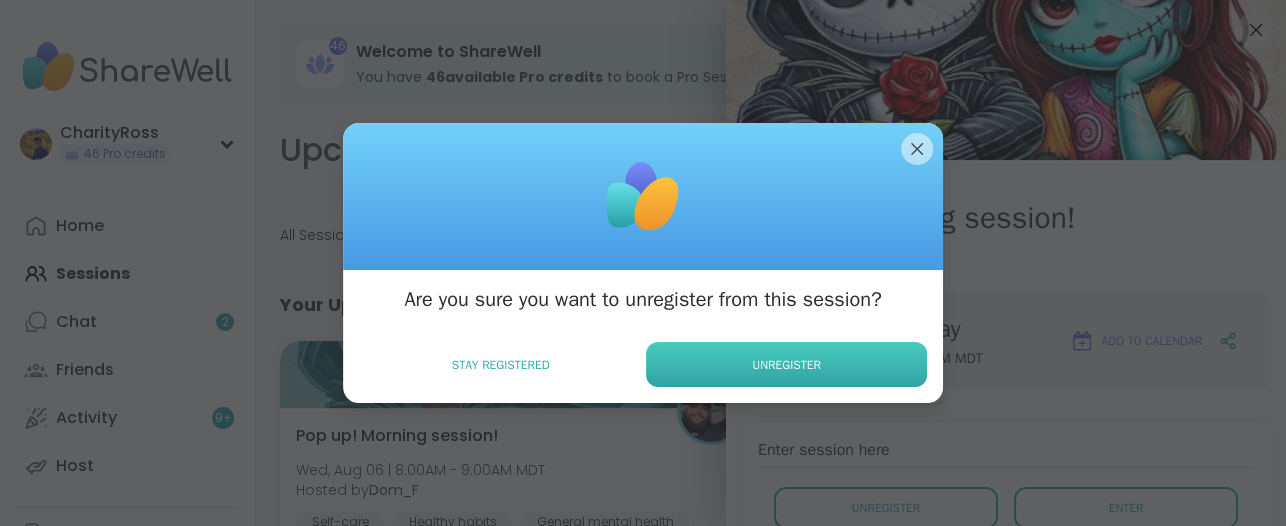 click on "Unregister" at bounding box center (786, 364) 